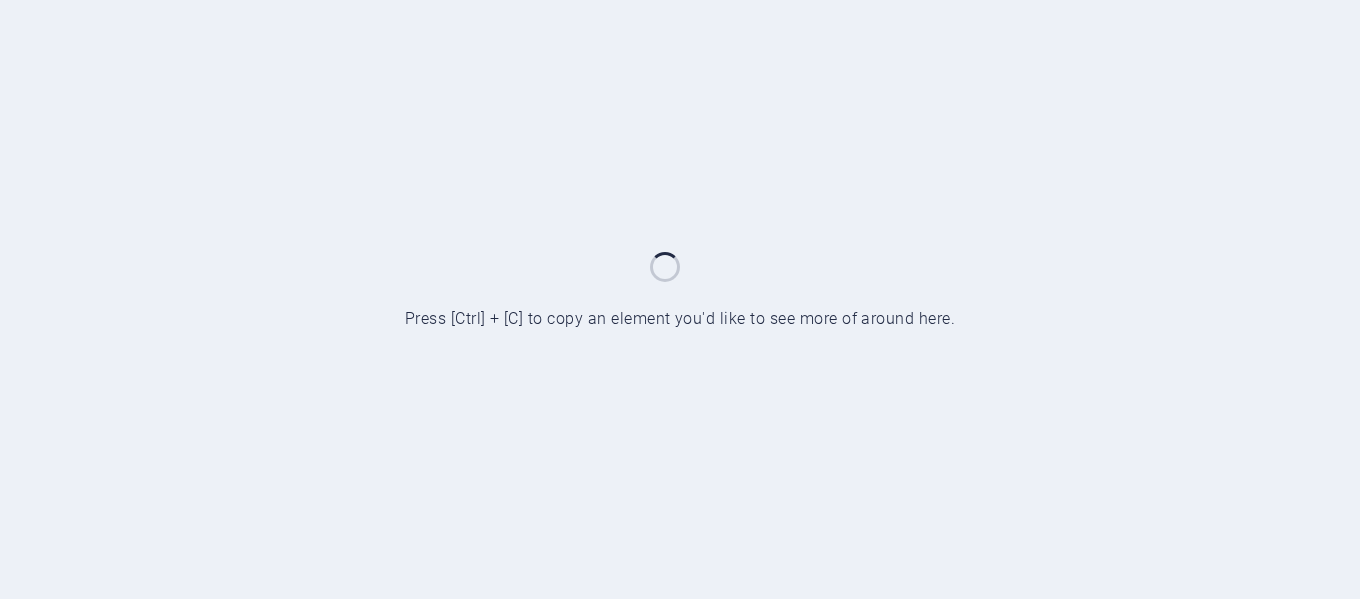scroll, scrollTop: 0, scrollLeft: 0, axis: both 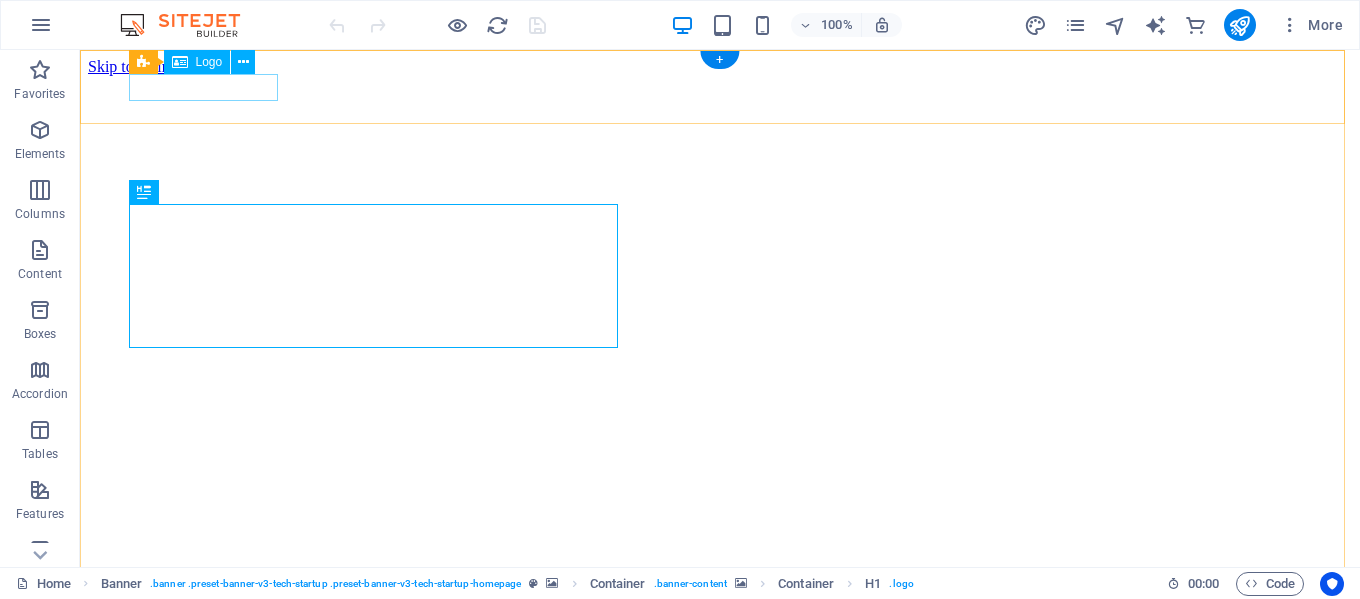 click at bounding box center (720, 658) 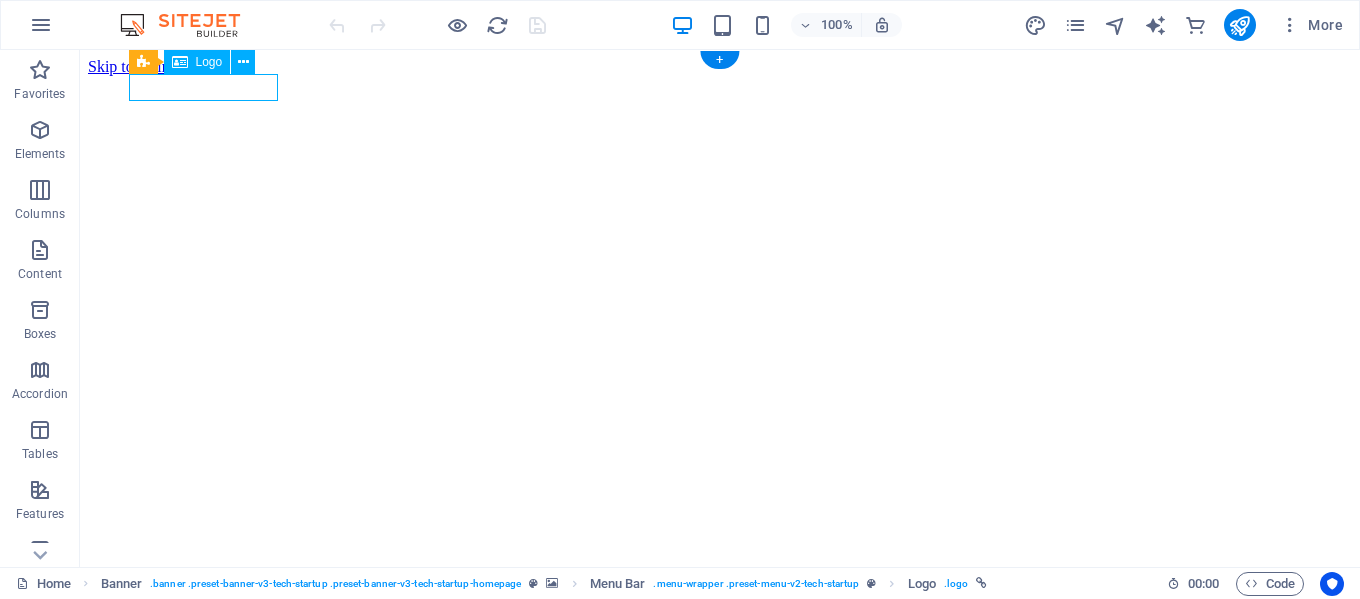 click at bounding box center [720, 658] 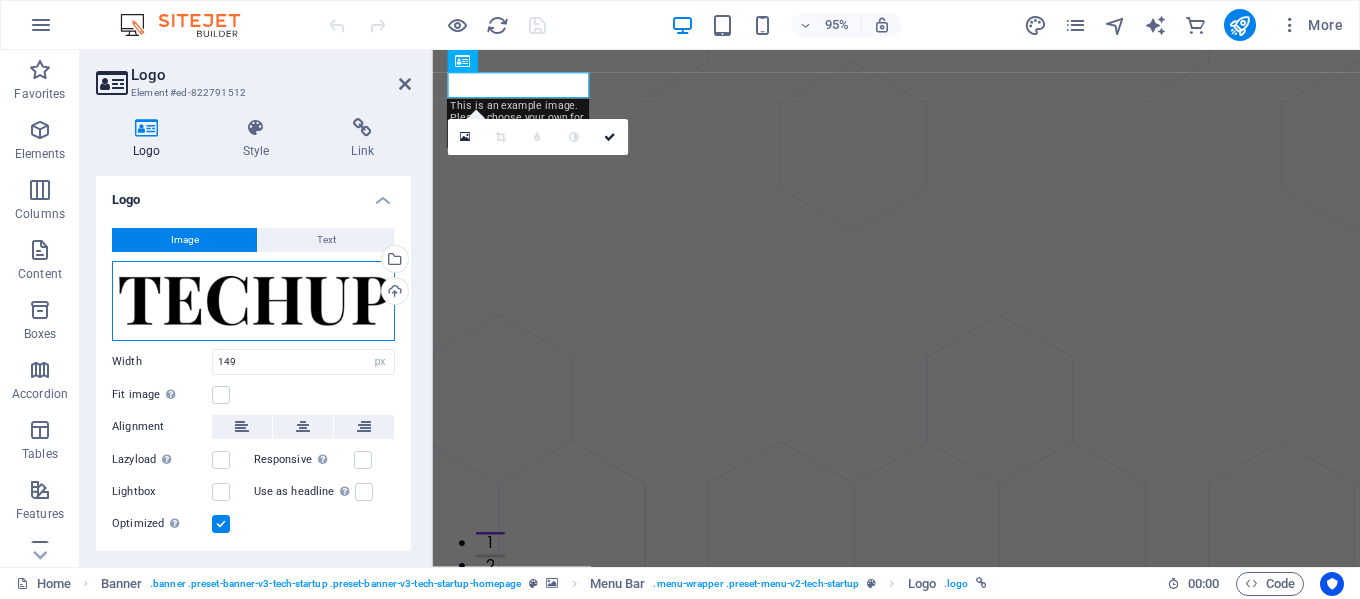 click on "Drag files here, click to choose files or select files from Files or our free stock photos & videos" at bounding box center (253, 301) 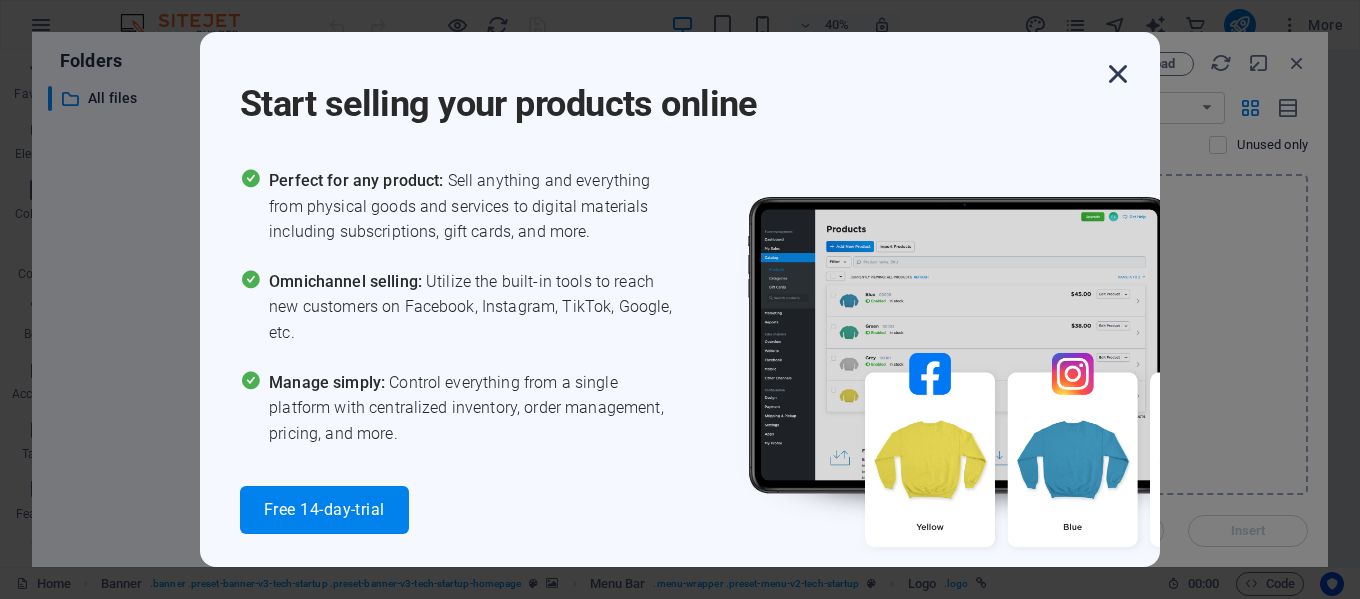 click at bounding box center (1118, 74) 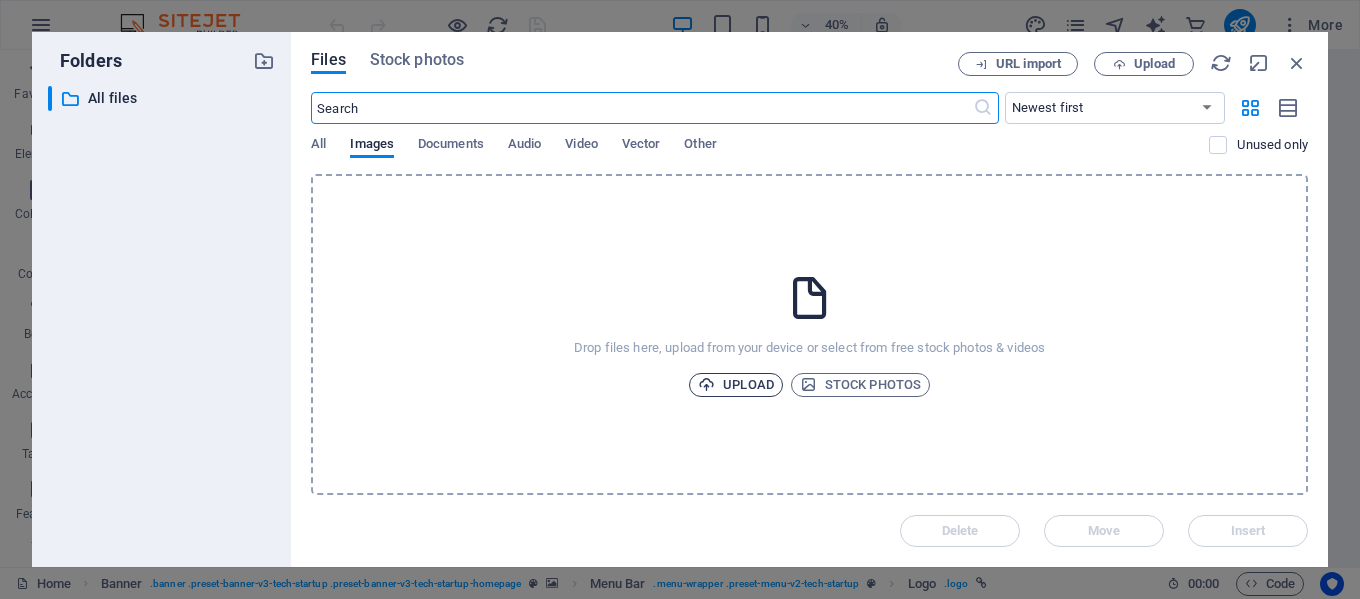 click on "Upload" at bounding box center [736, 385] 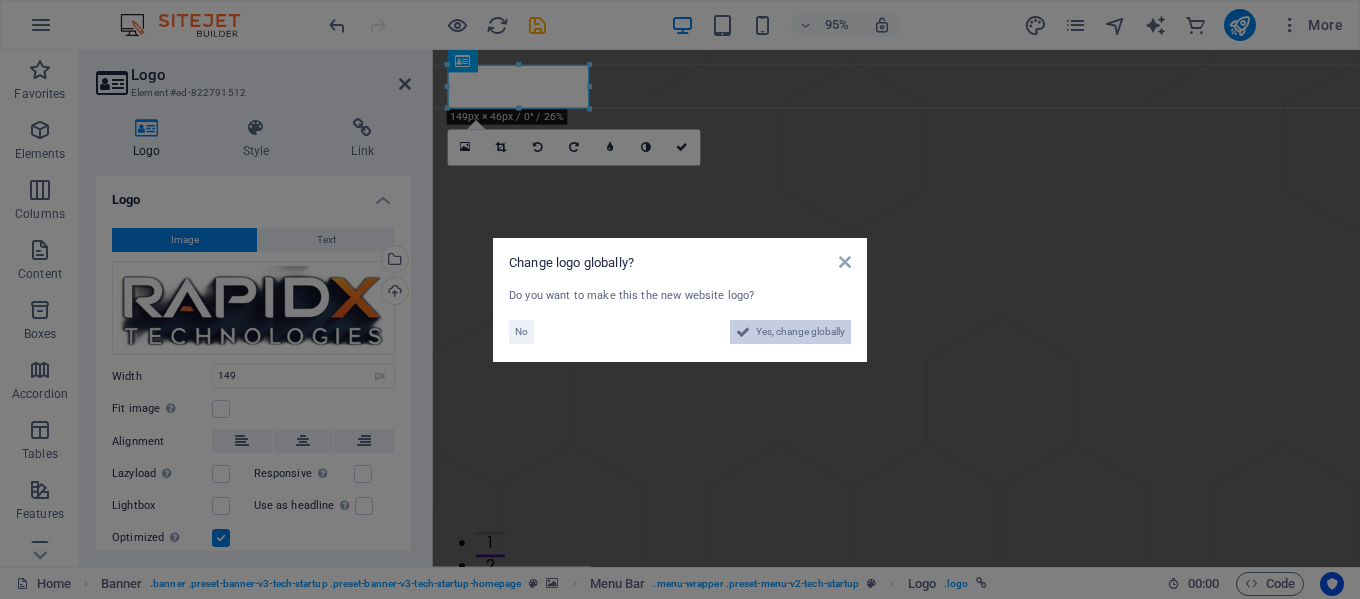 click on "Yes, change globally" at bounding box center [800, 332] 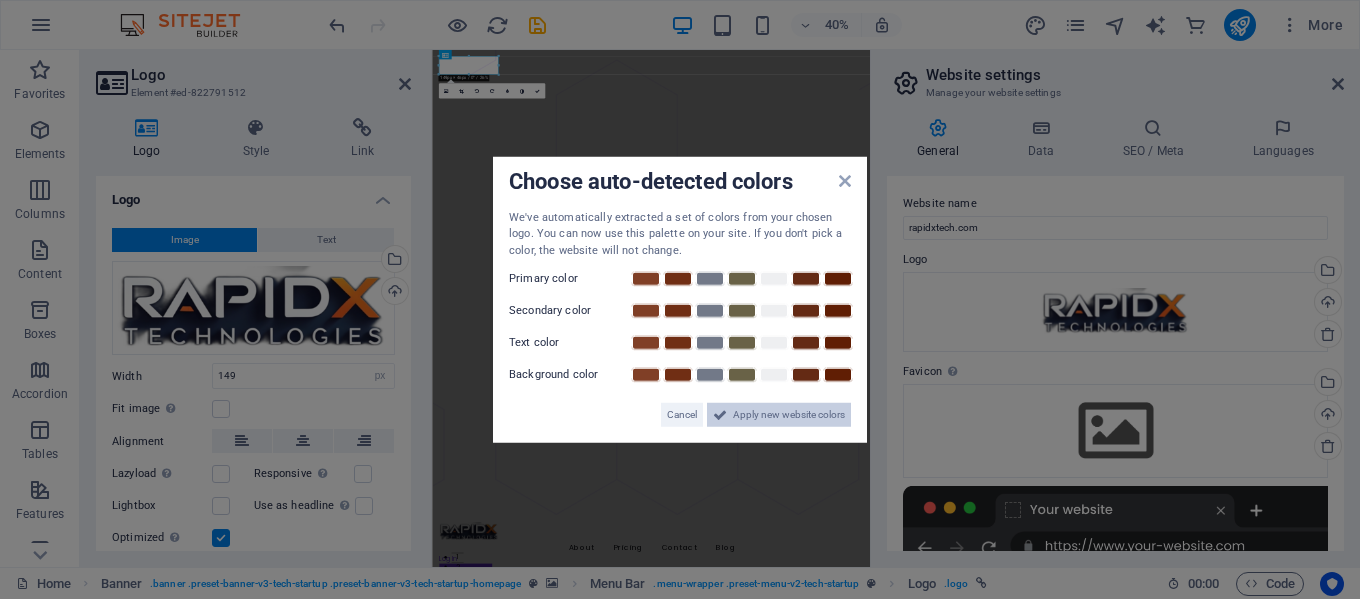 click on "Apply new website colors" at bounding box center [789, 415] 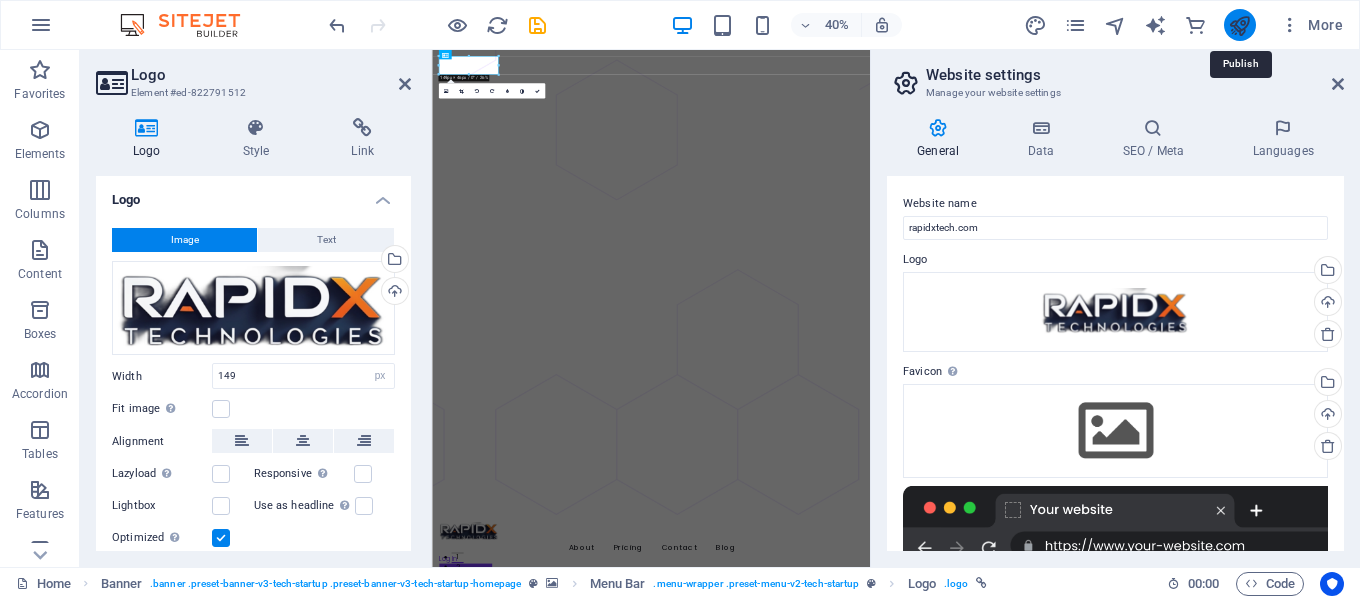 click at bounding box center (1239, 25) 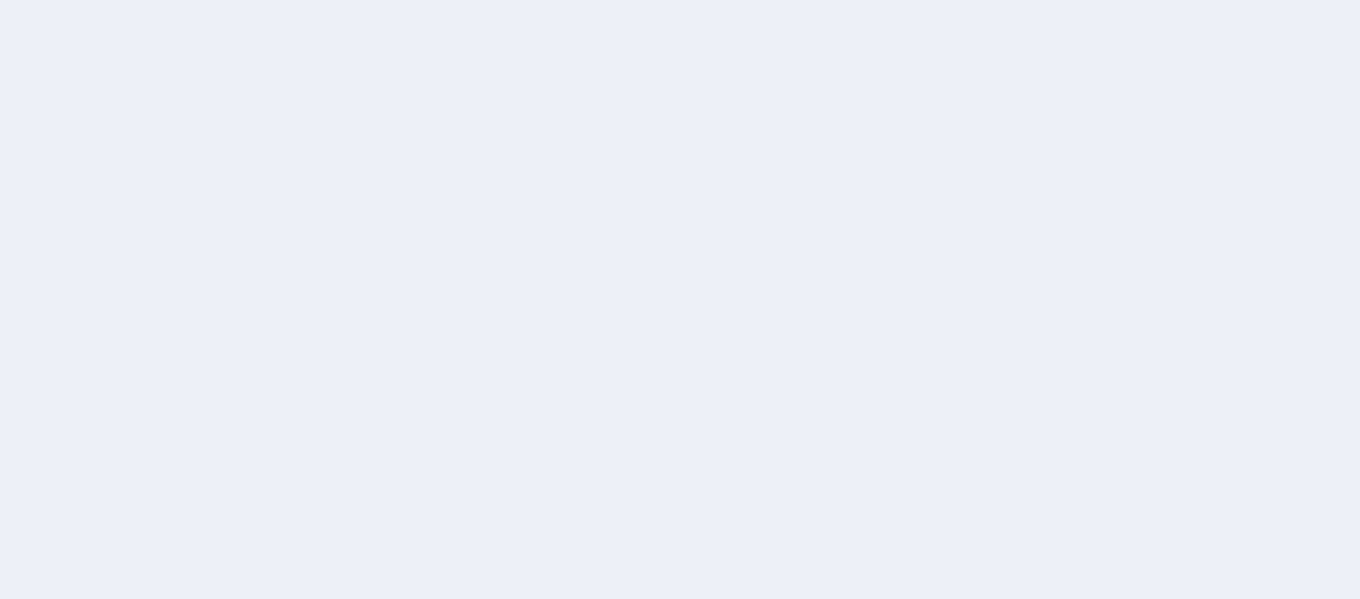 scroll, scrollTop: 0, scrollLeft: 0, axis: both 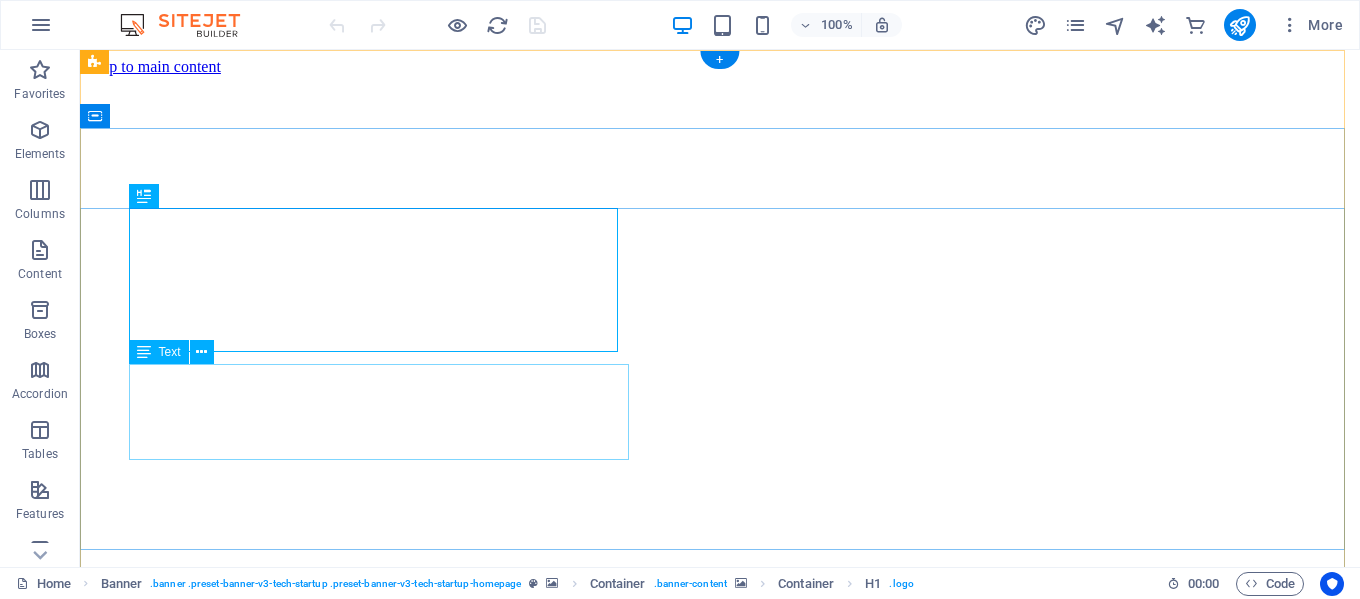 click on "Quia sed quod fuga tempora. Officiis voluptas asperiores numquam. Velit occaecati et et blanditiis ab placeat qui. Caecati et et blanditiis ab placeat qui. Clandit iis ab placeat qui." at bounding box center (720, 1481) 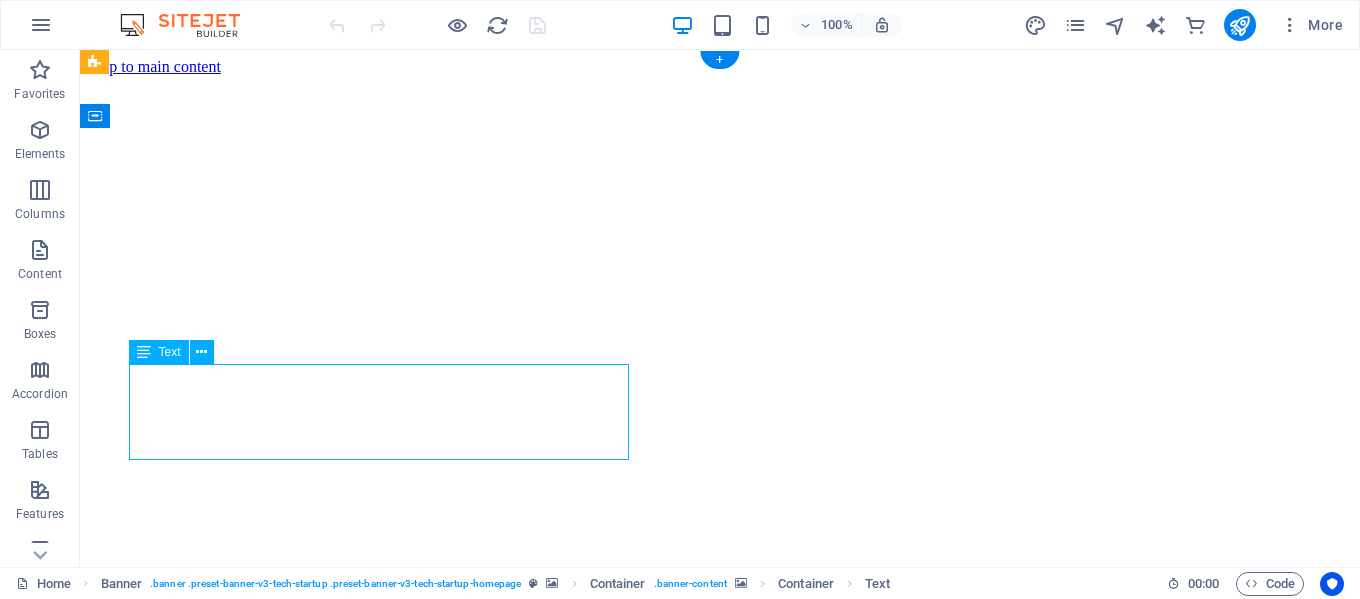 click on "Quia sed quod fuga tempora. Officiis voluptas asperiores numquam. Velit occaecati et et blanditiis ab placeat qui. Caecati et et blanditiis ab placeat qui. Clandit iis ab placeat qui." at bounding box center (720, 1481) 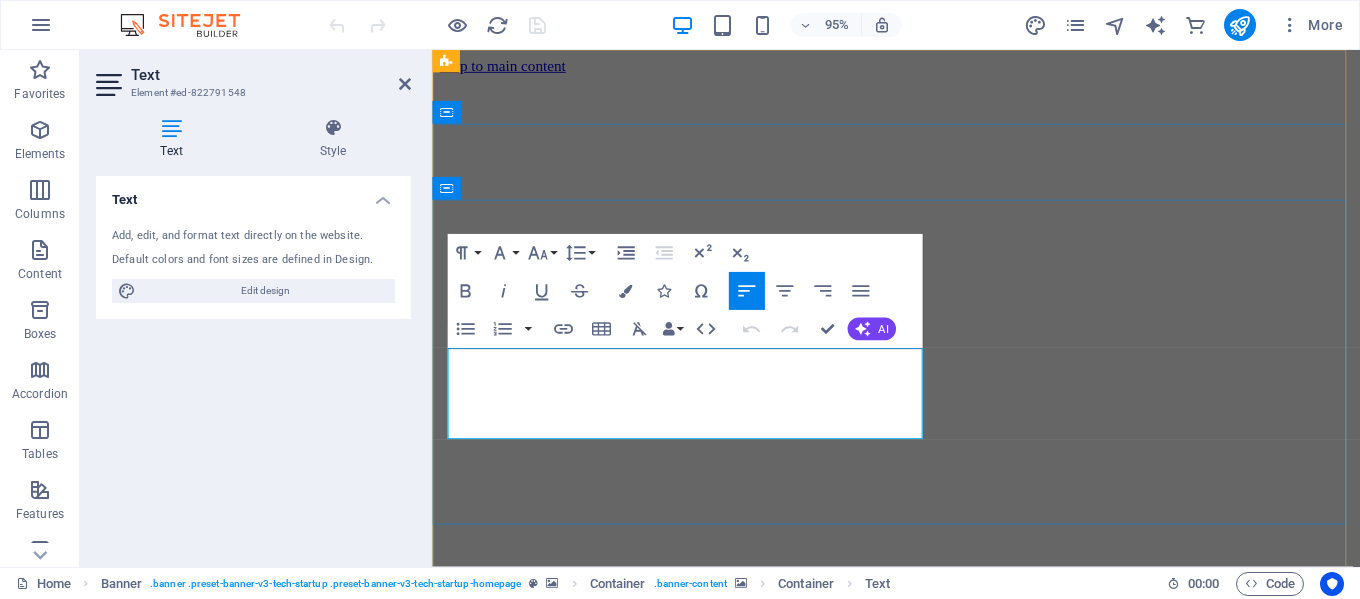 click on "Quia sed quod fuga tempora. Officiis voluptas asperiores numquam. Velit occaecati et et blanditiis ab placeat qui. Caecati et et blanditiis ab placeat qui. Clandit iis ab placeat qui." at bounding box center [920, 1490] 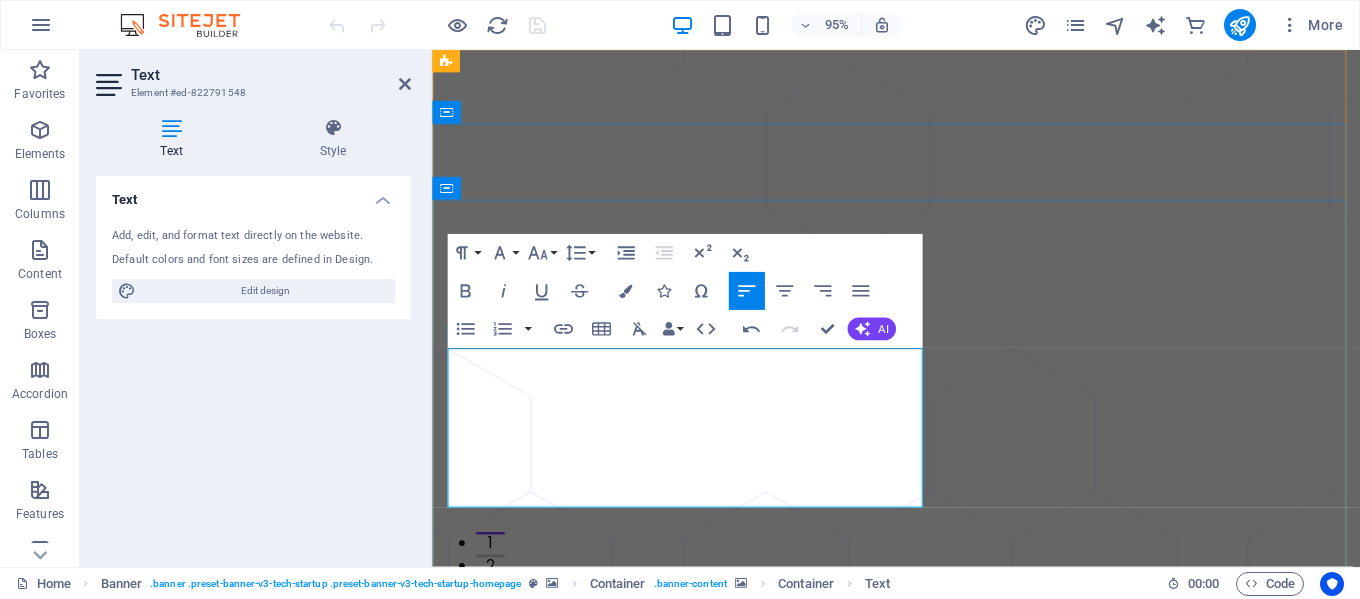 click on "We specialize in building high-performance software, including mobile apps, web applications, cloud solutions, AI systems." at bounding box center (918, 1713) 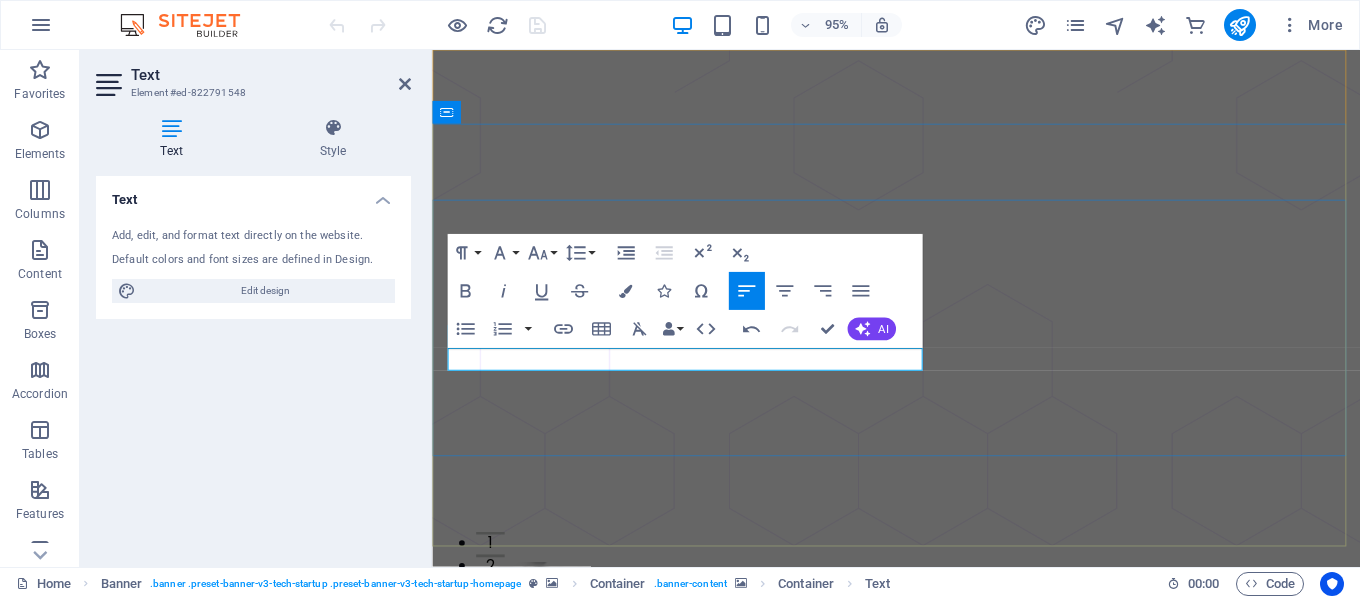 click at bounding box center (920, 1396) 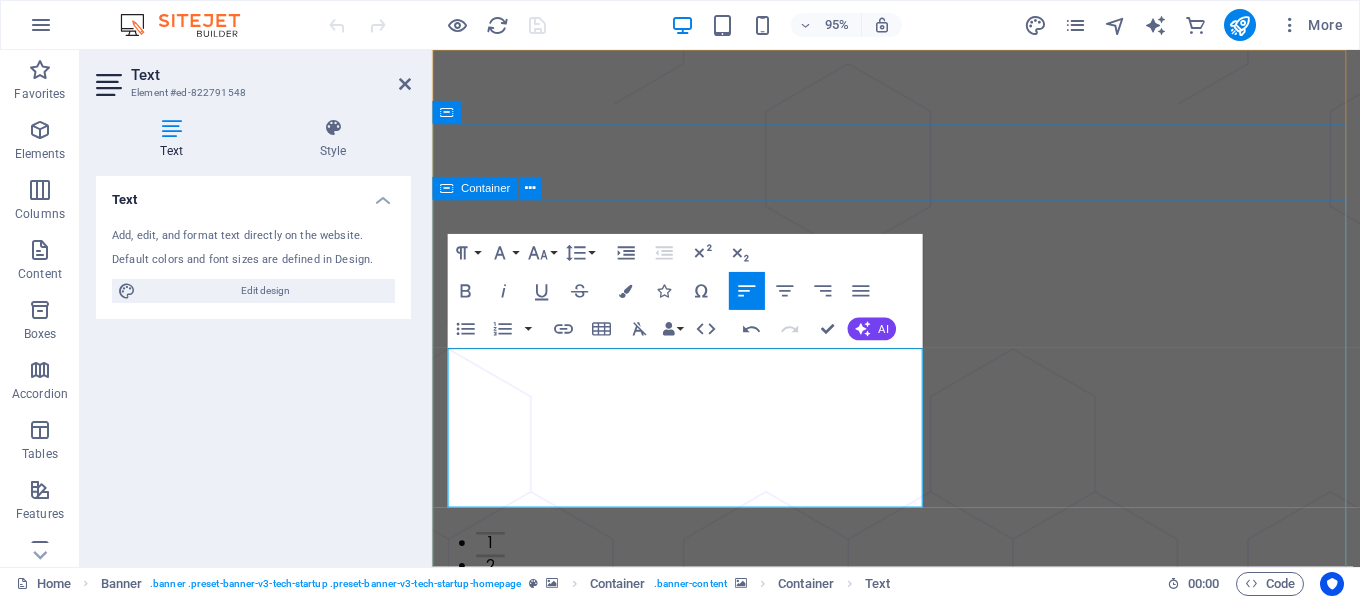 click on "Let your  business grow super fast  and secure, with Techup. We specialize in building high-performance software, including mobile apps, web applications, cloud solutions, AI systems. Get Started Now" at bounding box center (920, 1705) 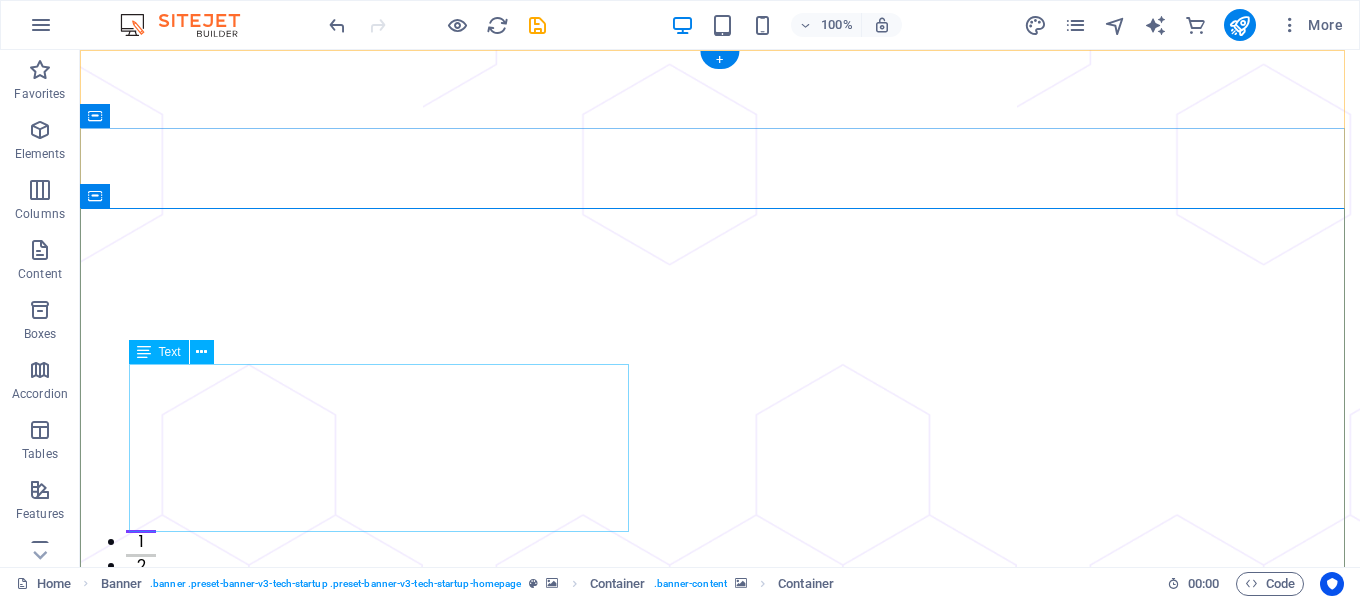 click on "We specialize in building high-performance software, including mobile apps, web applications, cloud solutions, AI systems." at bounding box center (720, 1714) 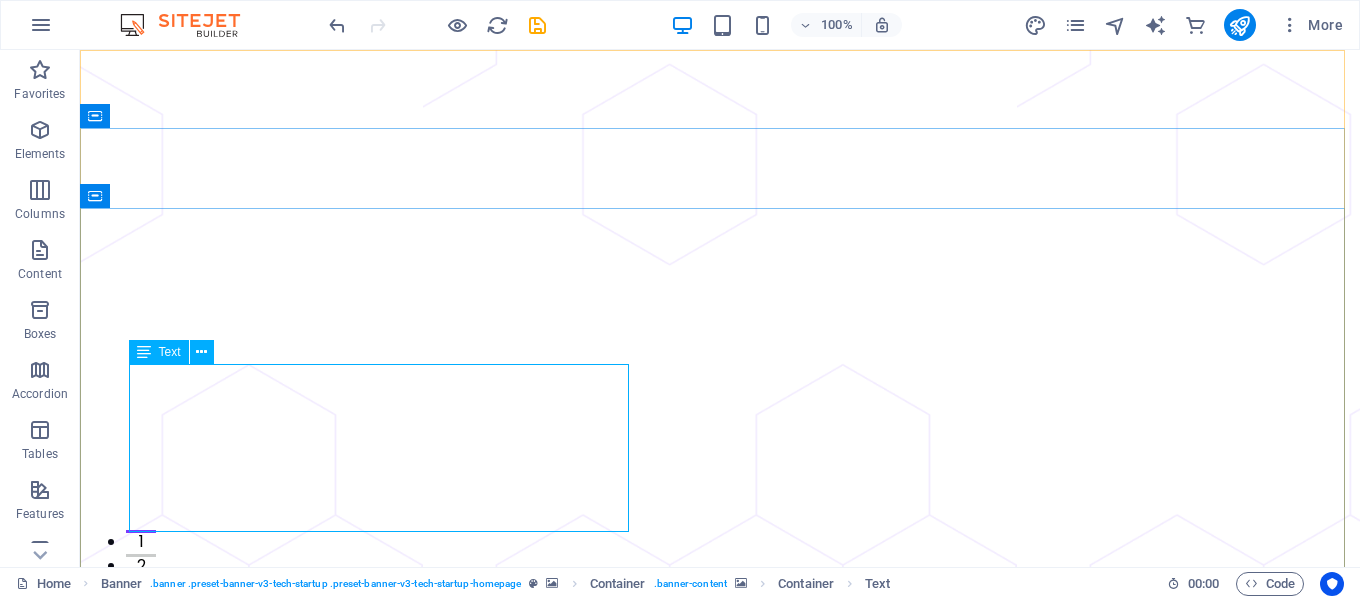 click on "Text" at bounding box center [170, 352] 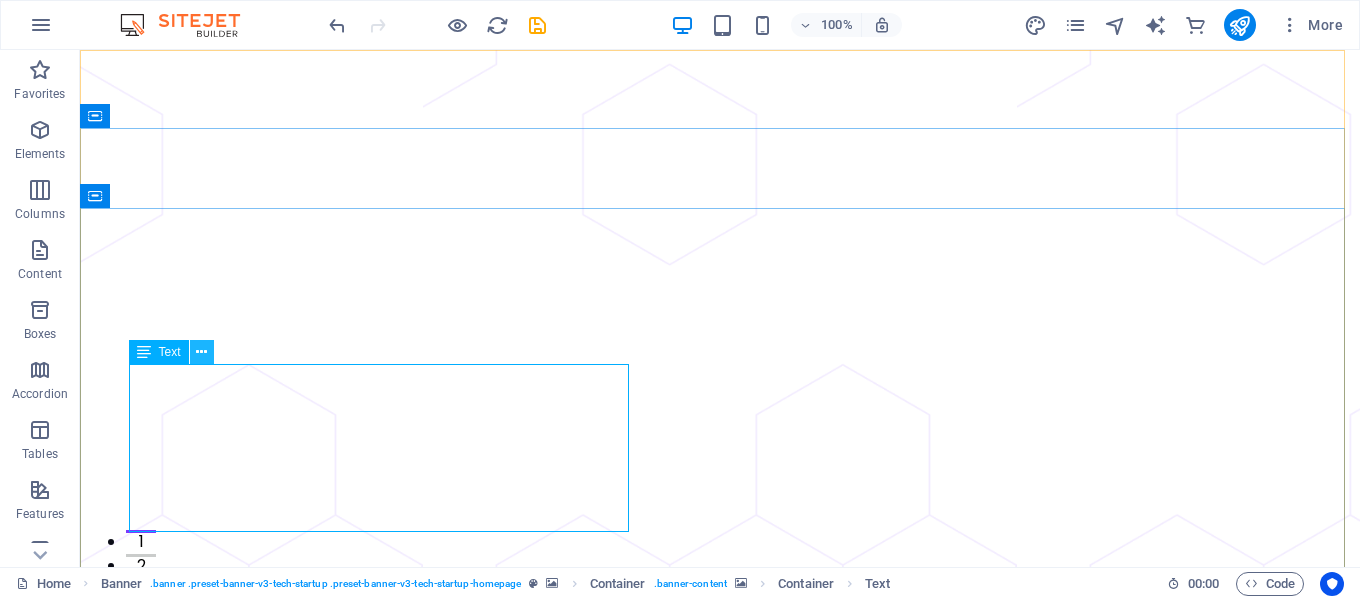 click at bounding box center [201, 352] 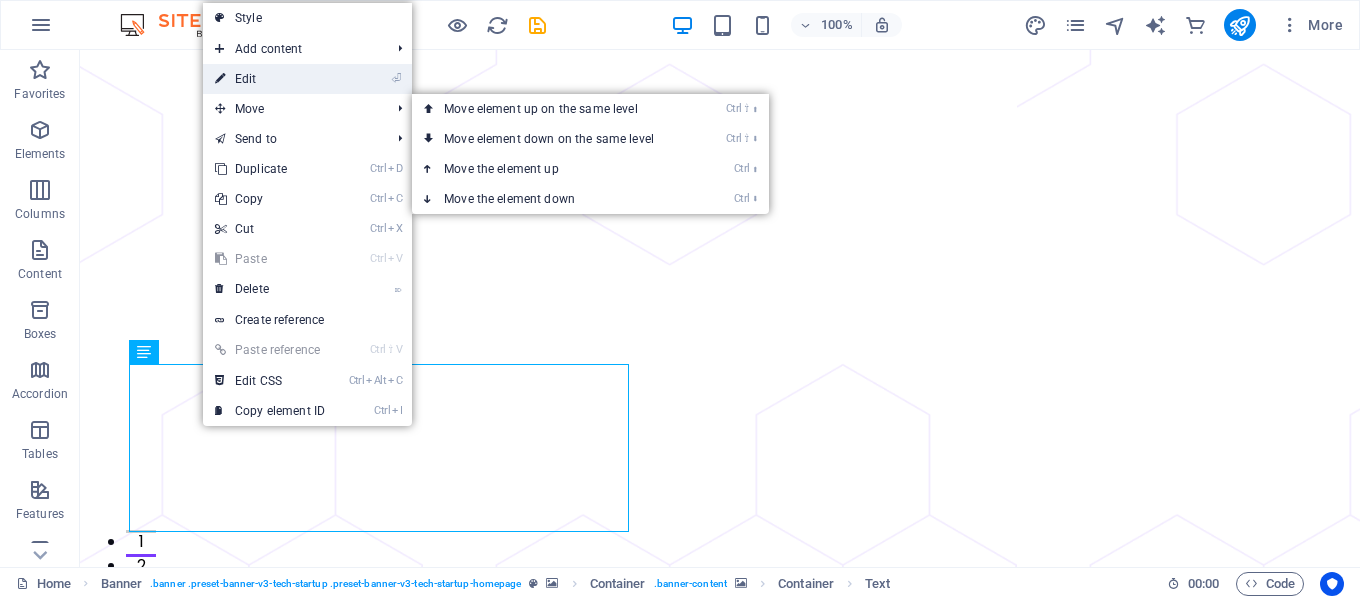 click on "⏎  Edit" at bounding box center (270, 79) 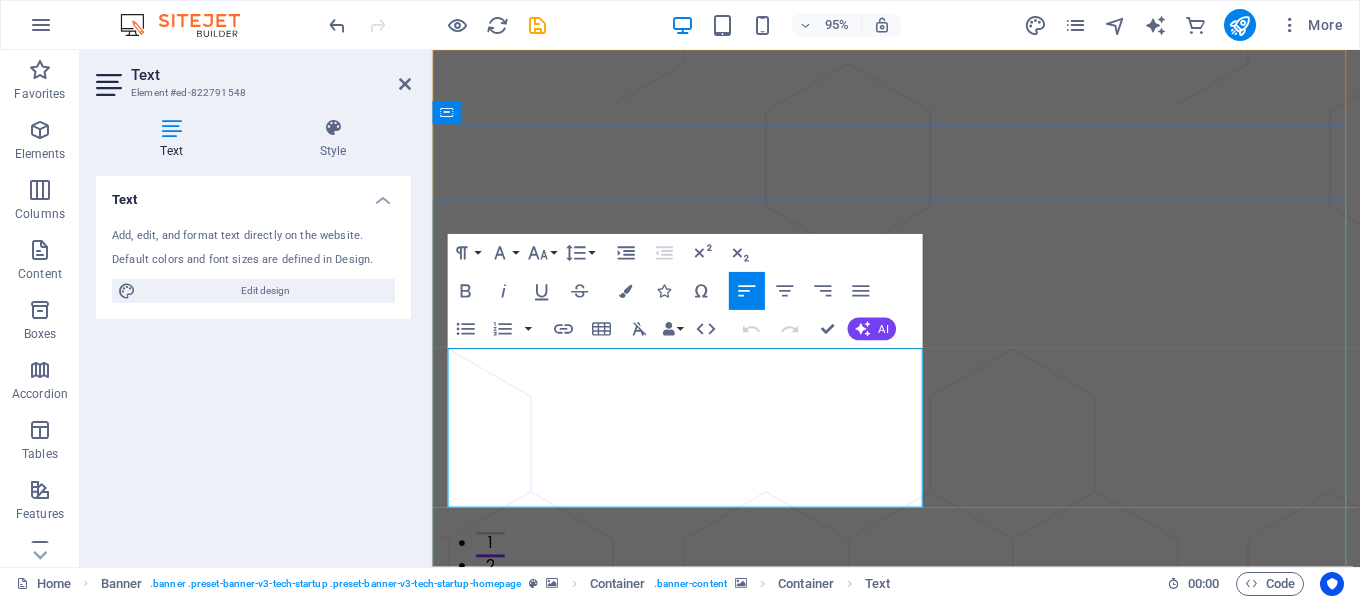 click on "We specialize in building high-performance software, including mobile apps, web applications, cloud solutions, AI systems." at bounding box center [918, 1713] 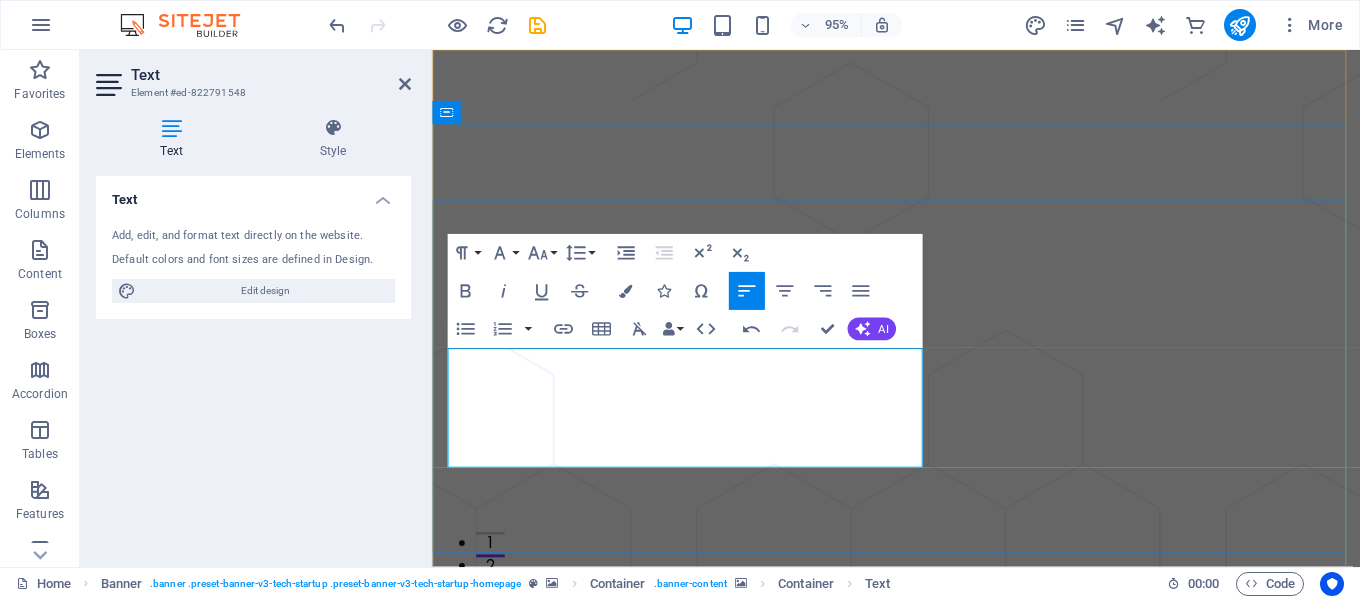 click on "We specialize in building high-pdoftware, including mobile apps, web applications, cloud solutions, AI systems." at bounding box center (873, 1629) 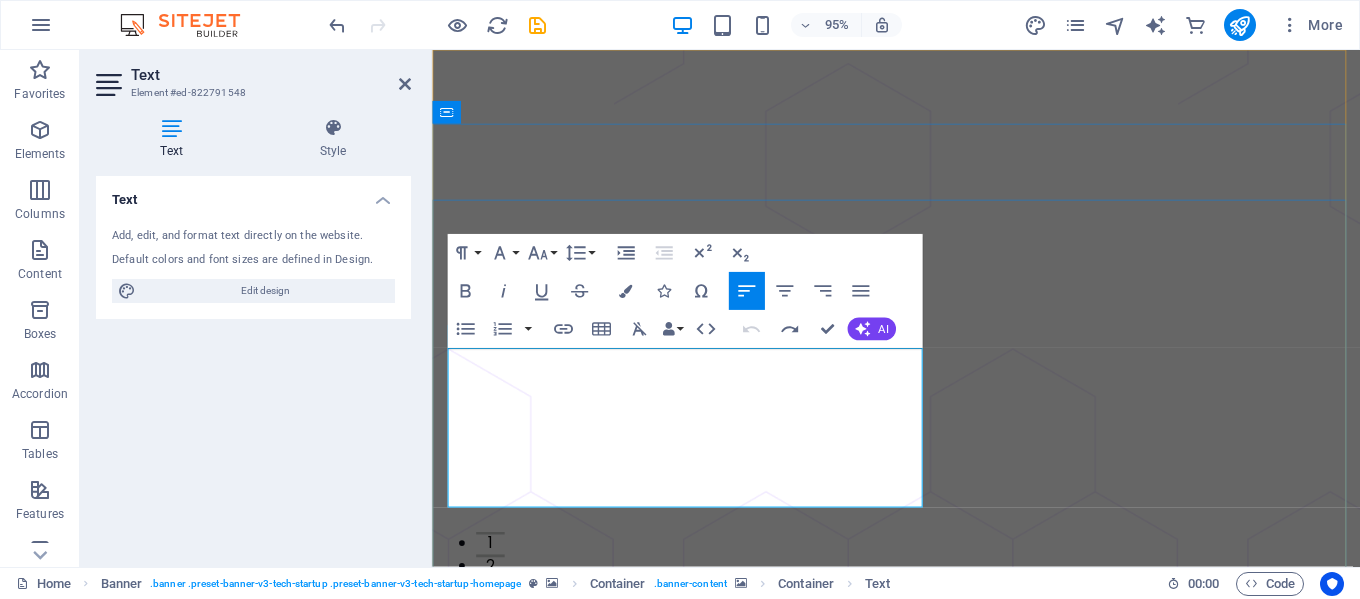 click on "We specialize in building high-performance software, including mobile apps, web applications, cloud solutions, AI systems." at bounding box center (918, 1713) 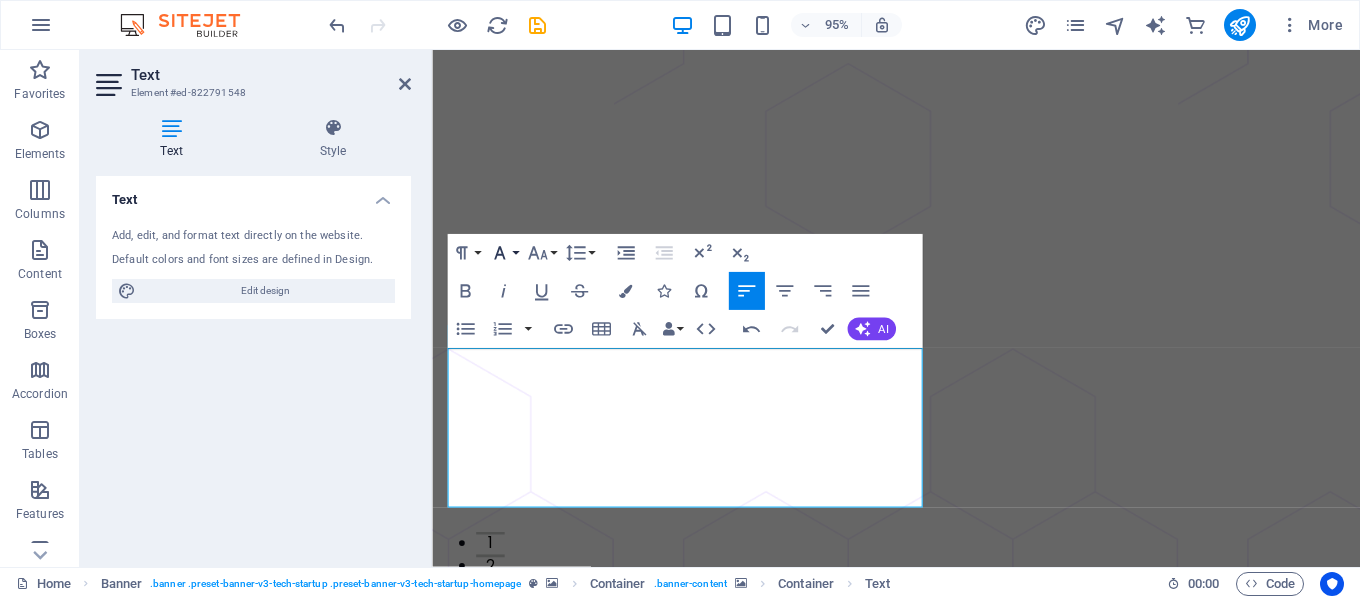 click 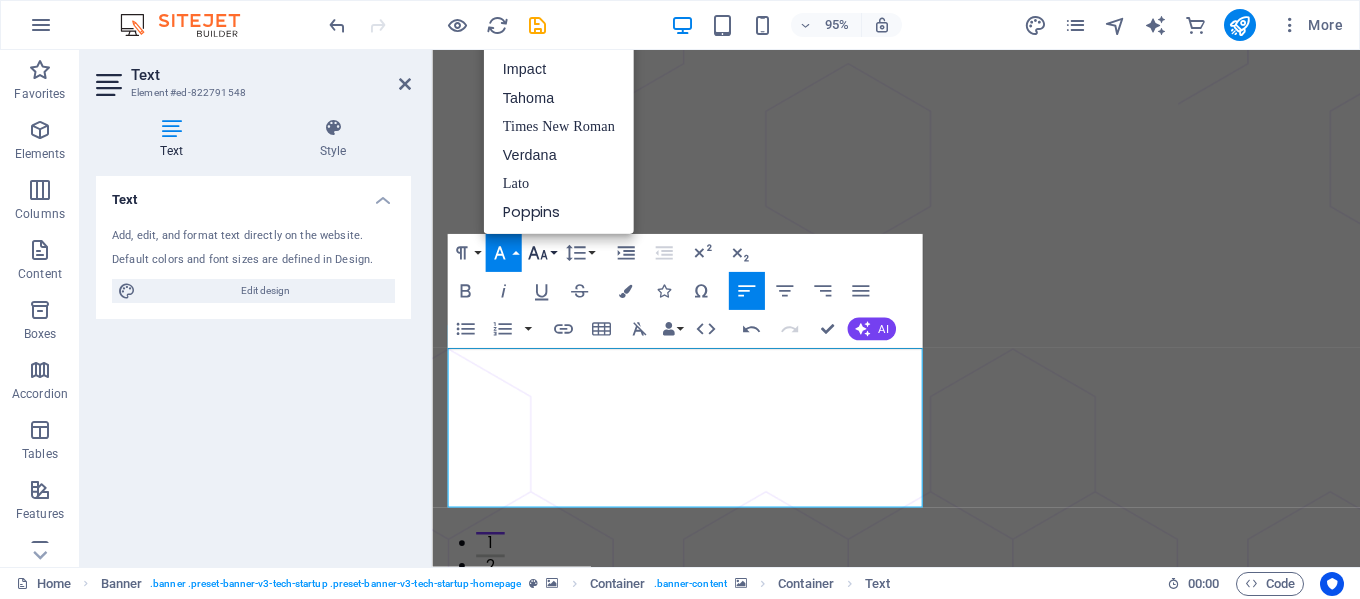 click on "Font Size" at bounding box center [541, 253] 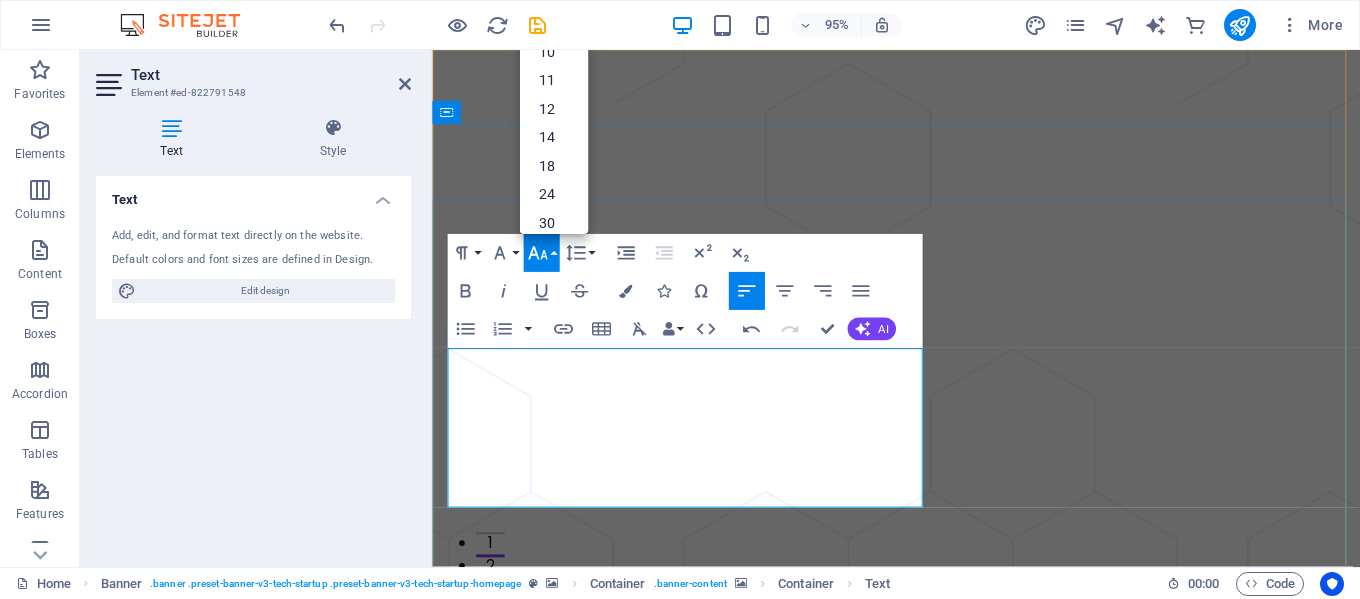 click on "We specialize in building high-performance software, including mobile apps, web applications, cloud solutions, AI systems." at bounding box center (918, 1713) 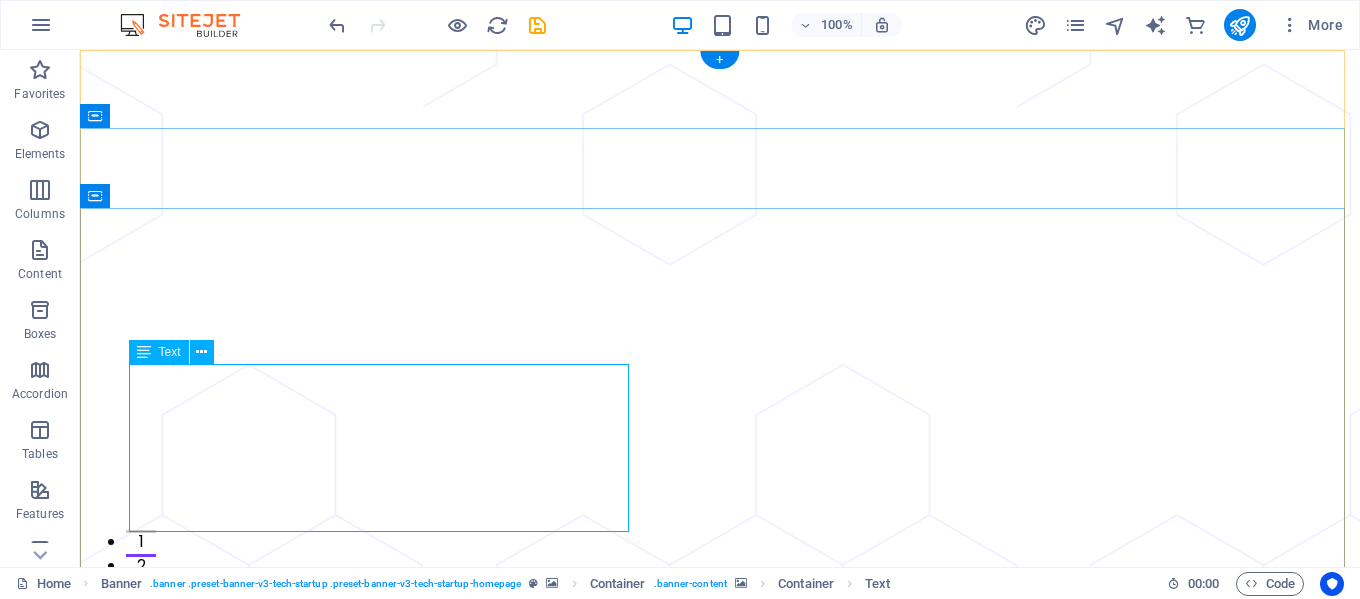 click on "We specialize in building high-performance software, including mobile apps, web applications, cloud solutions, AI systems." at bounding box center [720, 1714] 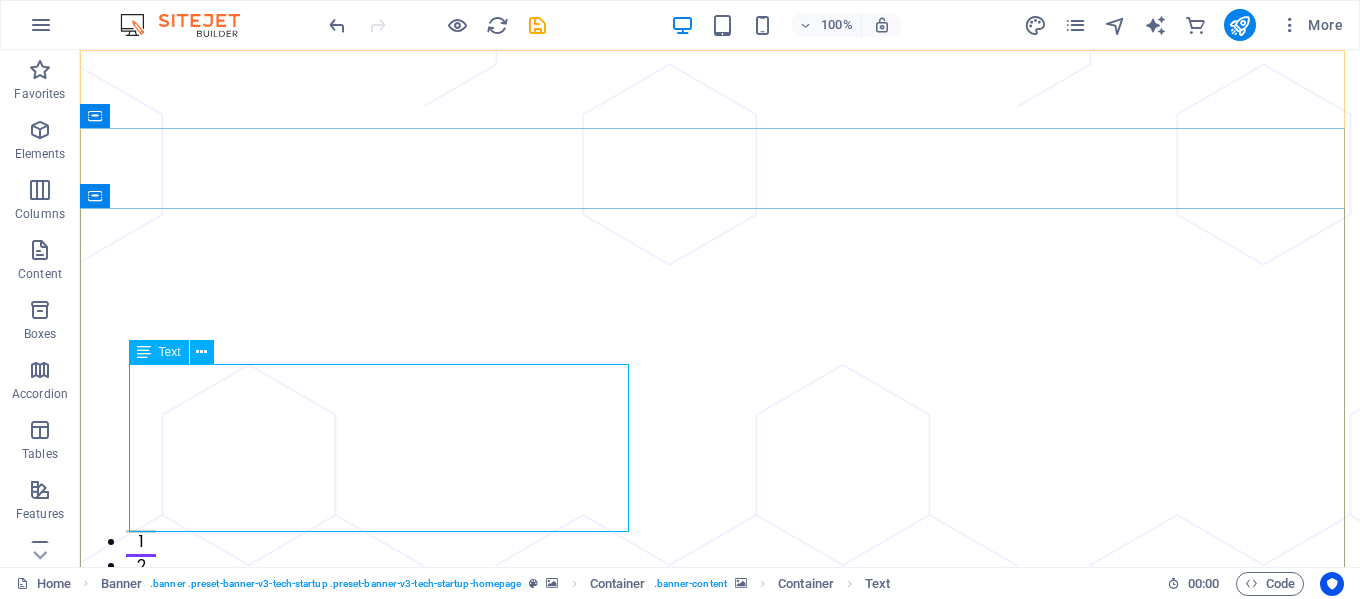 click on "Text" at bounding box center [159, 352] 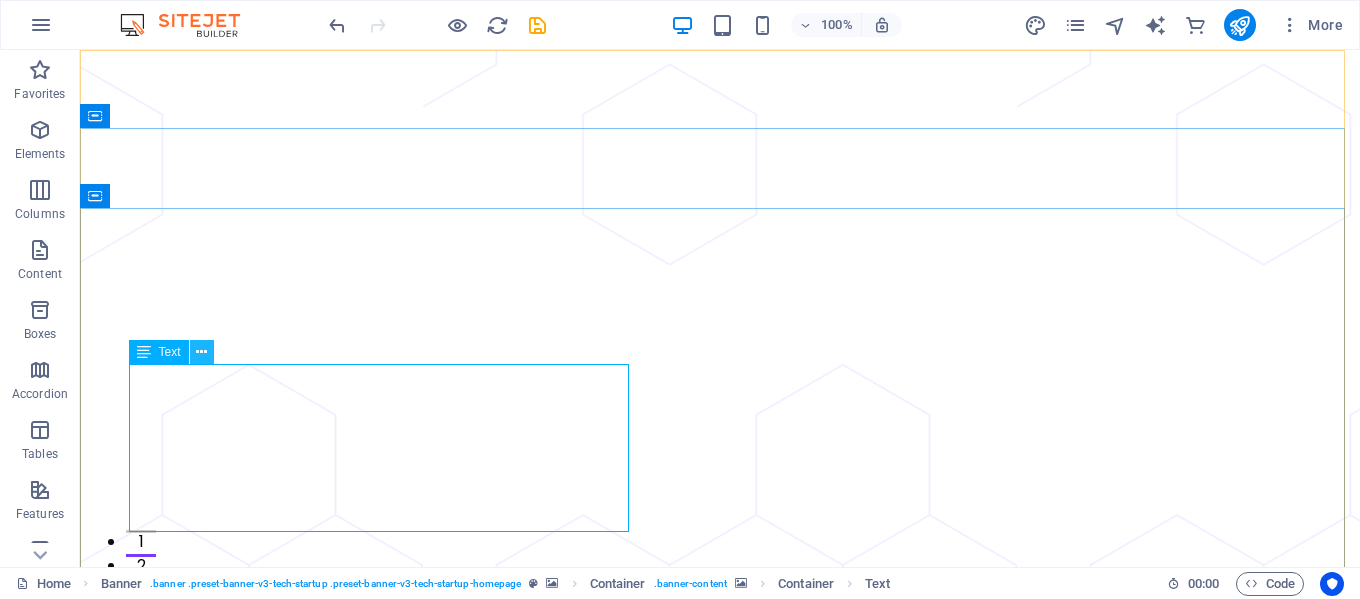 click at bounding box center (201, 352) 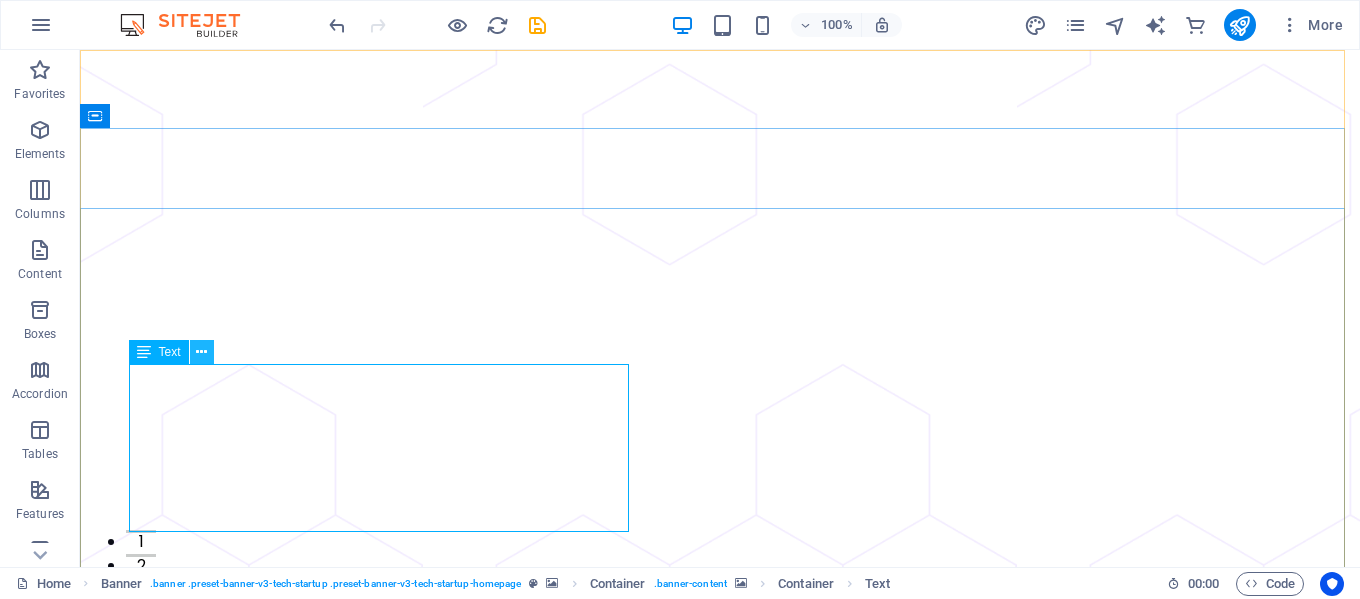 click at bounding box center (202, 352) 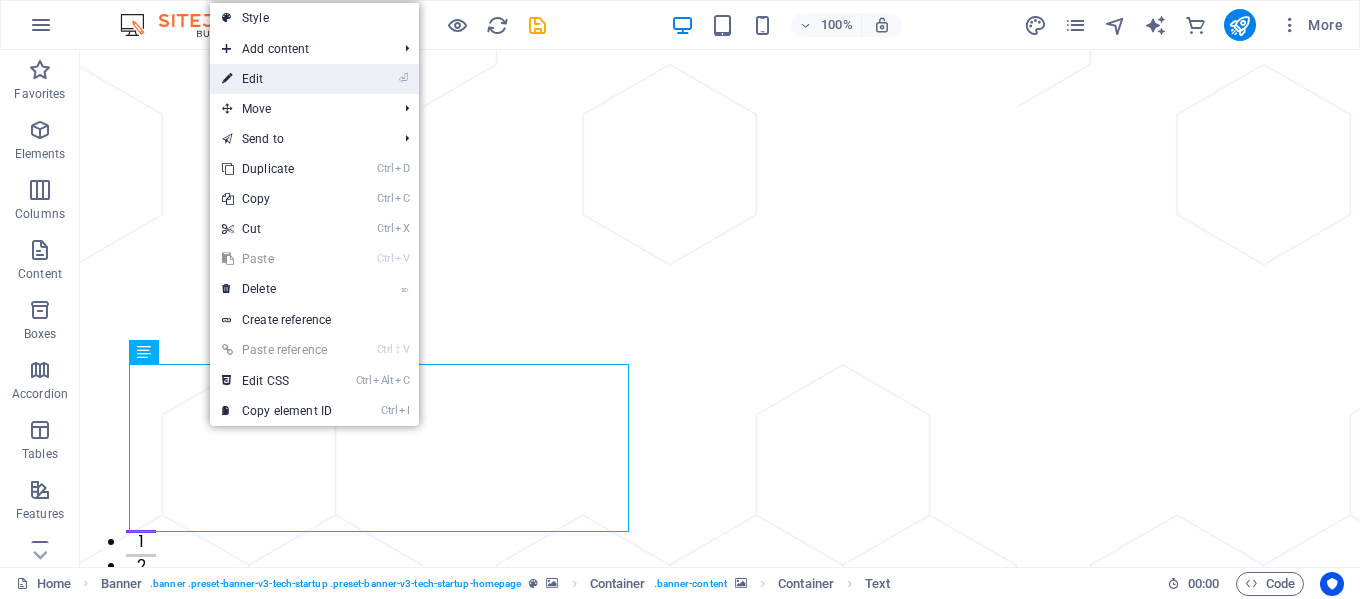 click on "⏎  Edit" at bounding box center (277, 79) 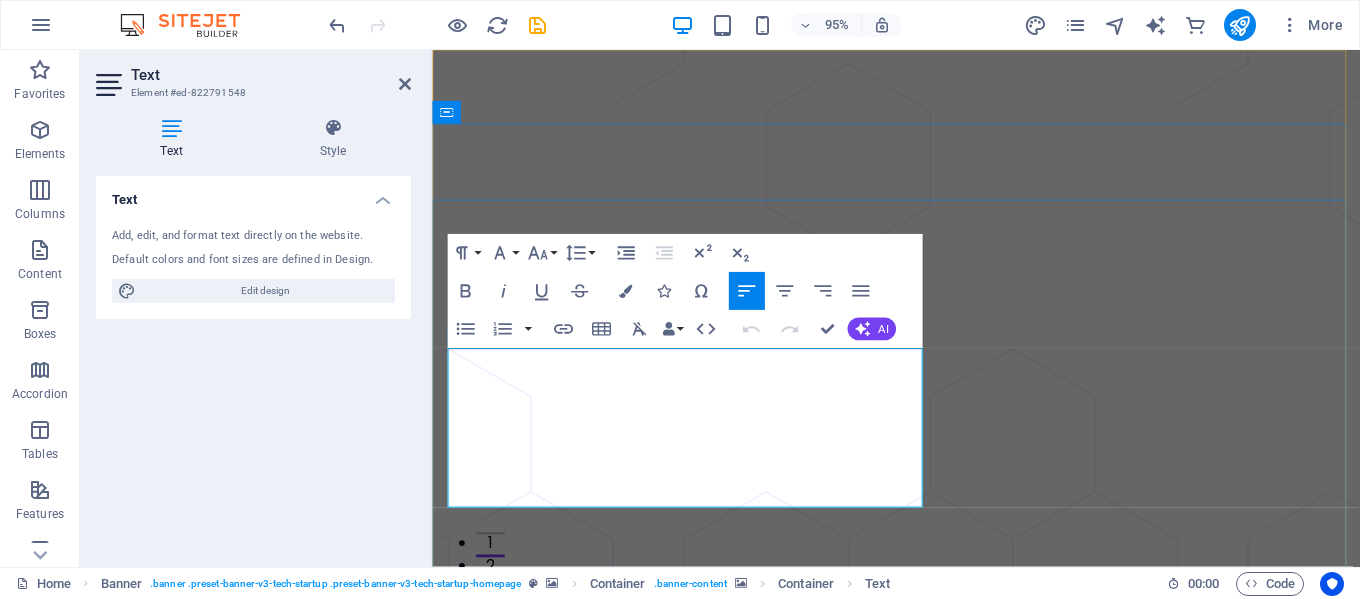 click on "We specialize in building high-performance software, including mobile apps, web applications, cloud solutions, AI systems." at bounding box center [918, 1713] 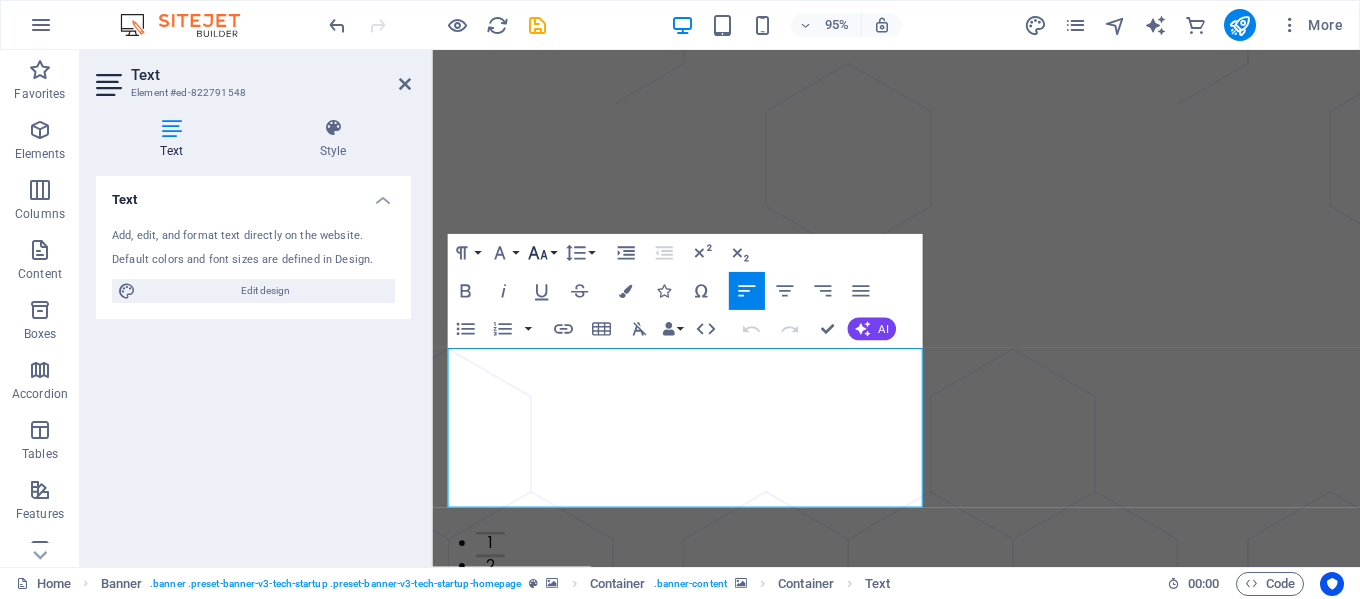 click on "Font Size" at bounding box center (541, 253) 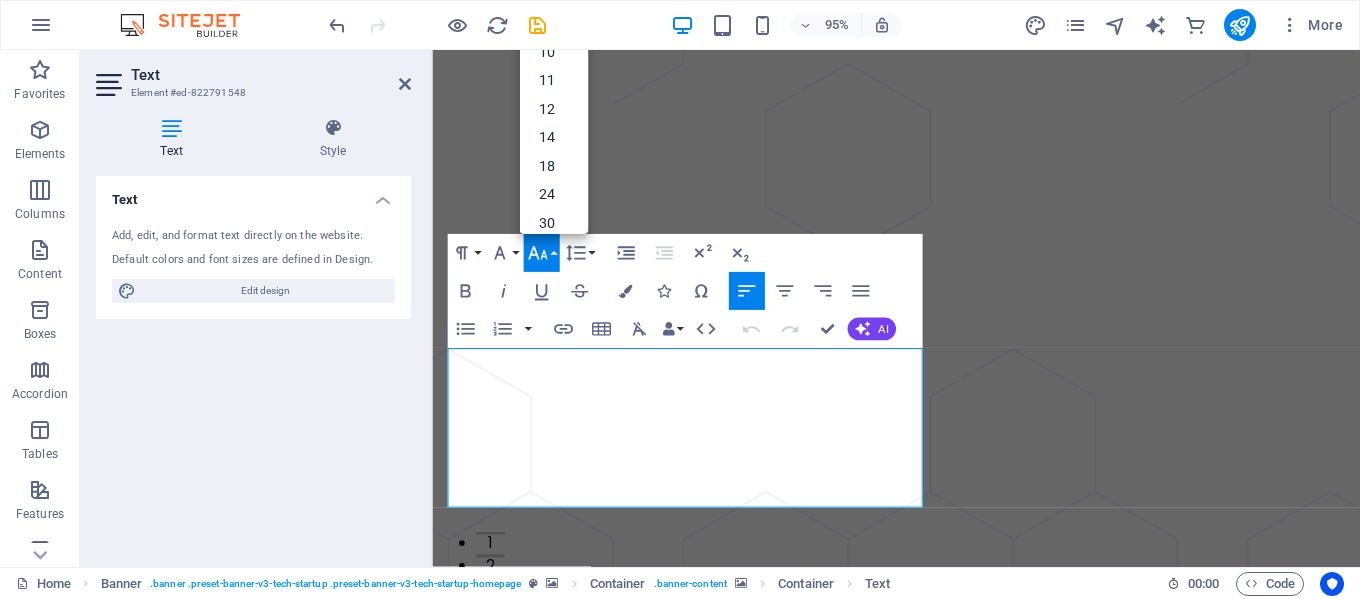 click on "Font Size" at bounding box center [541, 253] 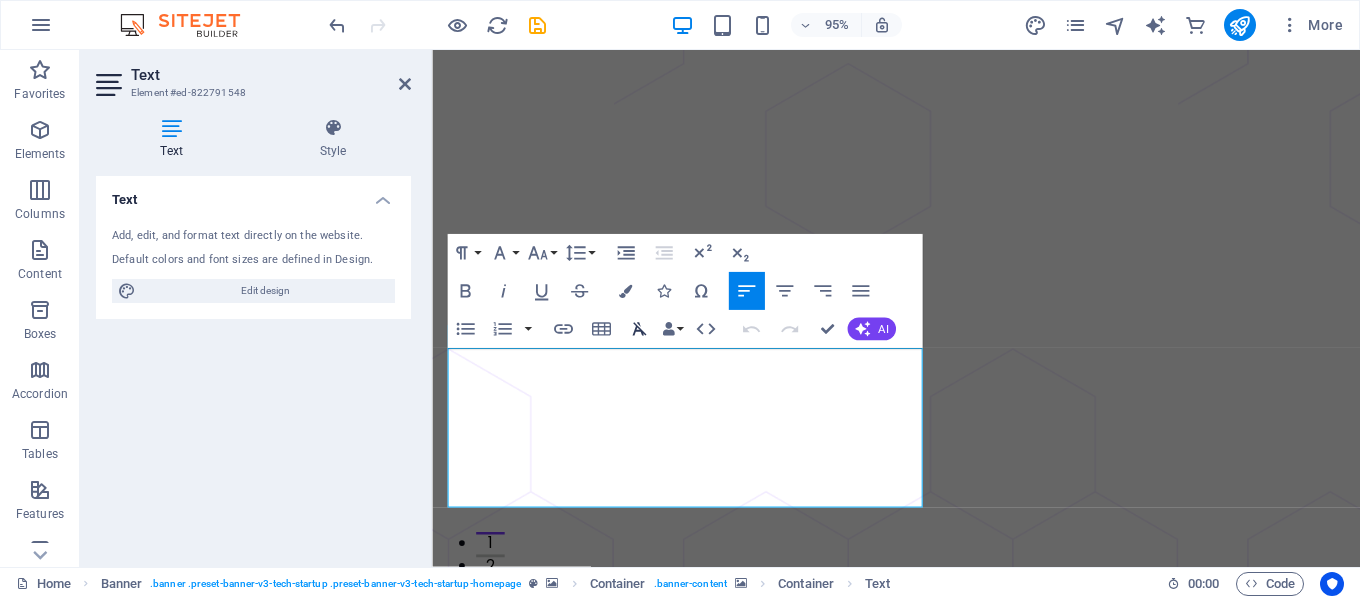 click 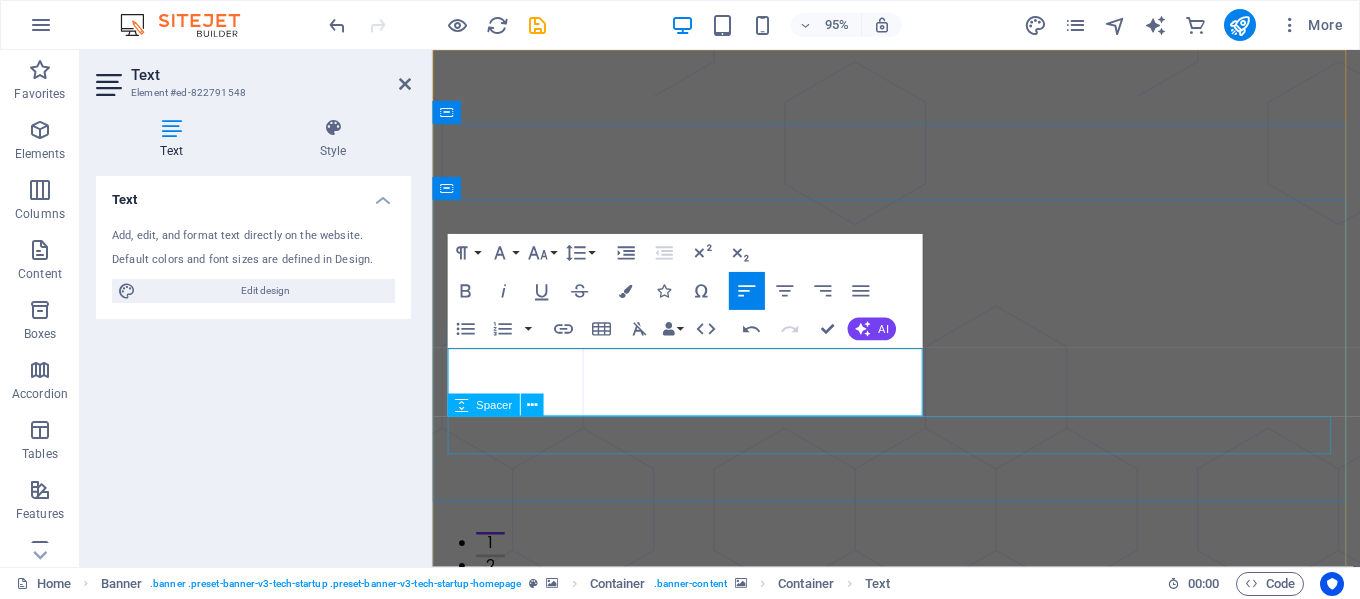 click at bounding box center [920, 1548] 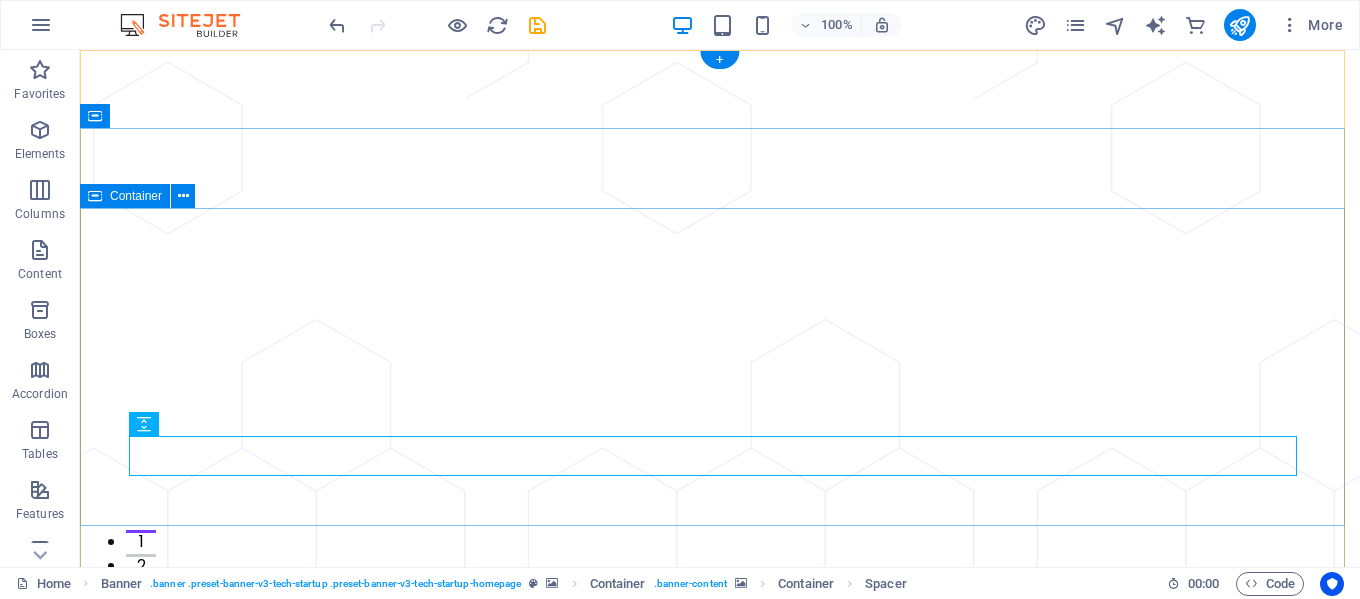 click on "Let your  business grow super fast  and secure, with Techup. We specialize in building high-performance software, including mobile apps, web applications, cloud solutions, AI systems. Get Started Now" at bounding box center (720, 1483) 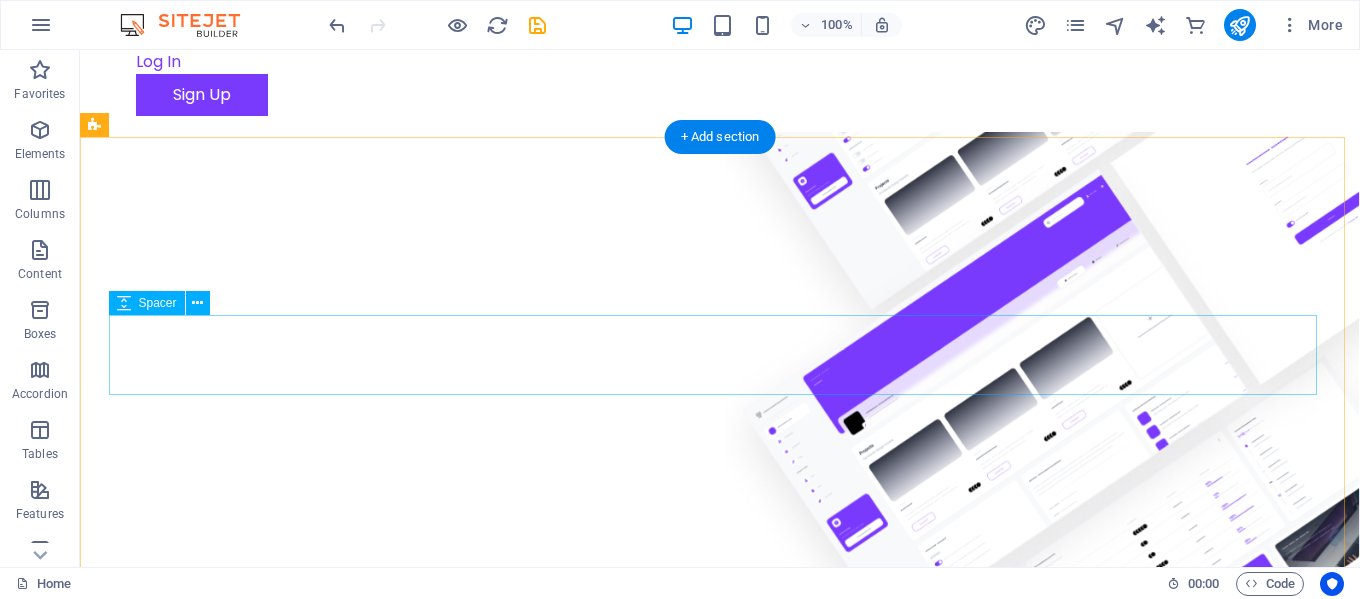 scroll, scrollTop: 833, scrollLeft: 0, axis: vertical 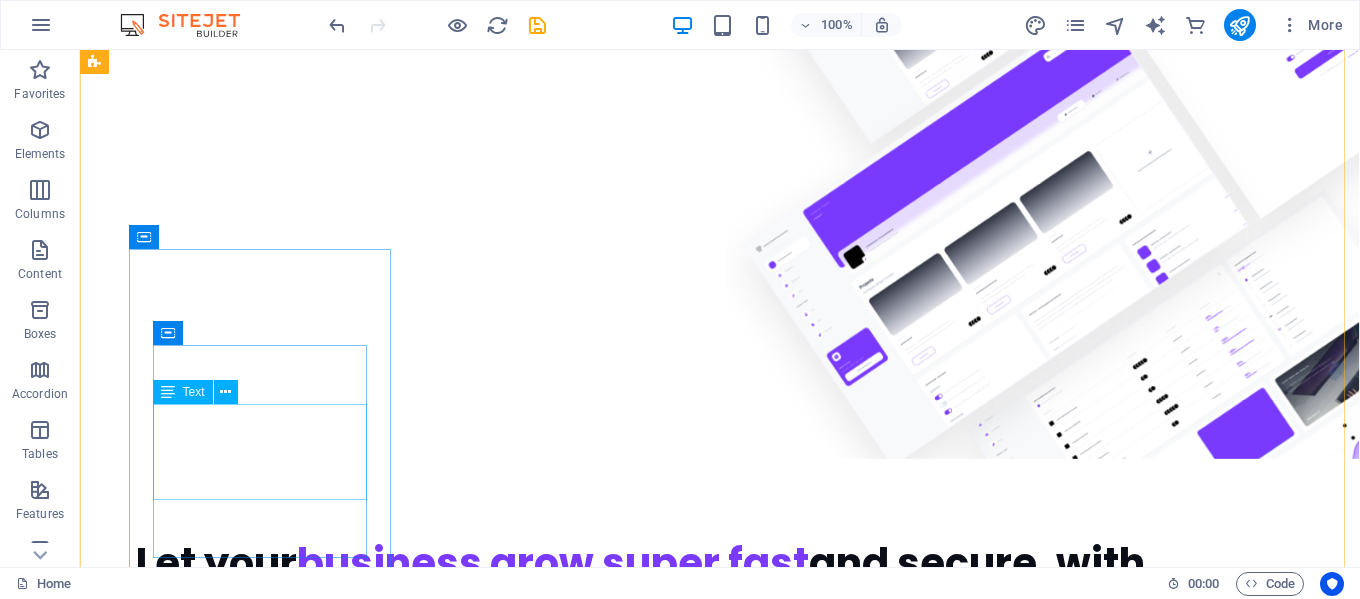 click on "Molestiae eum conse qu atur beatae fugiat opt io nobis eaque assumenda. Velit consequatur volup" at bounding box center (227, 1996) 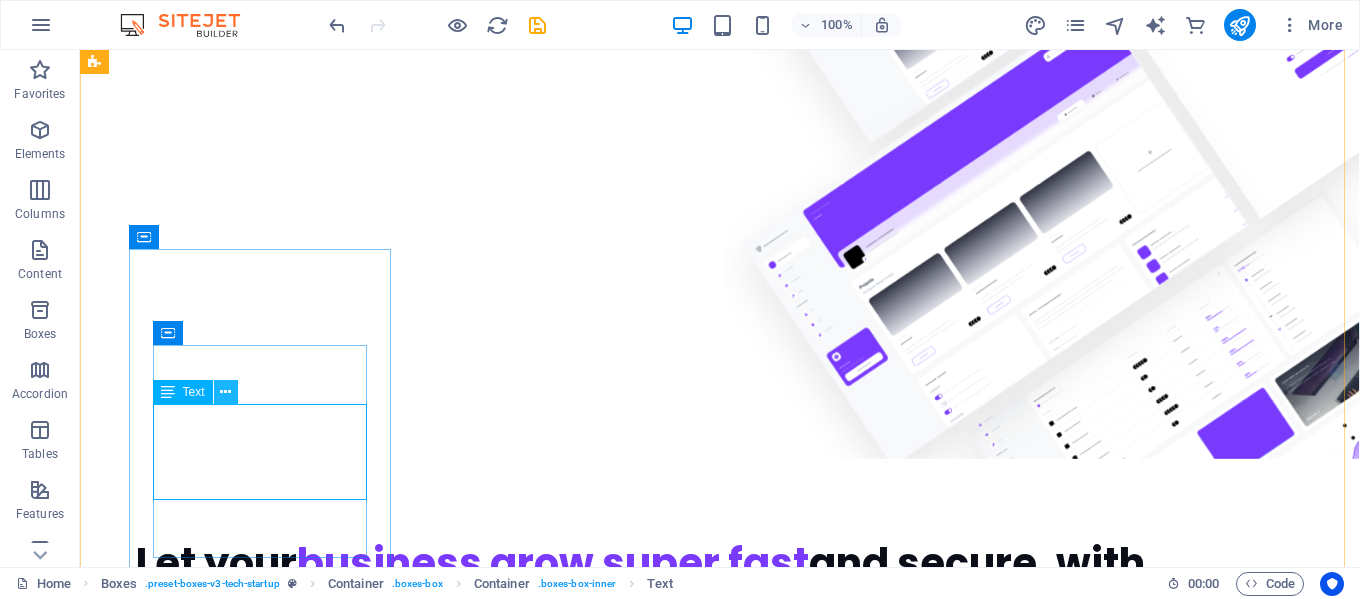 click at bounding box center (226, 392) 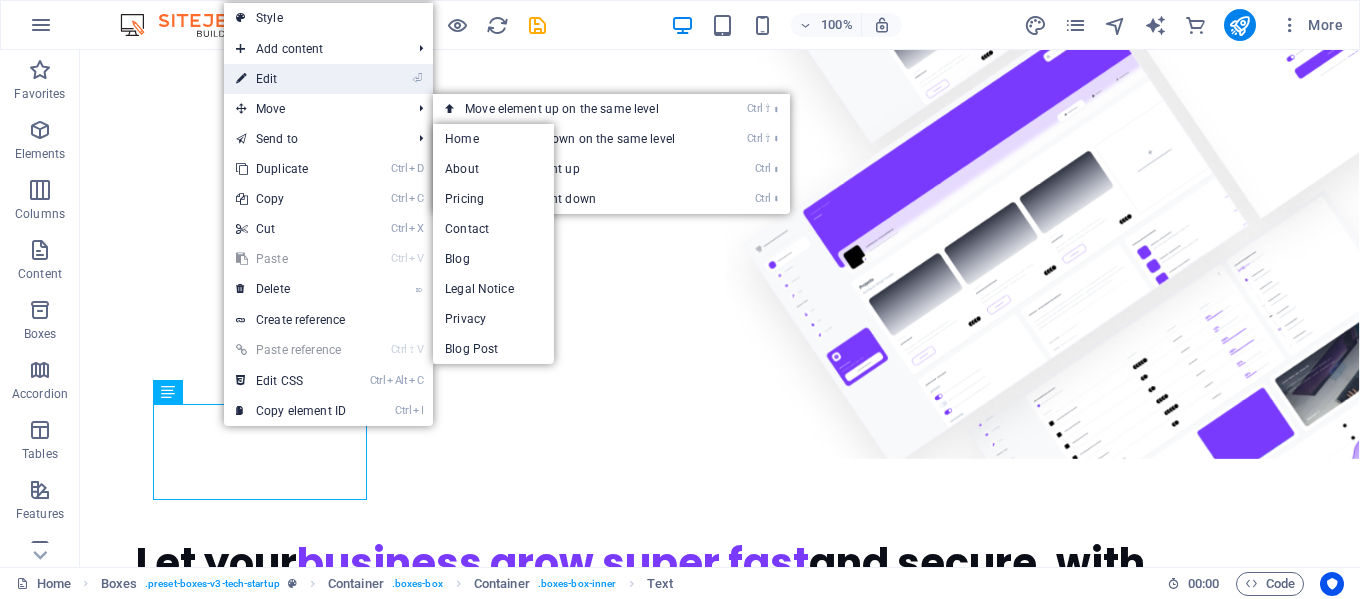 click on "⏎  Edit" at bounding box center [291, 79] 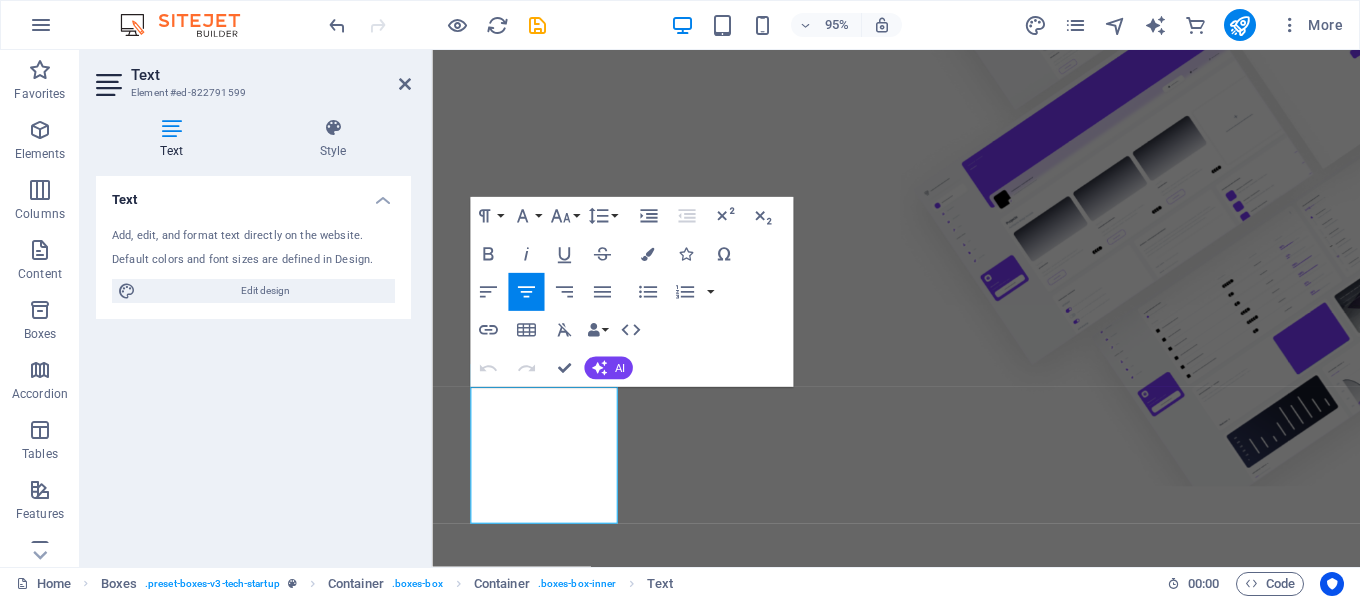scroll, scrollTop: 806, scrollLeft: 0, axis: vertical 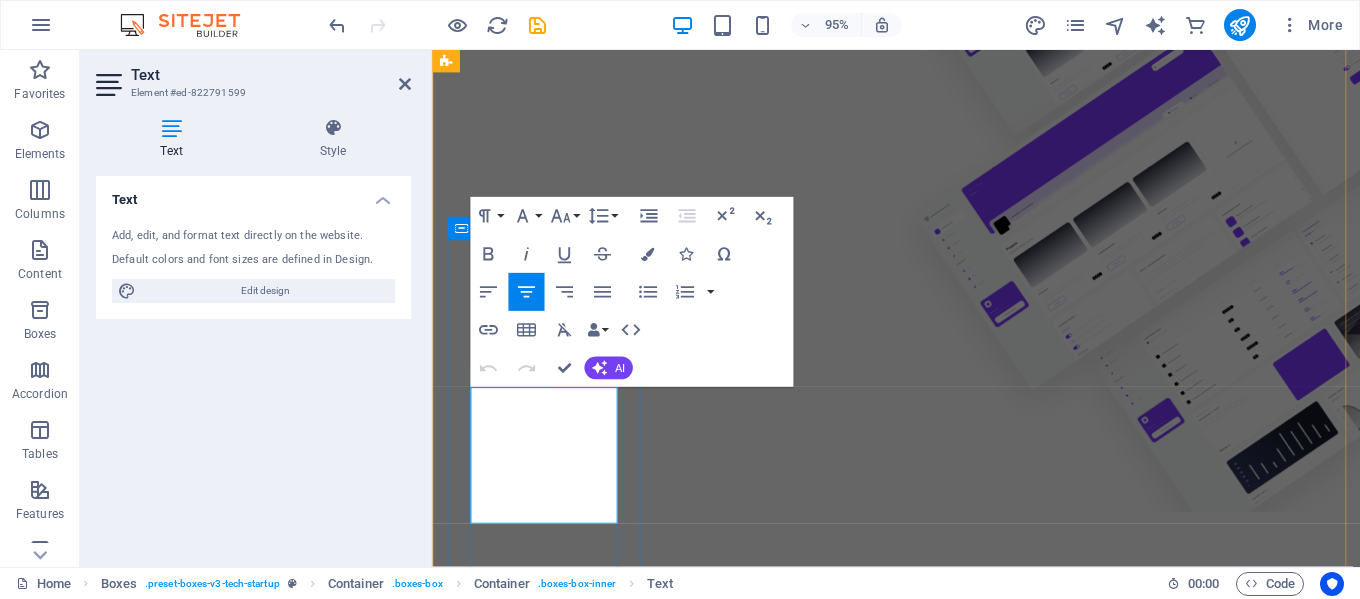 click on "Molestiae eum conse qu atur beatae fugiat opt io nobis eaque assumenda. Velit consequatur volup" at bounding box center (551, 2024) 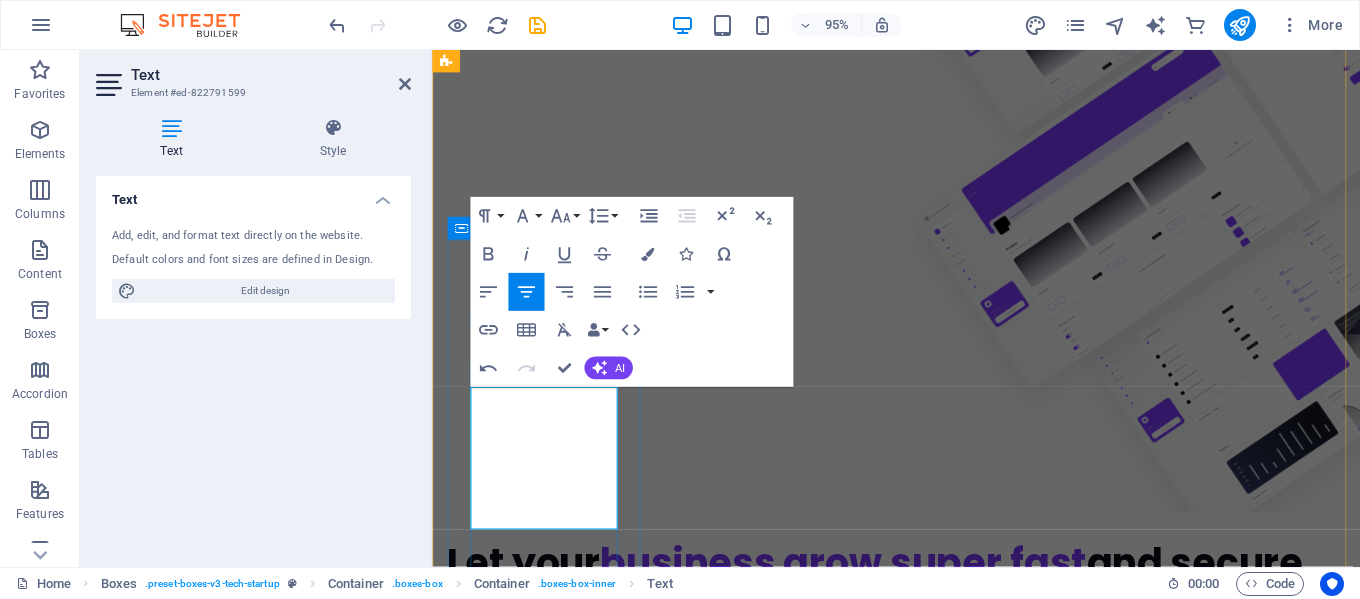 click on "Building responsive, secure, and scalable web applications for businesses of all sizes using modern technologies." 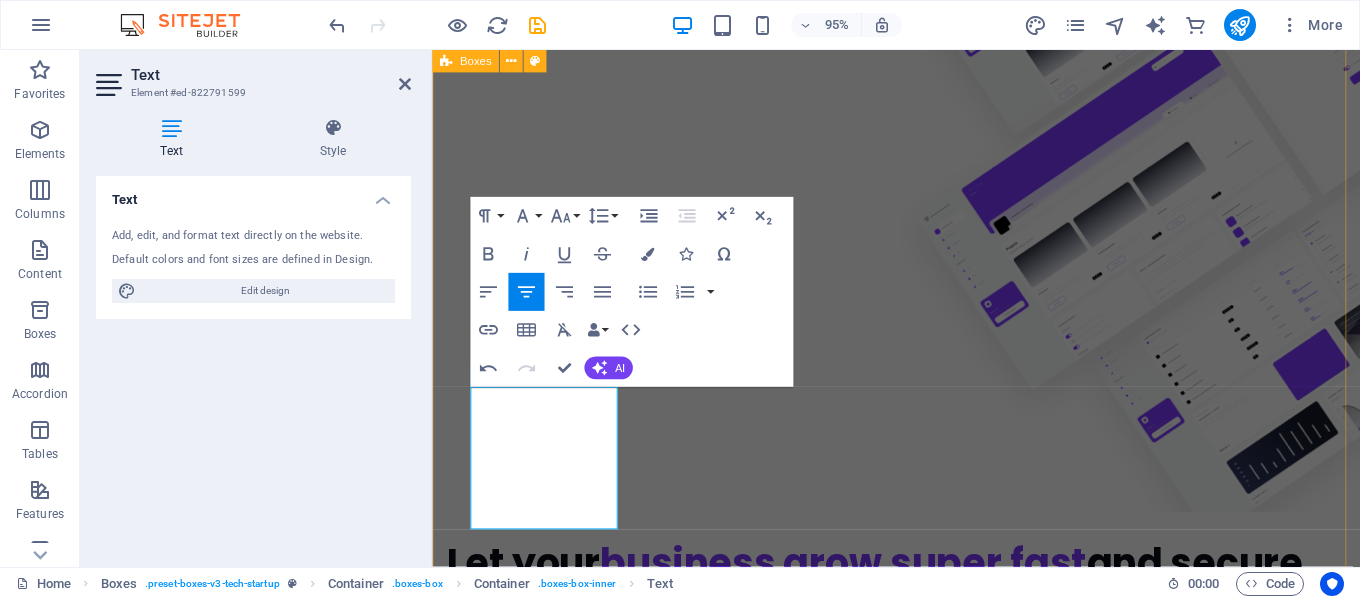 click on "Our Approach Cloud Services Building responsive, secure, and scalable web applications for businesses of all sizes using modern technologies.   Learn more    Innovative Tech Molestiae eum conse qu atur beatae fugiat opt io nobis eaque assumenda. Velit consequatur volup  Learn more    Manage Data Molestiae eum conse qu atur beatae fugiat opt io nobis eaque assumenda. Velit consequatur volup  Learn more    Support Clients Molestiae eum conse qu atur beatae fugiat opt io nobis eaque assumenda. Velit consequatur volup  Learn more   " at bounding box center [920, 2442] 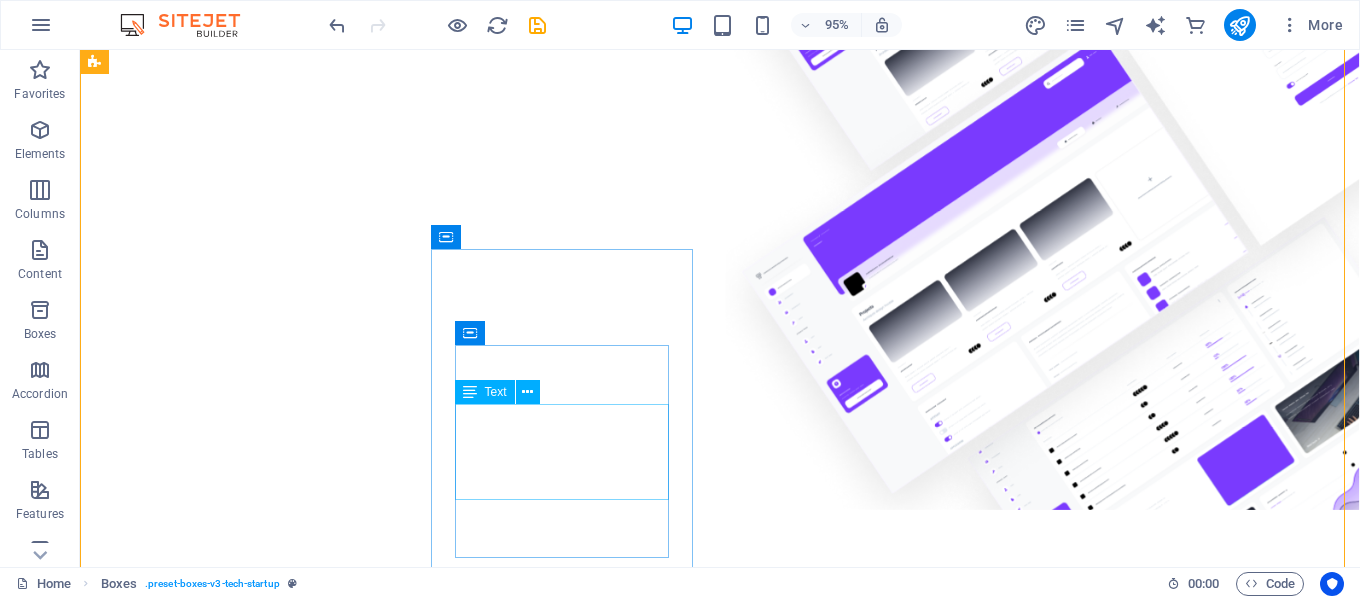 scroll, scrollTop: 833, scrollLeft: 0, axis: vertical 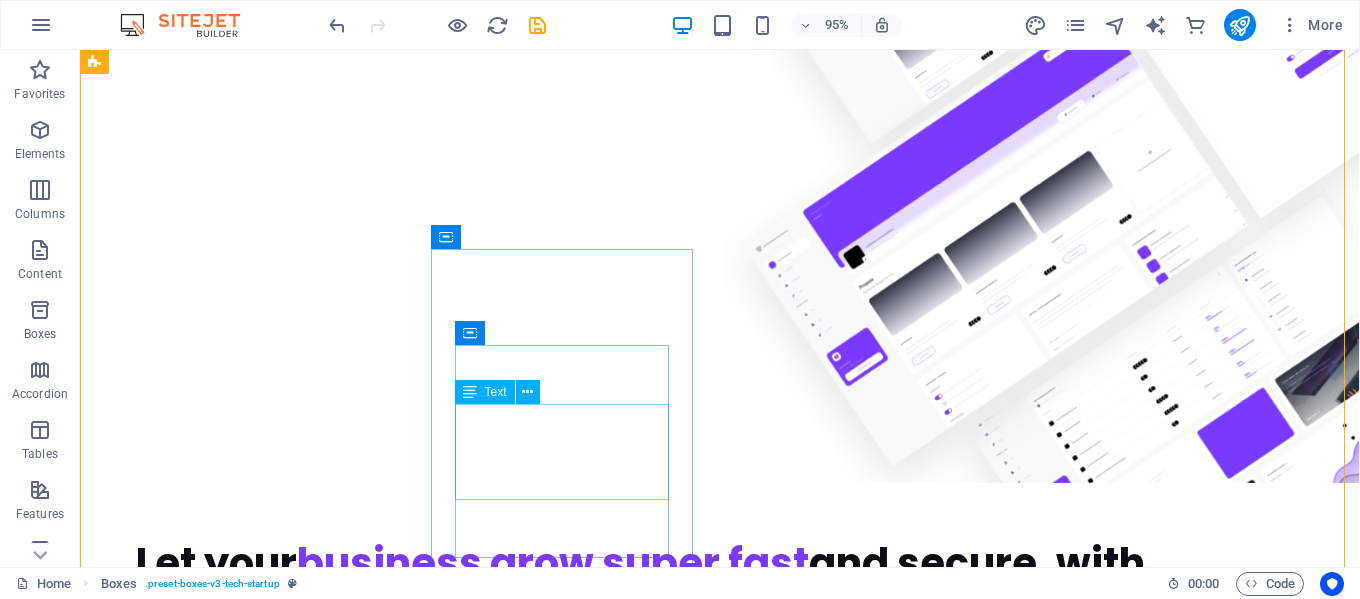 click on "Molestiae eum conse qu atur beatae fugiat opt io nobis eaque assumenda. Velit consequatur volup" at bounding box center (227, 2357) 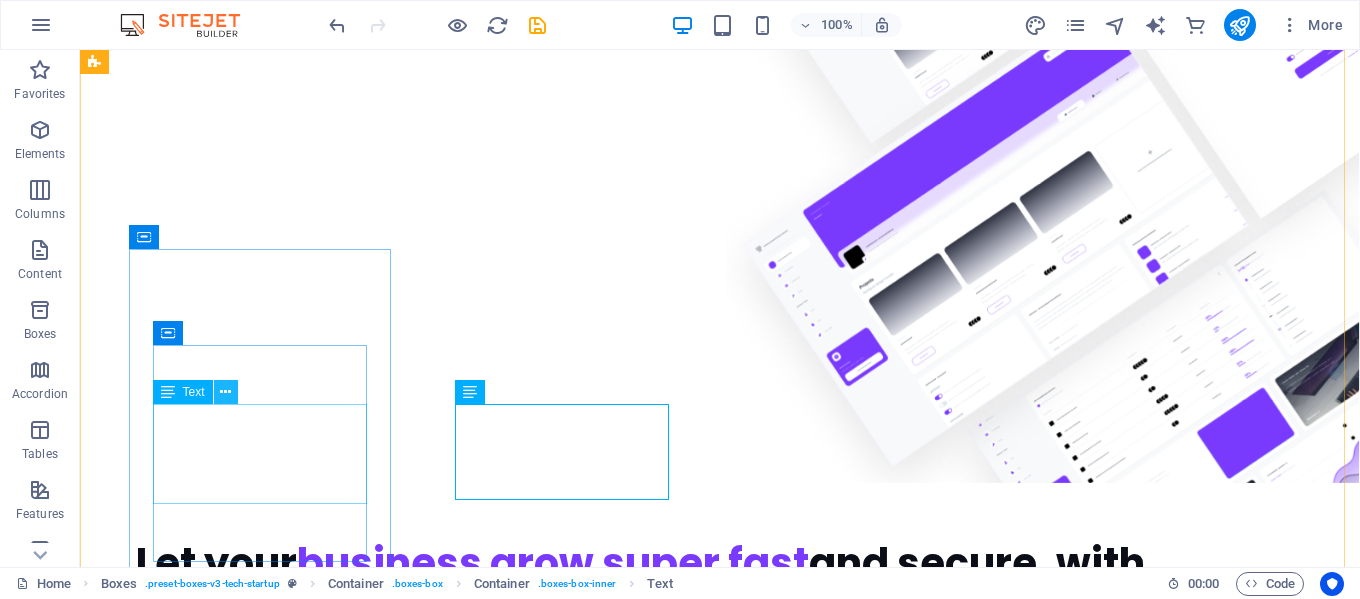 click at bounding box center (226, 392) 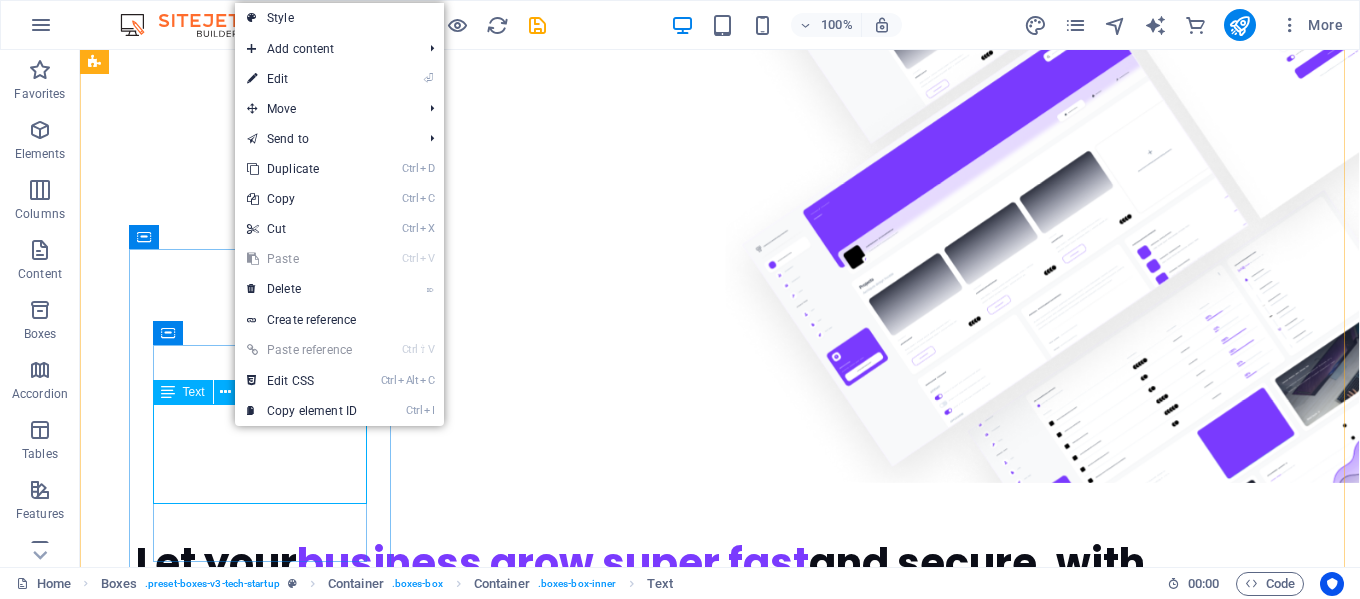 click on "Building responsive, secure, and scalable web applications for businesses of all sizes using modern technologies." at bounding box center [227, 1996] 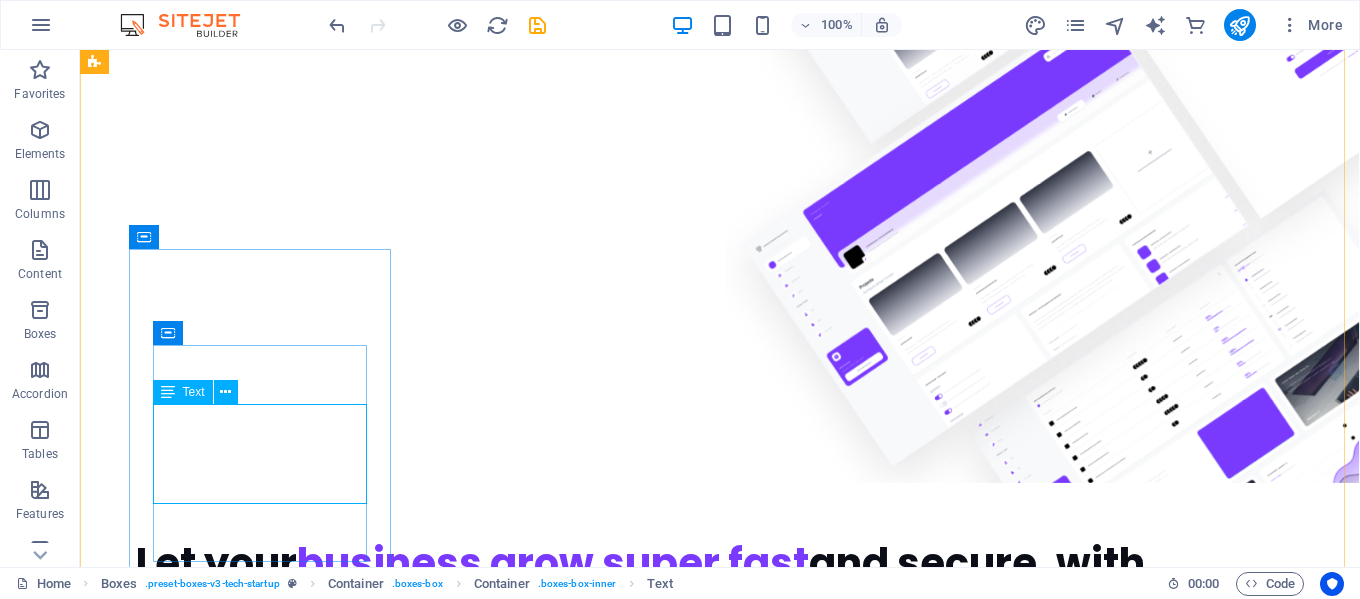 click on "Building responsive, secure, and scalable web applications for businesses of all sizes using modern technologies." at bounding box center (227, 1996) 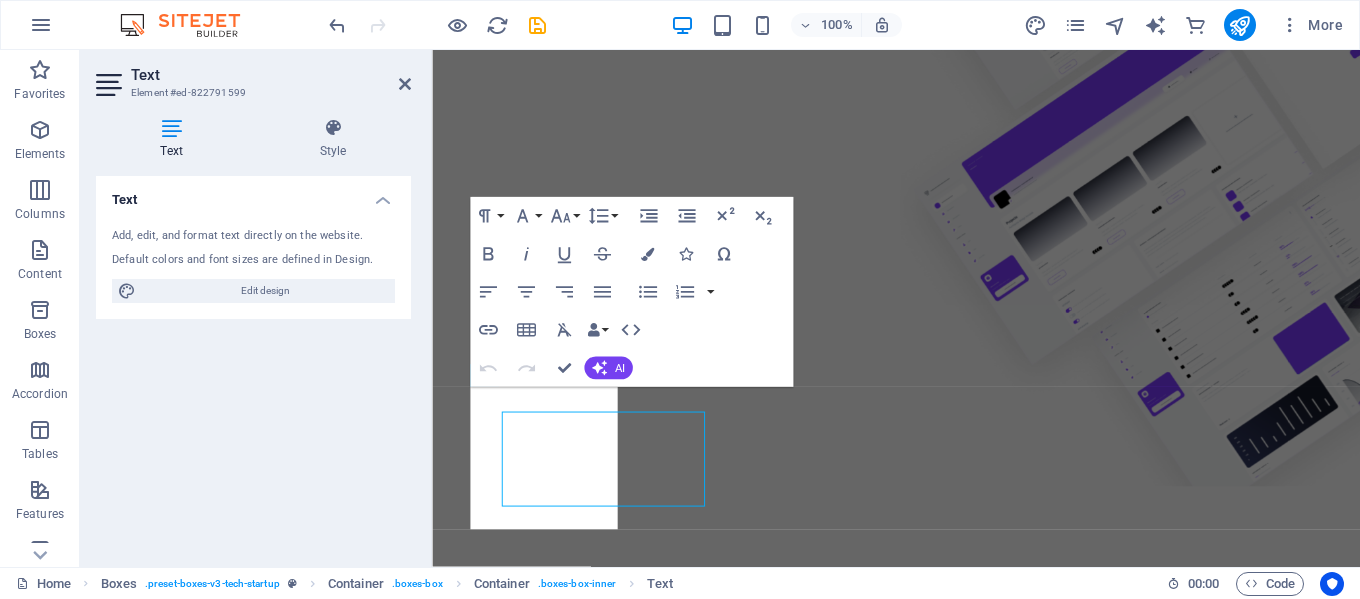 scroll, scrollTop: 806, scrollLeft: 0, axis: vertical 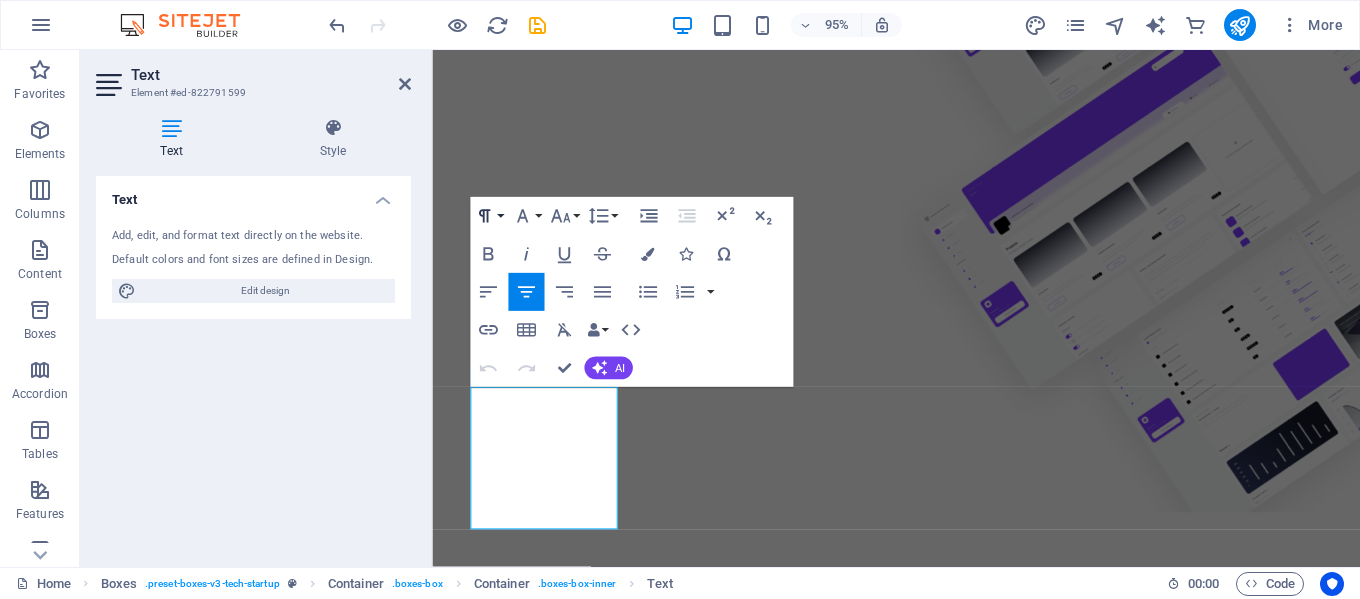 click 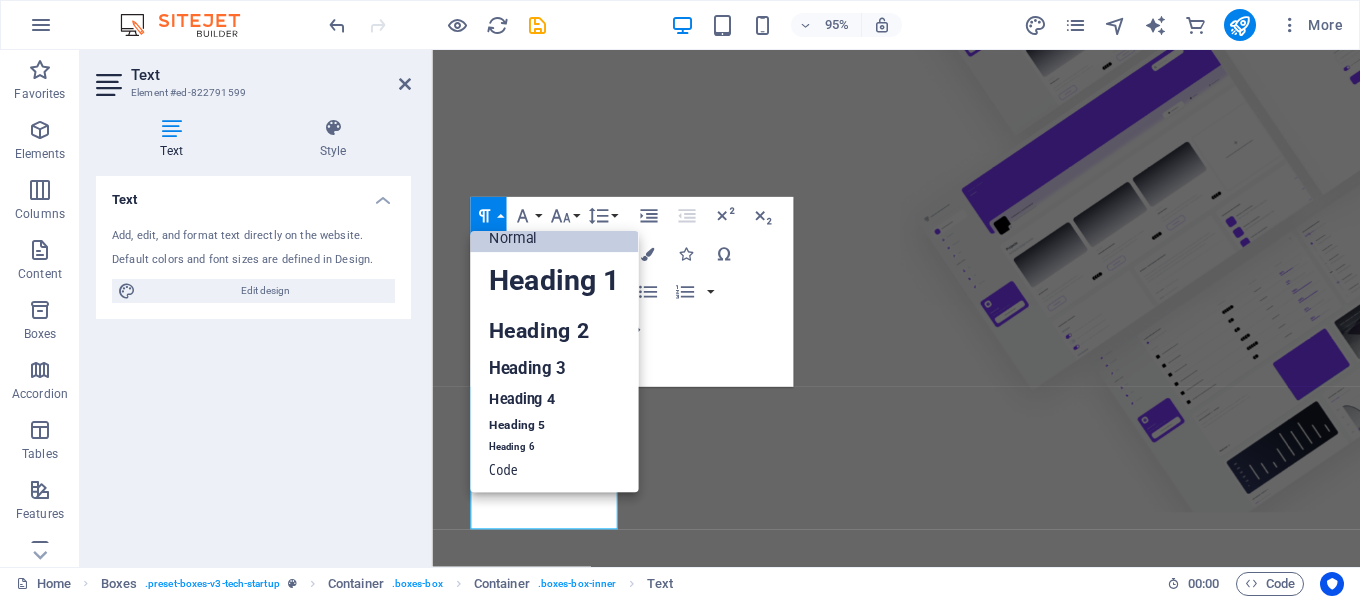 scroll, scrollTop: 16, scrollLeft: 0, axis: vertical 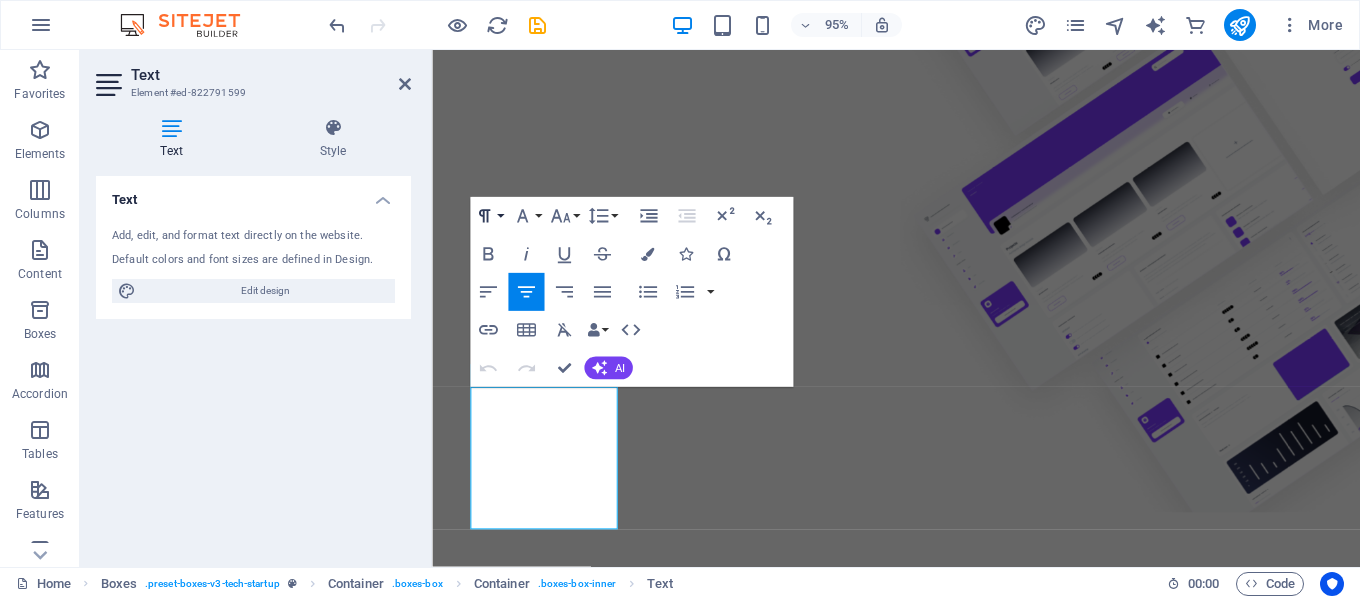 click 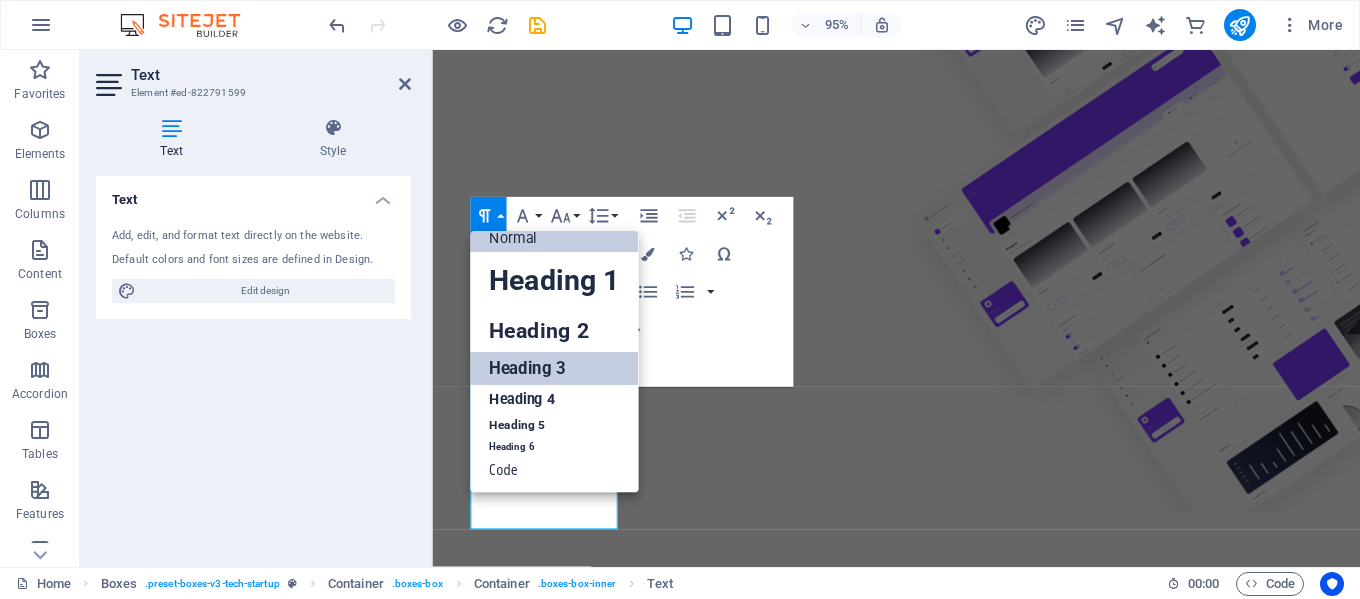 click on "Heading 3" at bounding box center [554, 368] 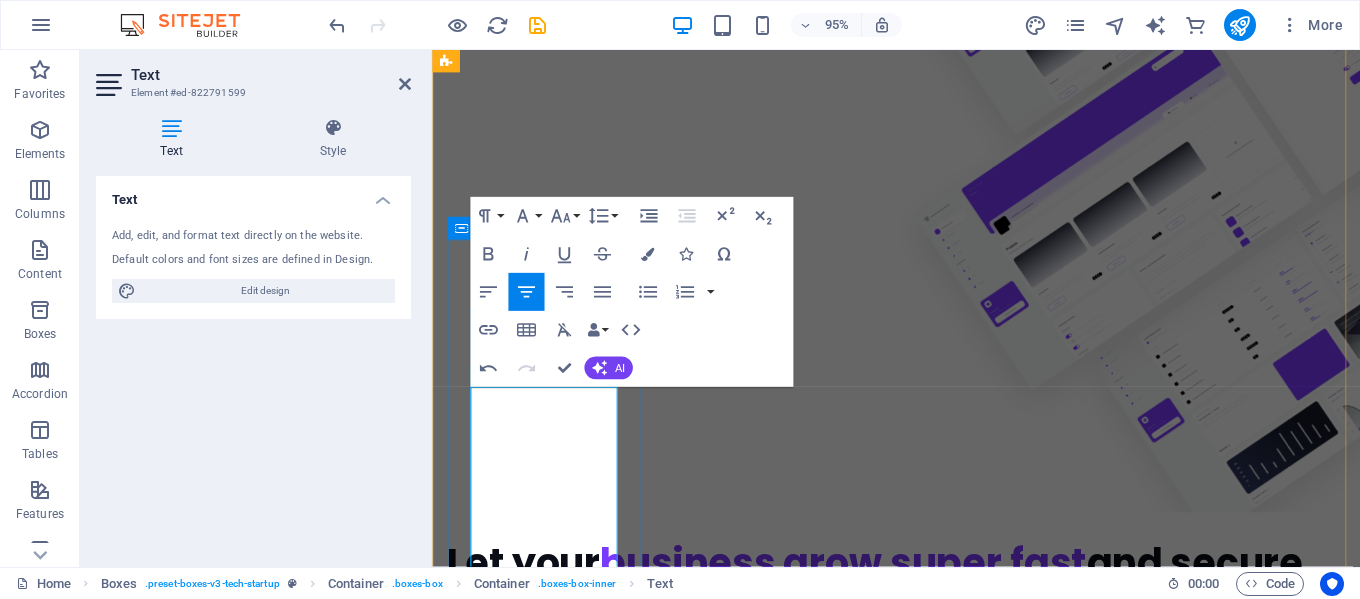 click on "Building responsive, secure, and scalable web applications for businesses of all sizes using modern technologies." at bounding box center (551, 1986) 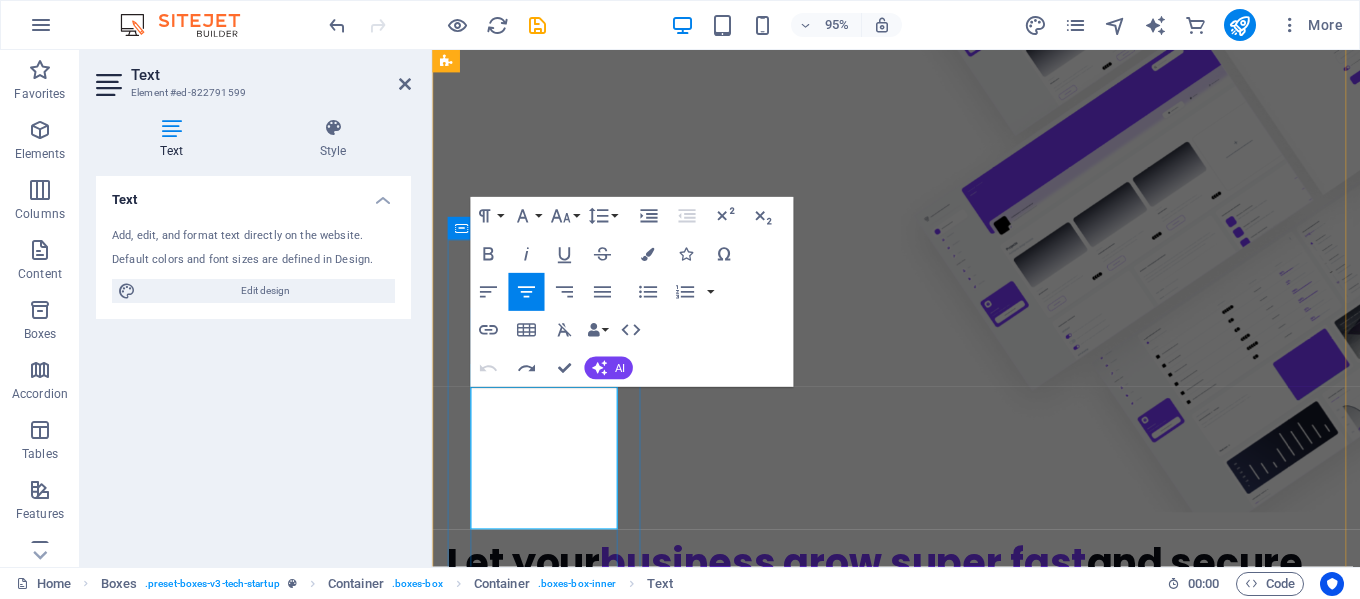 click on "Building responsive, secure, and scalable web applications for businesses of all sizes using modern technologies." at bounding box center (551, 1945) 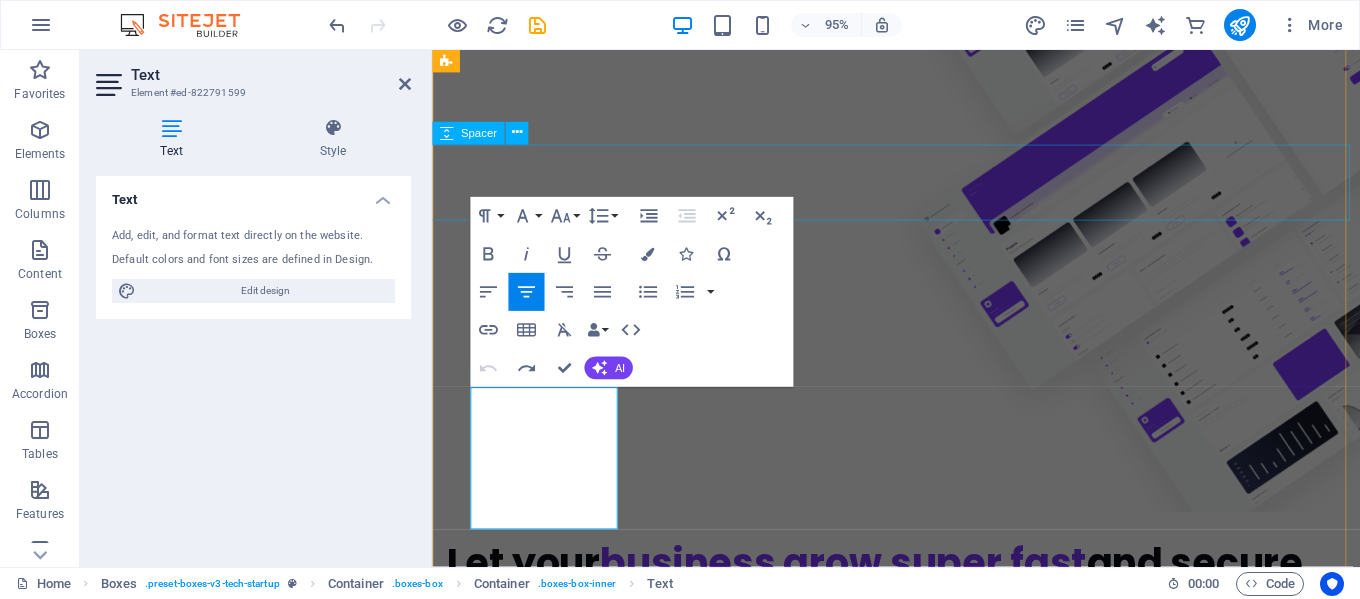 click at bounding box center (920, 1659) 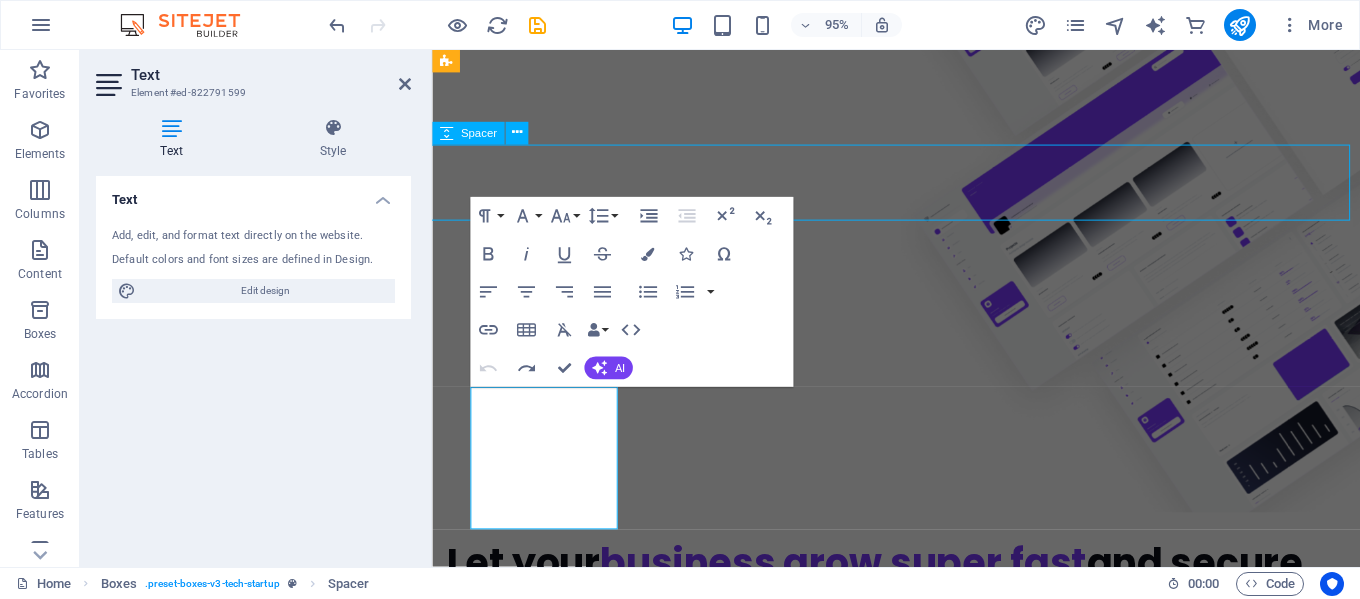 scroll, scrollTop: 833, scrollLeft: 0, axis: vertical 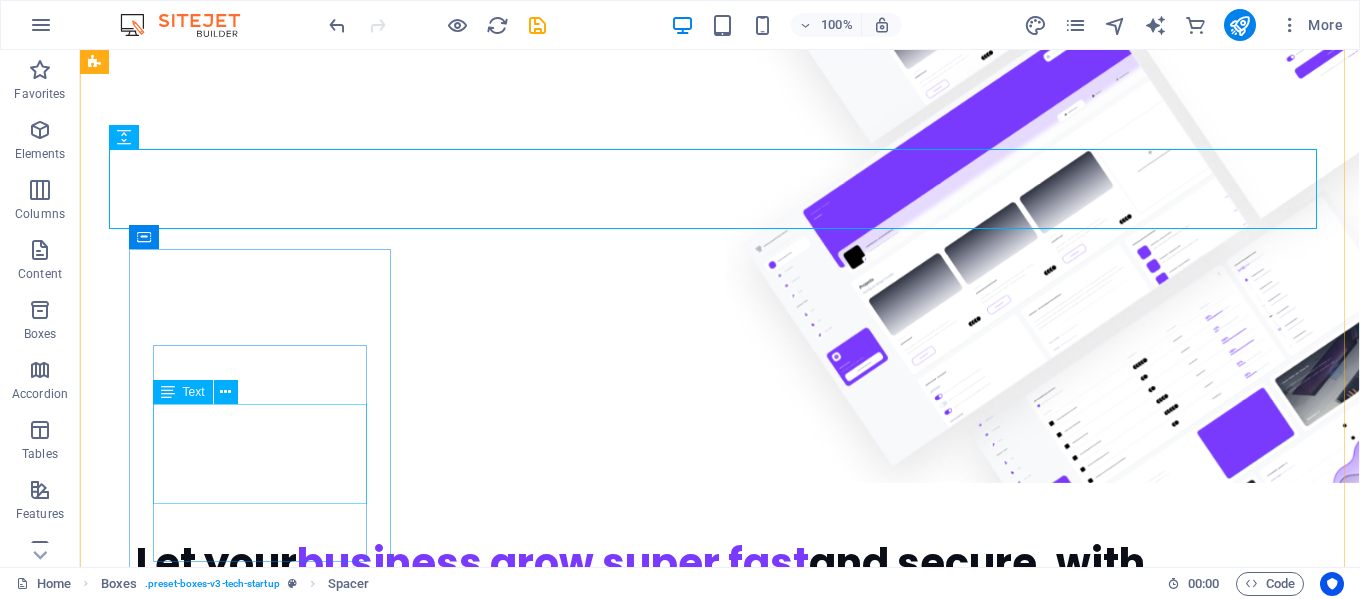 click on "Text" at bounding box center [194, 392] 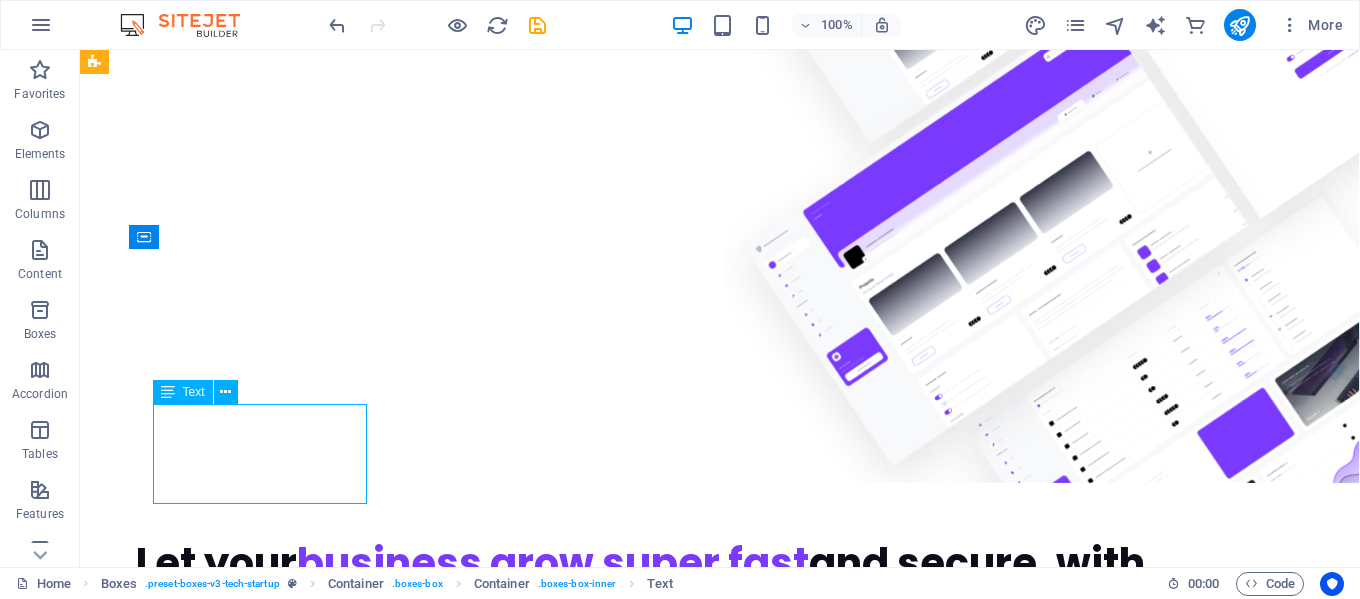 click on "Text" at bounding box center (194, 392) 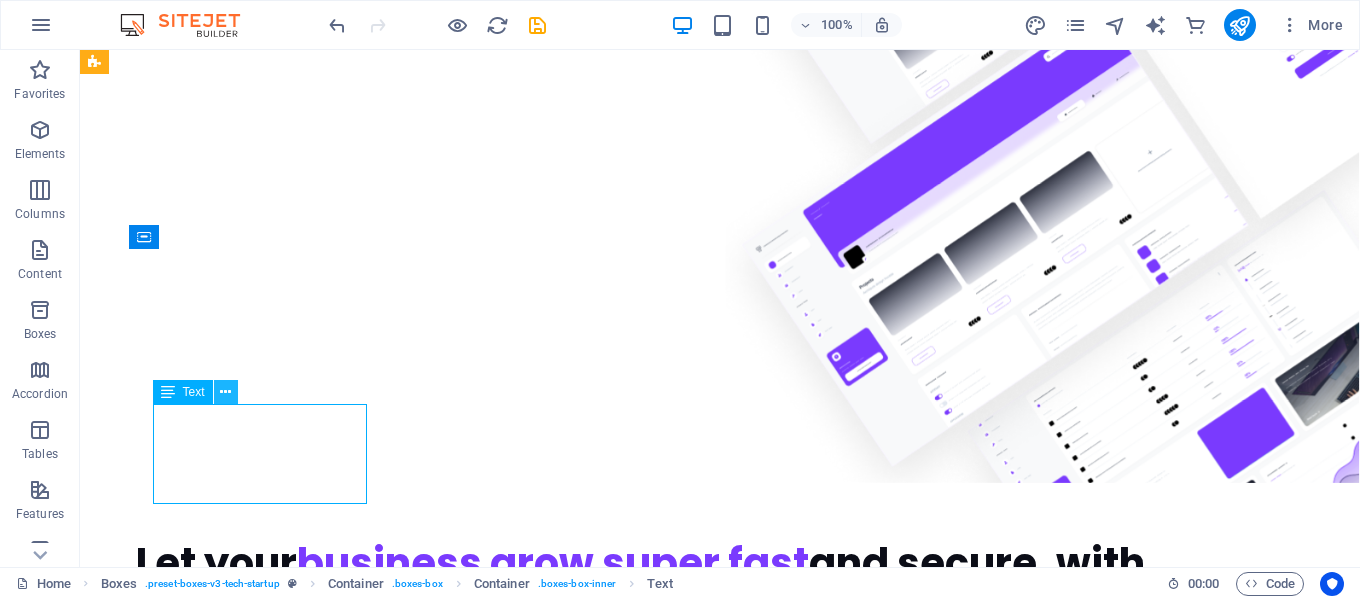 click at bounding box center [225, 392] 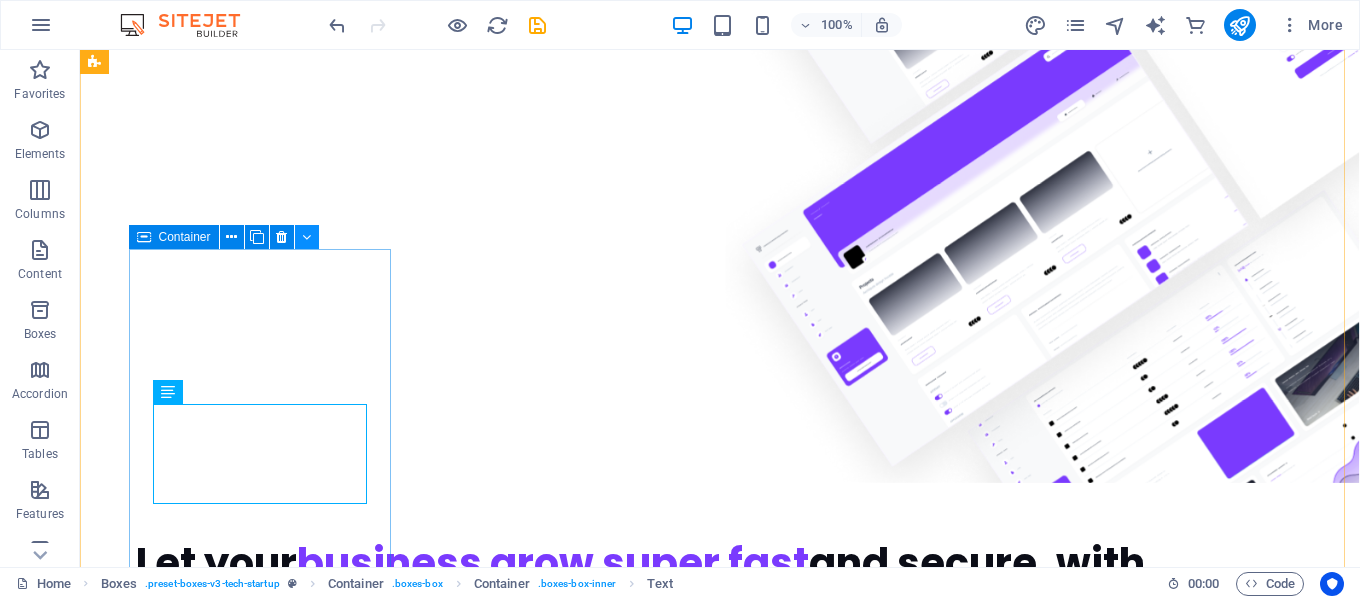 click at bounding box center (306, 237) 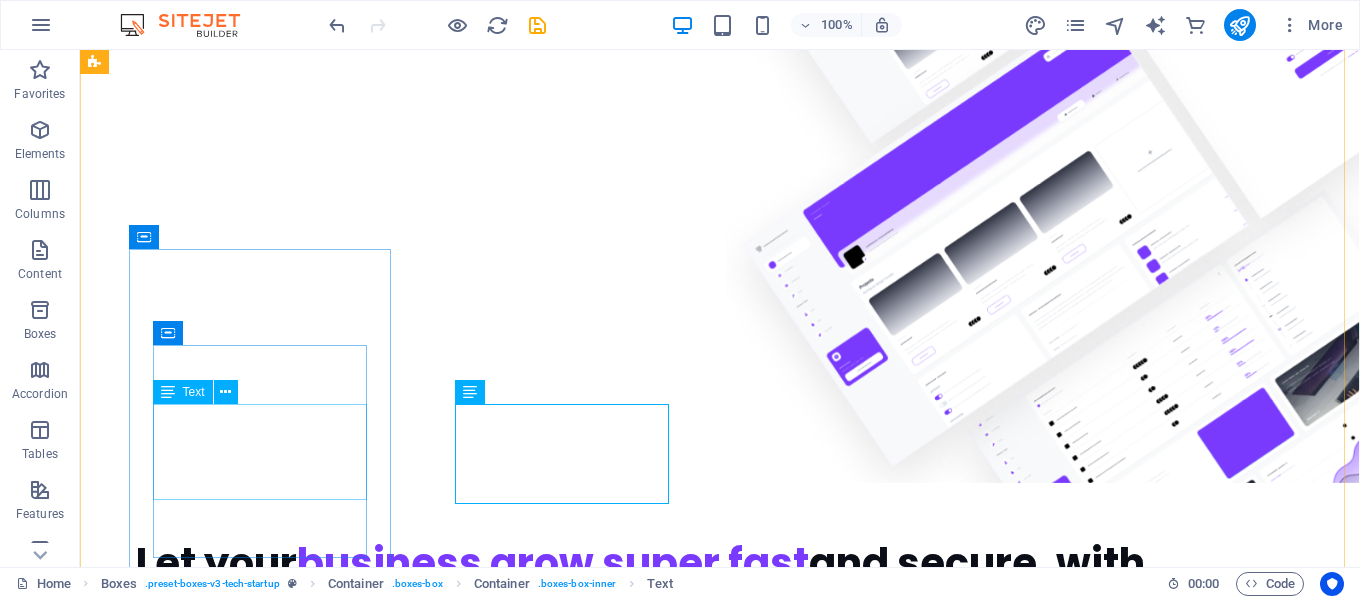 click on "Molestiae eum conse qu atur beatae fugiat opt io nobis eaque assumenda. Velit consequatur volup" at bounding box center (227, 1996) 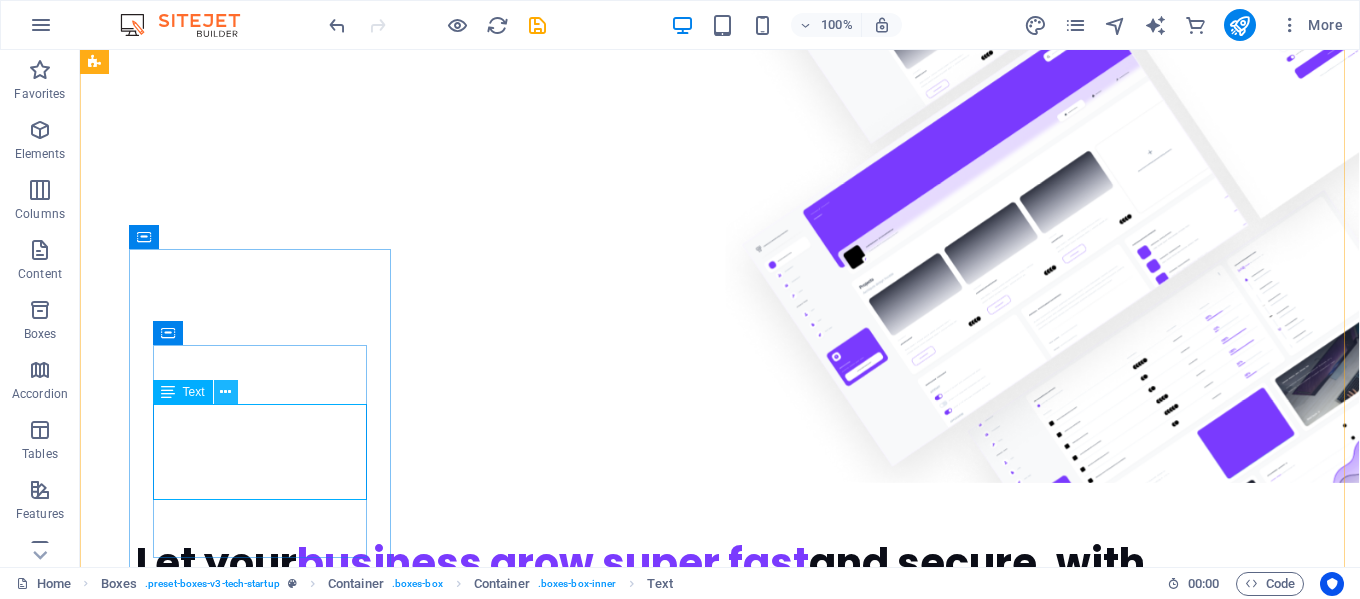 click at bounding box center (226, 392) 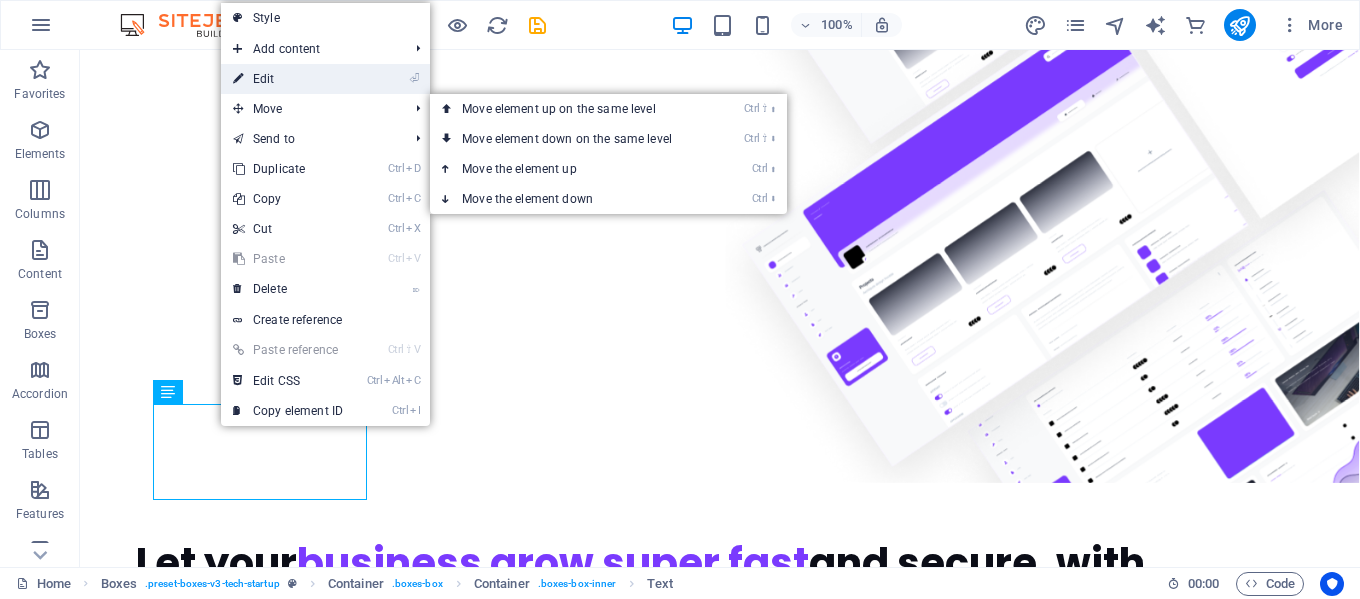 click on "⏎  Edit" at bounding box center (288, 79) 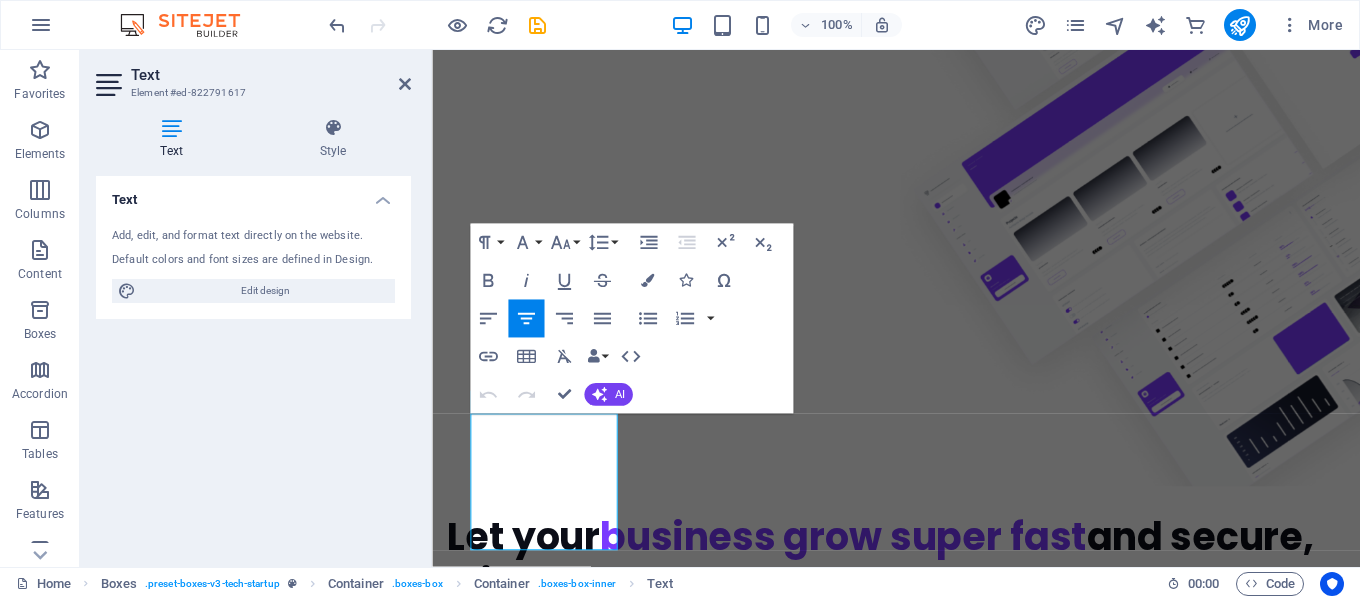 scroll, scrollTop: 806, scrollLeft: 0, axis: vertical 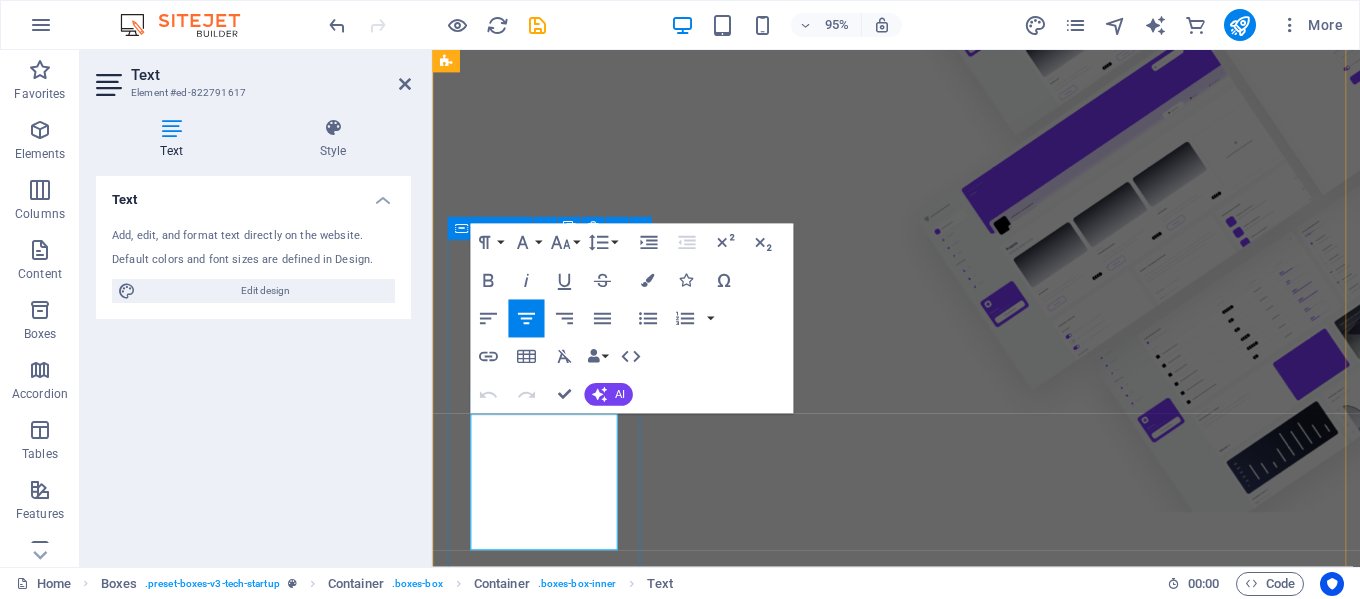 click on "Innovative Tech Molestiae eum conse qu atur beatae fugiat opt io nobis eaque assumenda. Velit consequatur volup  Learn more   " at bounding box center [551, 2005] 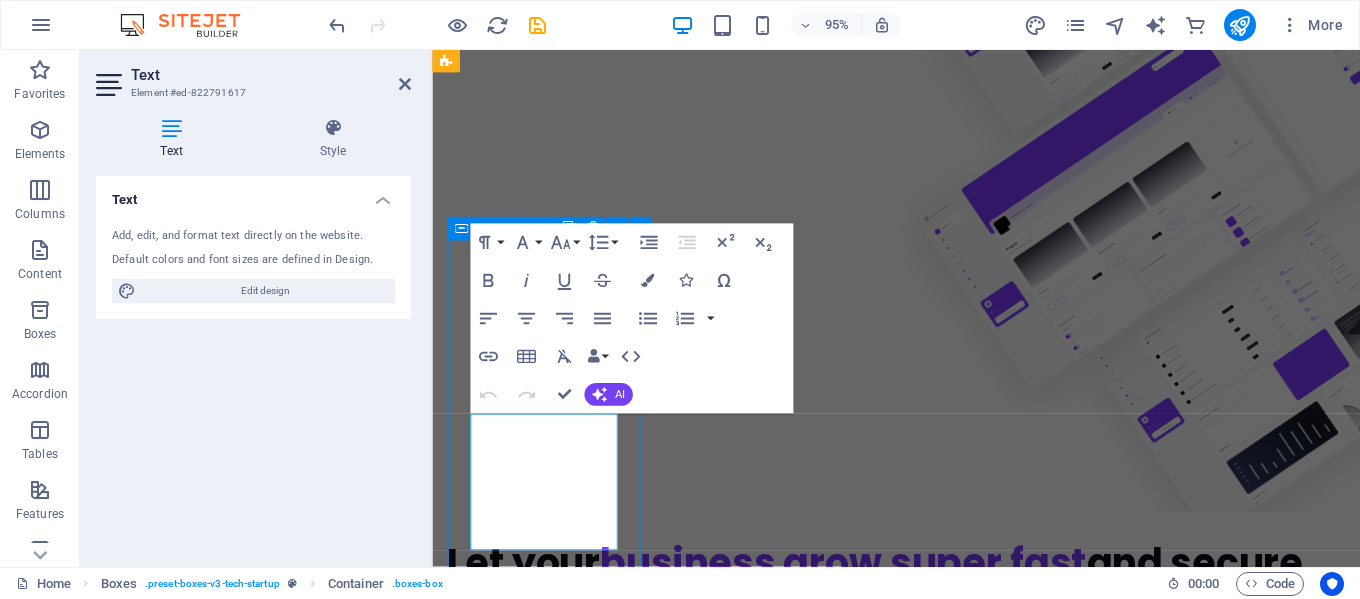 scroll, scrollTop: 833, scrollLeft: 0, axis: vertical 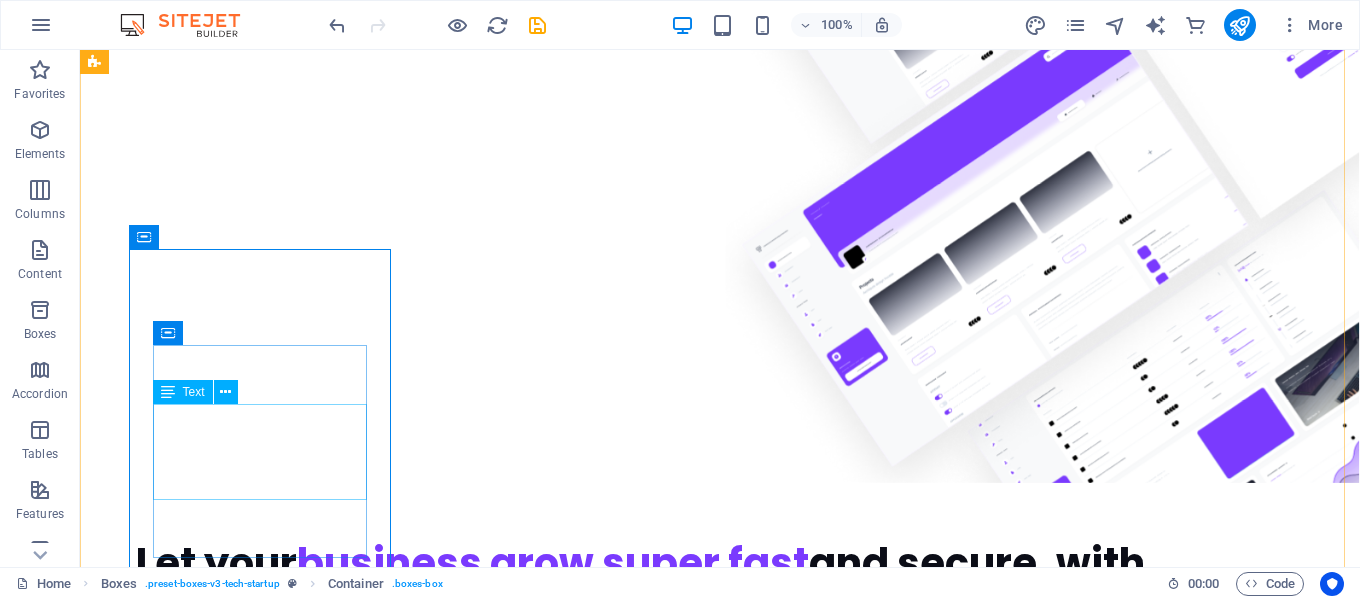 click on "Molestiae eum conse qu atur beatae fugiat opt io nobis eaque assumenda. Velit consequatur volup" at bounding box center (227, 1996) 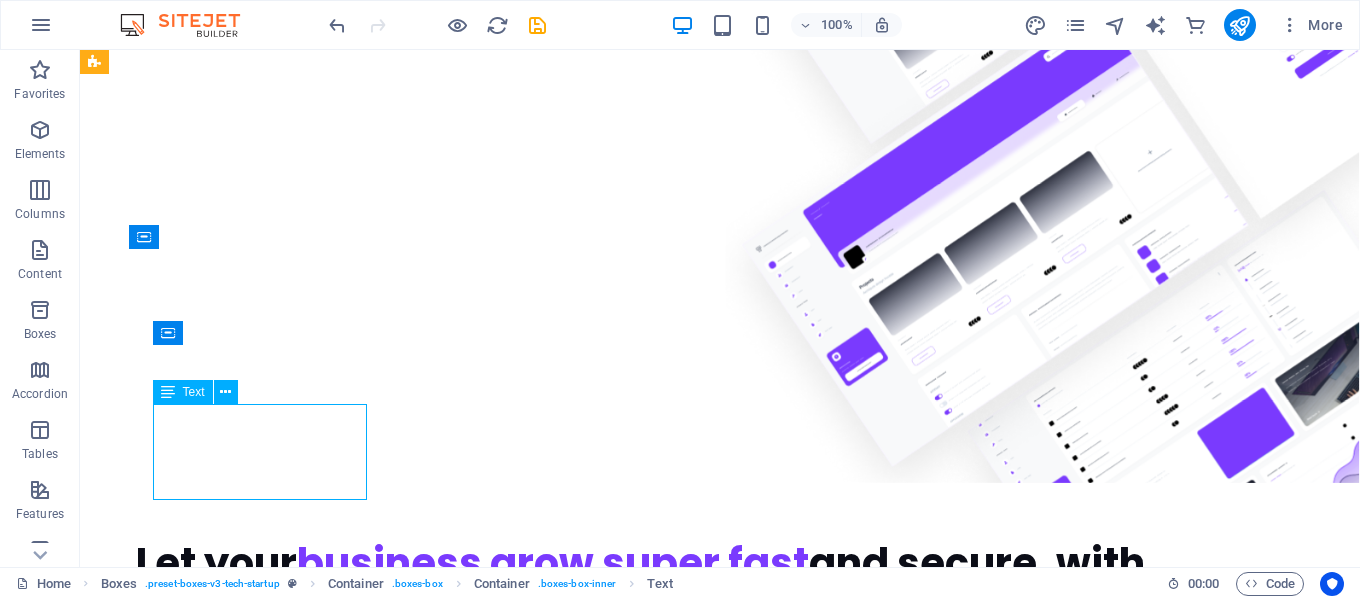 click on "Molestiae eum conse qu atur beatae fugiat opt io nobis eaque assumenda. Velit consequatur volup" at bounding box center [227, 1996] 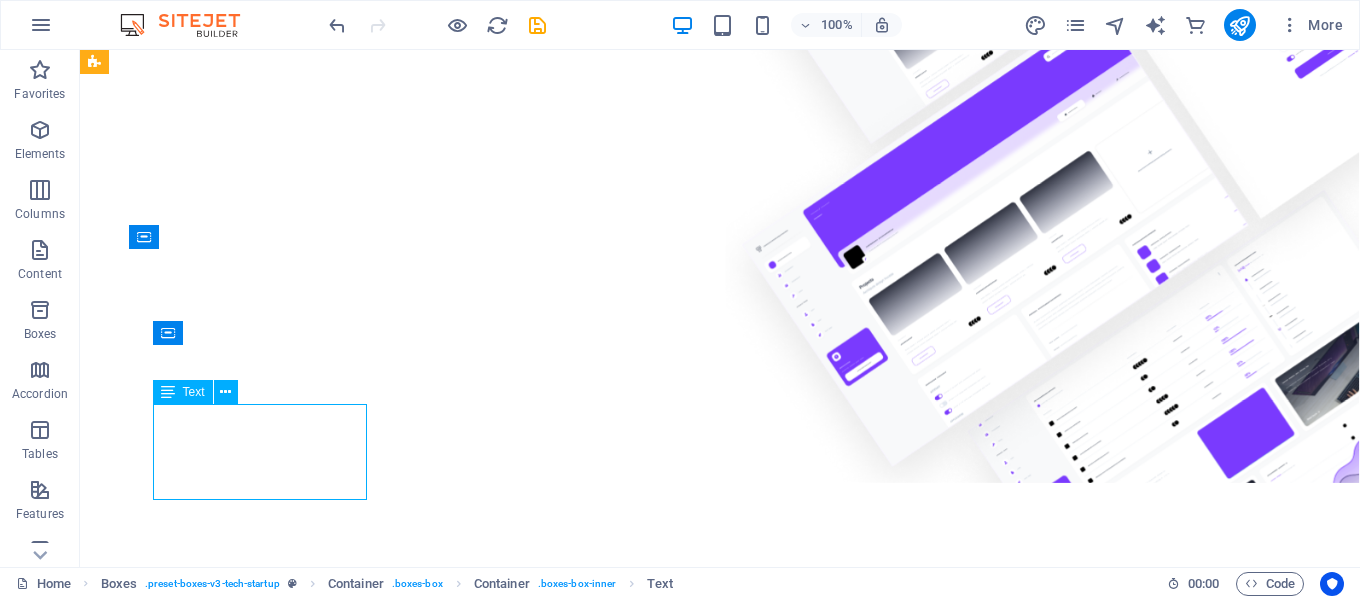 scroll, scrollTop: 806, scrollLeft: 0, axis: vertical 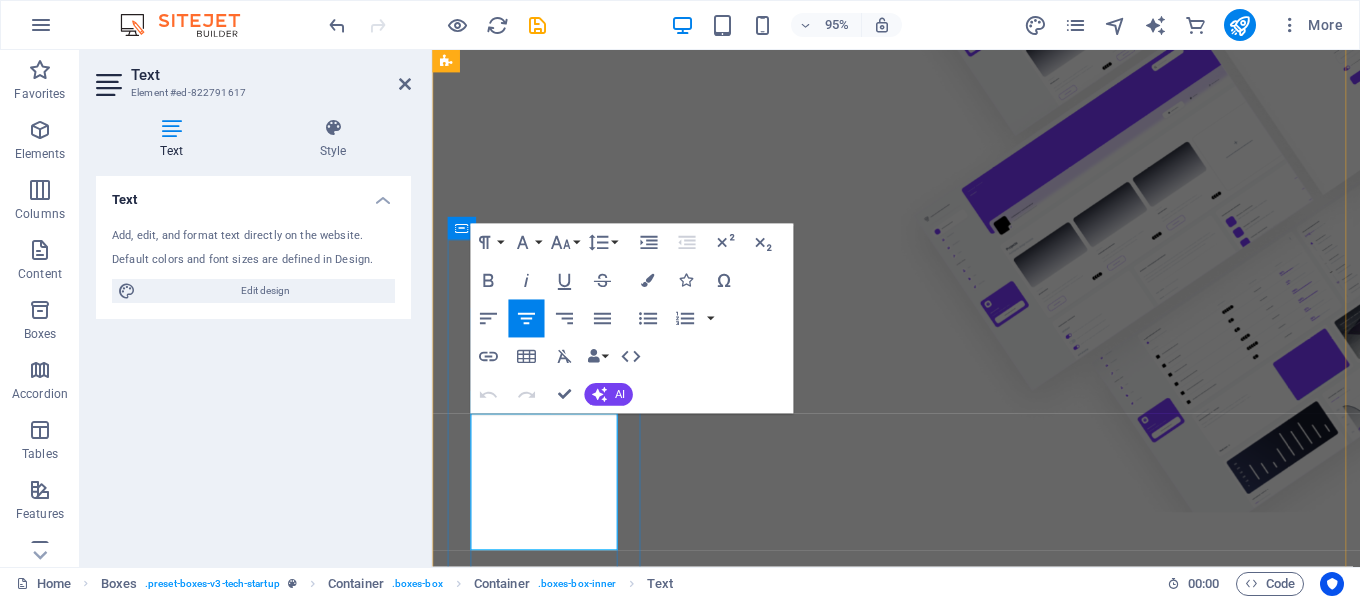 click on "Molestiae eum conse qu atur beatae fugiat opt io nobis eaque assumenda. Velit consequatur volup" at bounding box center (551, 2052) 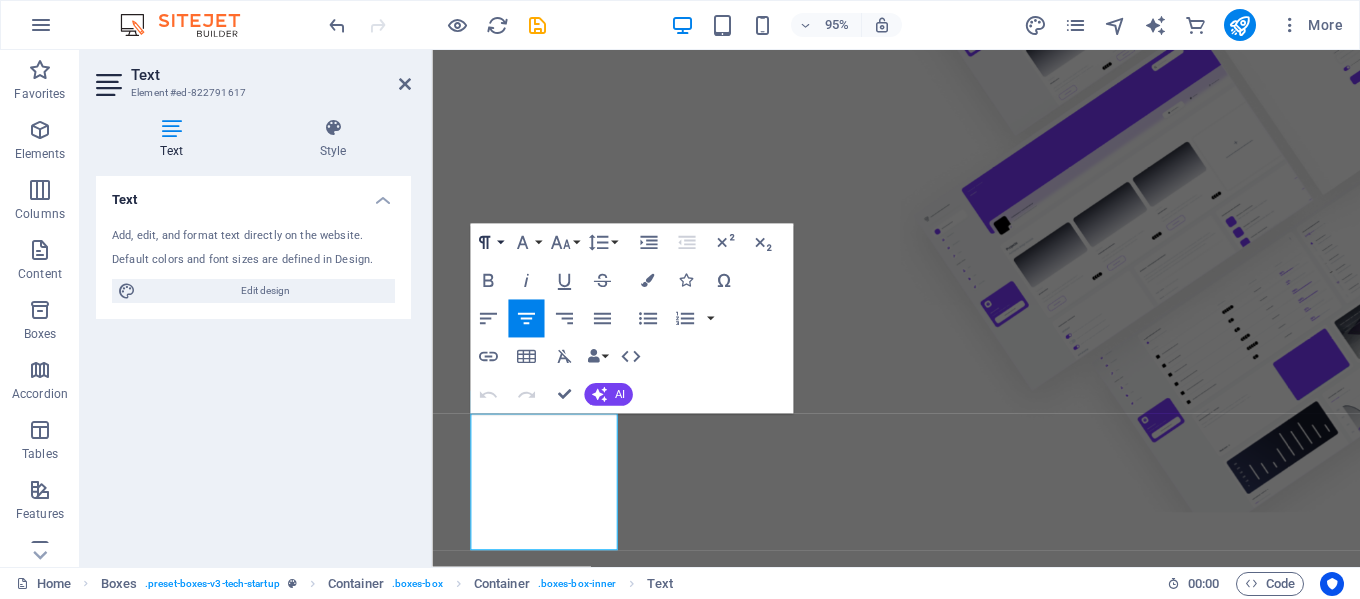 click on "Paragraph Format" at bounding box center [488, 242] 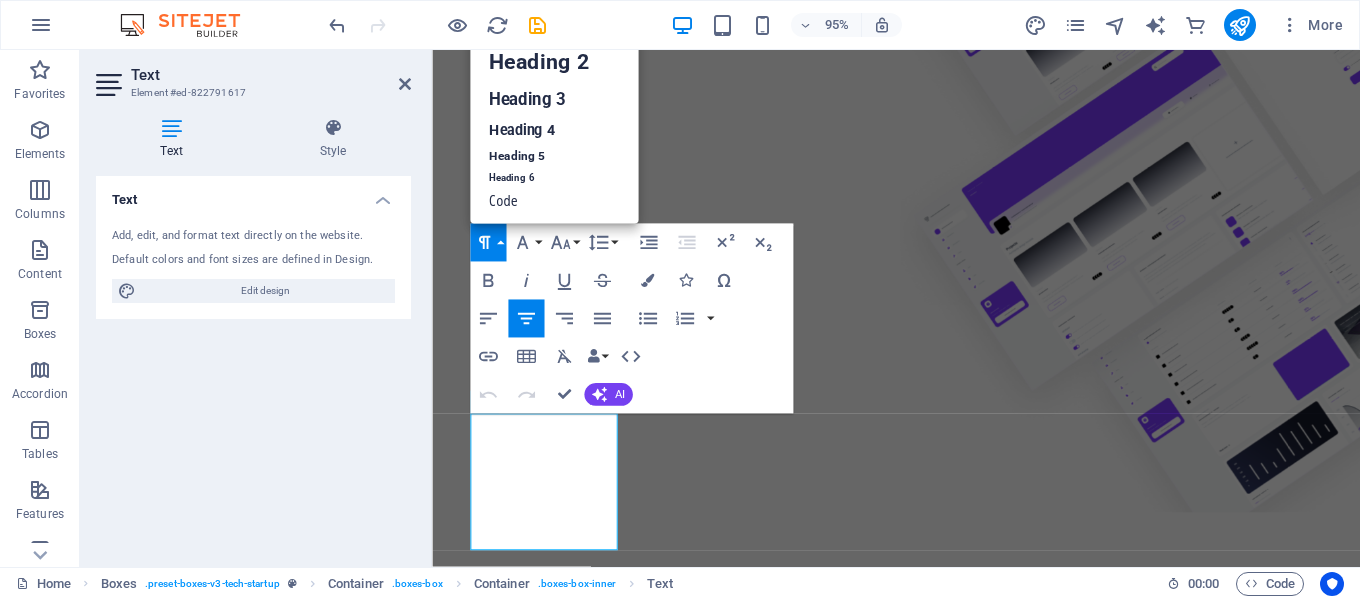 scroll, scrollTop: 16, scrollLeft: 0, axis: vertical 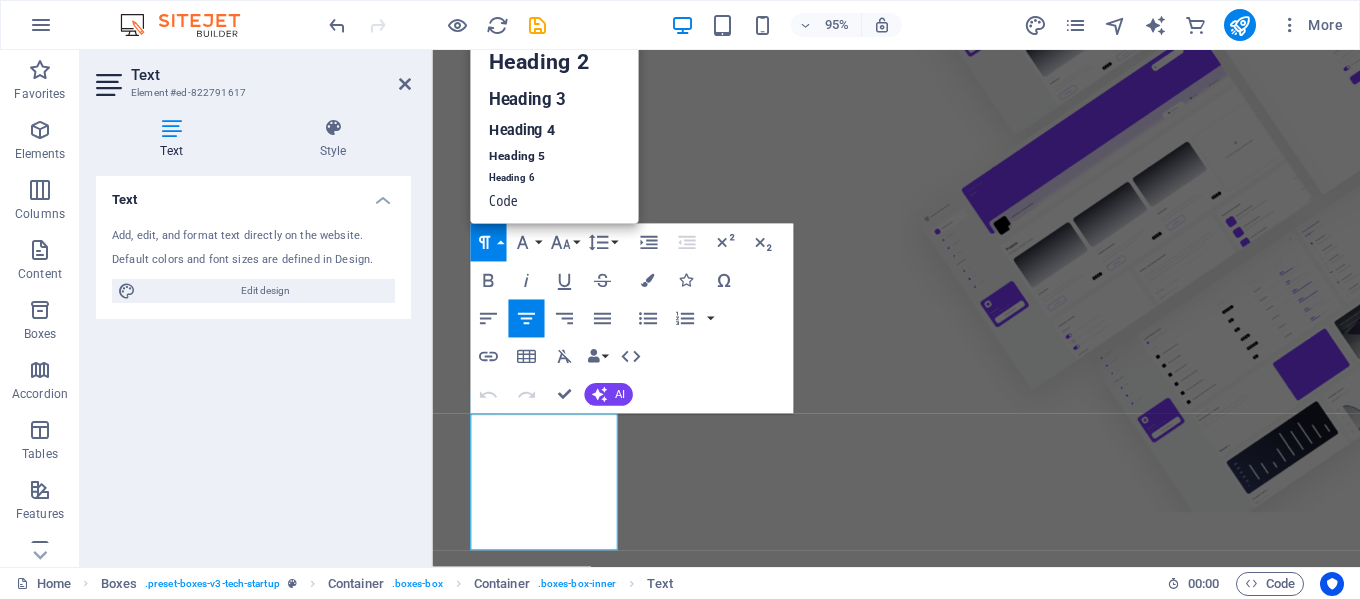 click on "Paragraph Format Normal Heading 1 Heading 2 Heading 3 Heading 4 Heading 5 Heading 6 Code Font Family Arial Georgia Impact Tahoma Times New Roman Verdana Lato Poppins Font Size 8 9 10 11 12 14 18 24 30 36 48 60 72 96 Line Height Default Single 1.15 1.5 Double Increase Indent Decrease Indent Superscript Subscript Bold Italic Underline Strikethrough Colors Icons Special Characters Align Left Align Center Align Right Align Justify Unordered List   Default Circle Disc Square    Ordered List   Default Lower Alpha Lower Greek Lower Roman Upper Alpha Upper Roman    Insert Link Insert Table Clear Formatting Data Bindings Company First name Last name Street ZIP code City Email Phone Mobile Fax Custom field 1 Custom field 2 Custom field 3 Custom field 4 Custom field 5 Custom field 6 HTML Undo Redo Confirm (Ctrl+⏎) AI Improve Make shorter Make longer Fix spelling & grammar Translate to English Generate text" at bounding box center (631, 318) 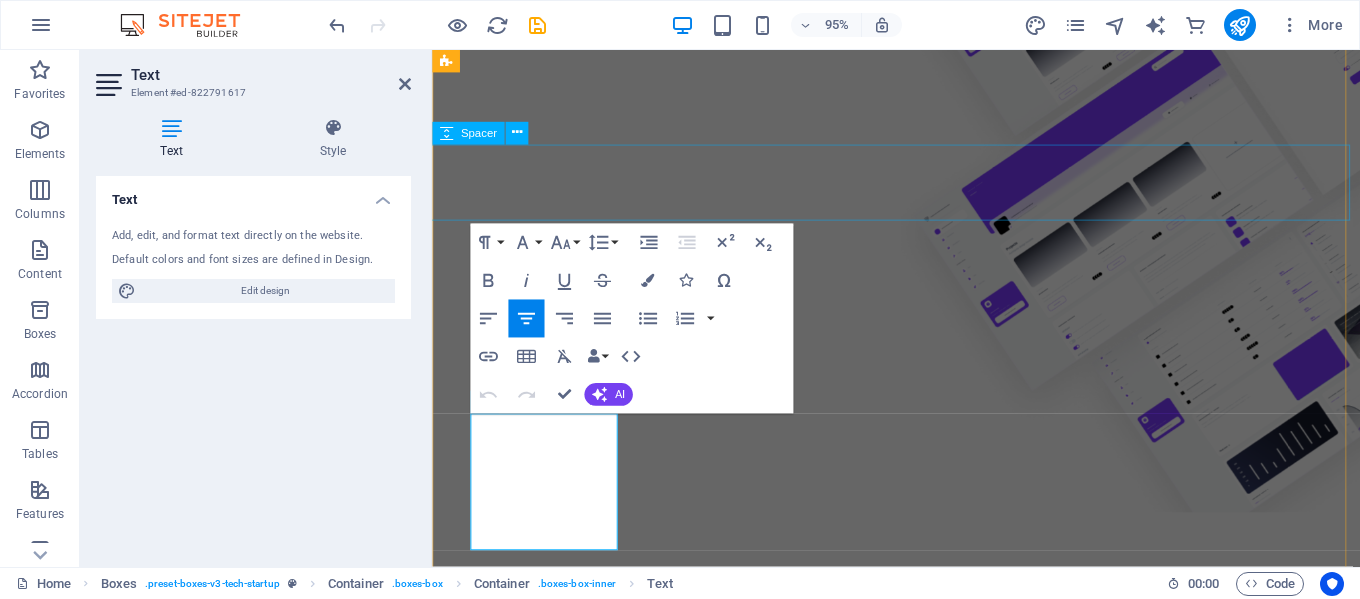 click at bounding box center [920, 1737] 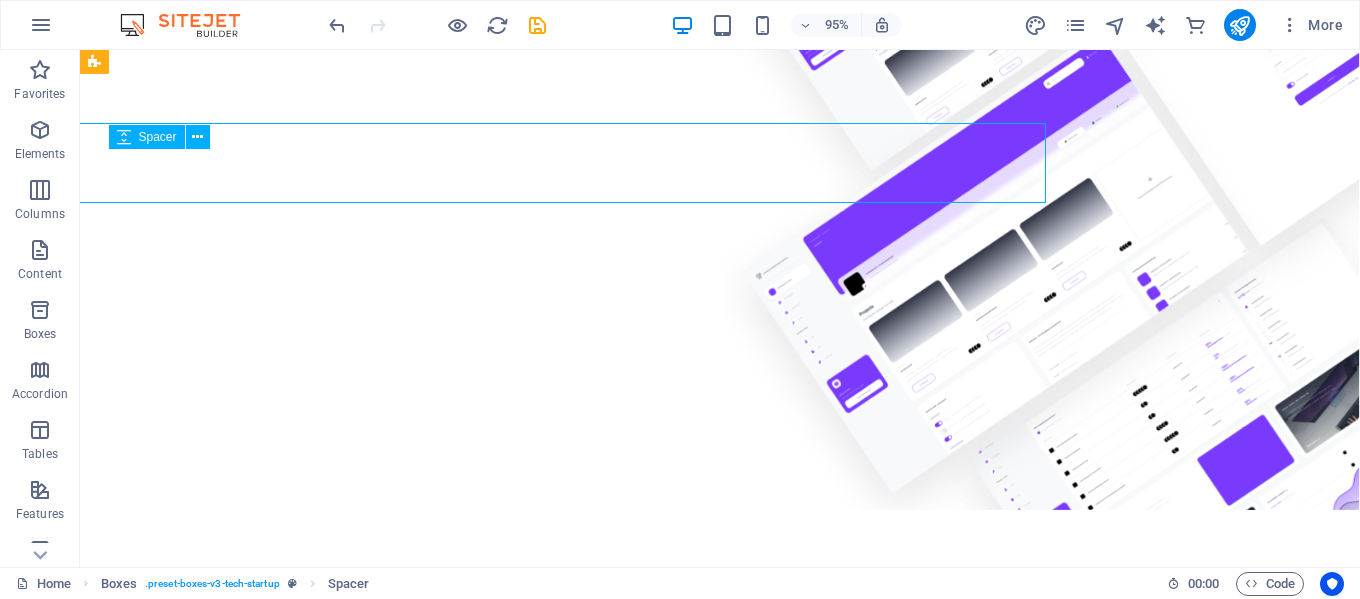 scroll, scrollTop: 833, scrollLeft: 0, axis: vertical 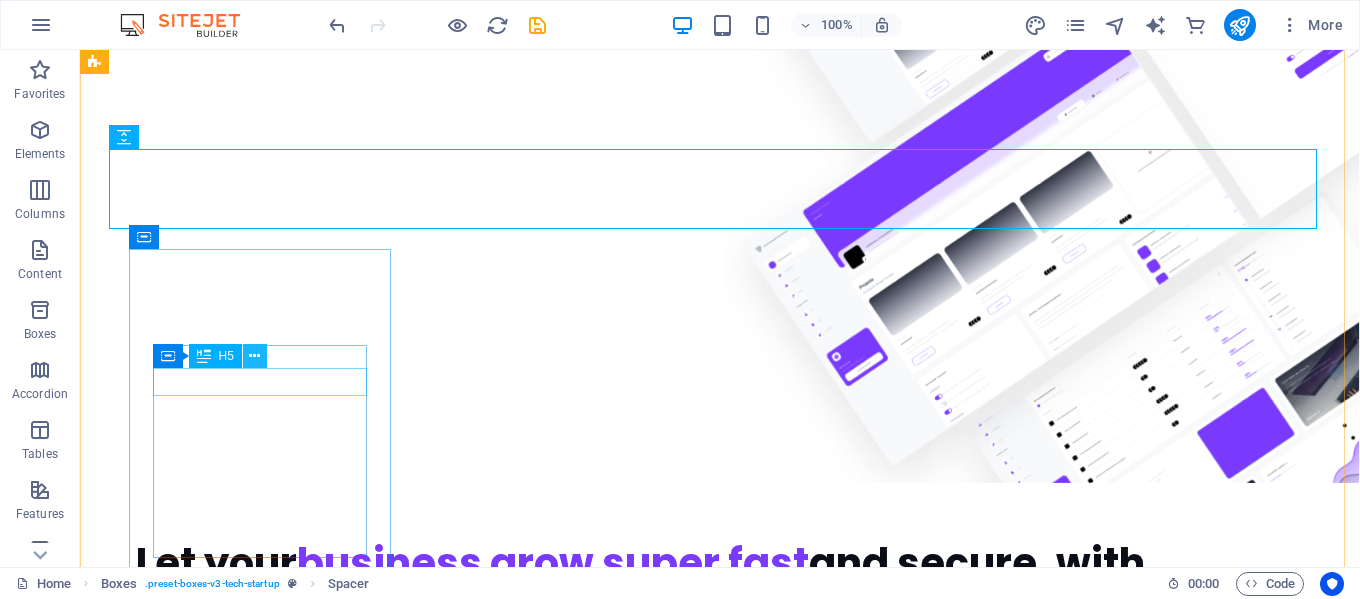 click at bounding box center [254, 356] 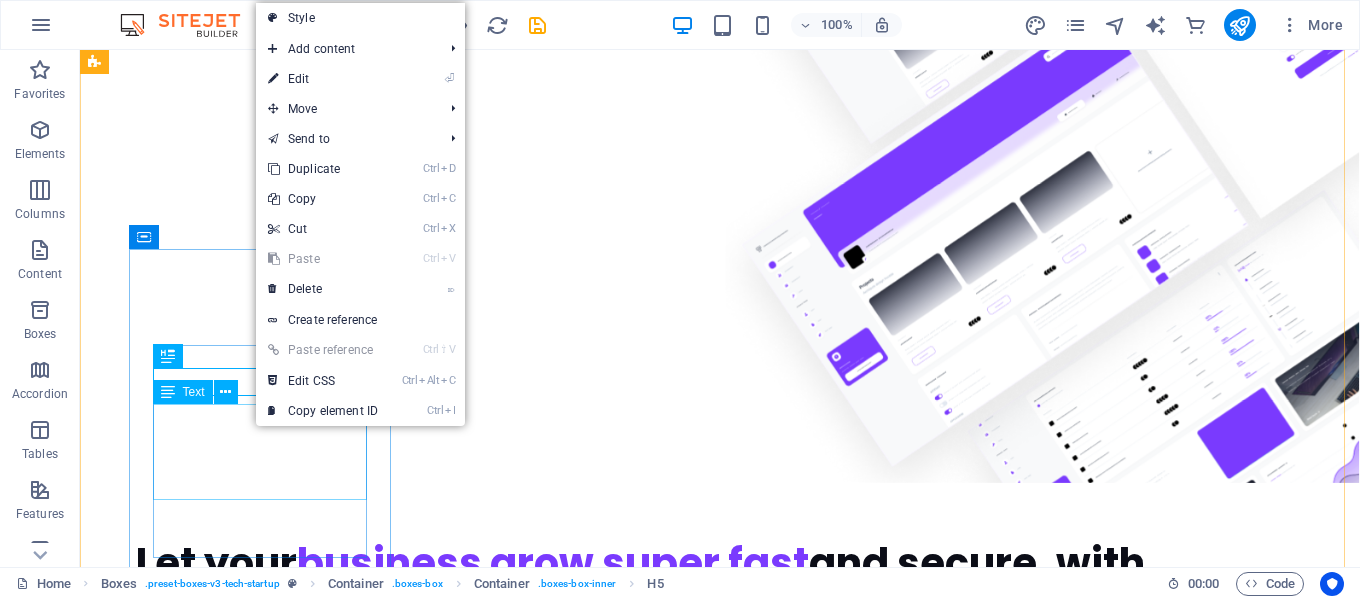 click on "Molestiae eum conse qu atur beatae fugiat opt io nobis eaque assumenda. Velit consequatur volup" at bounding box center (227, 1996) 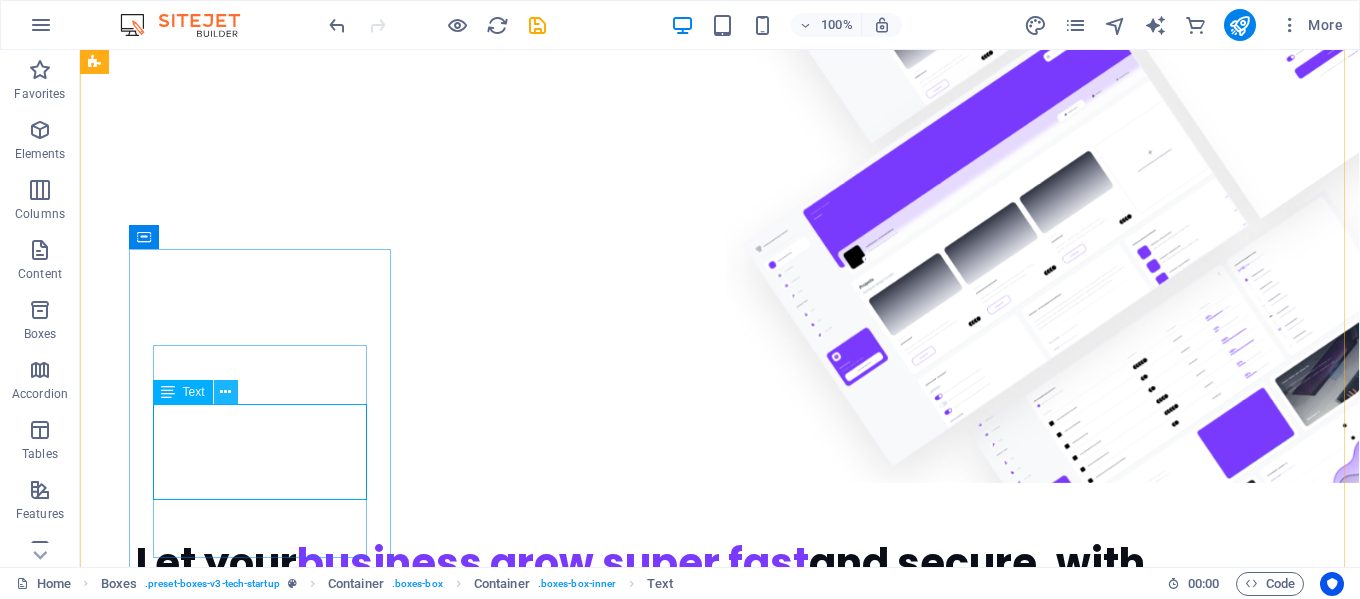 click at bounding box center (226, 392) 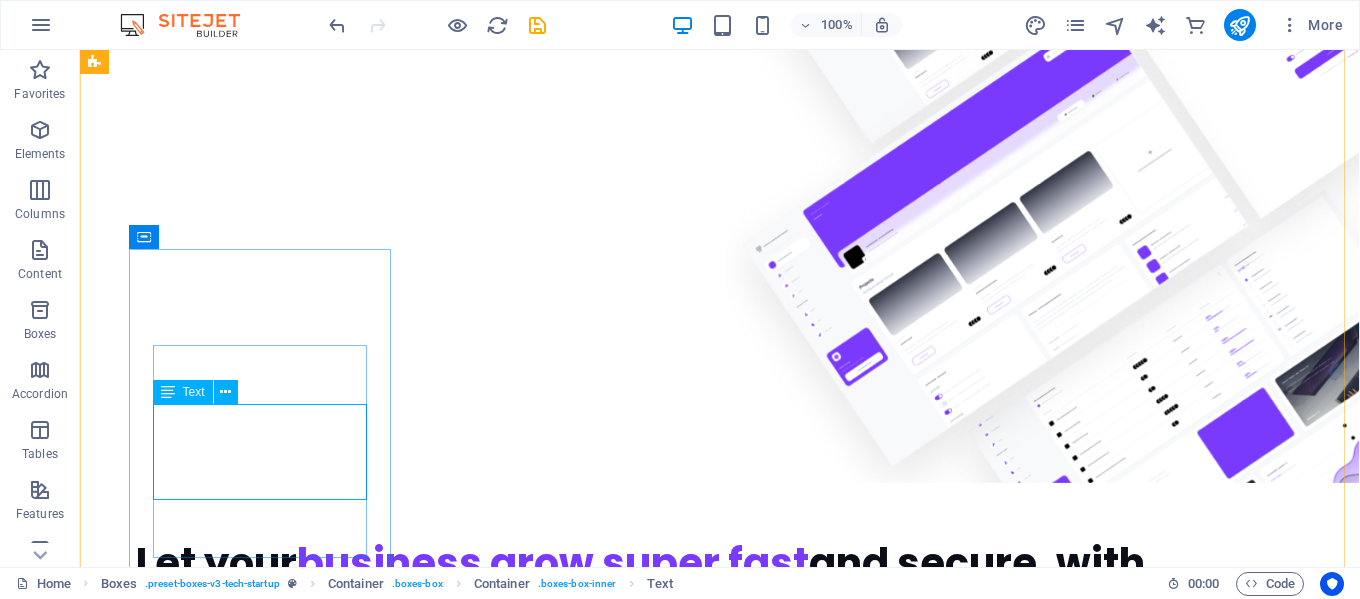 click at bounding box center (168, 392) 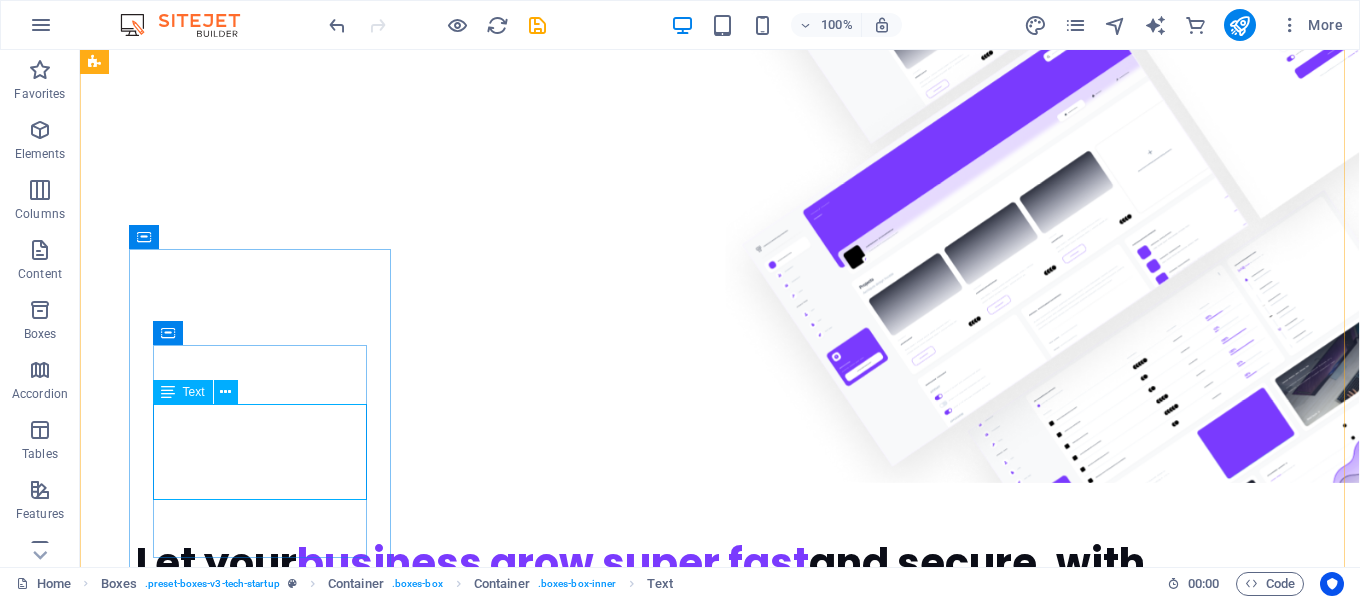 click on "Molestiae eum conse qu atur beatae fugiat opt io nobis eaque assumenda. Velit consequatur volup" at bounding box center (227, 1996) 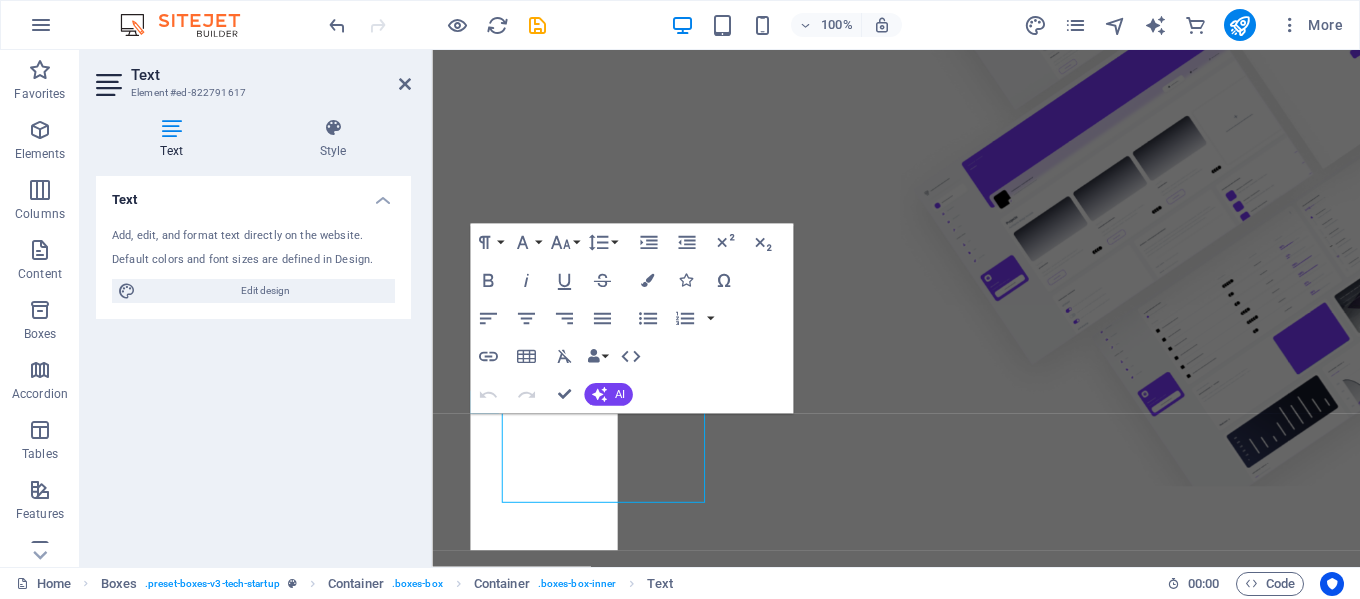scroll, scrollTop: 806, scrollLeft: 0, axis: vertical 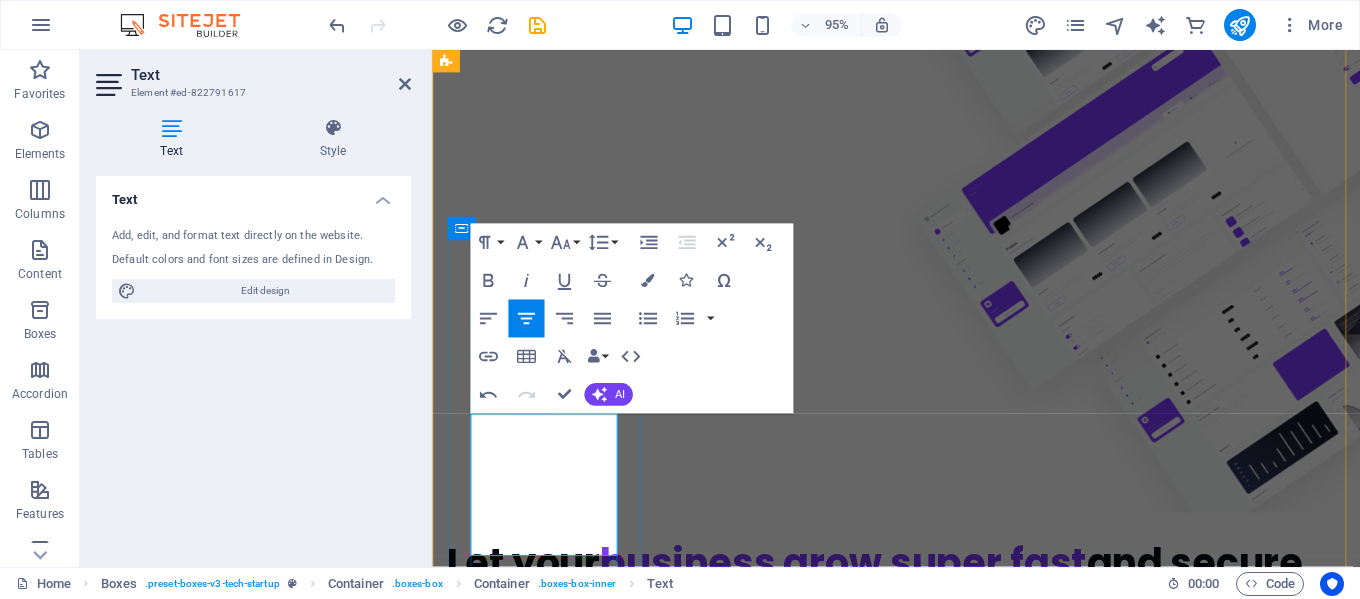 click on "Building responsive, secure, and scalable web applications for businesses of all sizes using modern technologies." 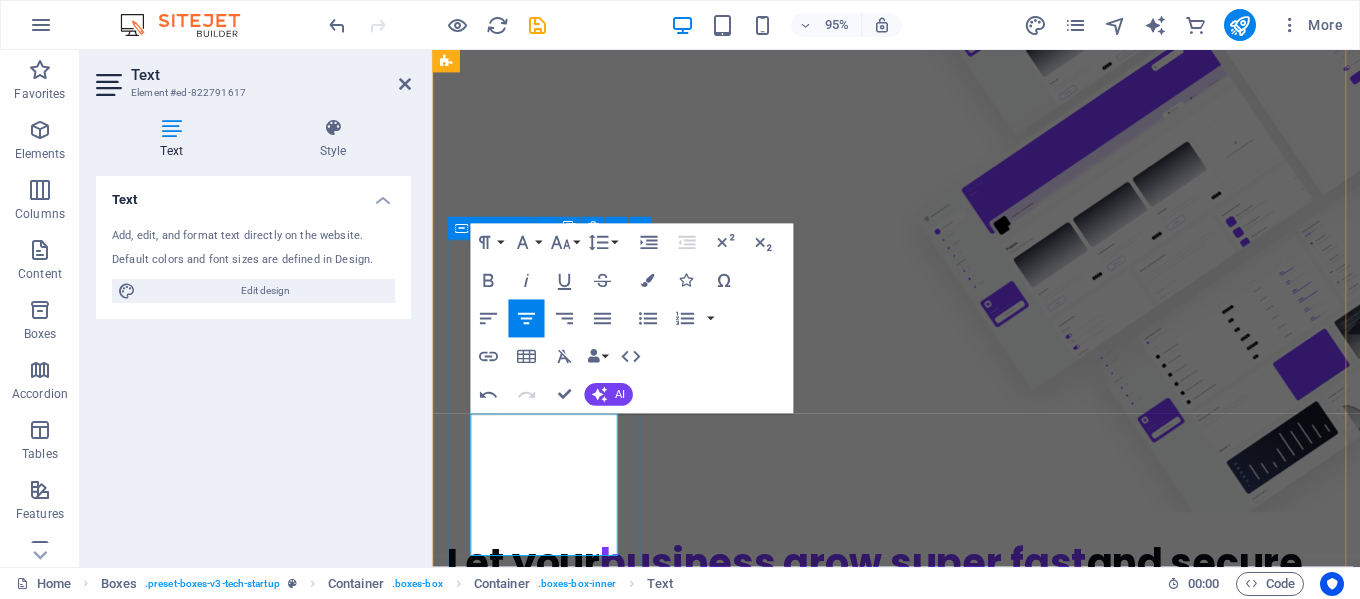 click on "Innovative Tech Building responsive, secure, and scalable web applications for businesses of all sizes using modern technologies.   Learn more   " at bounding box center [551, 1927] 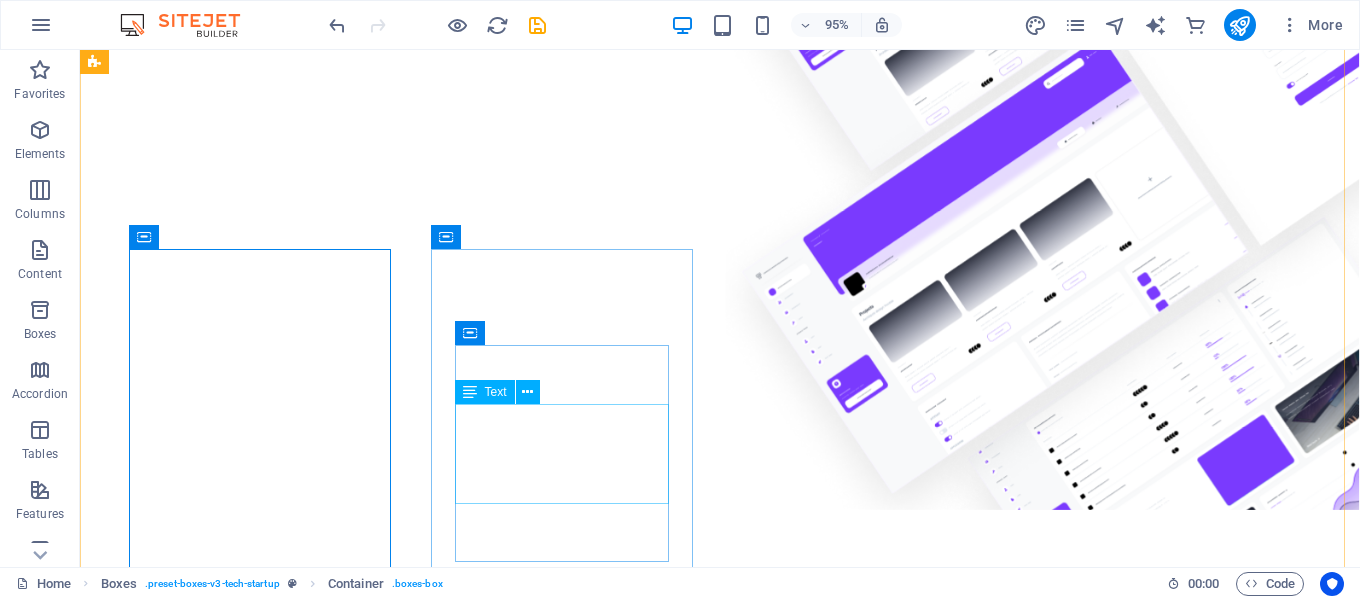scroll, scrollTop: 833, scrollLeft: 0, axis: vertical 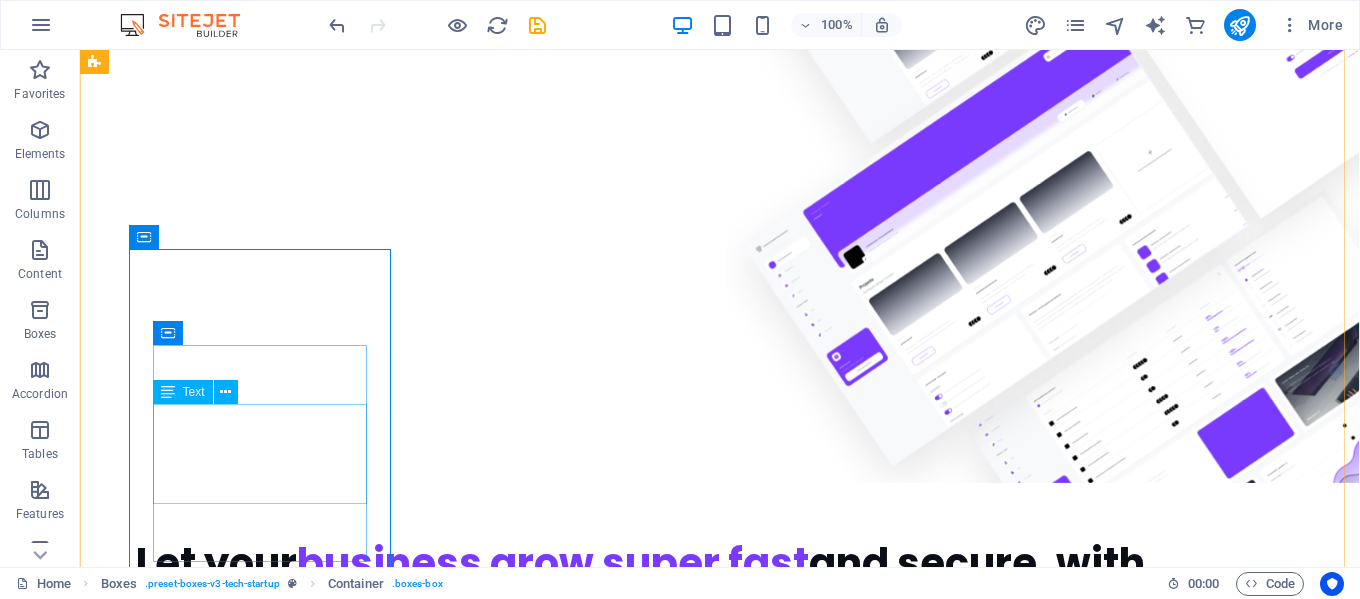 click on "Building responsive, secure, and scalable web applications for businesses of all sizes using modern technologies." at bounding box center (227, 1996) 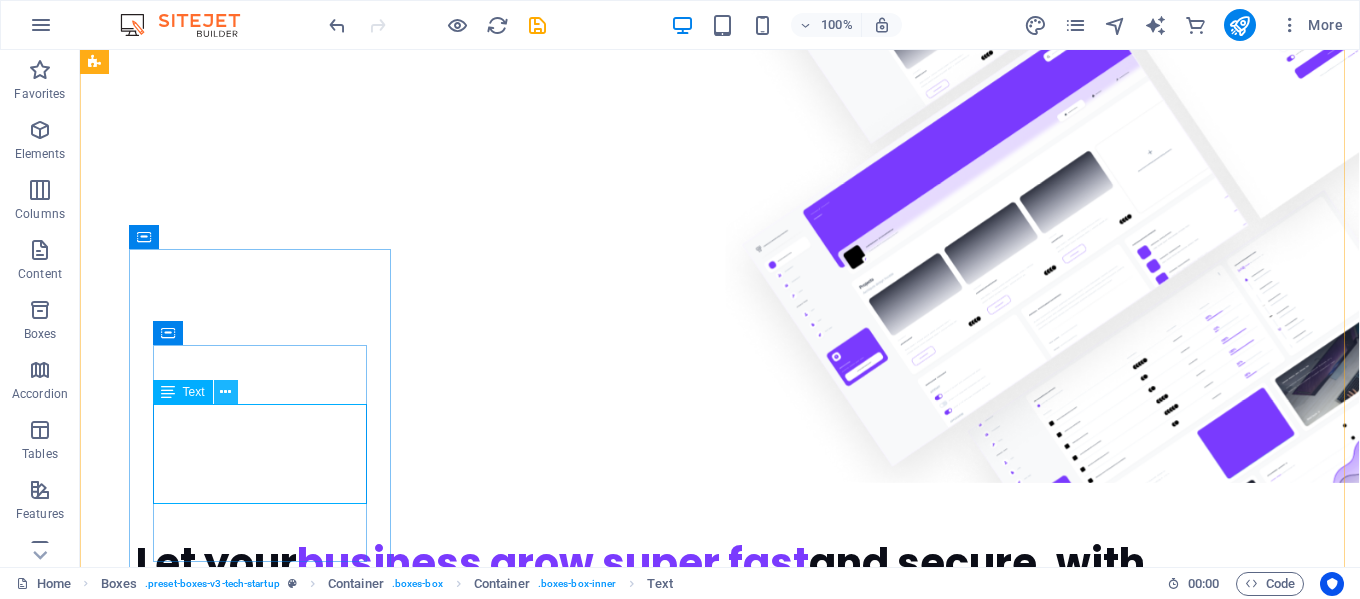 click at bounding box center (225, 392) 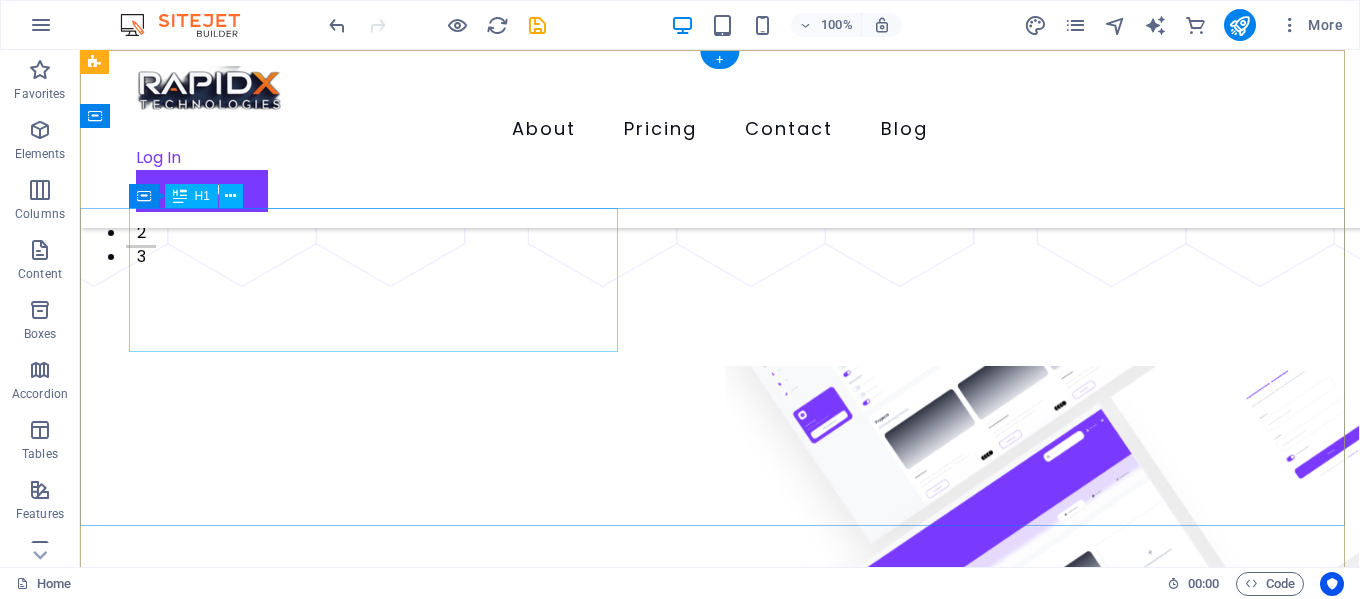 scroll, scrollTop: 0, scrollLeft: 0, axis: both 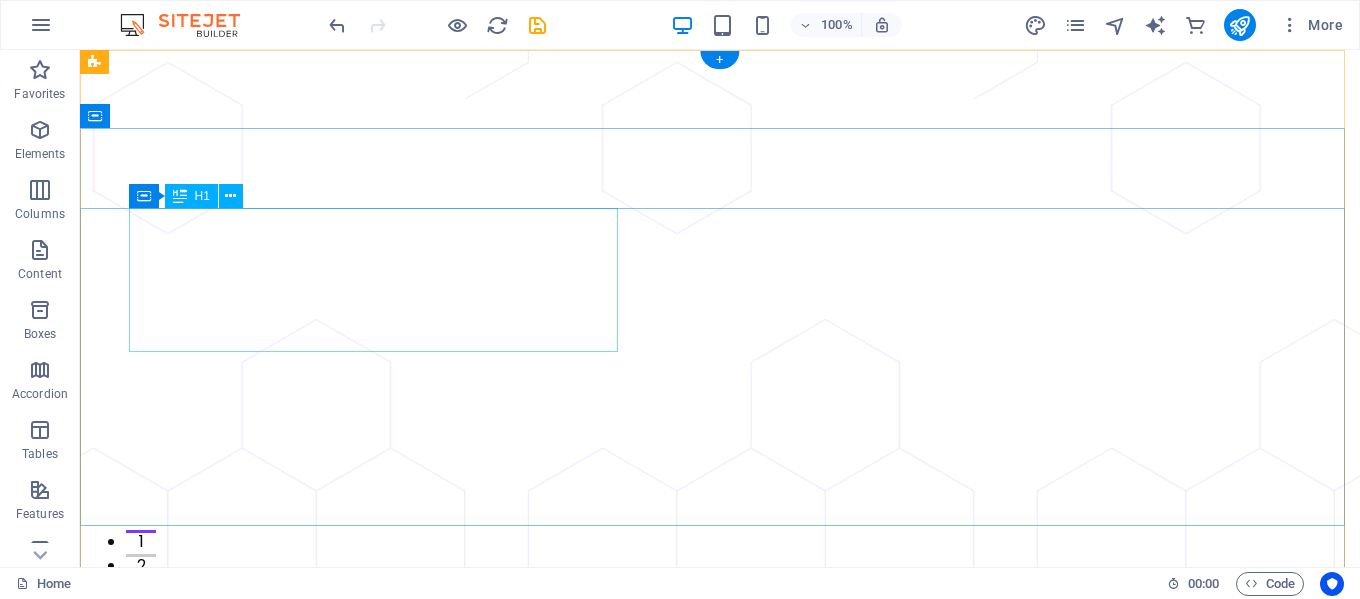 click on "Let your  business grow super fast  and secure, with Techup." at bounding box center (720, 1420) 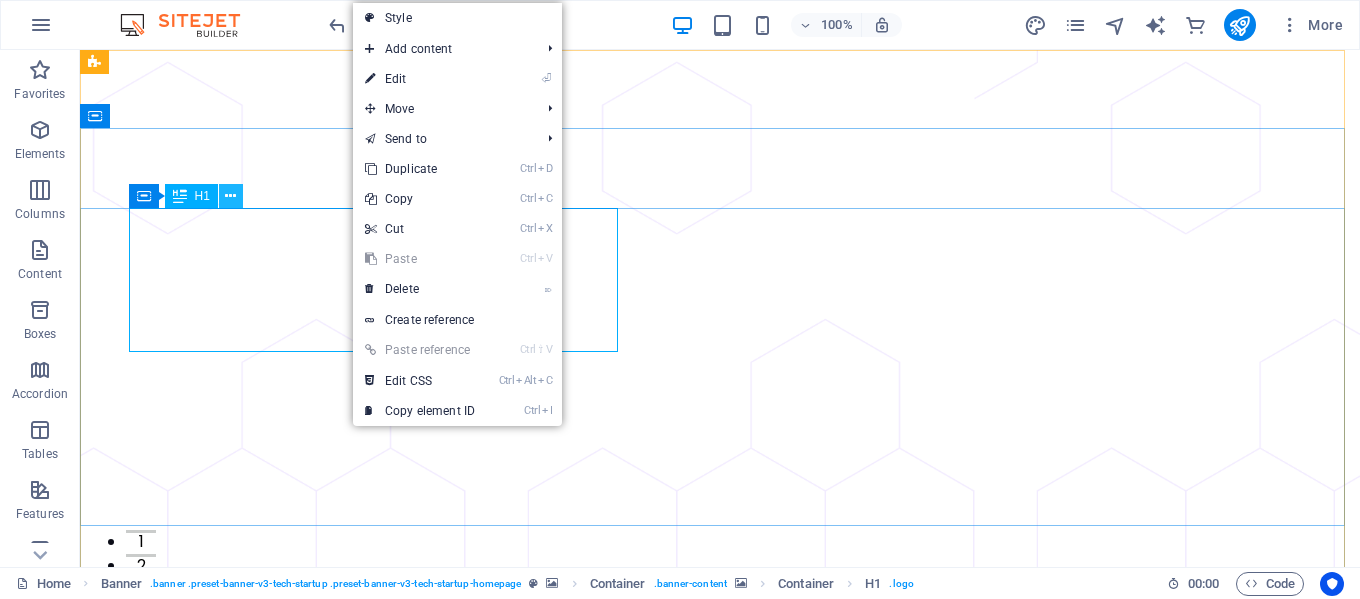 click at bounding box center [231, 196] 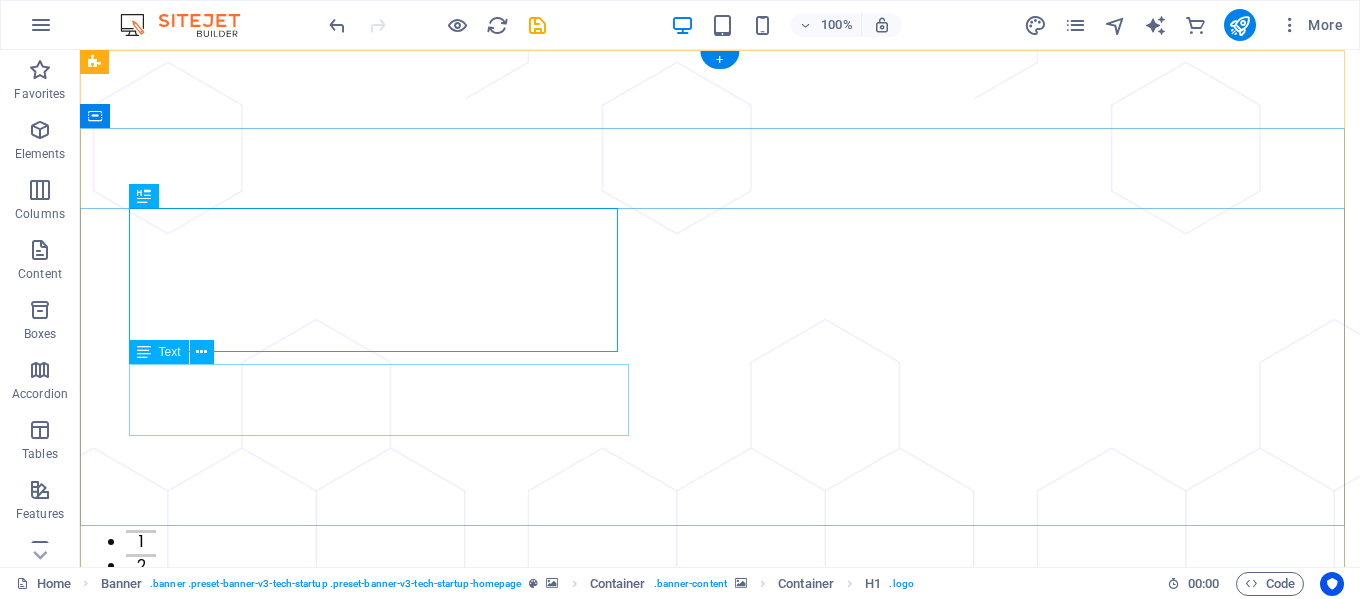click on "We specialize in building high-performance software, including mobile apps, web applications, cloud solutions, AI systems." at bounding box center [720, 1492] 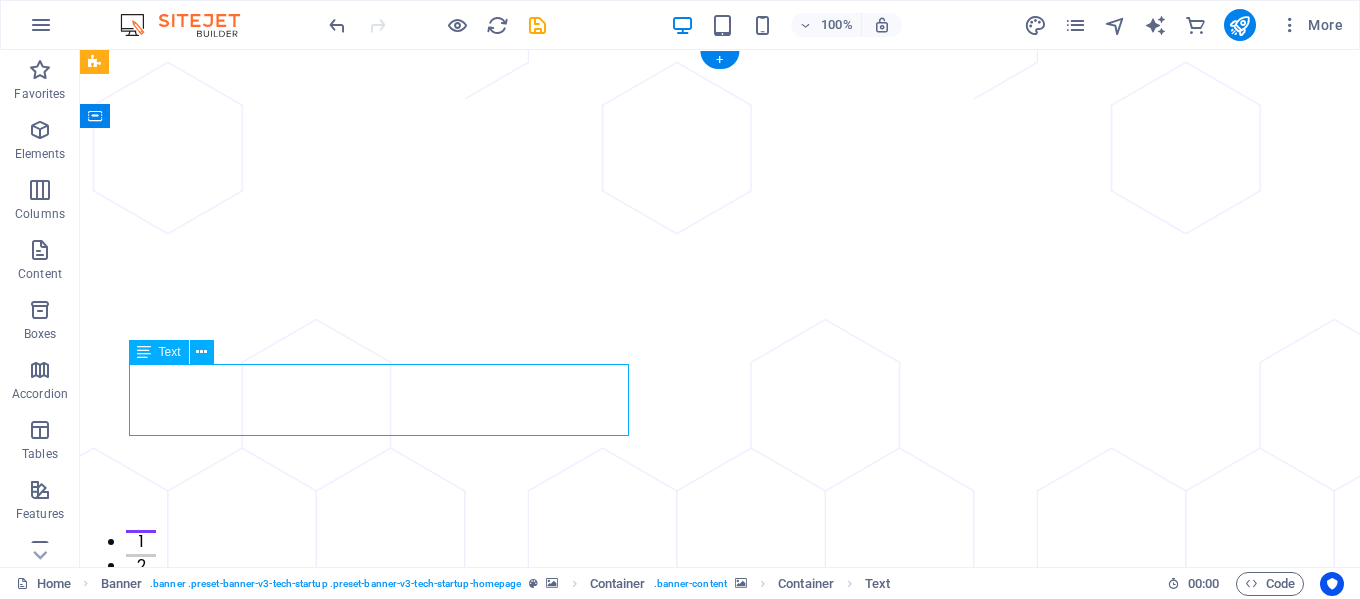 click on "We specialize in building high-performance software, including mobile apps, web applications, cloud solutions, AI systems." at bounding box center (720, 1492) 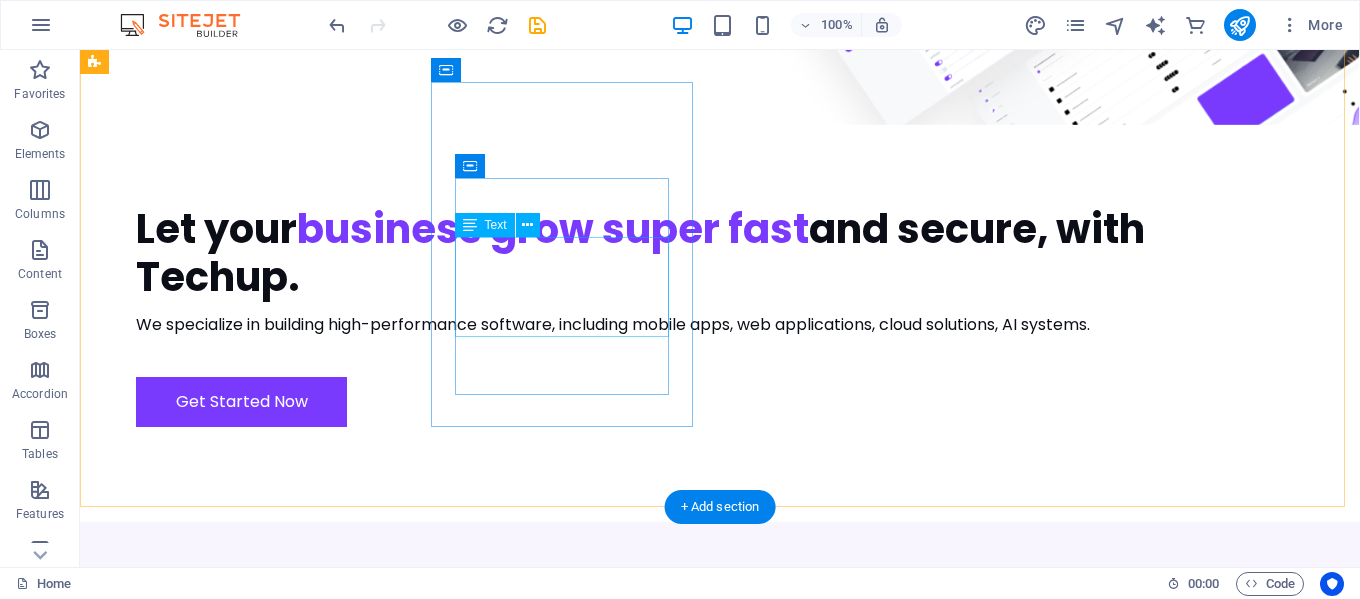 scroll, scrollTop: 1000, scrollLeft: 0, axis: vertical 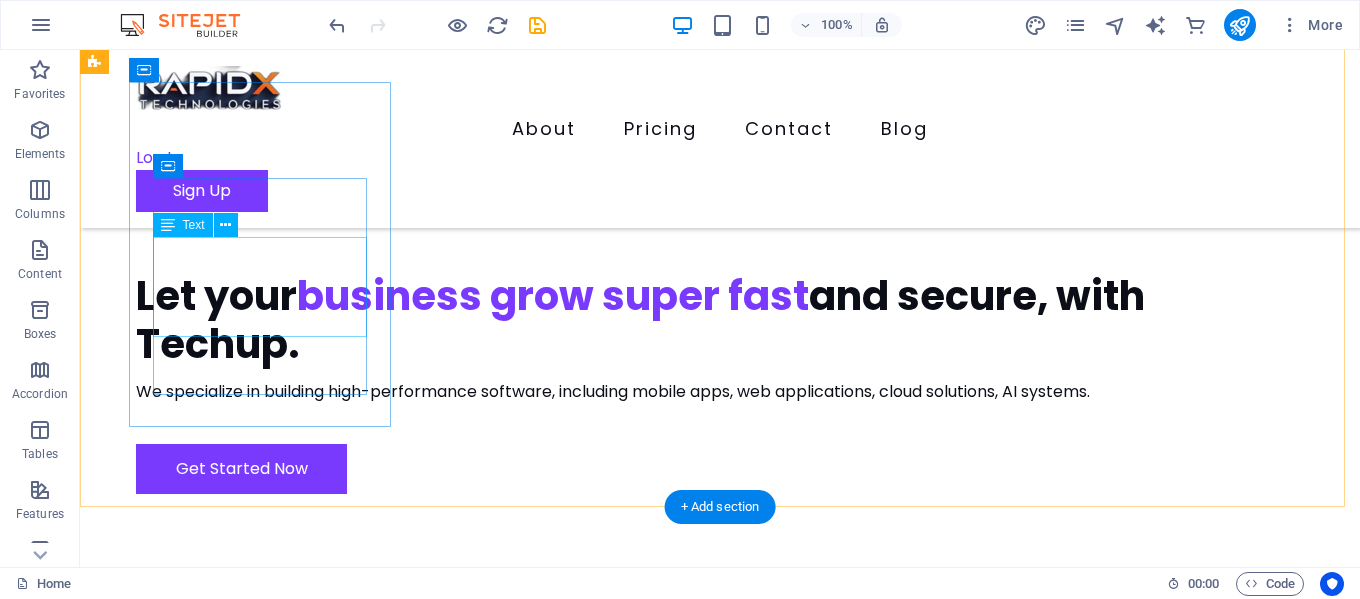 click on "Building responsive, secure, and scalable web applications for businesses of all sizes using modern technologies." at bounding box center [227, 1729] 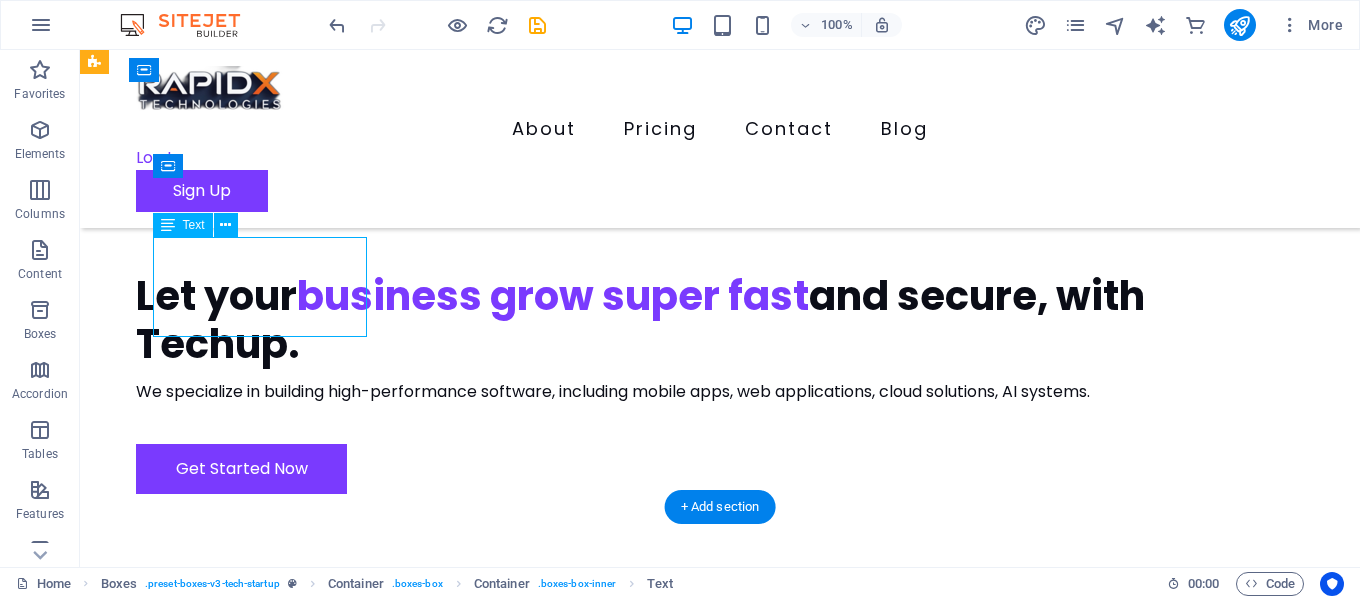 click on "Building responsive, secure, and scalable web applications for businesses of all sizes using modern technologies." at bounding box center (227, 1729) 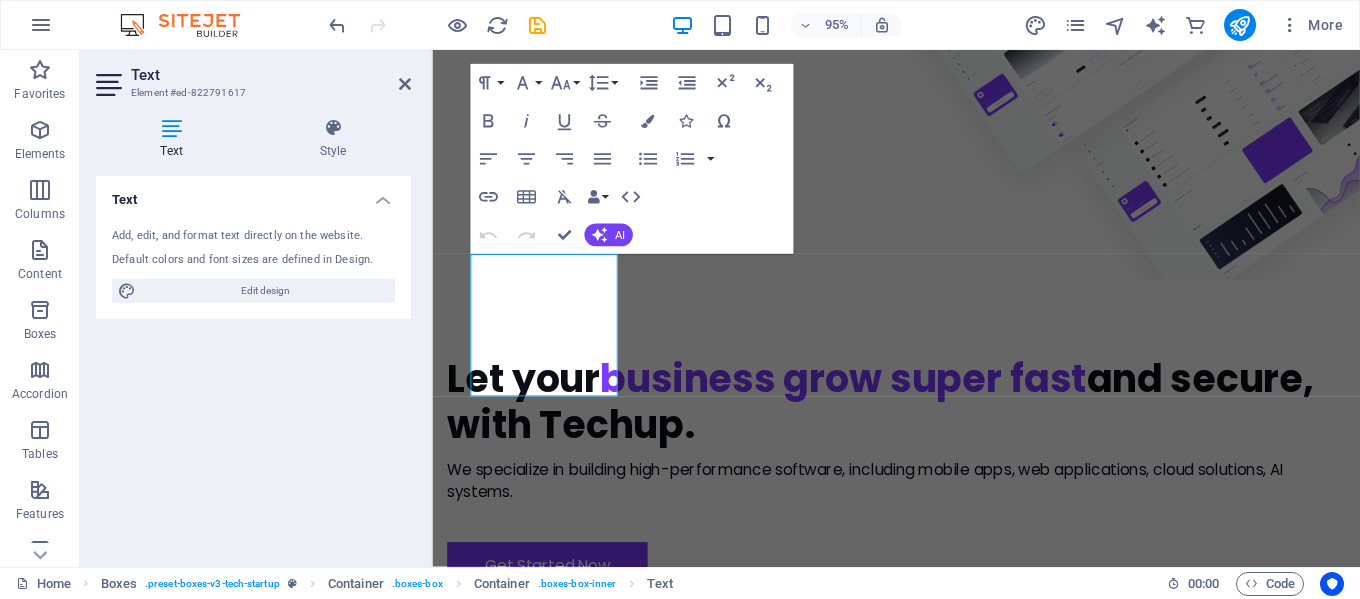 click on "Add, edit, and format text directly on the website. Default colors and font sizes are defined in Design. Edit design" at bounding box center [253, 265] 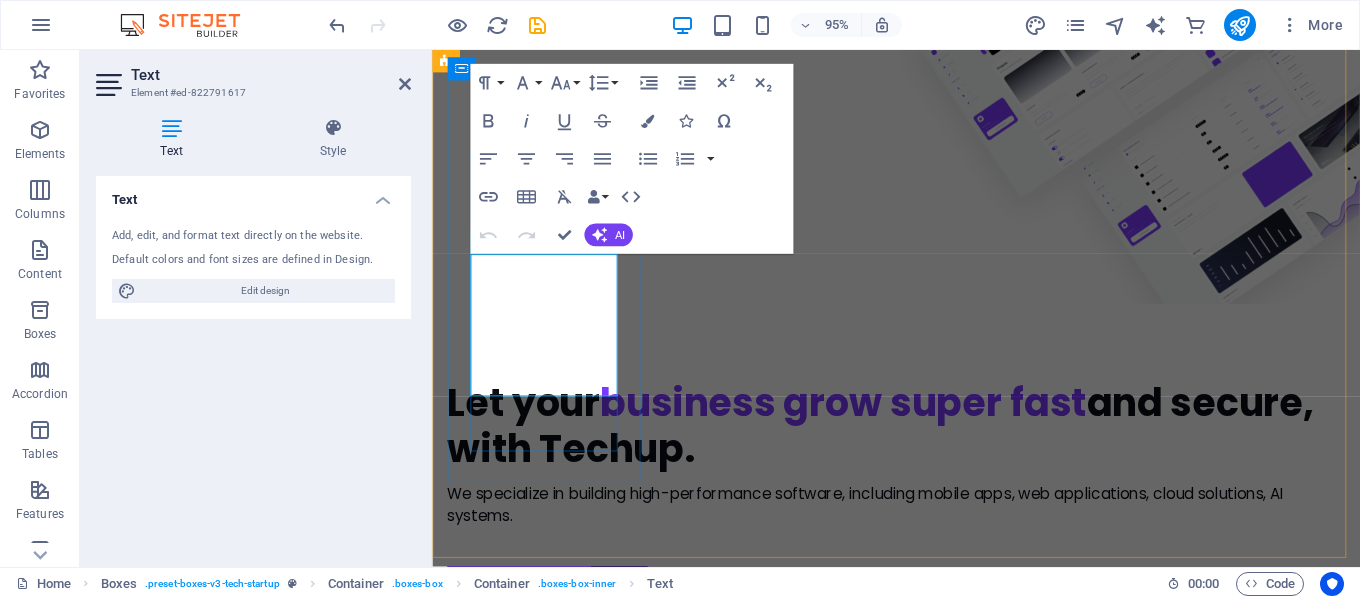 click on "Building responsive, secure, and scalable web applications for businesses of all sizes using modern technologies." at bounding box center [551, 1805] 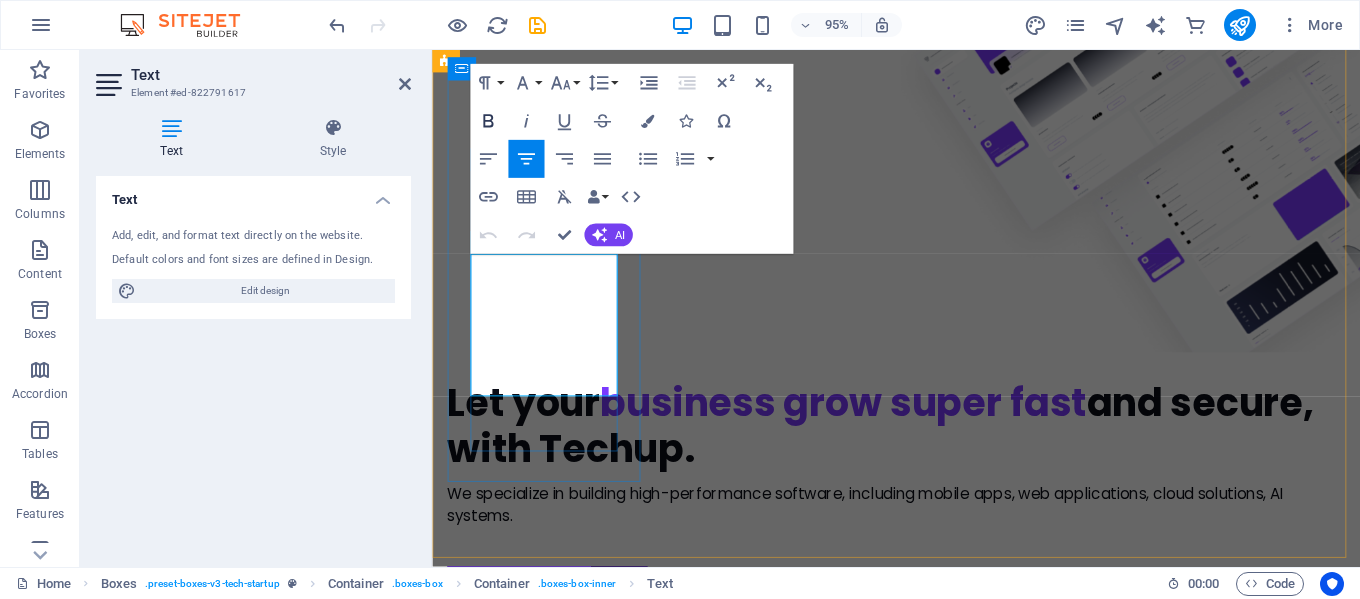 drag, startPoint x: 147, startPoint y: 269, endPoint x: 492, endPoint y: 121, distance: 375.40512 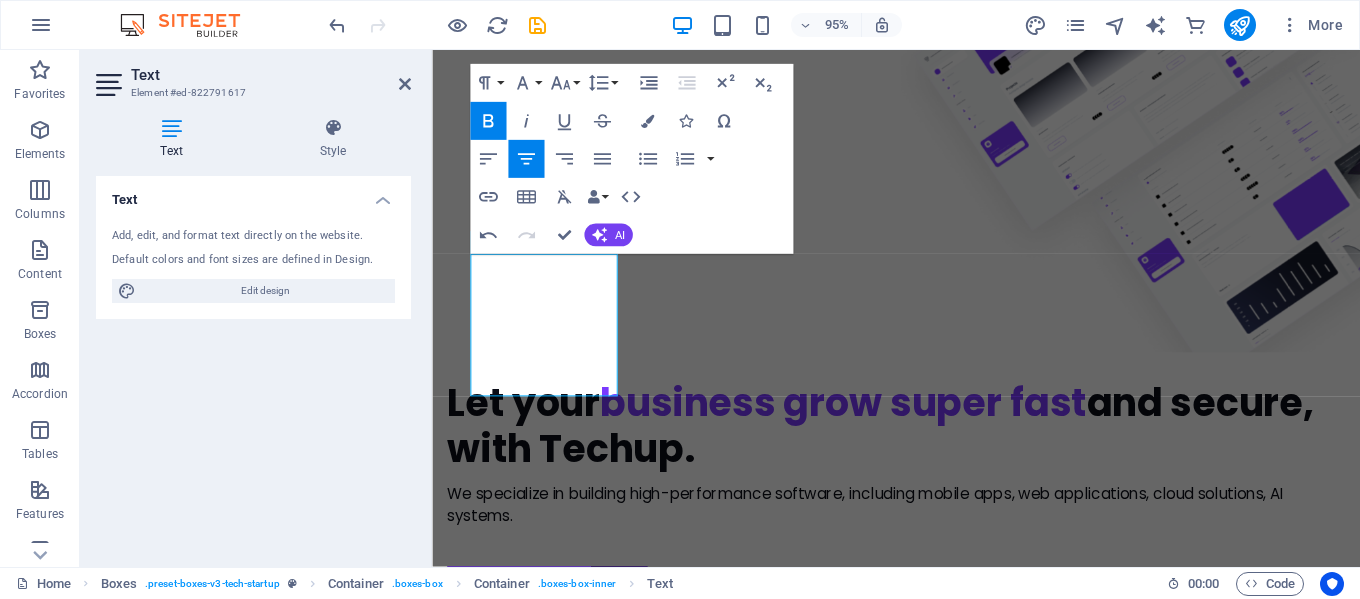 click 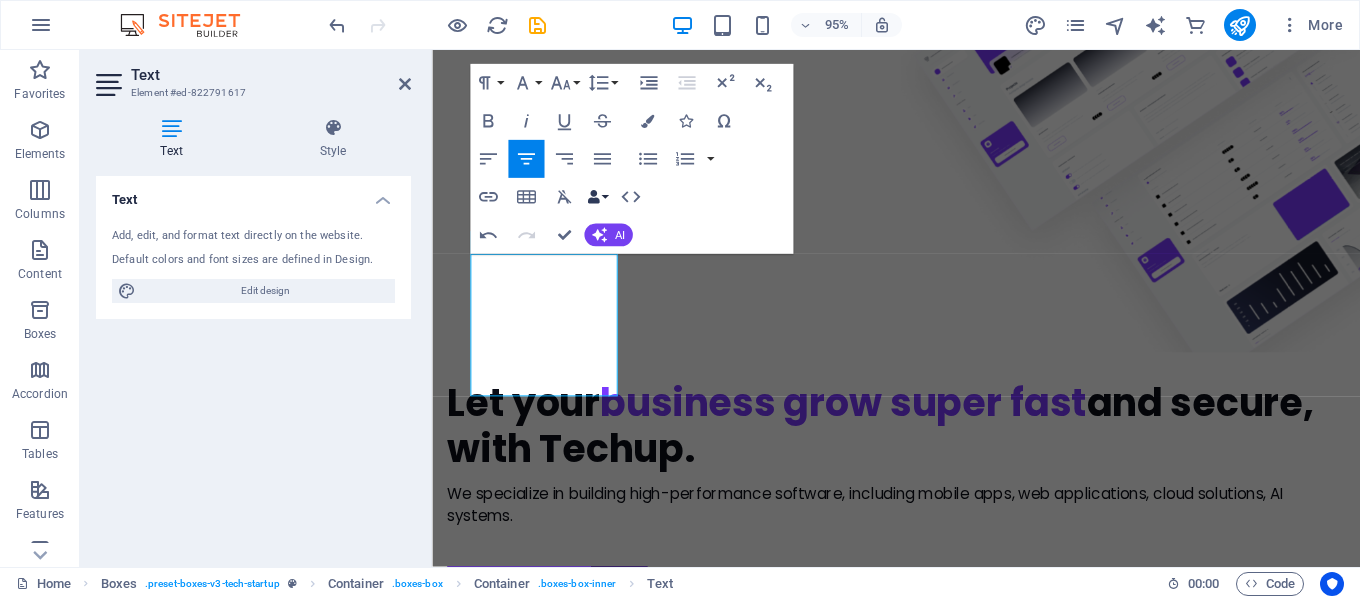 click at bounding box center [593, 196] 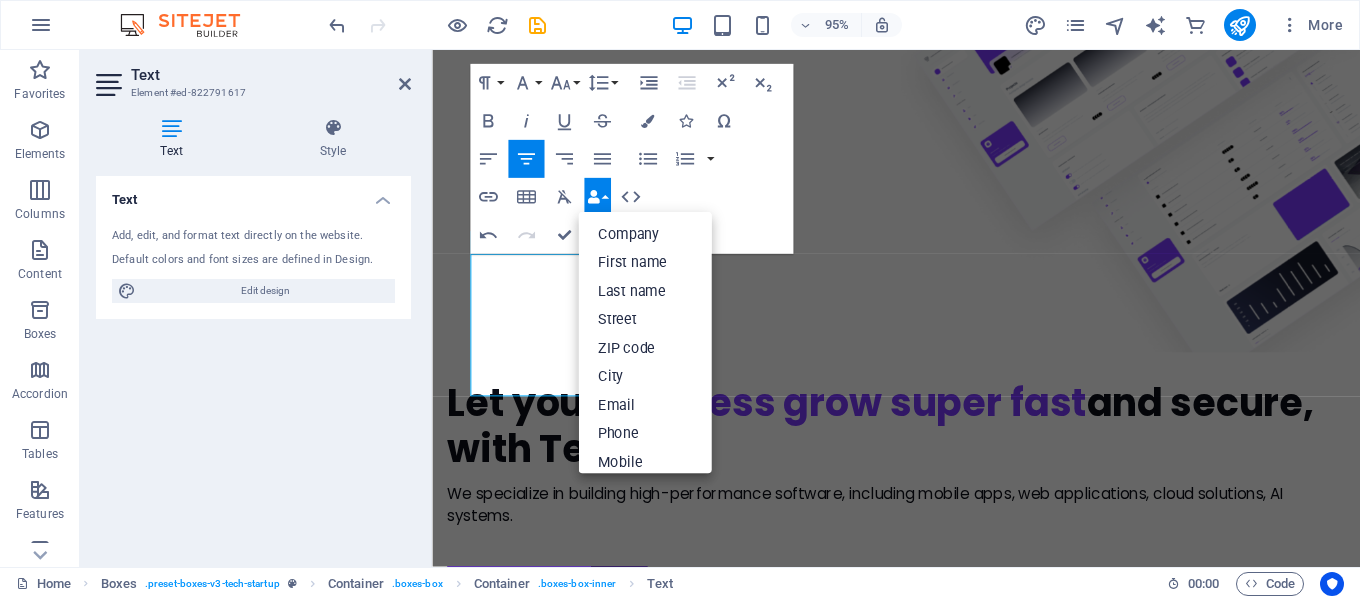 click at bounding box center [593, 196] 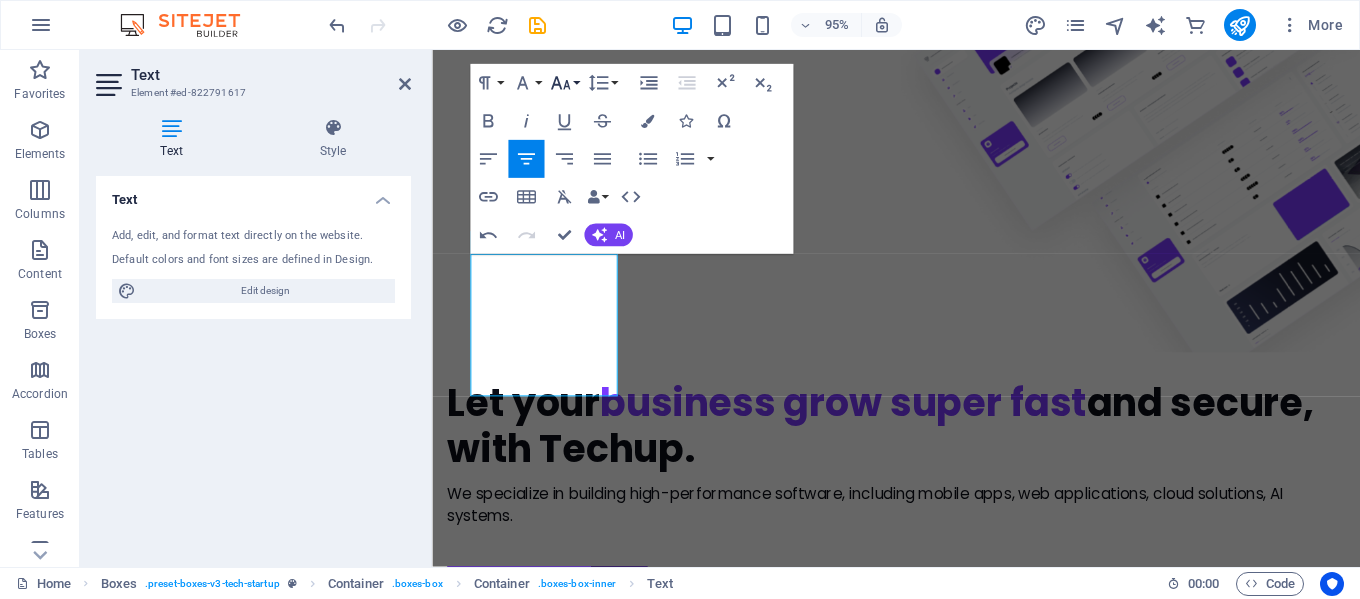 click on "Font Size" at bounding box center [564, 83] 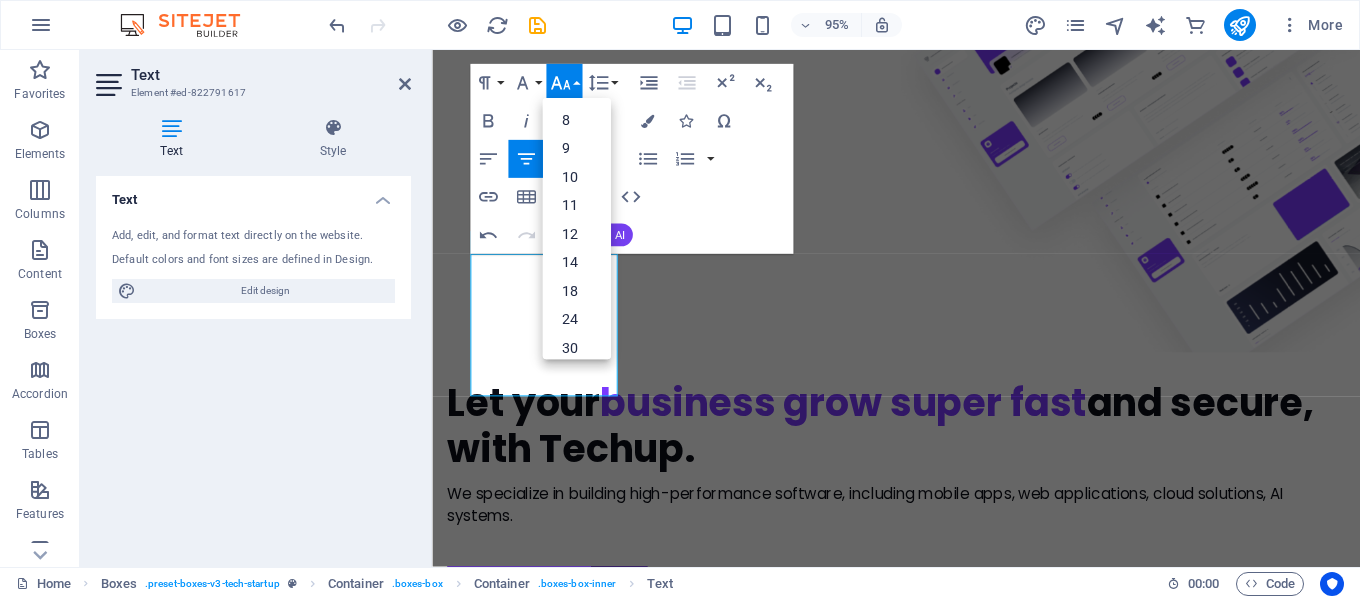 click on "Font Size" at bounding box center (564, 83) 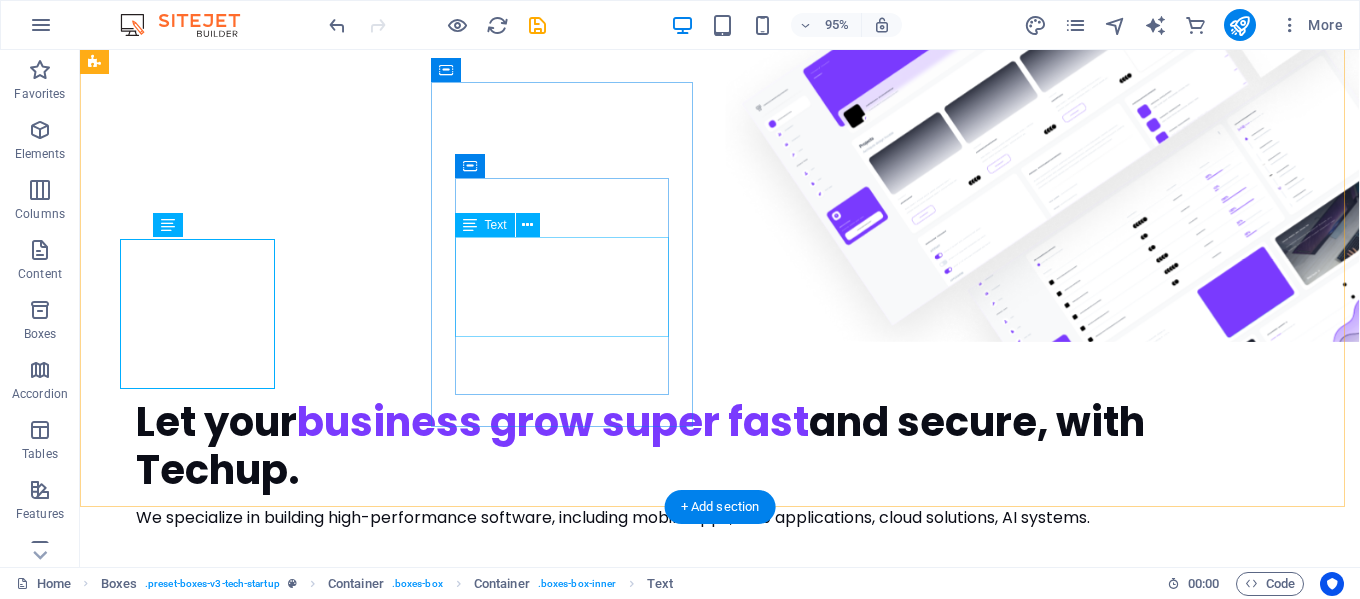 scroll, scrollTop: 1000, scrollLeft: 0, axis: vertical 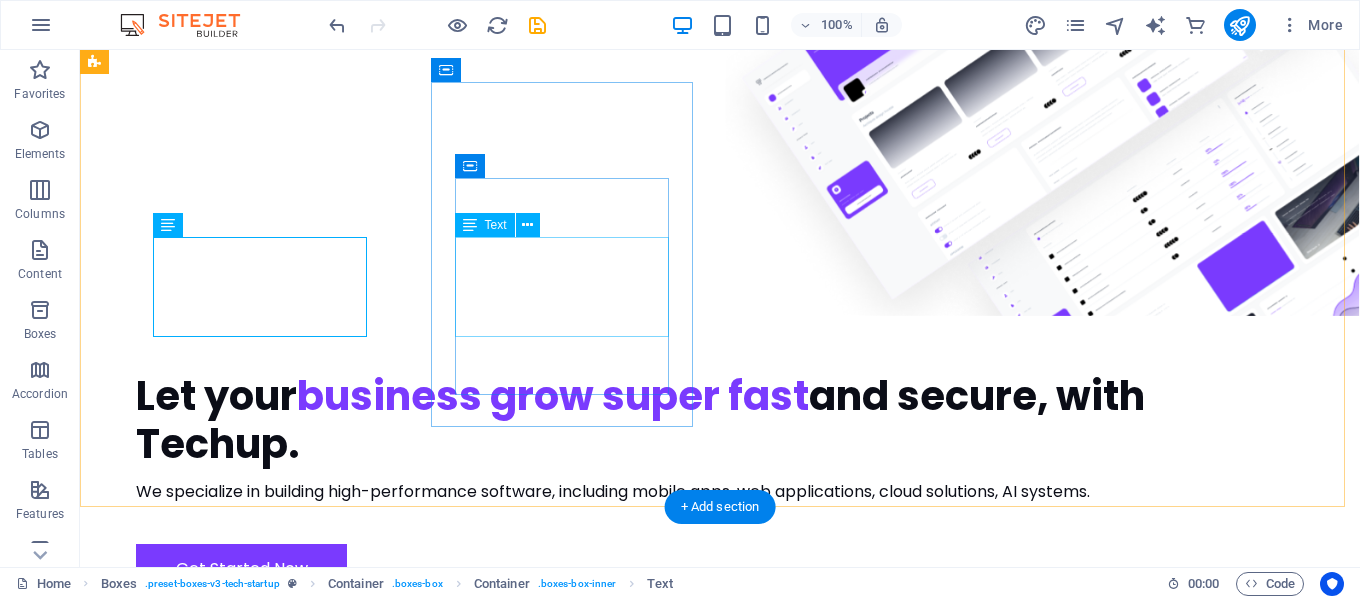 click on "Building responsive, secure, and scalable web applications for businesses of all sizes using modern technologies." at bounding box center (227, 2190) 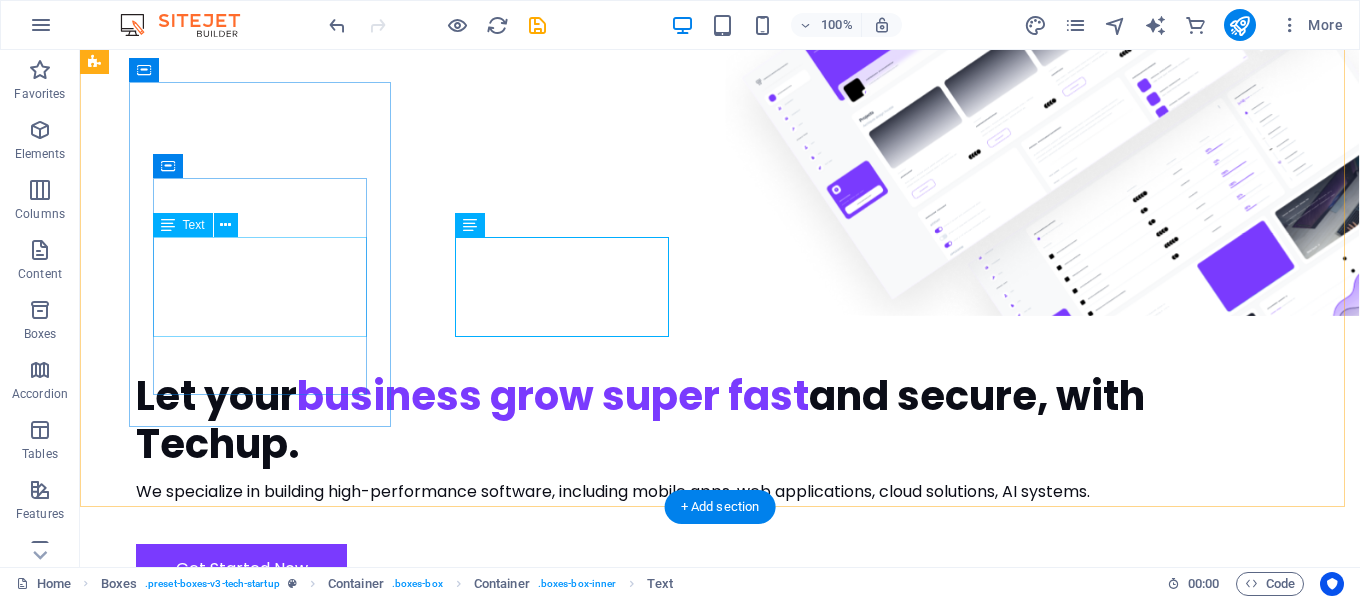 click on "Building responsive, secure, and scalable web applications for businesses of all sizes using modern technologies." at bounding box center (227, 1829) 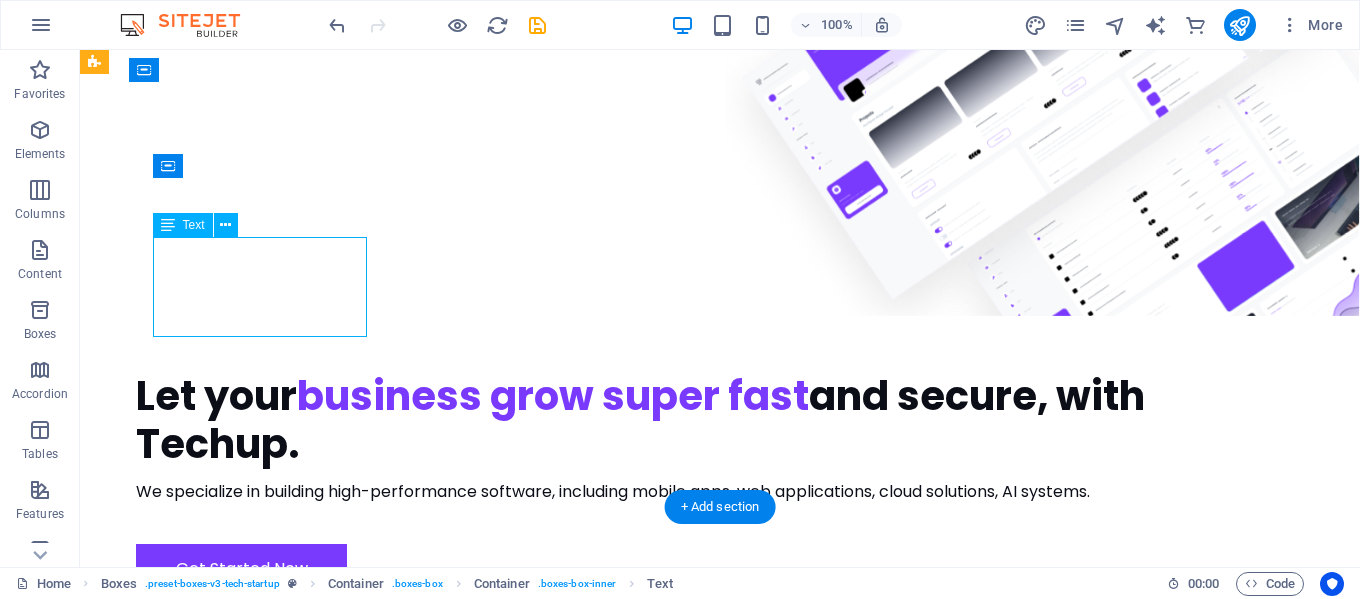 click on "Building responsive, secure, and scalable web applications for businesses of all sizes using modern technologies." at bounding box center (227, 1829) 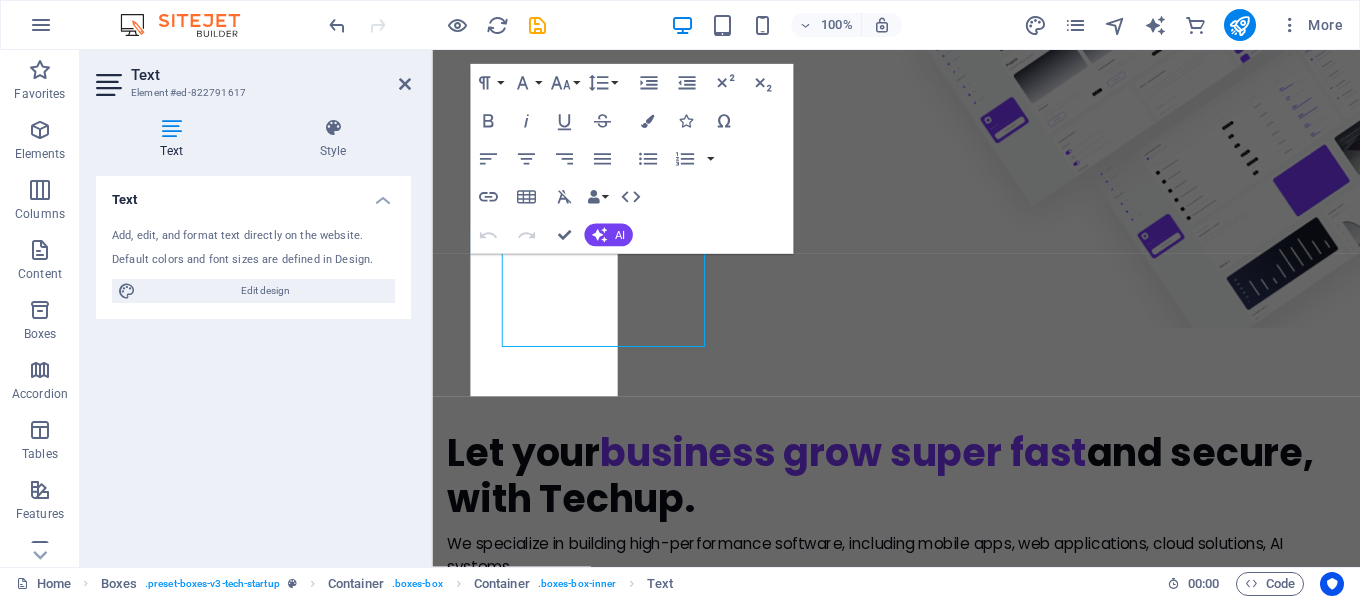 scroll, scrollTop: 974, scrollLeft: 0, axis: vertical 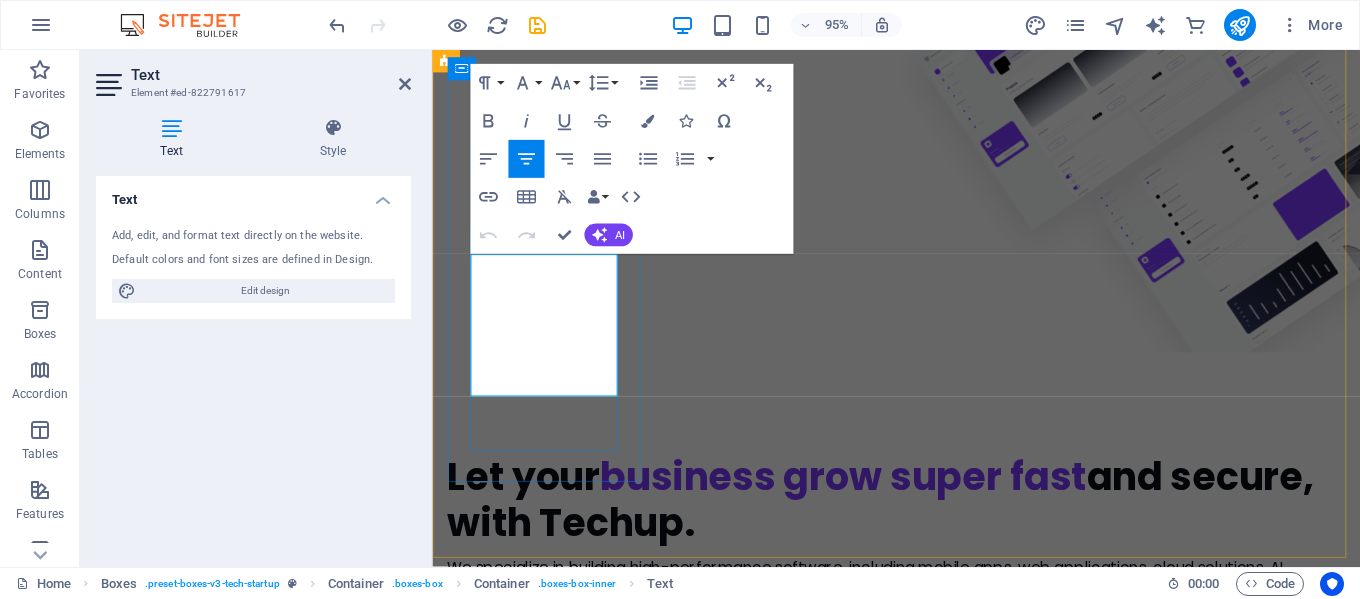 click on "Building responsive, secure, and scalable web applications for businesses of all sizes using modern technologies." at bounding box center (551, 1883) 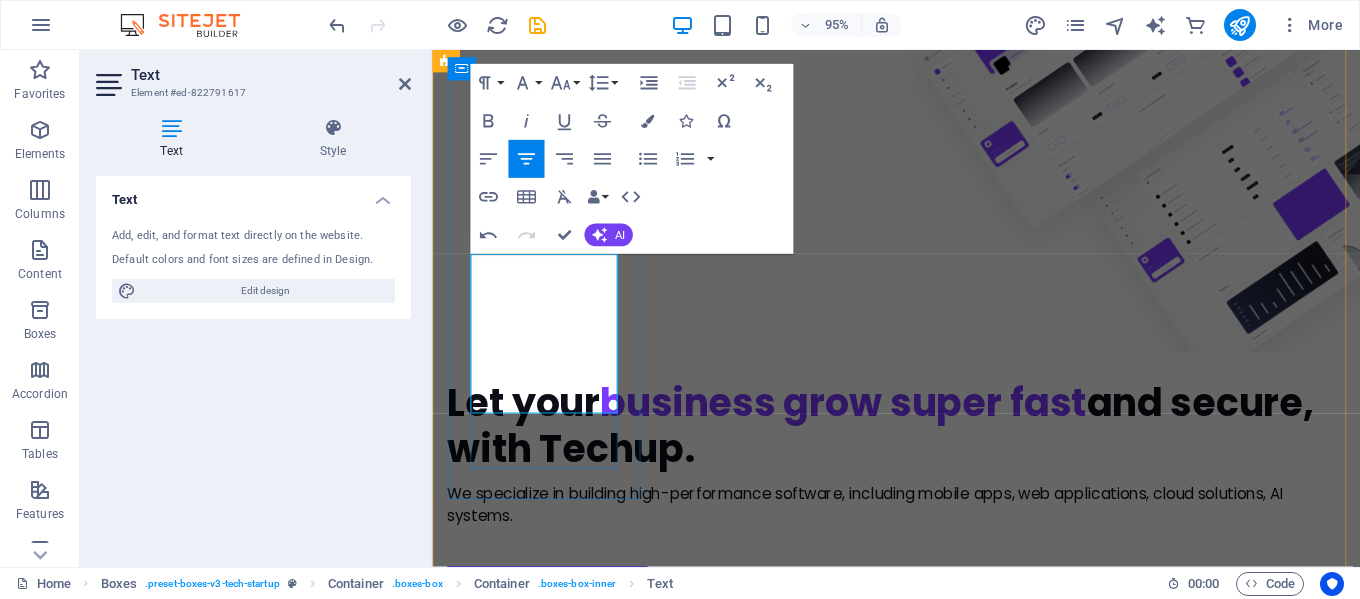 scroll, scrollTop: 1674, scrollLeft: 2, axis: both 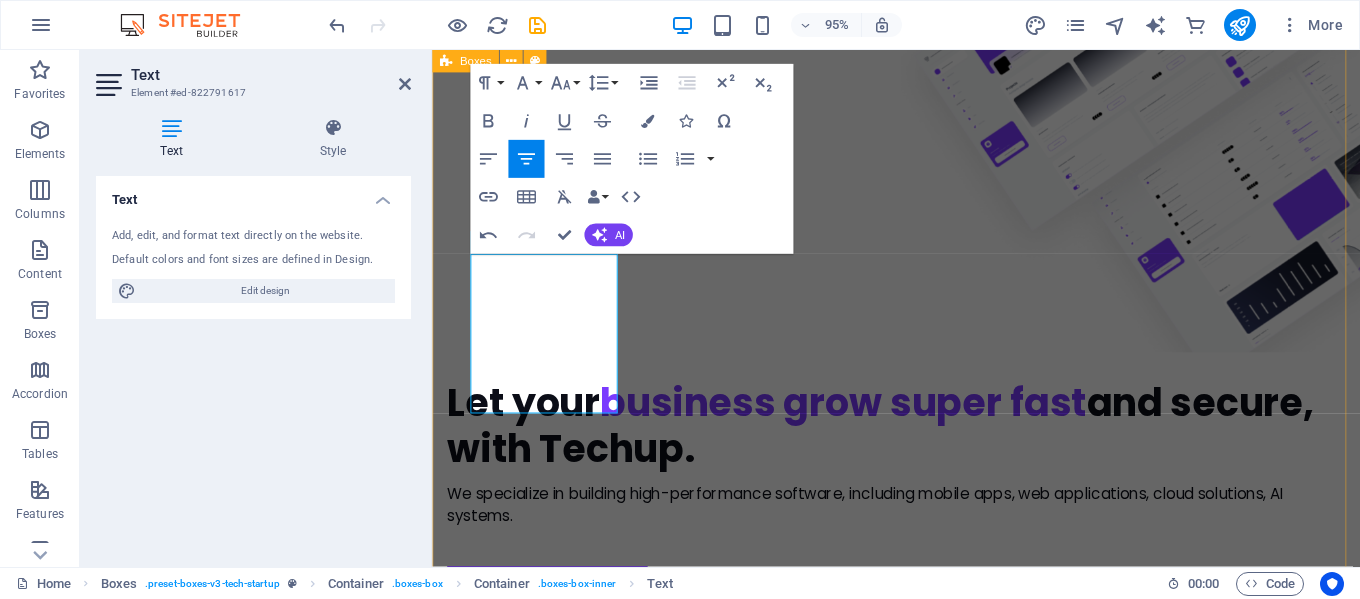 click on "Our Approach Innovative Tech Building responsive, secure, and scalable web applications for businesses of all sizes using modern technologies.  Building responsive, secure, and scalable web applications for businesses of all sizes using modern technologies. Learn more    Cloud Services Building responsive, secure, and scalable web applications for businesses of all sizes using modern technologies.   Learn more    Manage Data Molestiae eum conse qu atur beatae fugiat opt io nobis eaque assumenda. Velit consequatur volup  Learn more    Support Clients Molestiae eum conse qu atur beatae fugiat opt io nobis eaque assumenda. Velit consequatur volup  Learn more   " at bounding box center [920, 2286] 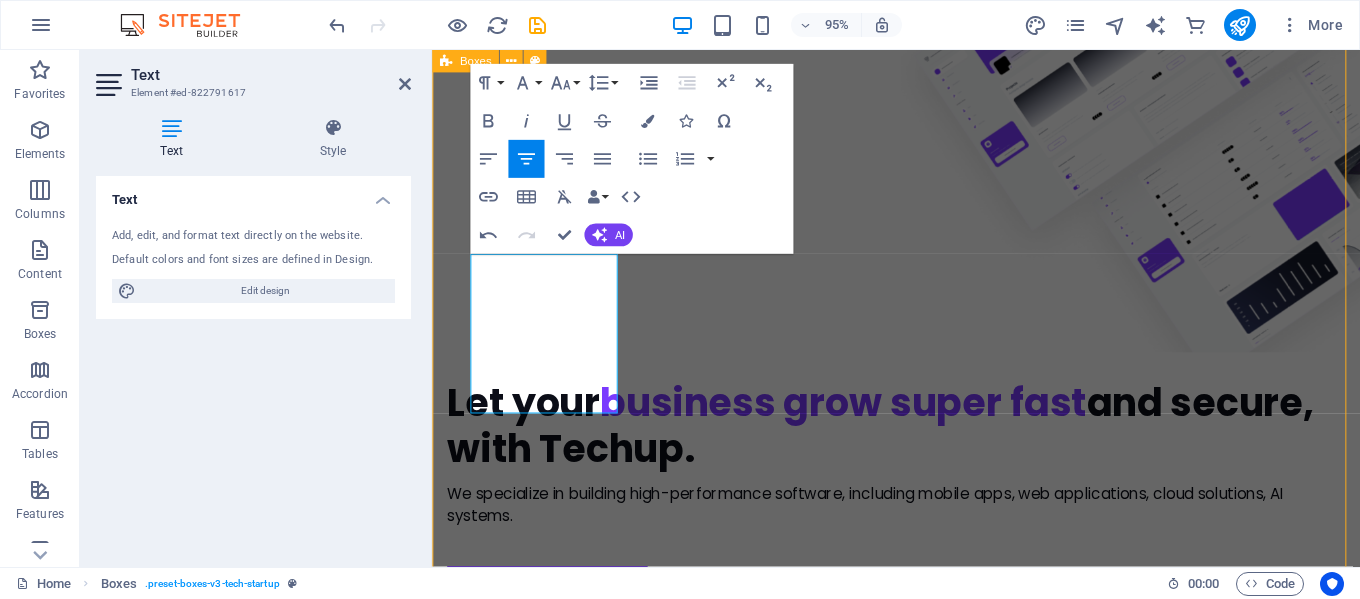 scroll, scrollTop: 972, scrollLeft: 0, axis: vertical 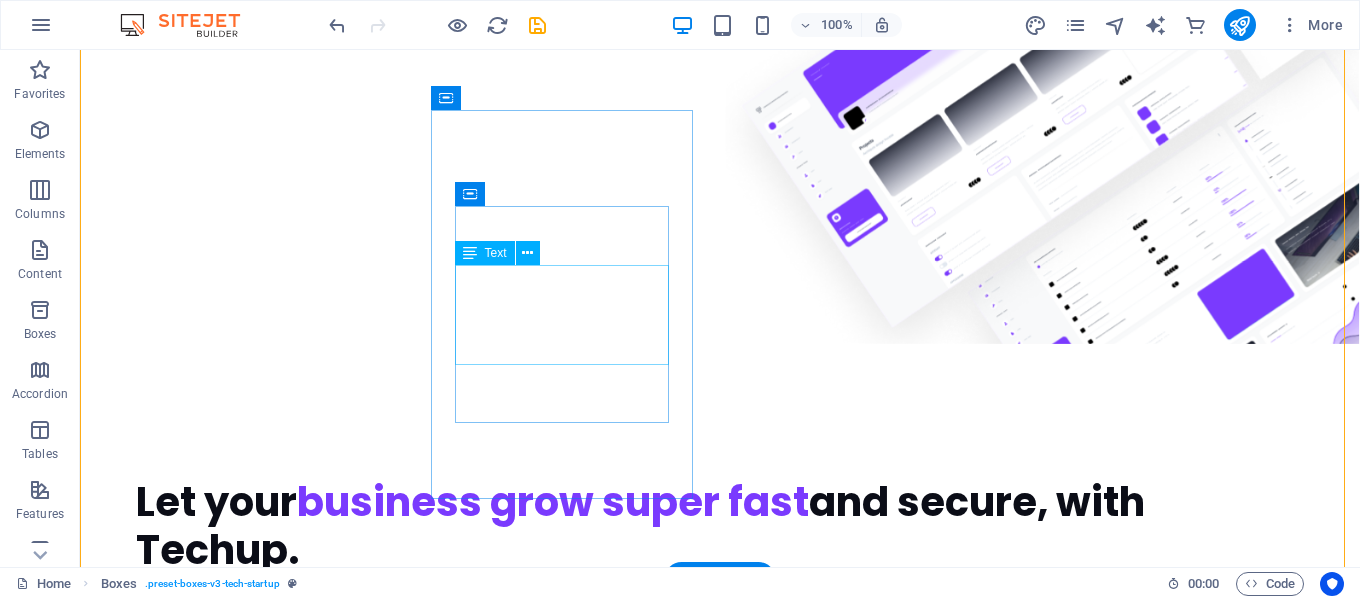 click on "Building responsive, secure, and scalable web applications for businesses of all sizes using modern technologies." at bounding box center [227, 2320] 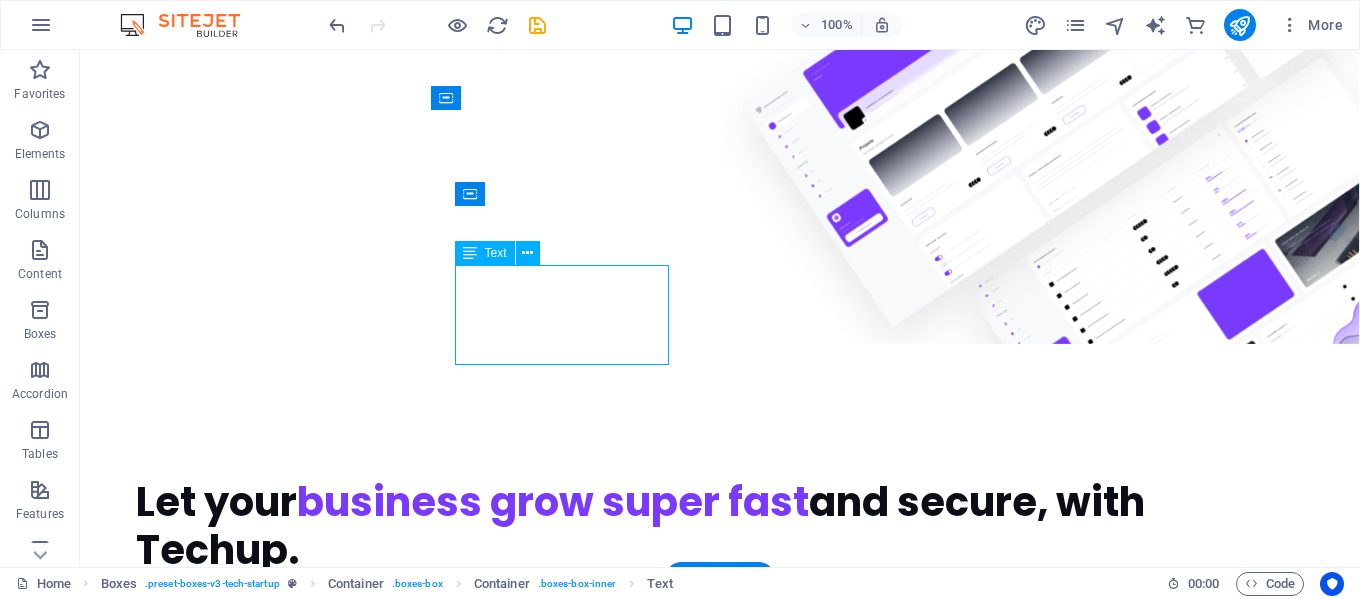 click on "Building responsive, secure, and scalable web applications for businesses of all sizes using modern technologies." at bounding box center [227, 2320] 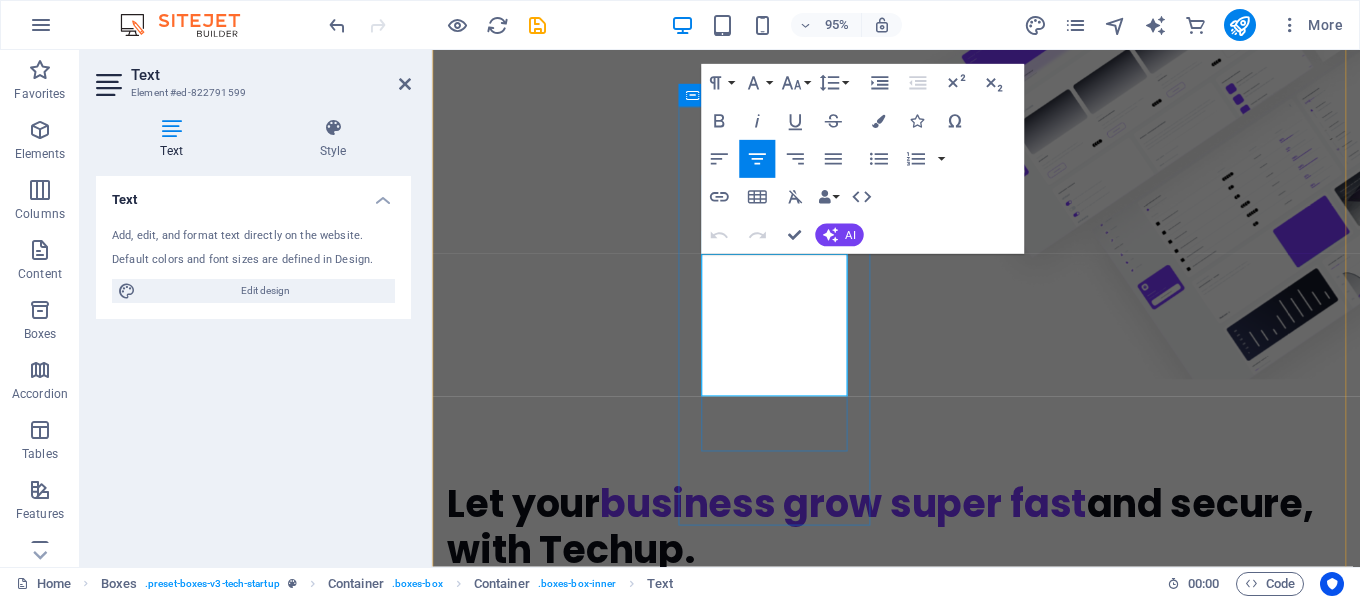 click on "Building responsive, secure, and scalable web applications for businesses of all sizes using modern technologies." at bounding box center (551, 2344) 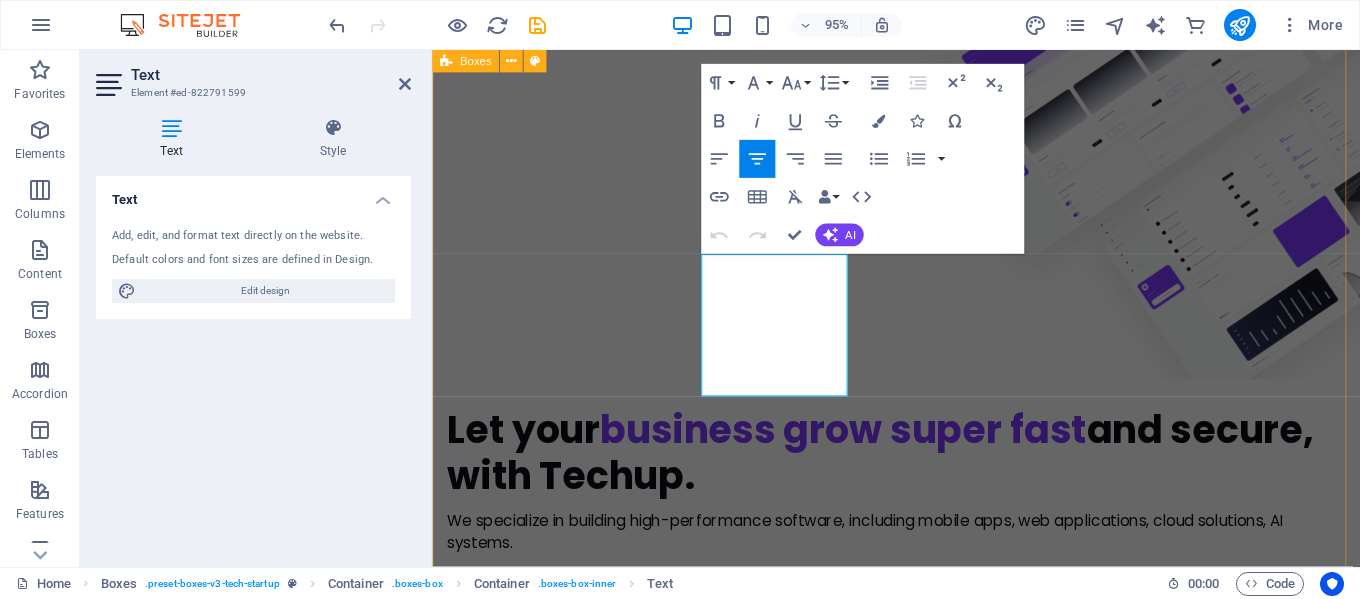 scroll, scrollTop: 1898, scrollLeft: 7, axis: both 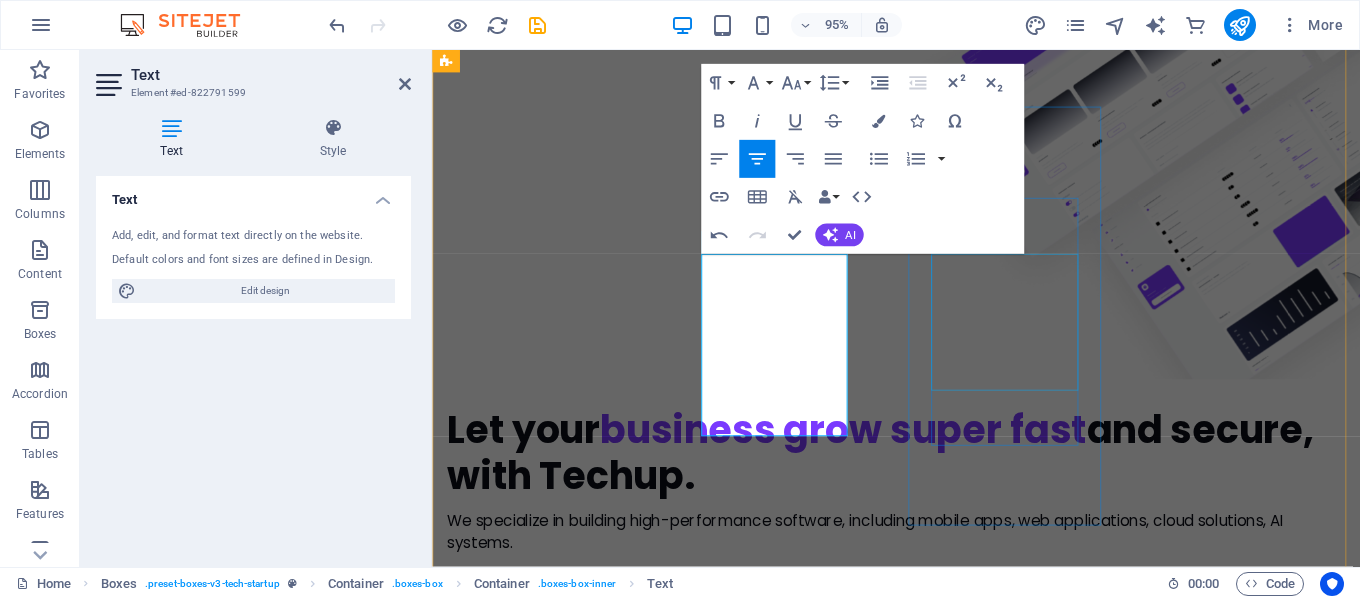 click on "Molestiae eum conse qu atur beatae fugiat opt io nobis eaque assumenda. Velit consequatur volup" at bounding box center (551, 2724) 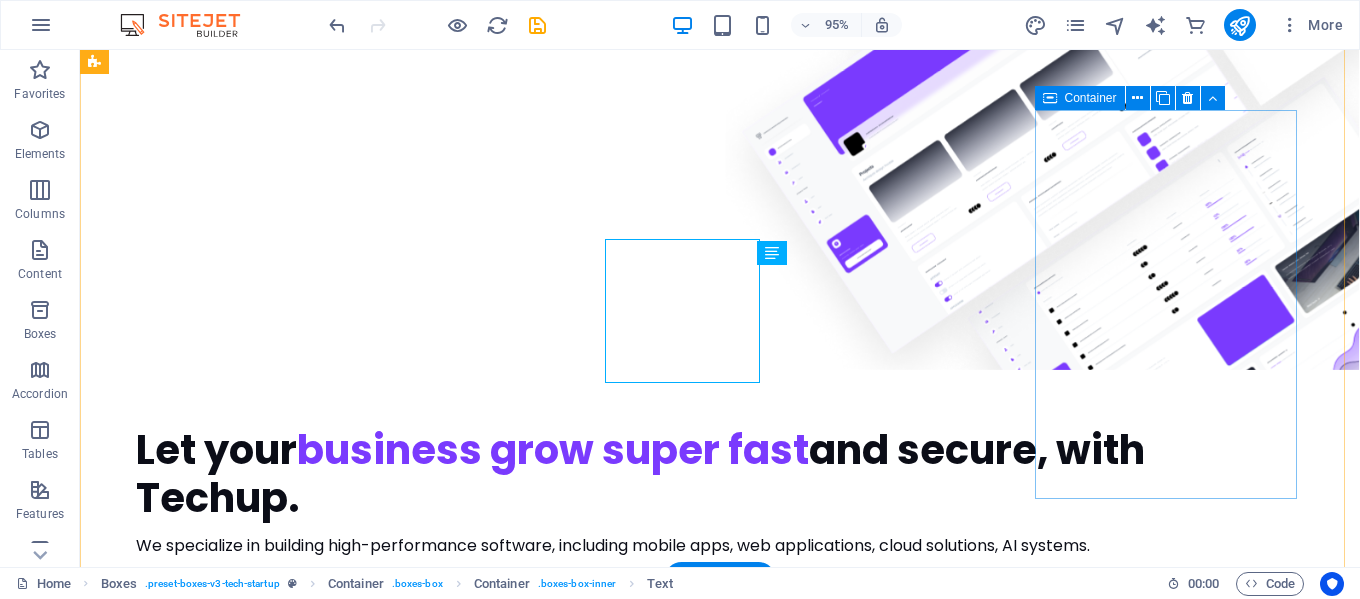scroll, scrollTop: 972, scrollLeft: 0, axis: vertical 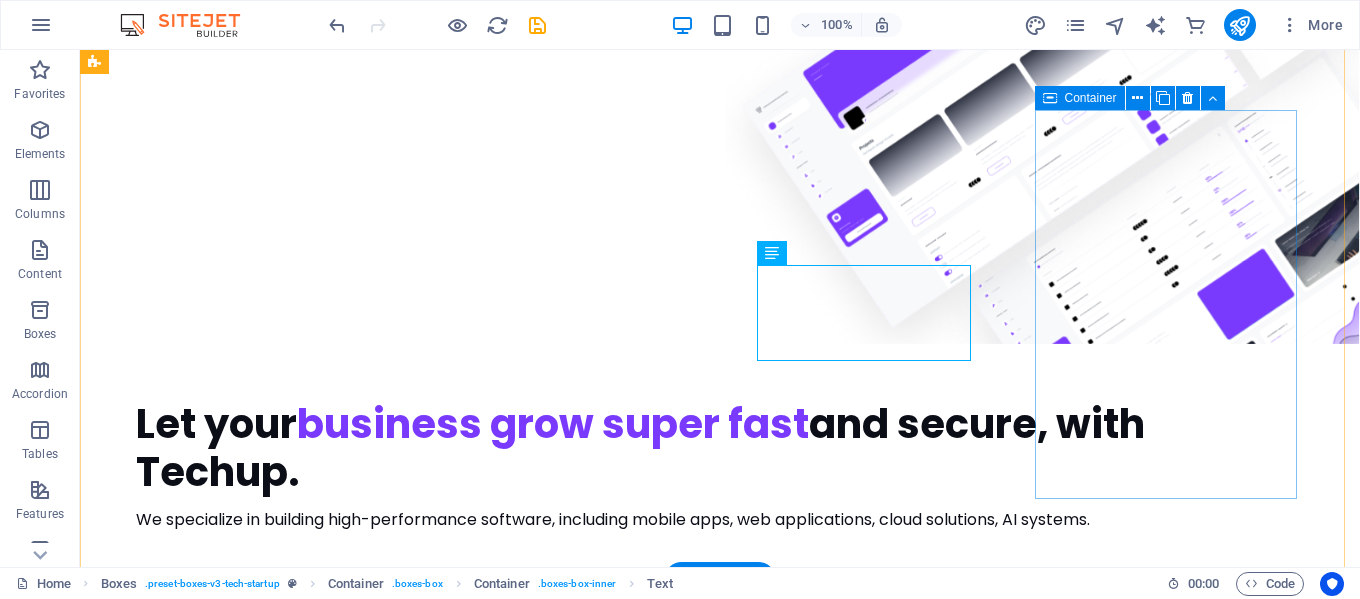 click on "Support Clients Molestiae eum conse qu atur beatae fugiat opt io nobis eaque assumenda. Velit consequatur volup  Learn more   " at bounding box center [227, 2979] 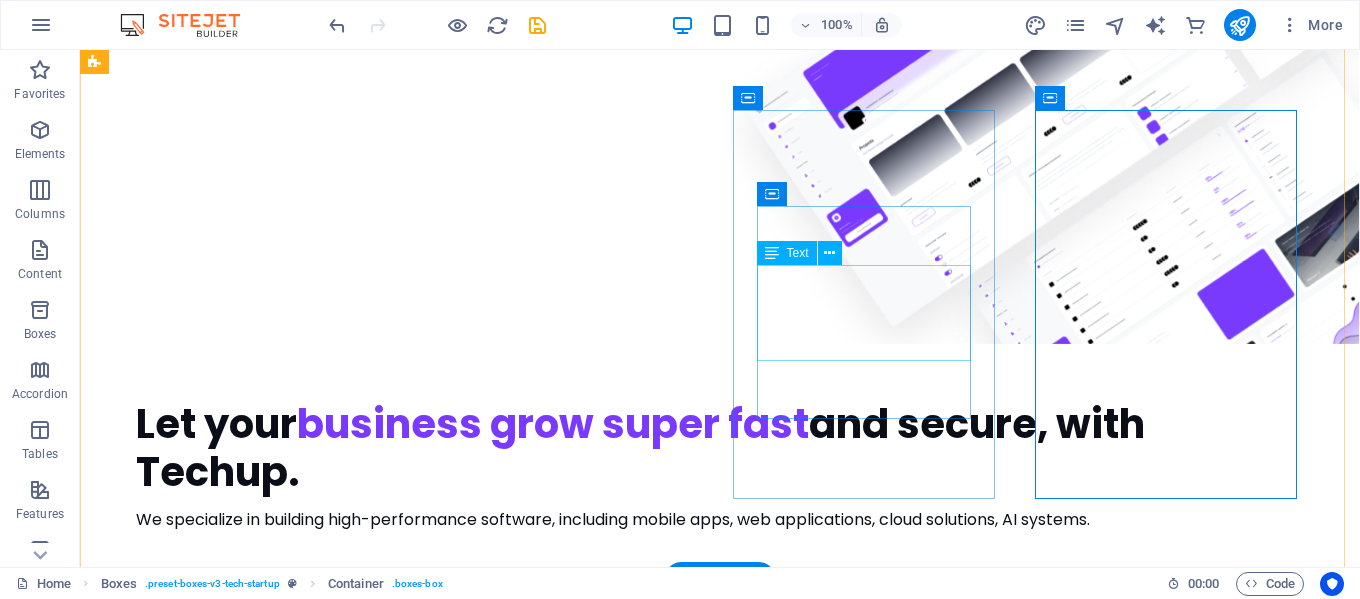 click on "Molestiae eum conse qu atur beatae fugiat opt io nobis eaque assumenda. Velit consequatur volup" at bounding box center (227, 2651) 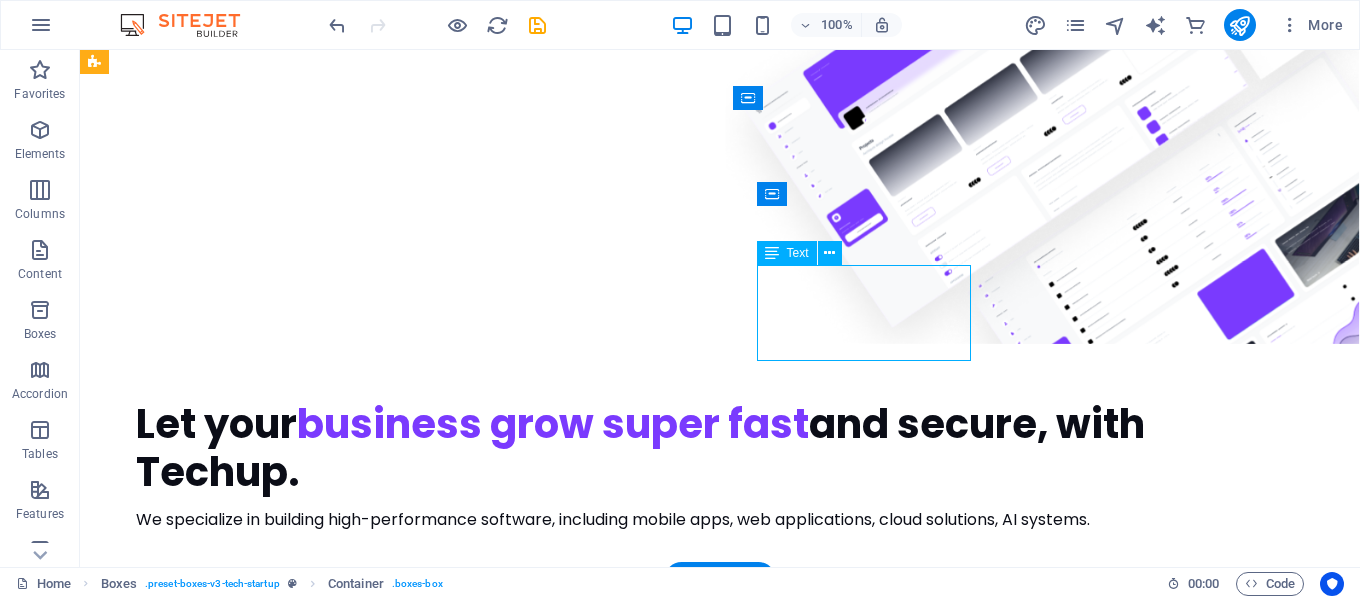 click on "Molestiae eum conse qu atur beatae fugiat opt io nobis eaque assumenda. Velit consequatur volup" at bounding box center [227, 2651] 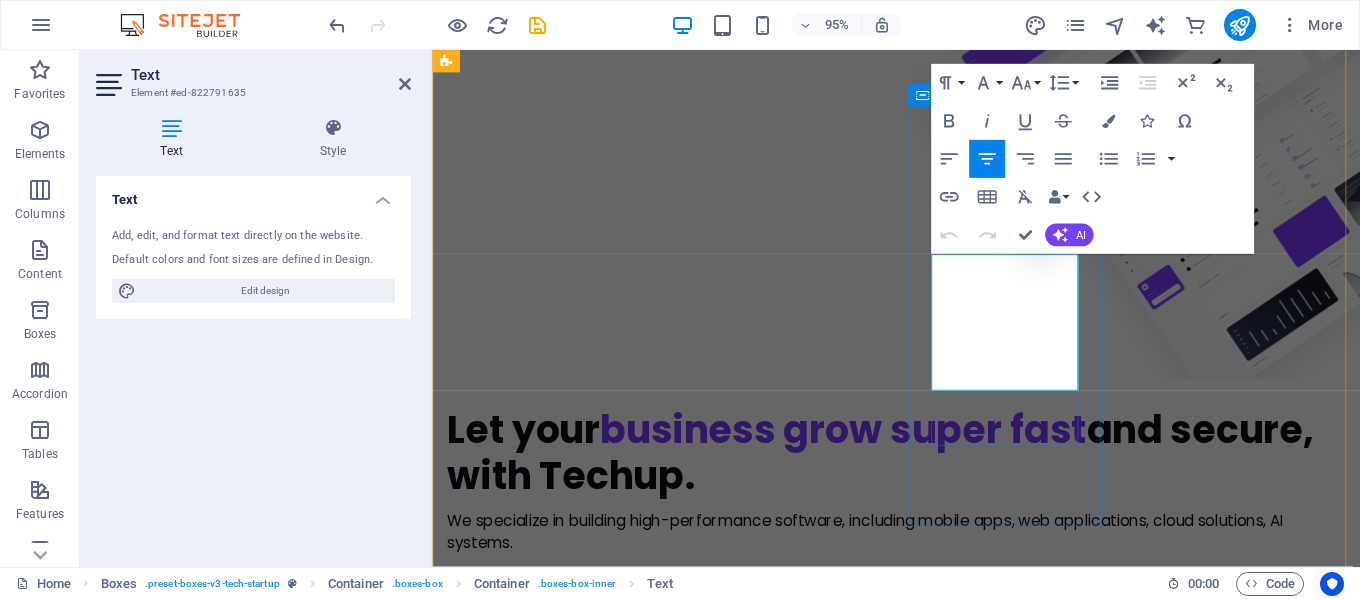 scroll, scrollTop: 2122, scrollLeft: 0, axis: vertical 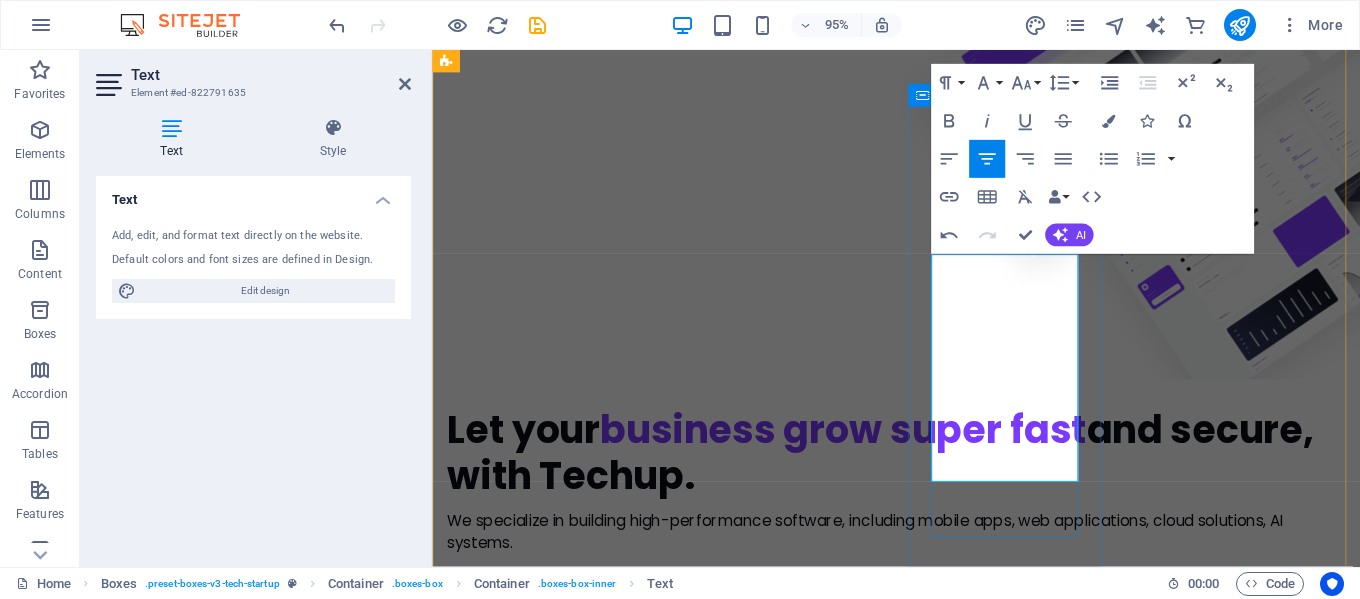 click on "Promoting your brand through targeted social media campaigns, creative content, and paid advertising to drive traffic, leads, and sales." at bounding box center (551, 2760) 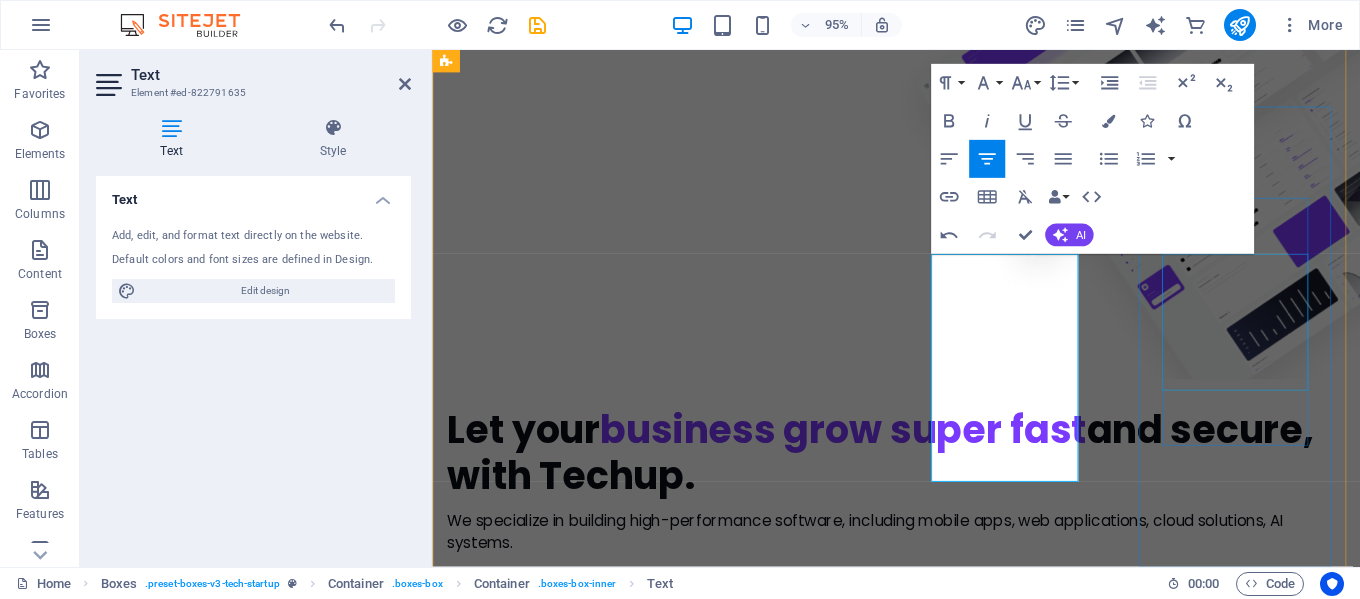 click on "Molestiae eum conse qu atur beatae fugiat opt io nobis eaque assumenda. Velit consequatur volup" at bounding box center [551, 3229] 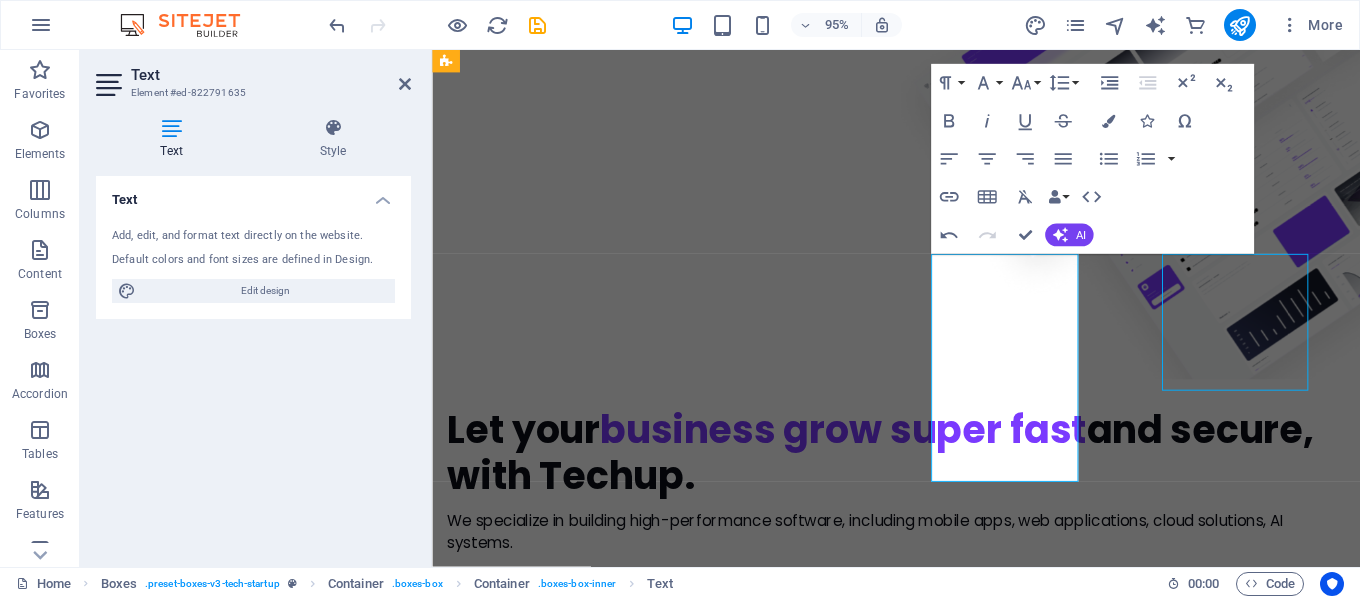 click on "Molestiae eum conse qu atur beatae fugiat opt io nobis eaque assumenda. Velit consequatur volup" at bounding box center (551, 3229) 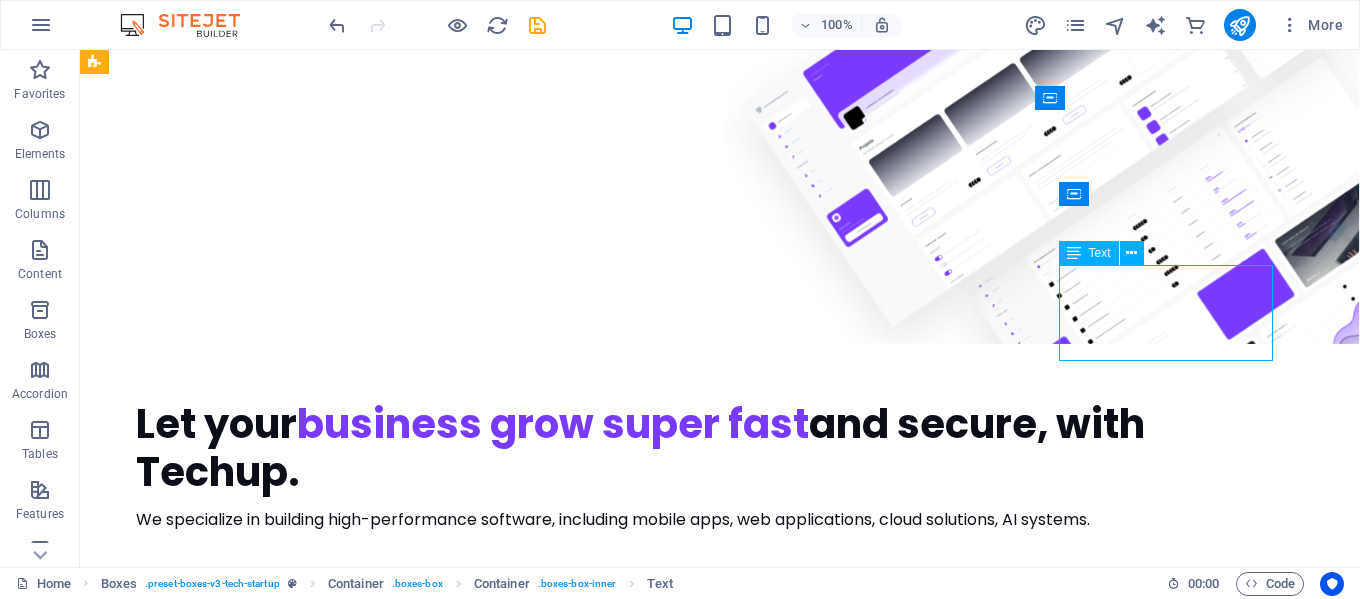 click on "Molestiae eum conse qu atur beatae fugiat opt io nobis eaque assumenda. Velit consequatur volup" at bounding box center [227, 3084] 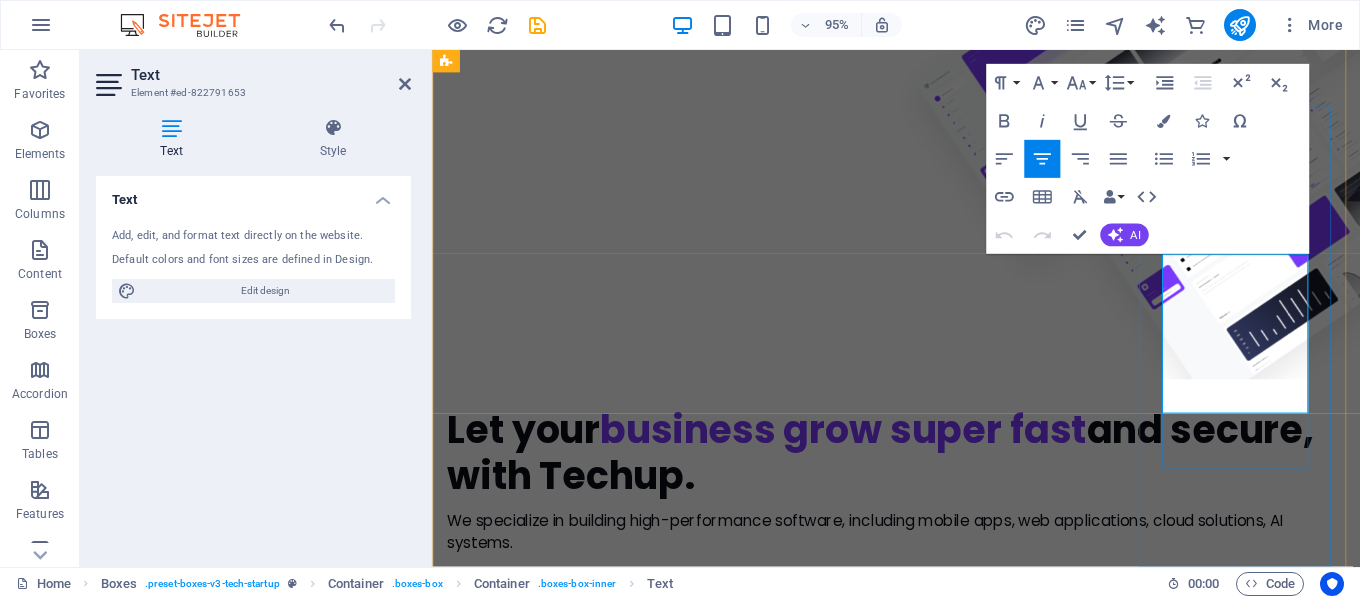 scroll, scrollTop: 1405, scrollLeft: 0, axis: vertical 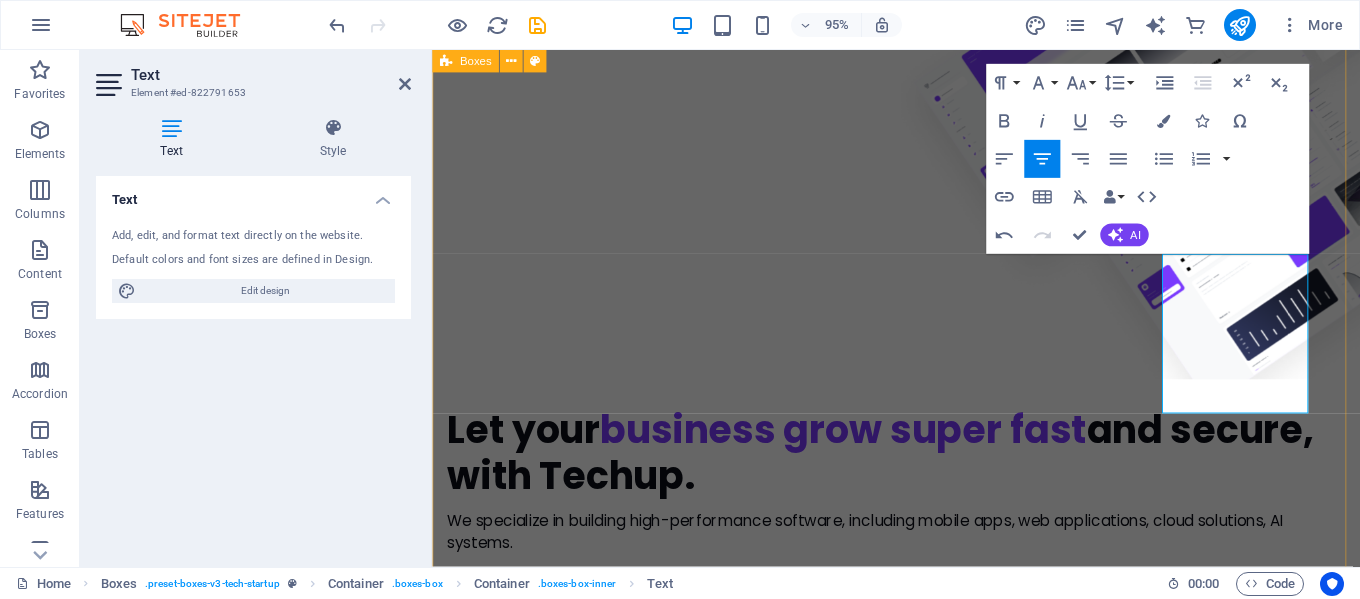 click on "Our Approach Cloud Services Building responsive, secure, and scalable web applications for businesses of all sizes using modern technologies.   Learn more    Innovative Tech Molestiae eum conse qu atur beatae fugiat opt io nobis eaque assumenda. Velit consequatur volup  Learn more    Manage Data Promoting your brand through targeted social media campaigns, creative content, and paid advertising to drive traffic, leads, and sales.   Learn more    Support Clients Empowering businesses with AI-driven automation, intelligent analytics, and predictive systems.   Empowering businesses with AI-driven automation, intelligent analytics, and predictive systems. Learn more   " at bounding box center [920, 2398] 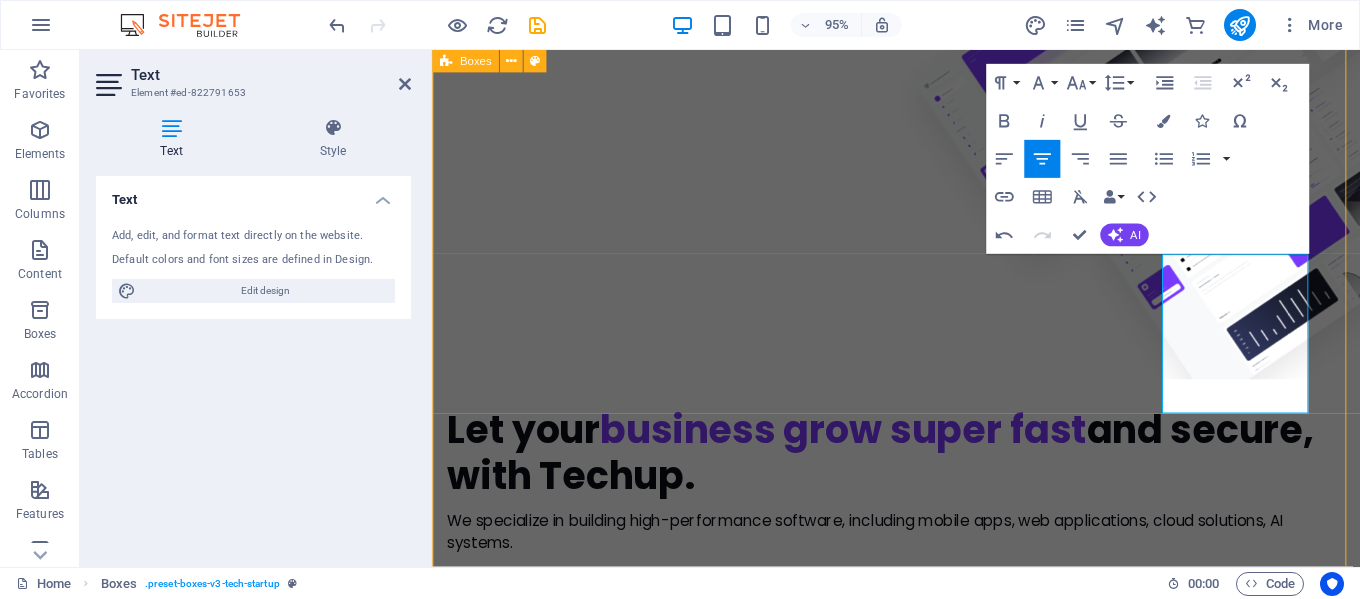 scroll, scrollTop: 972, scrollLeft: 0, axis: vertical 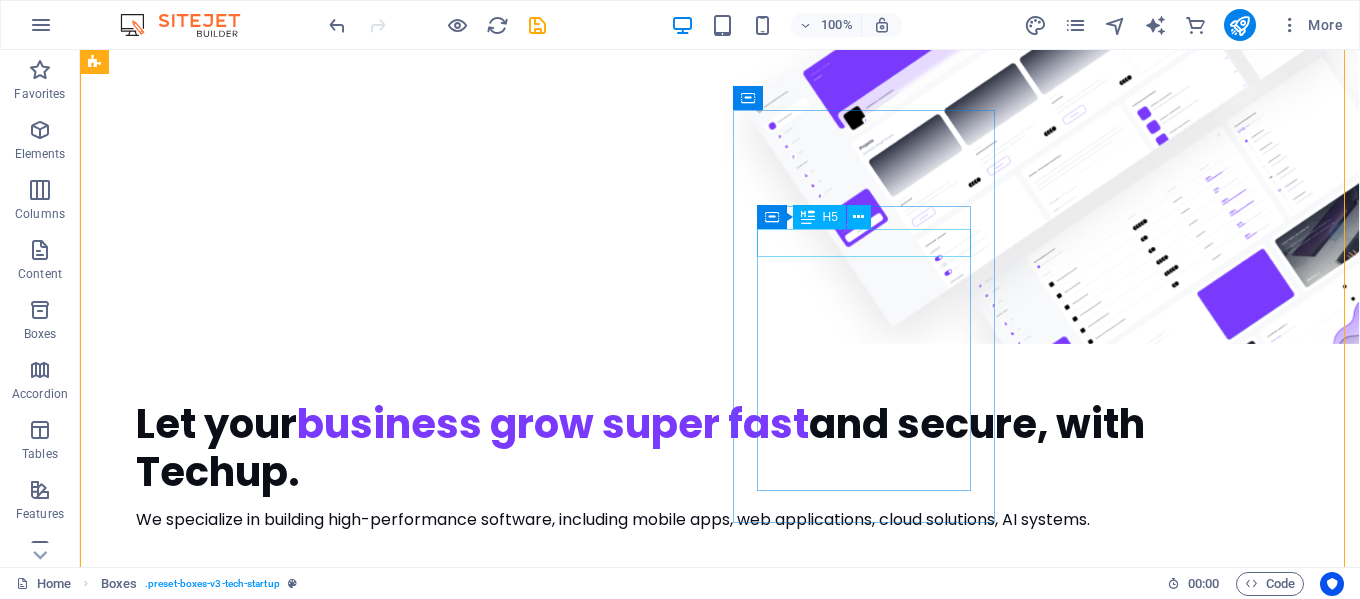 click on "Manage Data" at bounding box center (227, 2581) 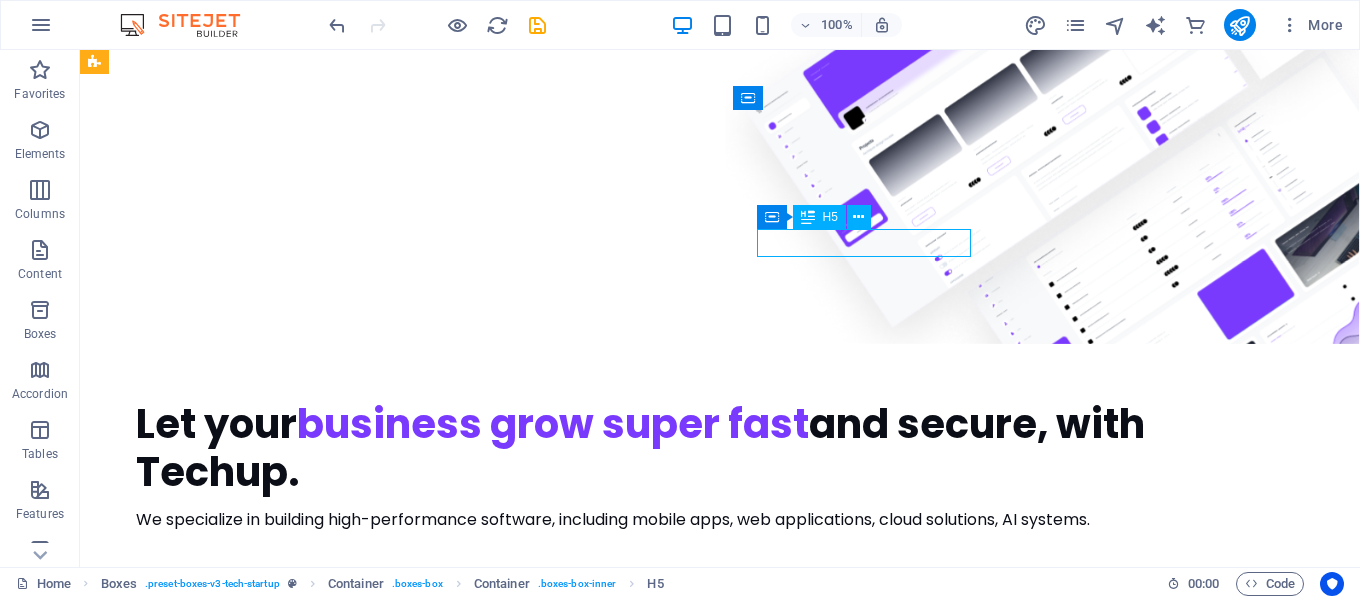 click on "Manage Data" at bounding box center (227, 2581) 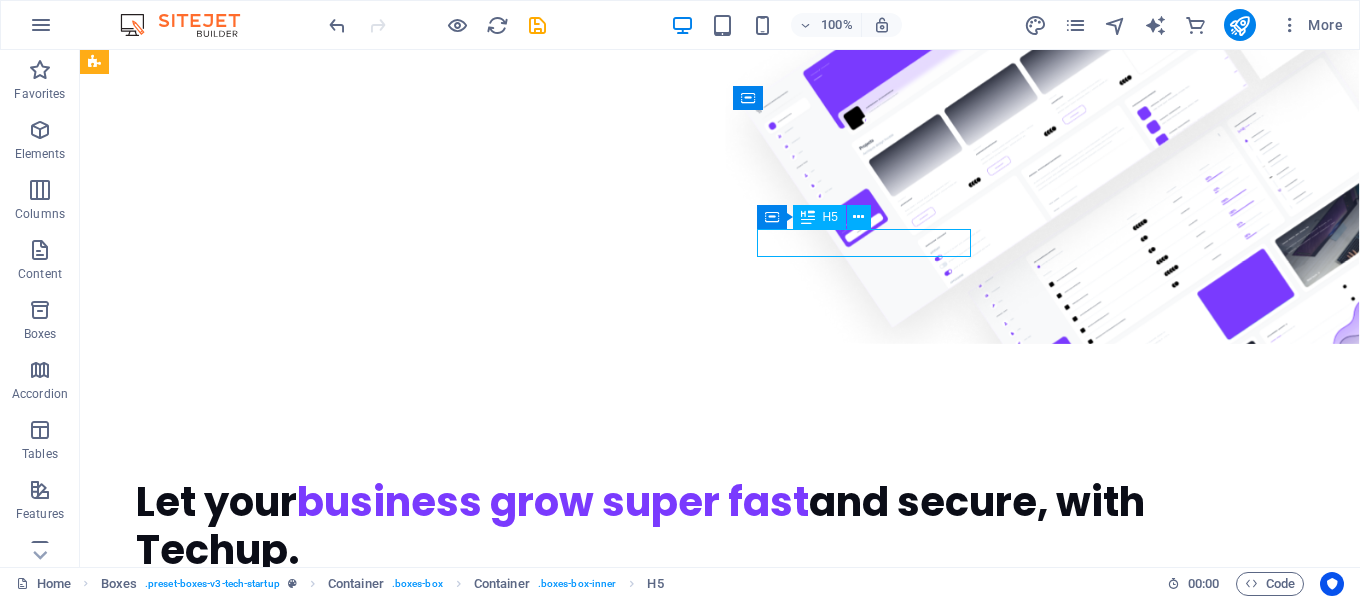 scroll, scrollTop: 946, scrollLeft: 0, axis: vertical 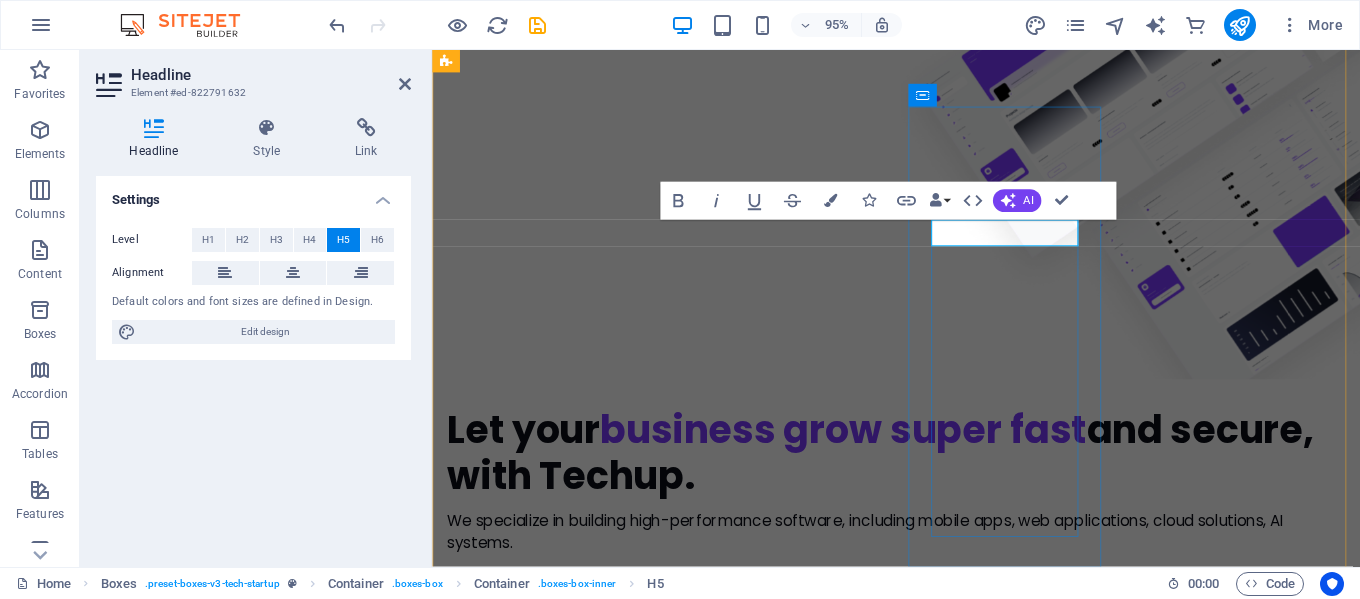 type 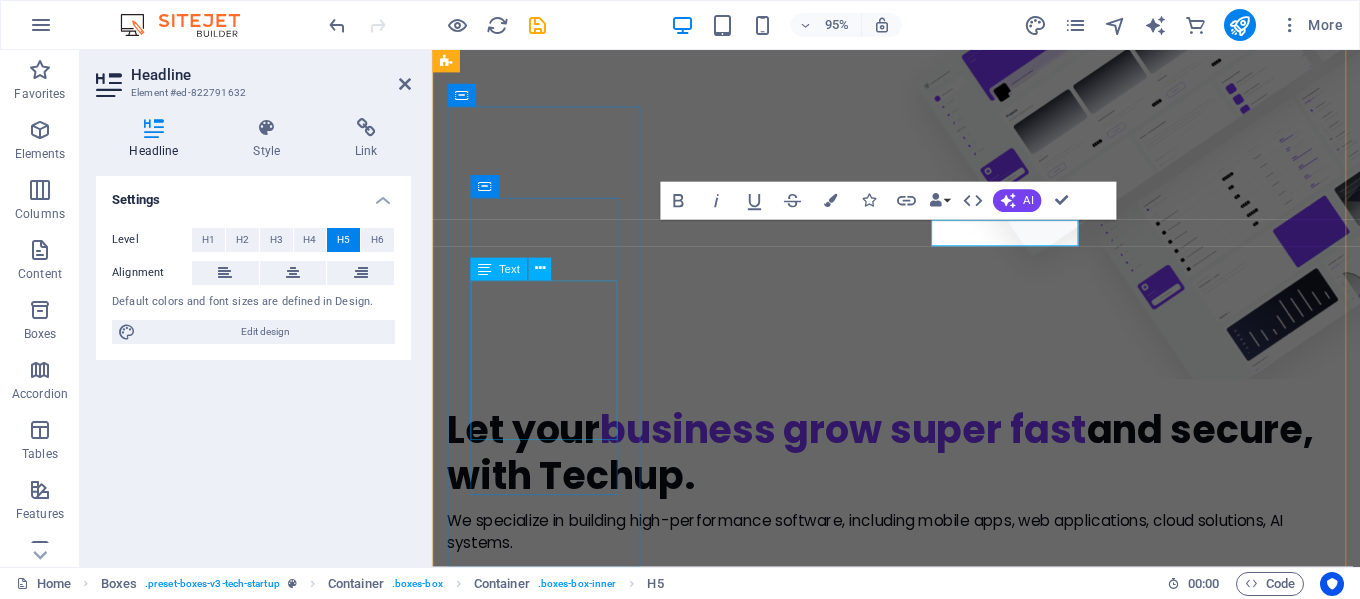 click on "Building responsive, secure, and scalable web applications for businesses of all sizes using modern technologies." at bounding box center [551, 1846] 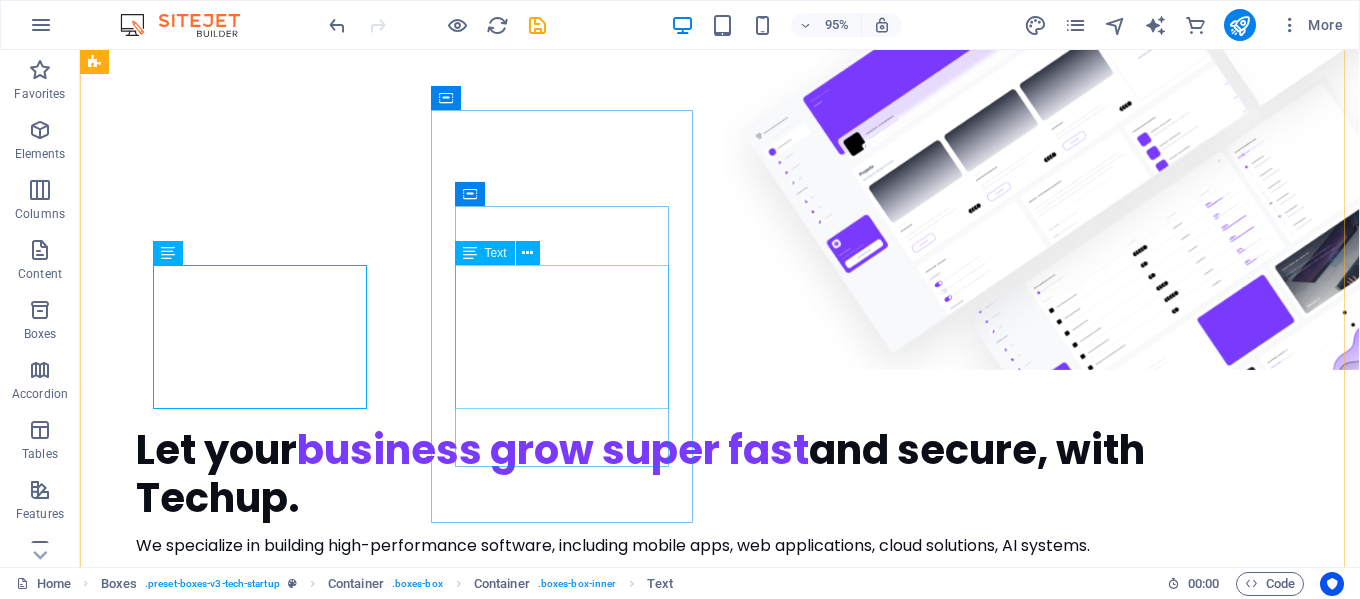 scroll, scrollTop: 972, scrollLeft: 0, axis: vertical 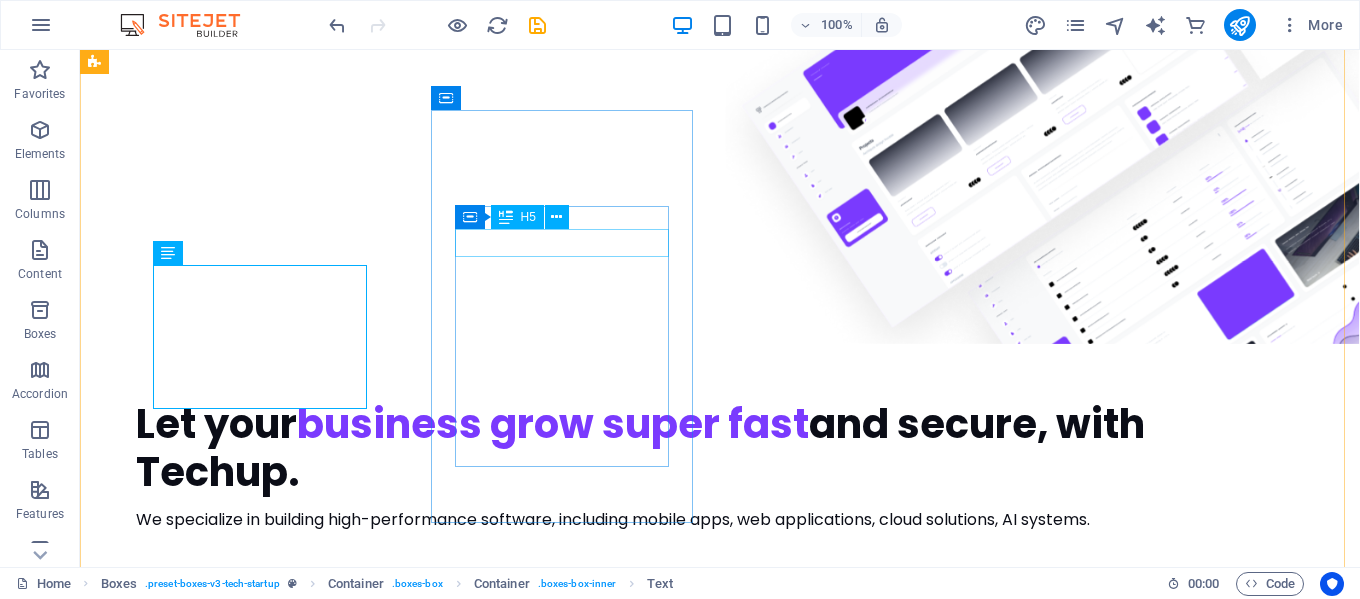 click at bounding box center [557, 217] 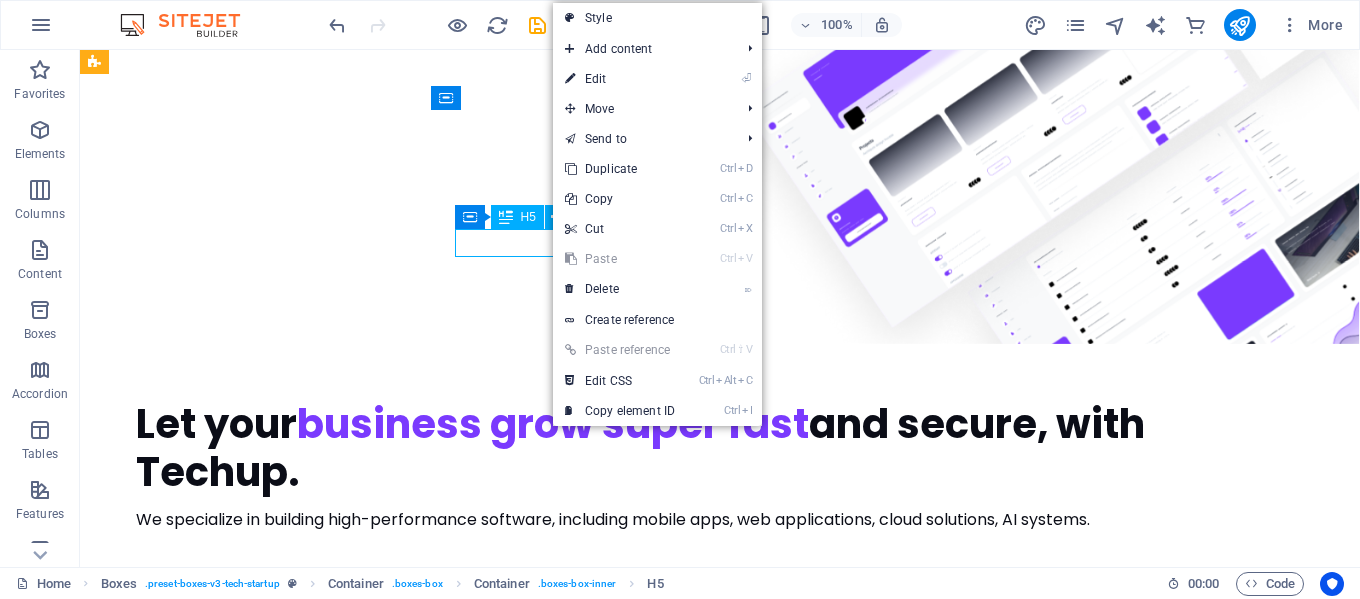 click at bounding box center [557, 217] 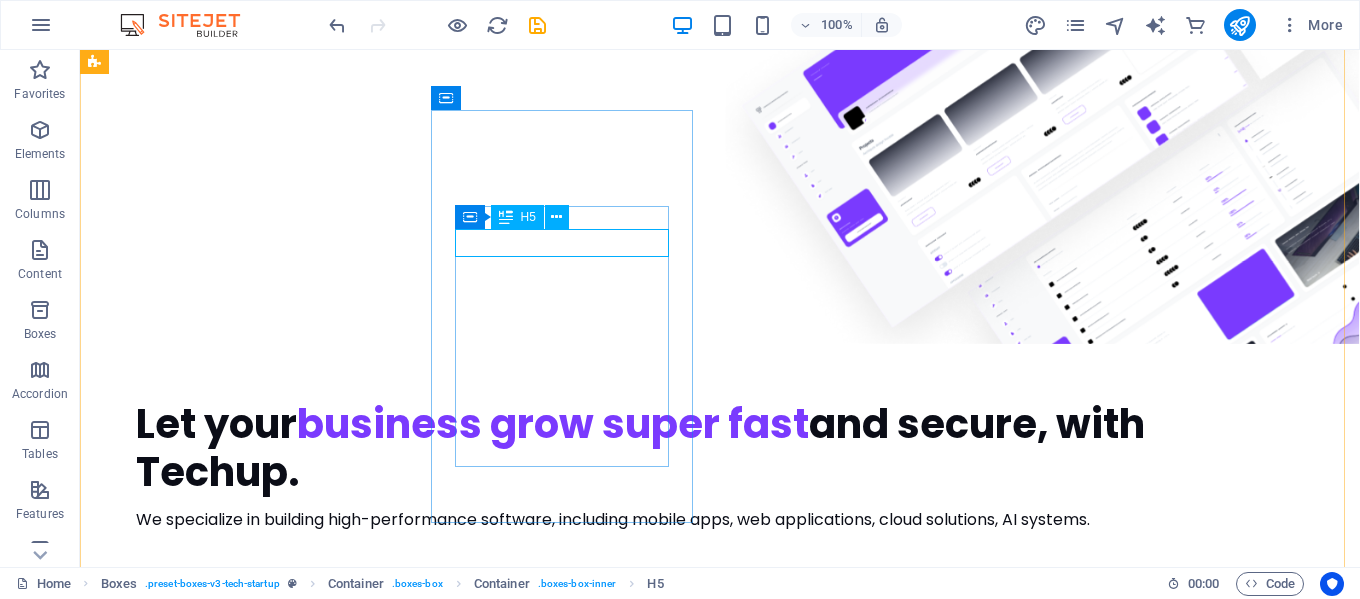 click on "Cloud Services" at bounding box center [227, 2172] 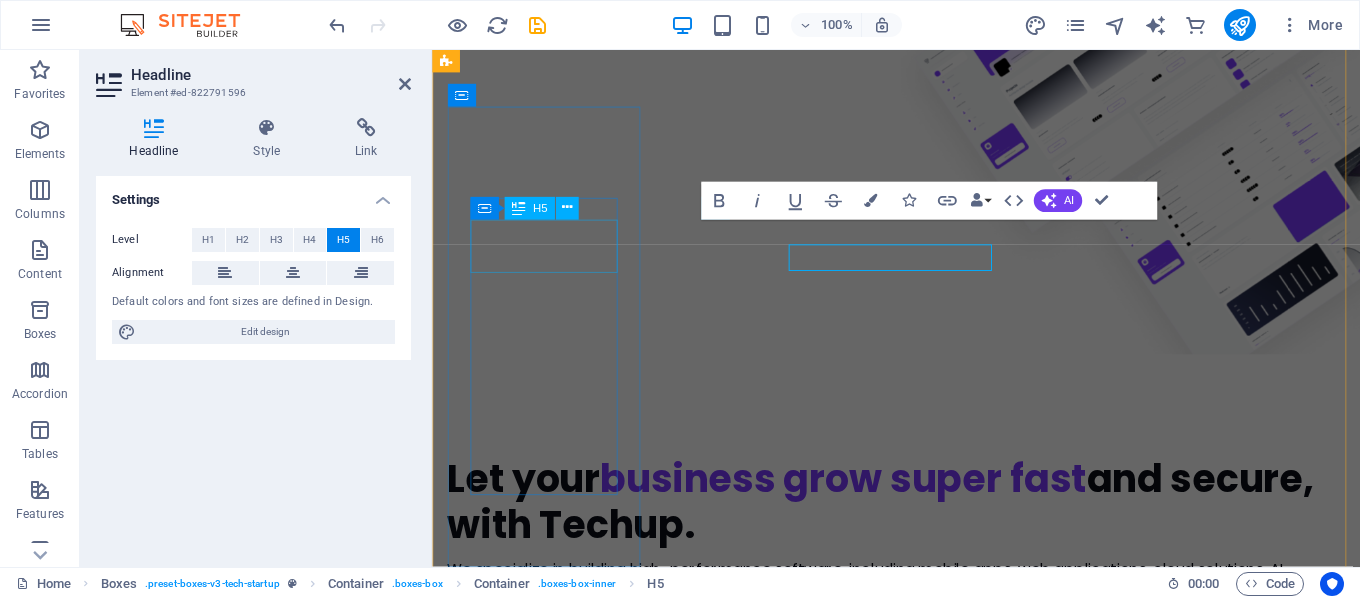 scroll, scrollTop: 946, scrollLeft: 0, axis: vertical 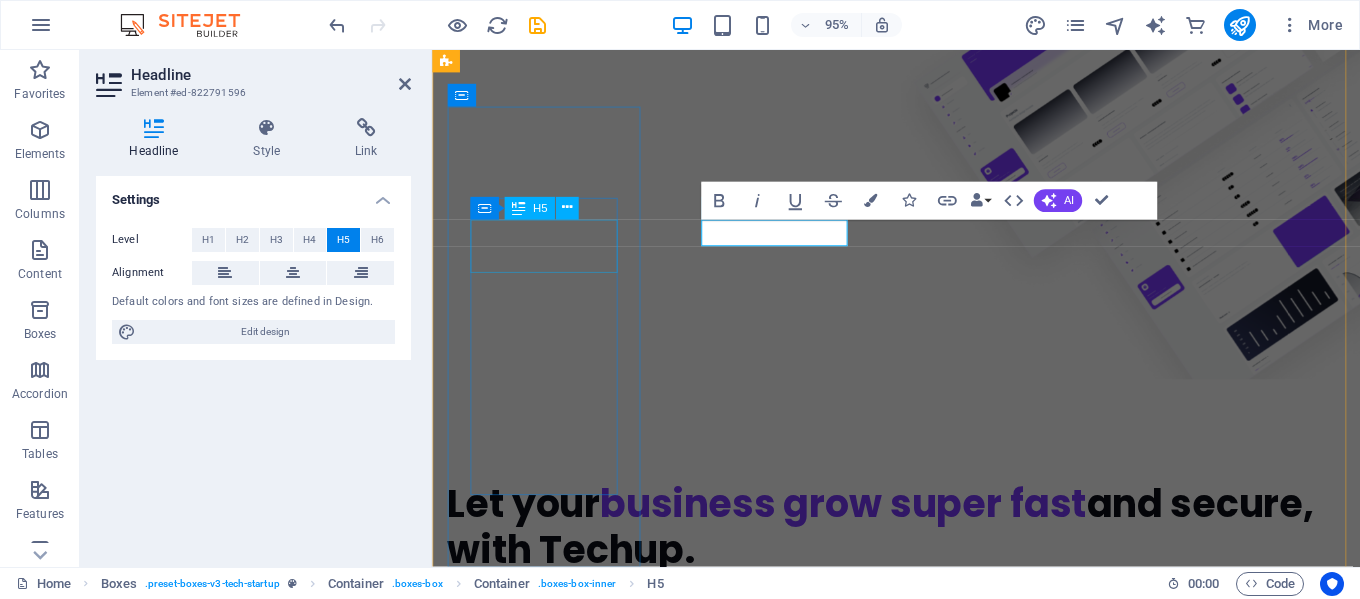 type 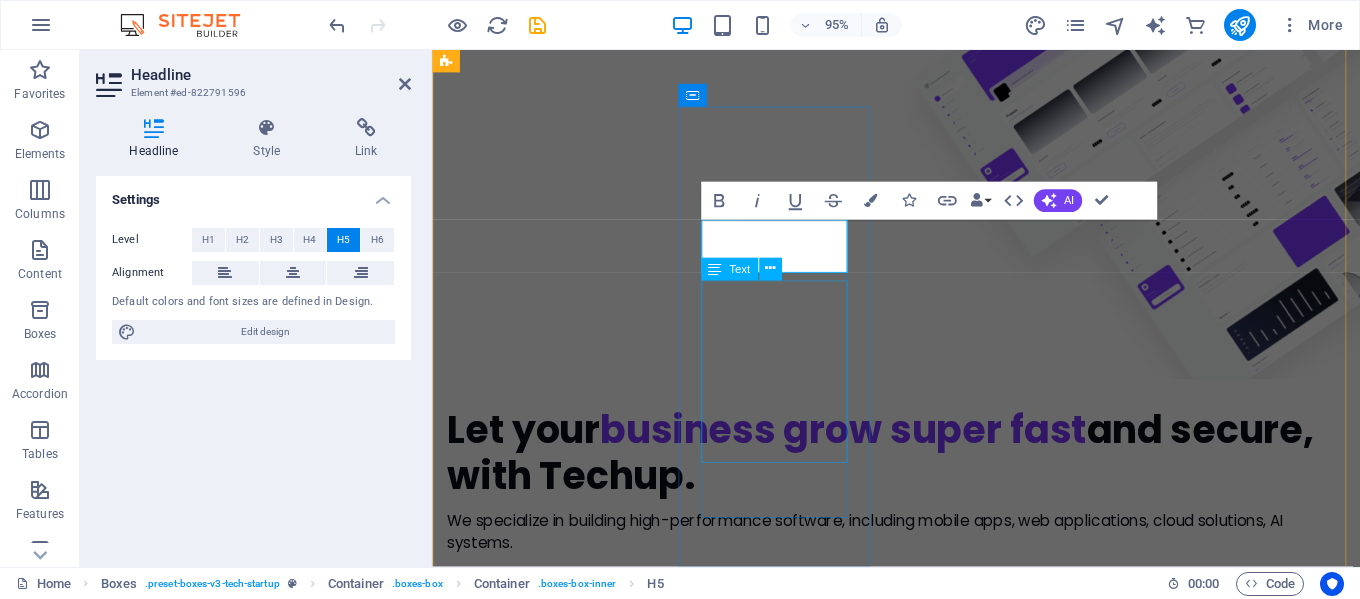 click on "Creating user-friendly mobile applications for Android, iOS, or cross-platform, to enhance customer engagement and business" at bounding box center (551, 2319) 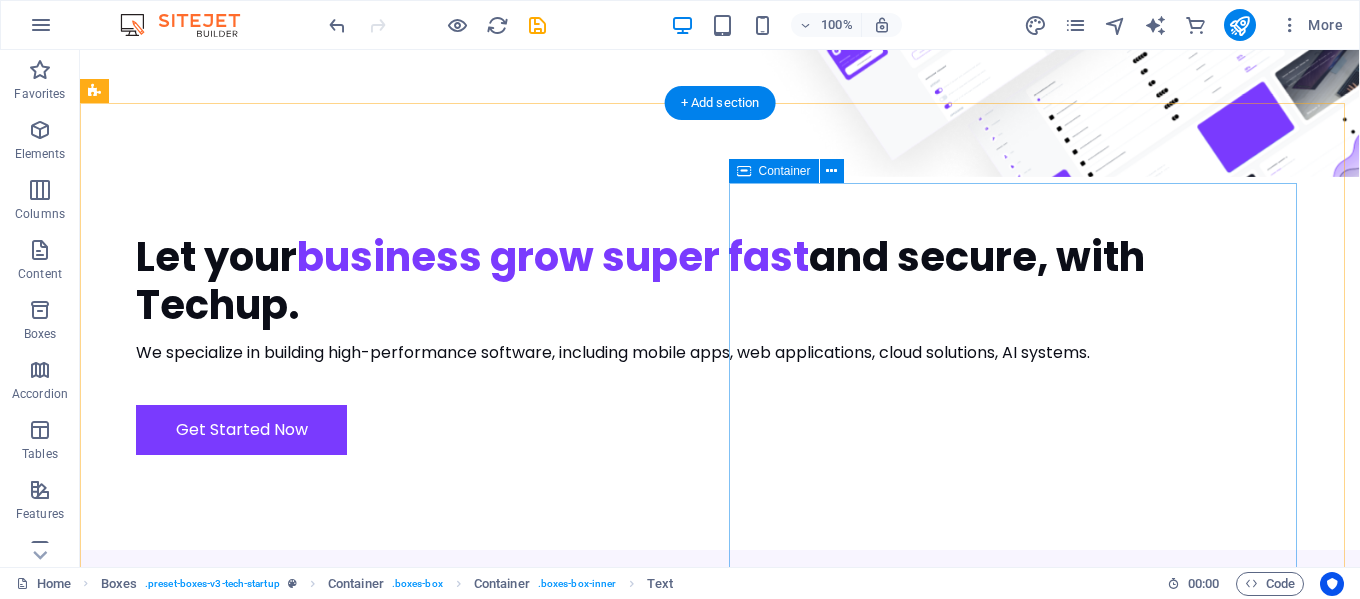 scroll, scrollTop: 1639, scrollLeft: 0, axis: vertical 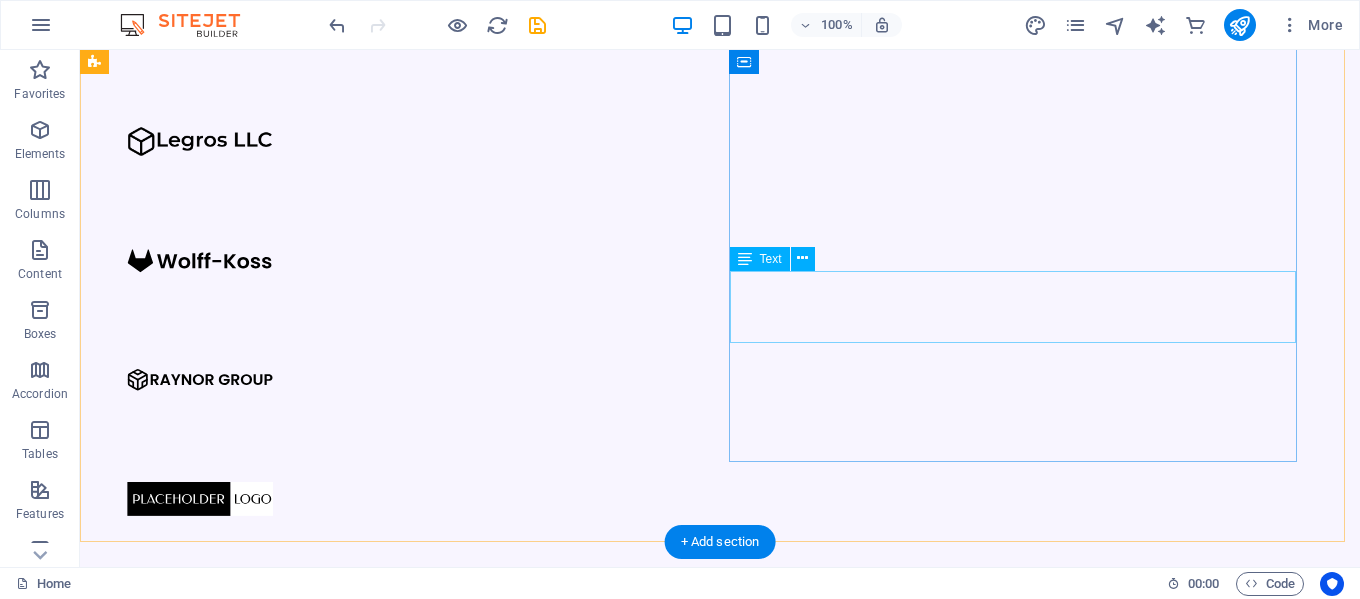 click on "Quia sed quod fuga tempora. Officiis voluptas asperiores numquam. Velit occaecati et et blanditiis ab placeat qui. Caecati et et blanditiis ab placeat qui." at bounding box center (680, 3929) 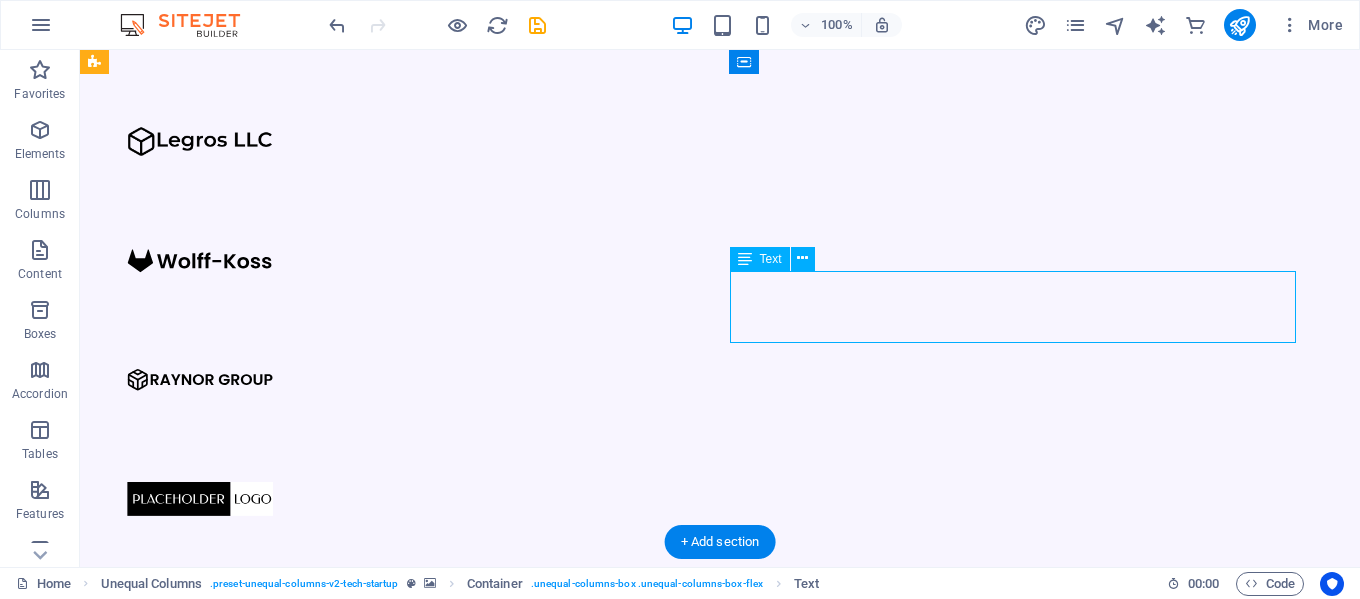 click on "Quia sed quod fuga tempora. Officiis voluptas asperiores numquam. Velit occaecati et et blanditiis ab placeat qui. Caecati et et blanditiis ab placeat qui." at bounding box center [680, 3929] 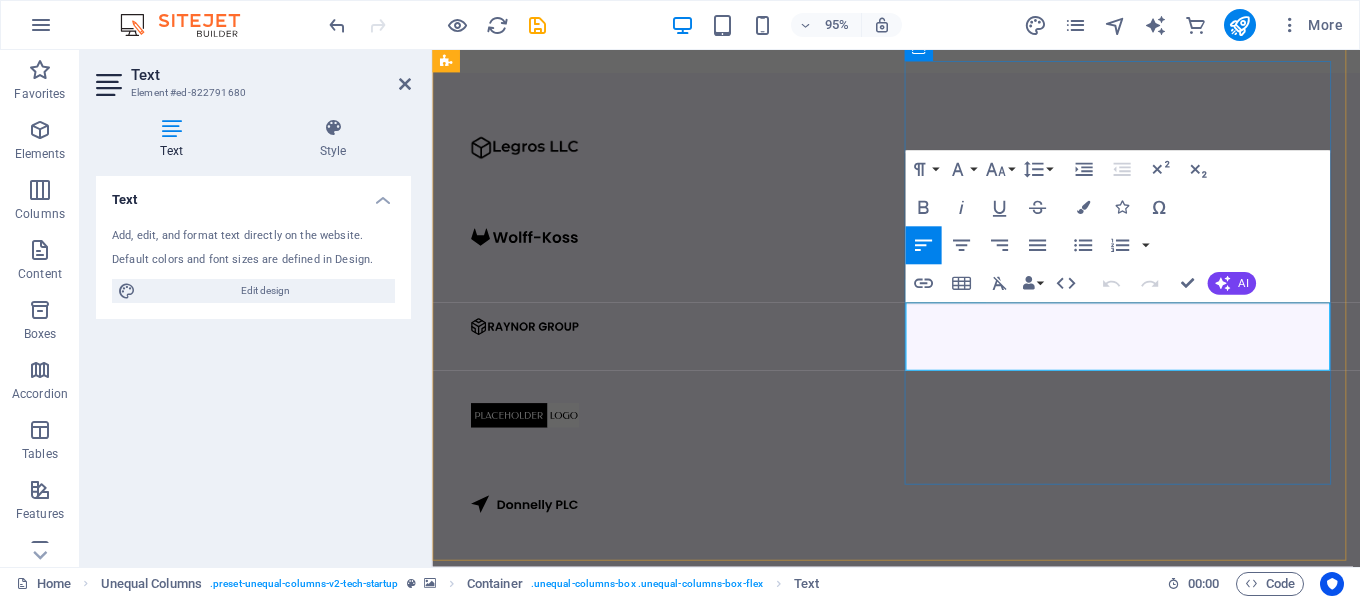 click on "Quia sed quod fuga tempora. Officiis voluptas asperiores numquam. Velit occaecati et et blanditiis ab placeat qui. Caecati et et blanditiis ab placeat qui." at bounding box center (920, 4100) 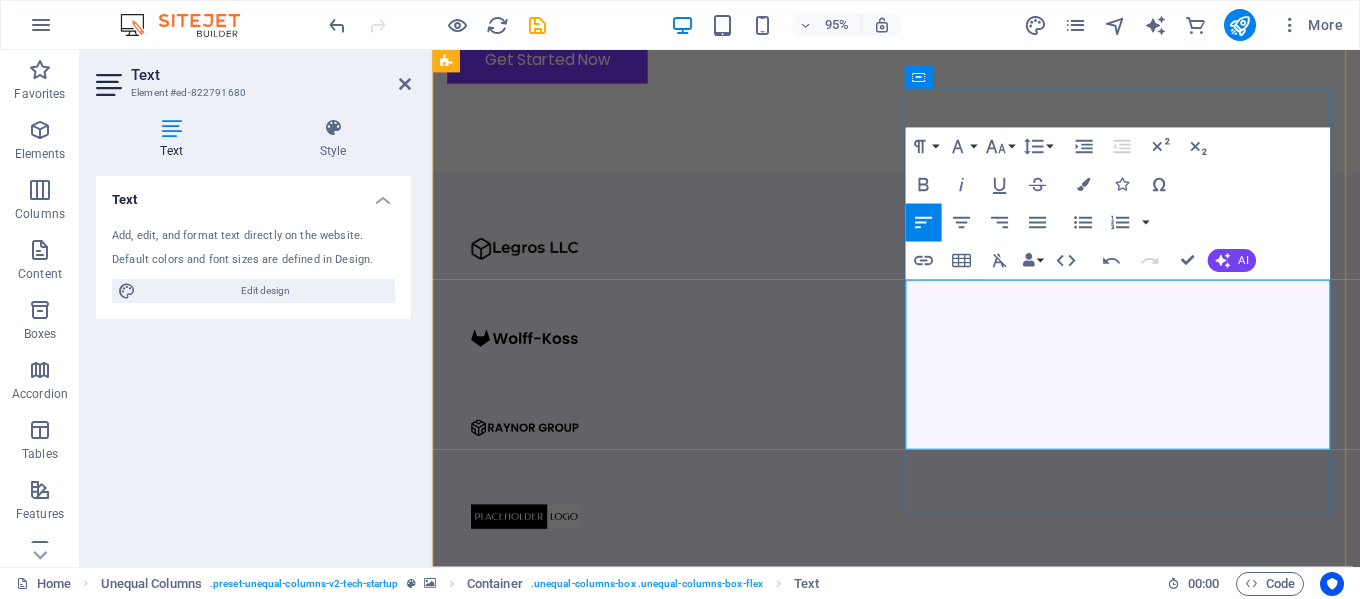 scroll, scrollTop: 1639, scrollLeft: 0, axis: vertical 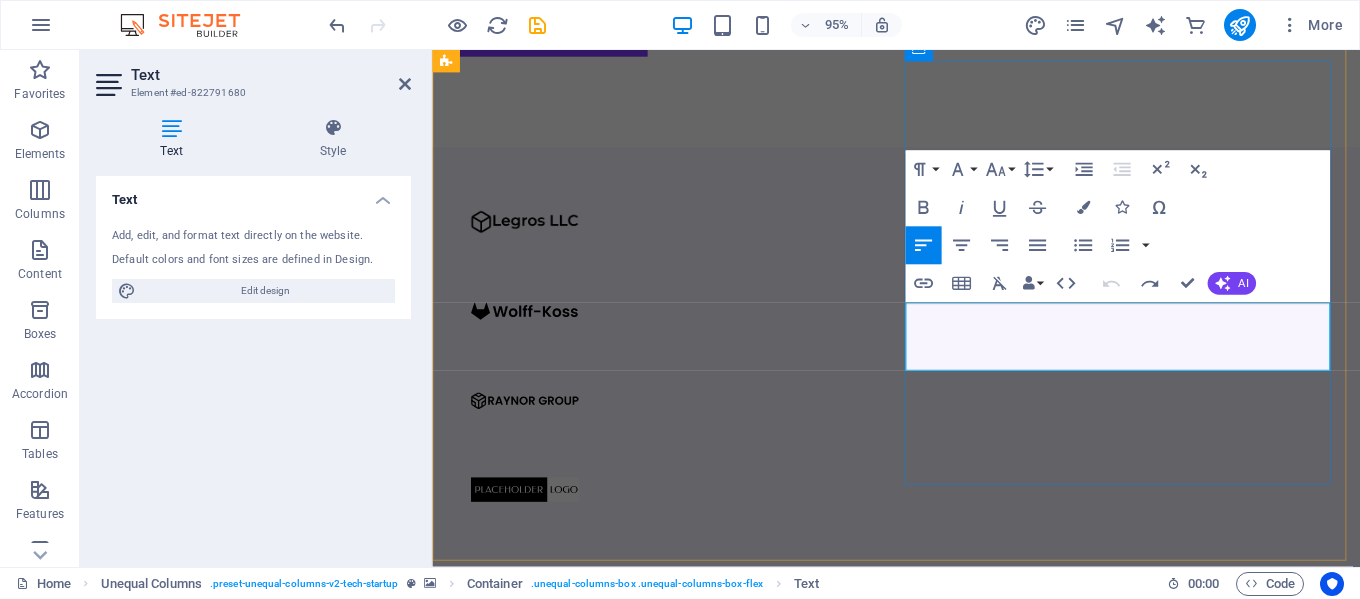 click on "Quia sed quod fuga tempora. Officiis voluptas asperiores numquam. Velit occaecati et et blanditiis ab placeat qui. Caecati et et blanditiis ab placeat qui." at bounding box center (920, 4178) 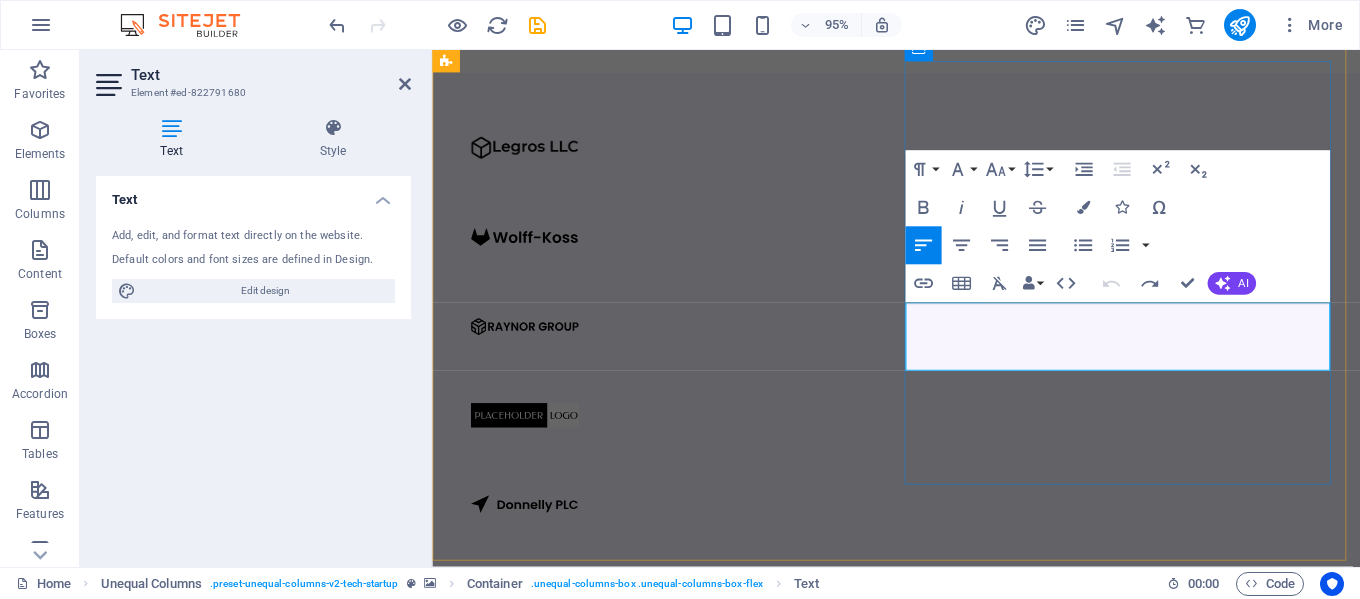 scroll, scrollTop: 1204, scrollLeft: 0, axis: vertical 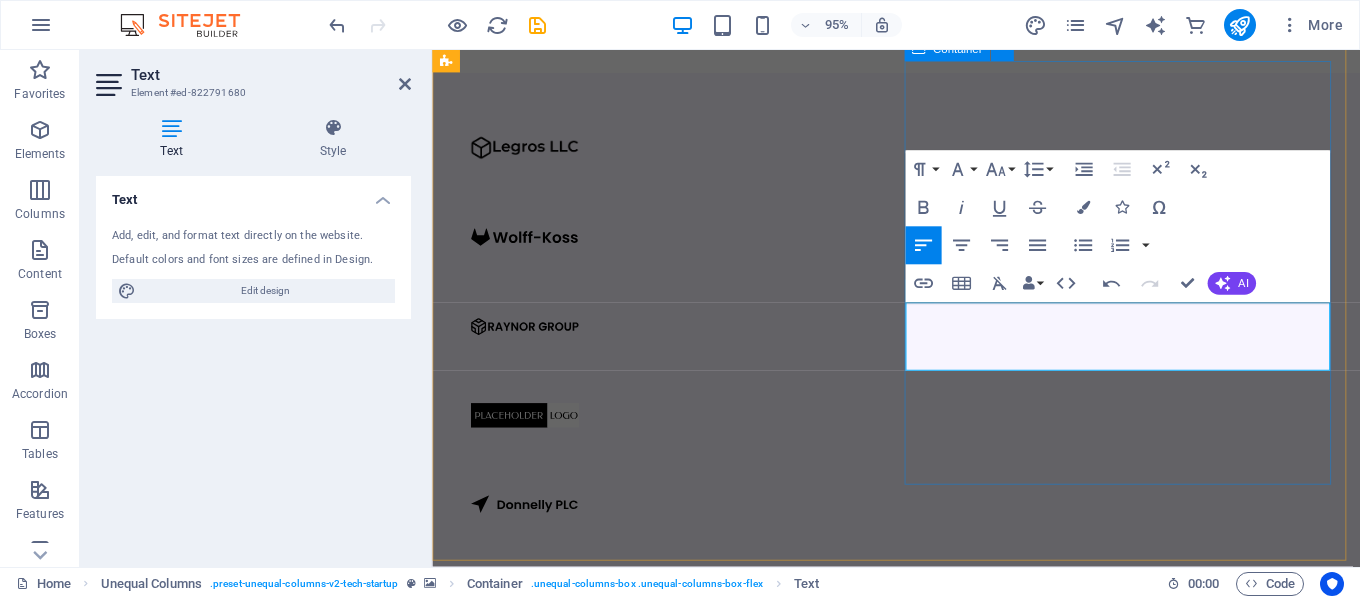 click on "Encourage clients with endless rewarding! For each contribution! Comprehensive support, updates, and maintenance to keep your software running smoothly.   Comprehensive support, updates, and maintenance to keep your software running smoothly." at bounding box center [920, 4051] 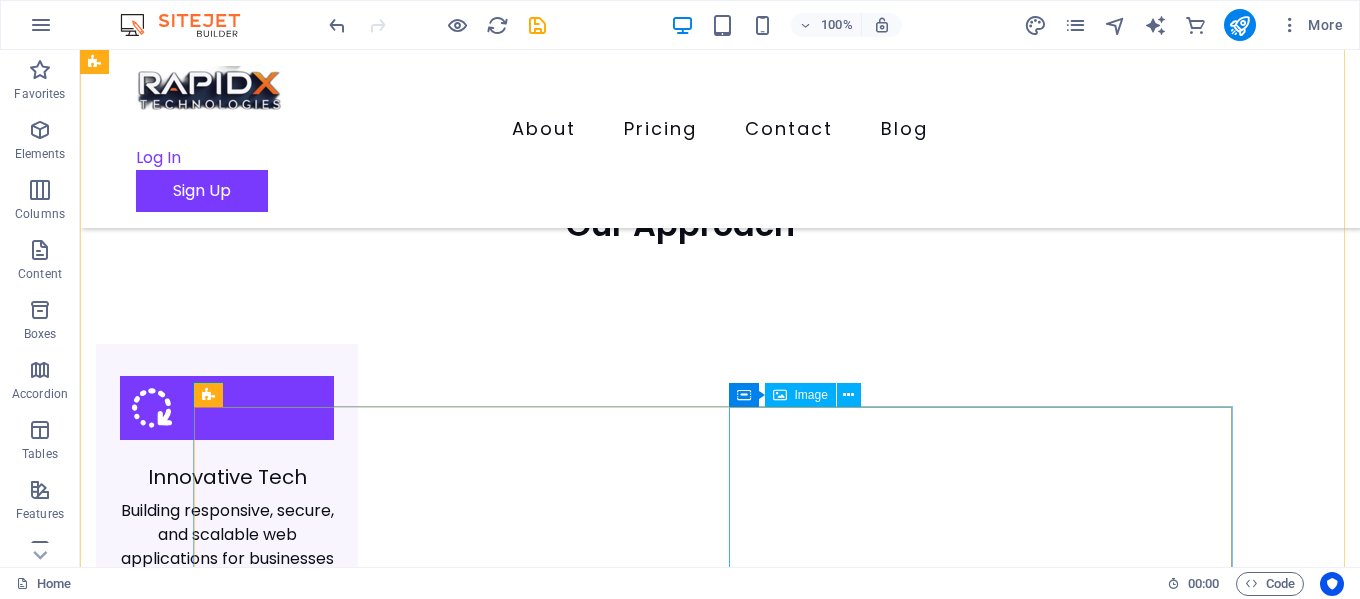 scroll, scrollTop: 2094, scrollLeft: 0, axis: vertical 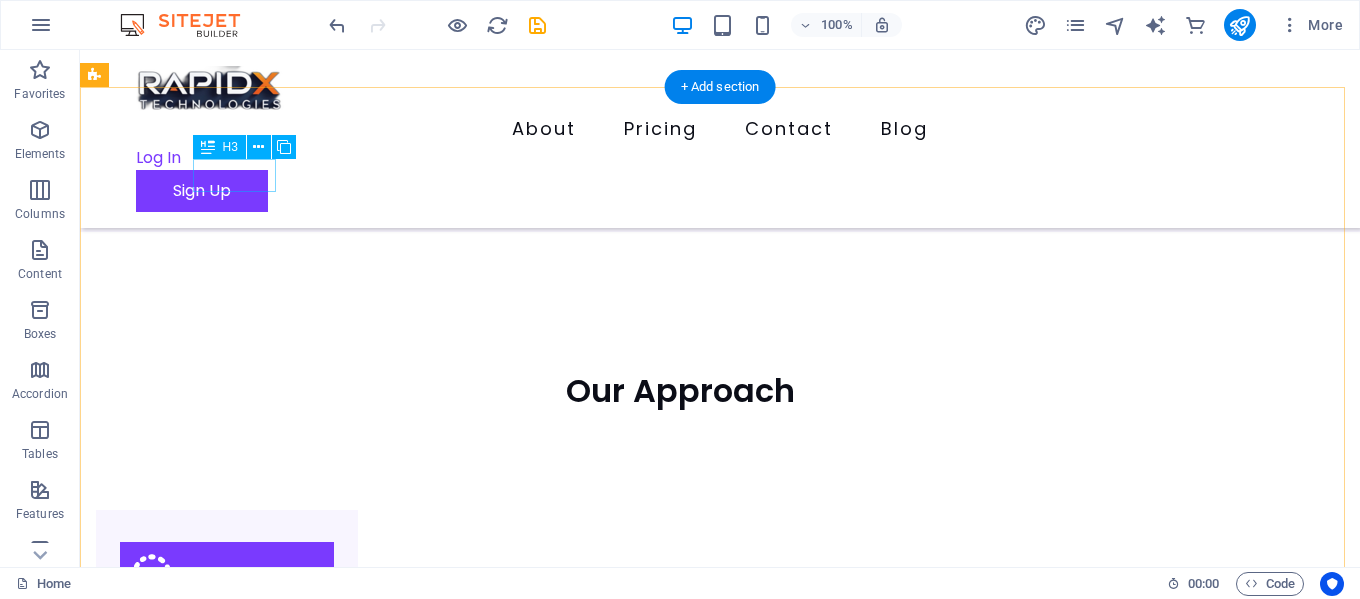 click on "Headline 1" at bounding box center [196, 4234] 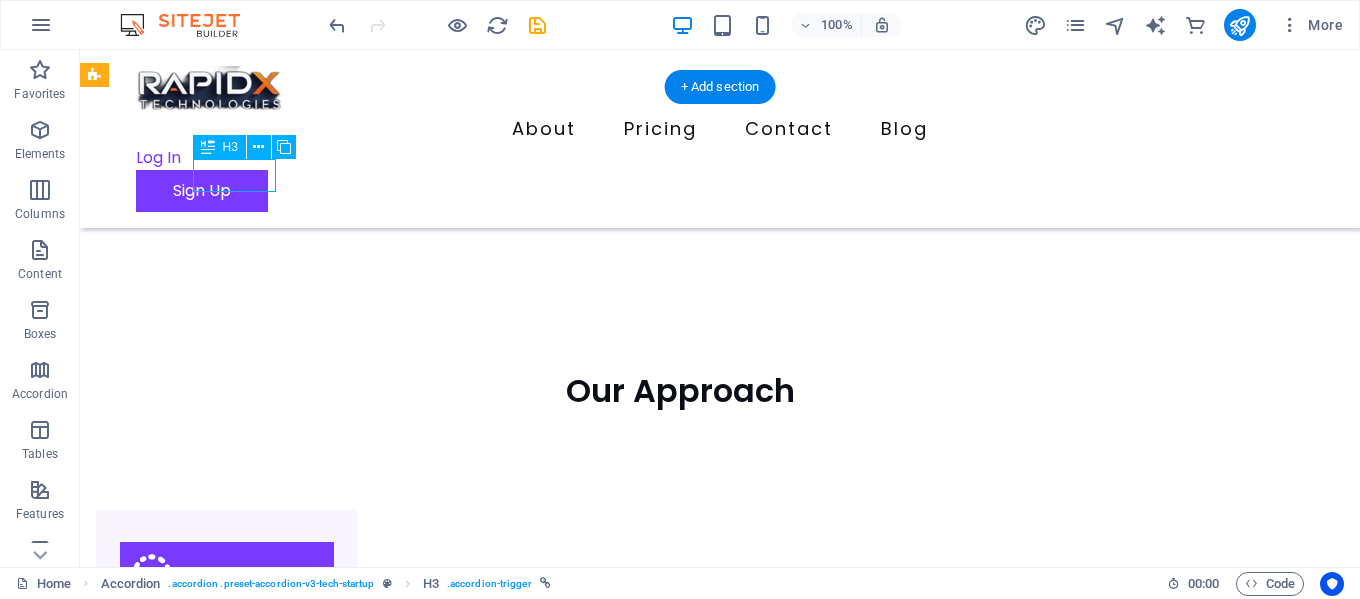click on "Headline 1" at bounding box center (196, 4234) 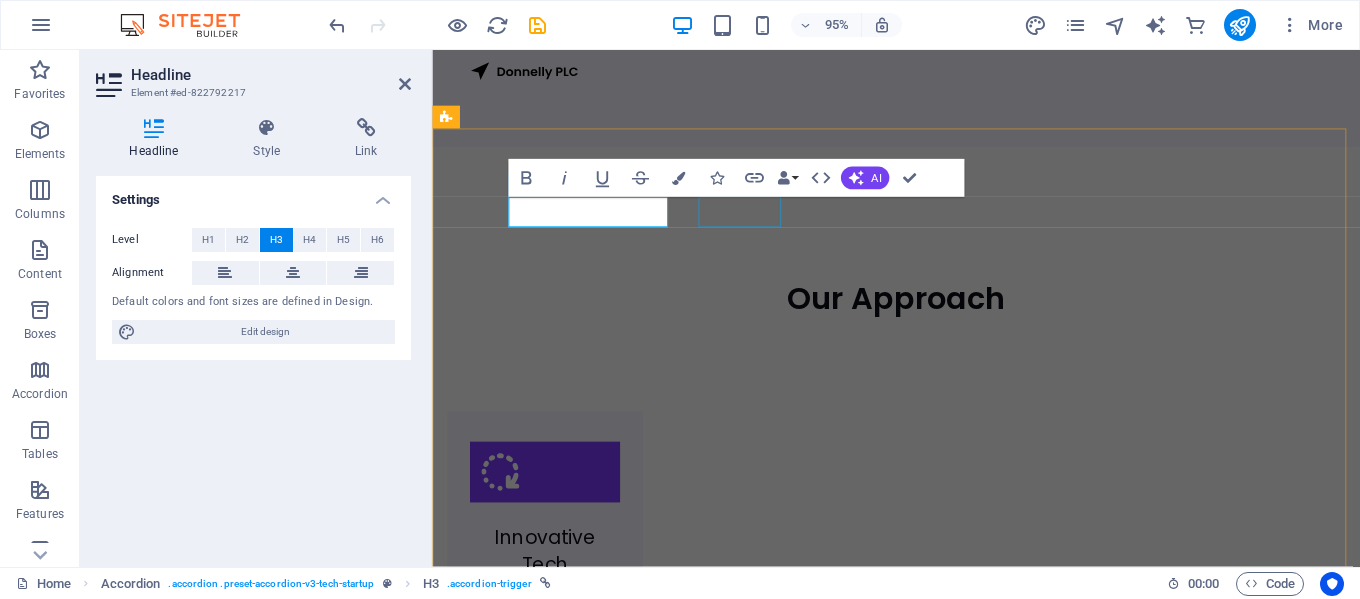 click on "Headline 2" at bounding box center [650, 4340] 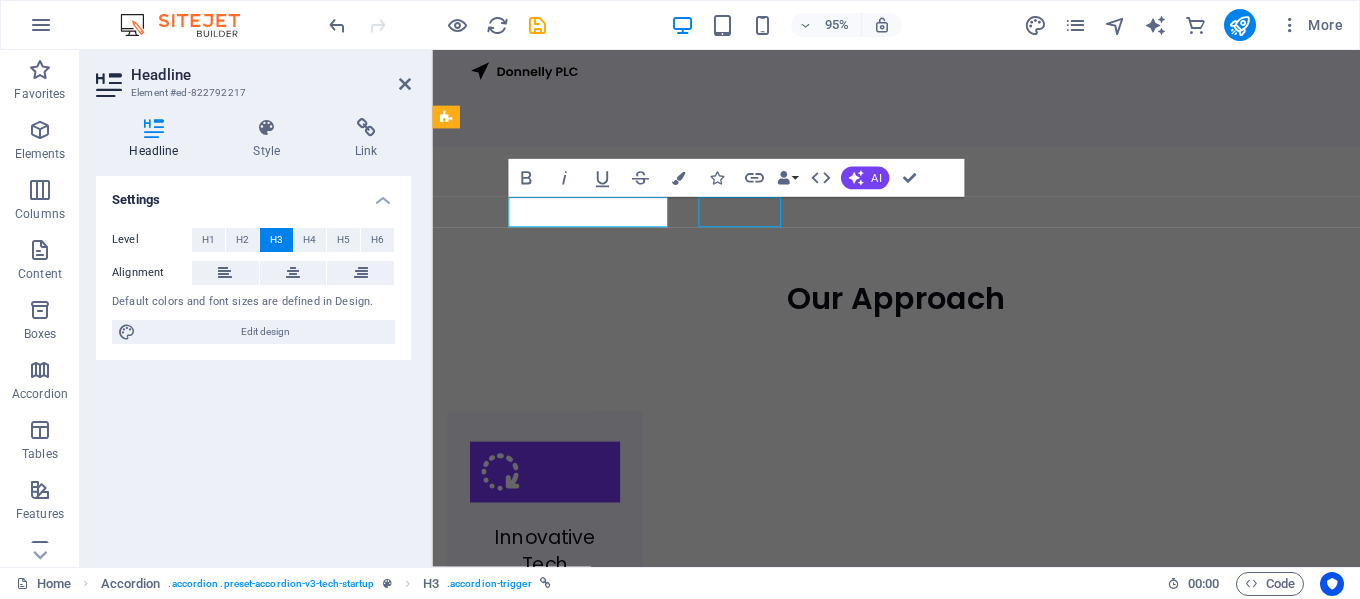 click on "Headline 2" at bounding box center (650, 4340) 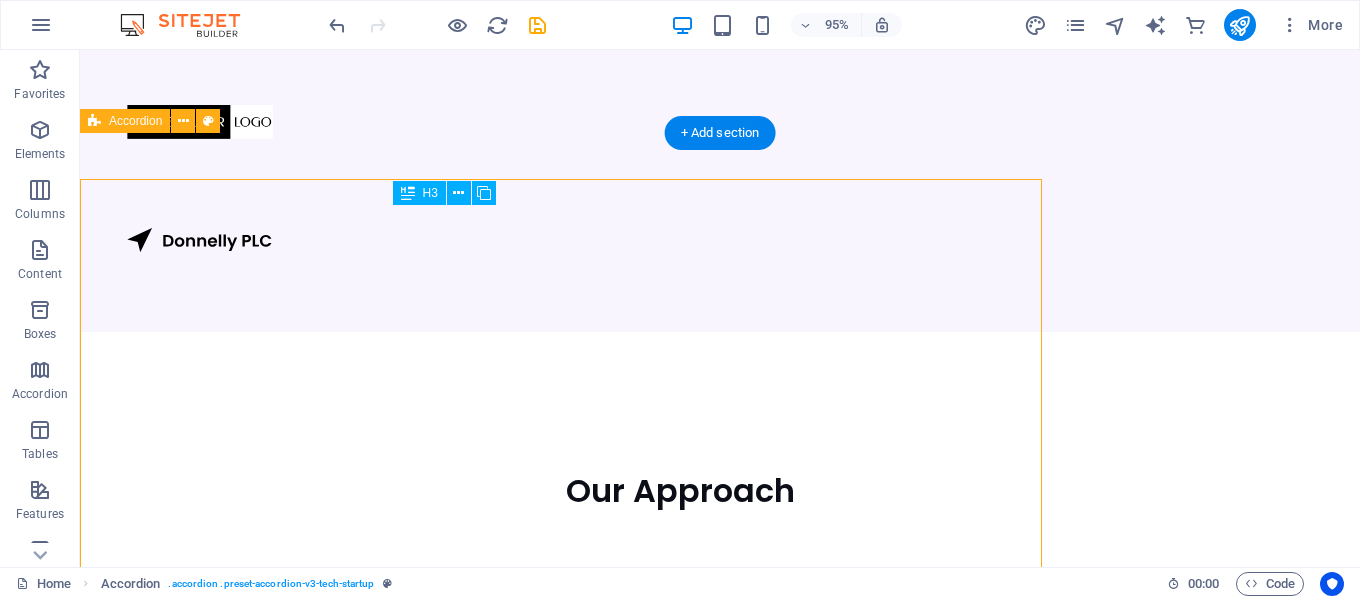 scroll, scrollTop: 2048, scrollLeft: 0, axis: vertical 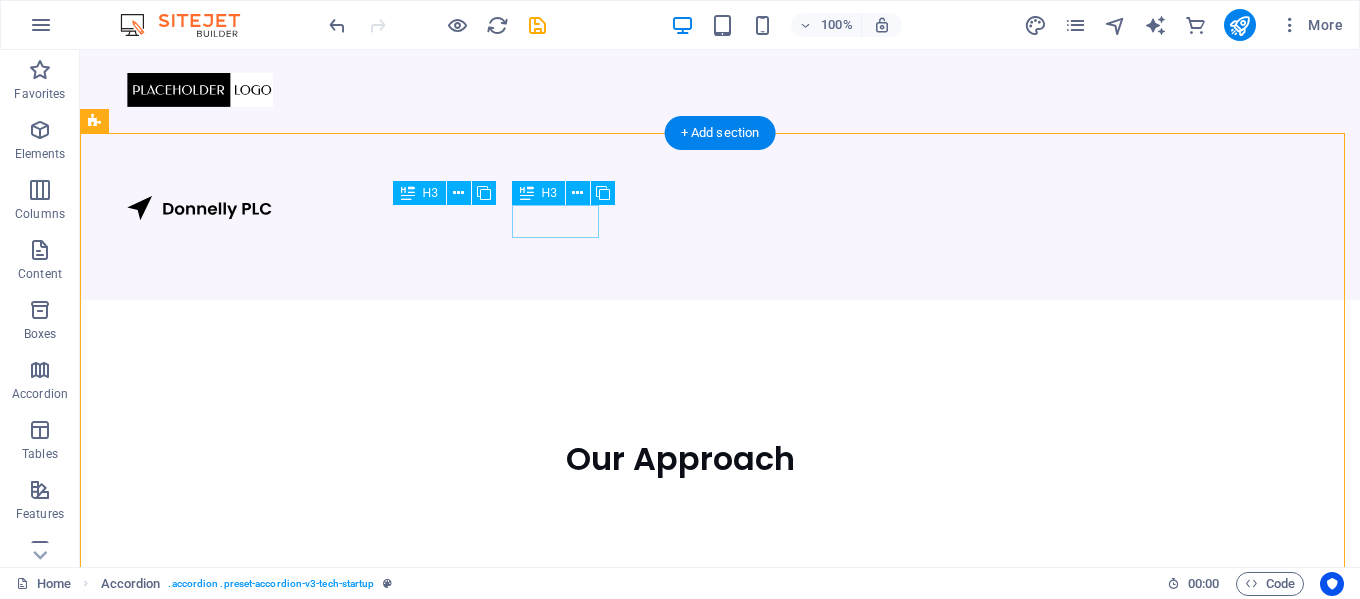 click on "Headline 3" at bounding box center (403, 4302) 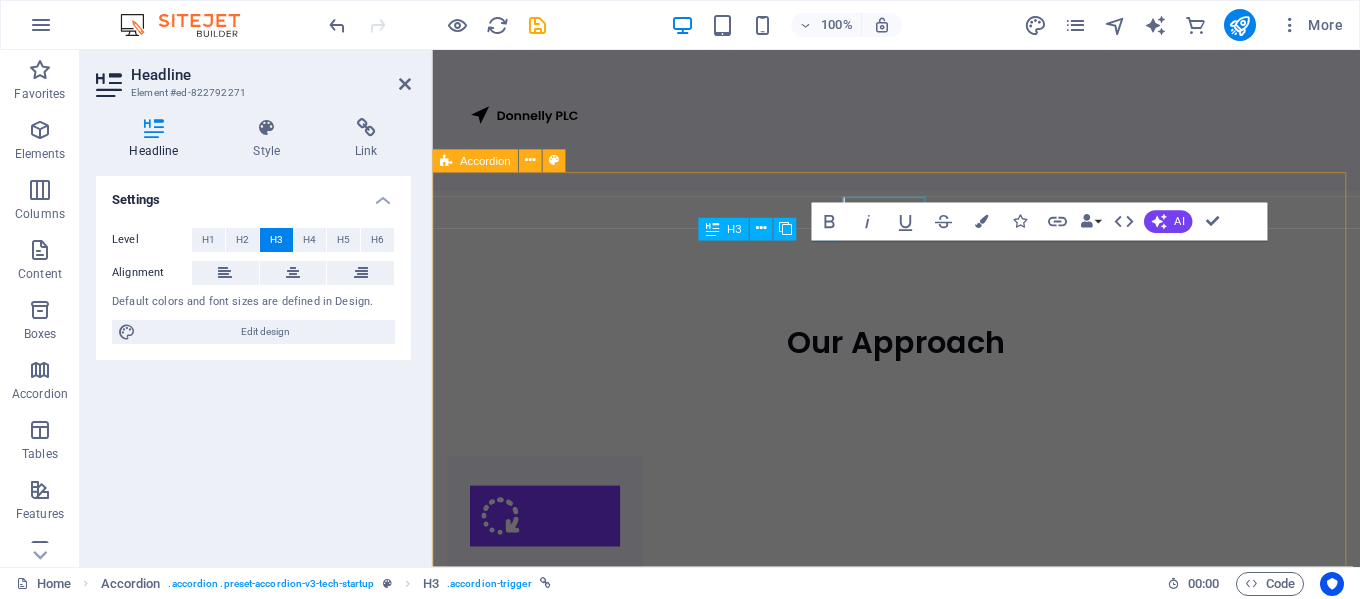 click on "Product Engineering
Data and AI Services New headline 1 Lorem ipsum dolor sit amet, consectetur adipisicing elit. Maiores ipsum repellat minus nihil. Labore, delectus, nam dignissimos ea repudiandae minima voluptatum magni pariatur possimus quia accusamus harum facilis corporis animi nisi. Enim, pariatur, impedit quia repellat harum ipsam laboriosam voluptas dicta illum nisi obcaecati reprehenderit quis placeat recusandae tenetur aperiam. Headline 2 New headline 2 Lorem ipsum dolor sit amet, consectetur adipisicing elit. Maiores ipsum repellat minus nihil. Labore, delectus, nam dignissimos ea repudiandae minima voluptatum magni pariatur possimus quia accusamus harum facilis corporis animi nisi. Enim, pariatur, impedit quia repellat harum ipsam laboriosam voluptas dicta illum nisi obcaecati reprehenderit quis placeat recusandae tenetur aperiam. Headline 3 New headline 3" at bounding box center (920, 4386) 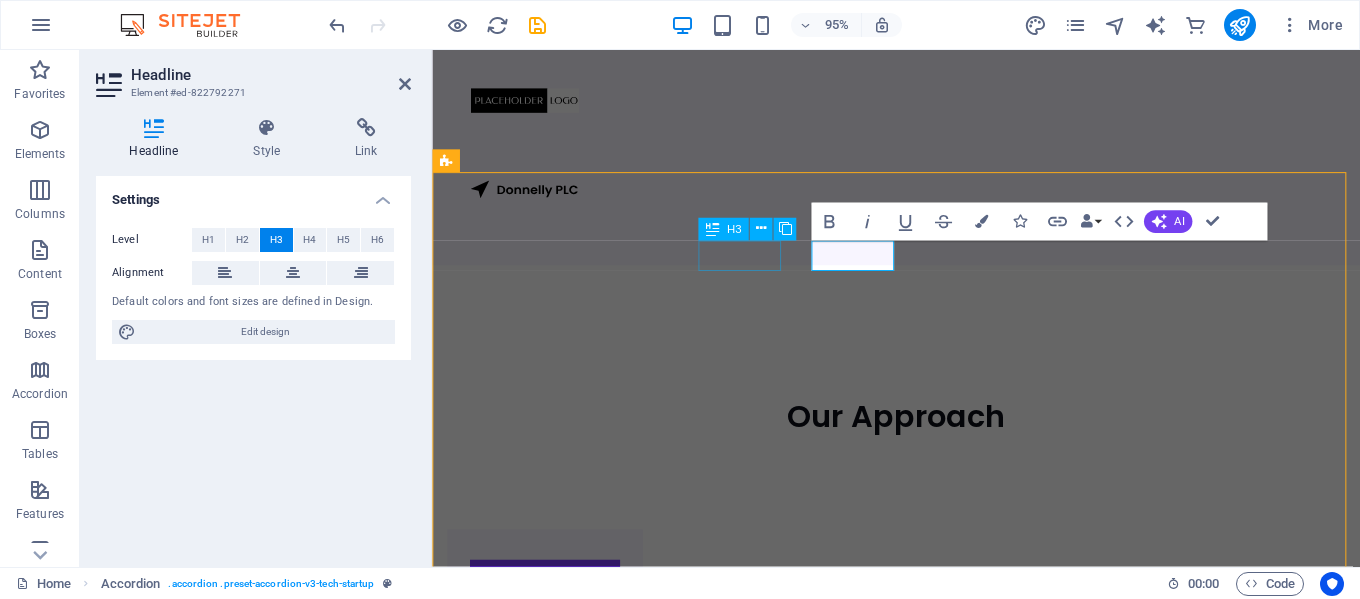 scroll, scrollTop: 2002, scrollLeft: 0, axis: vertical 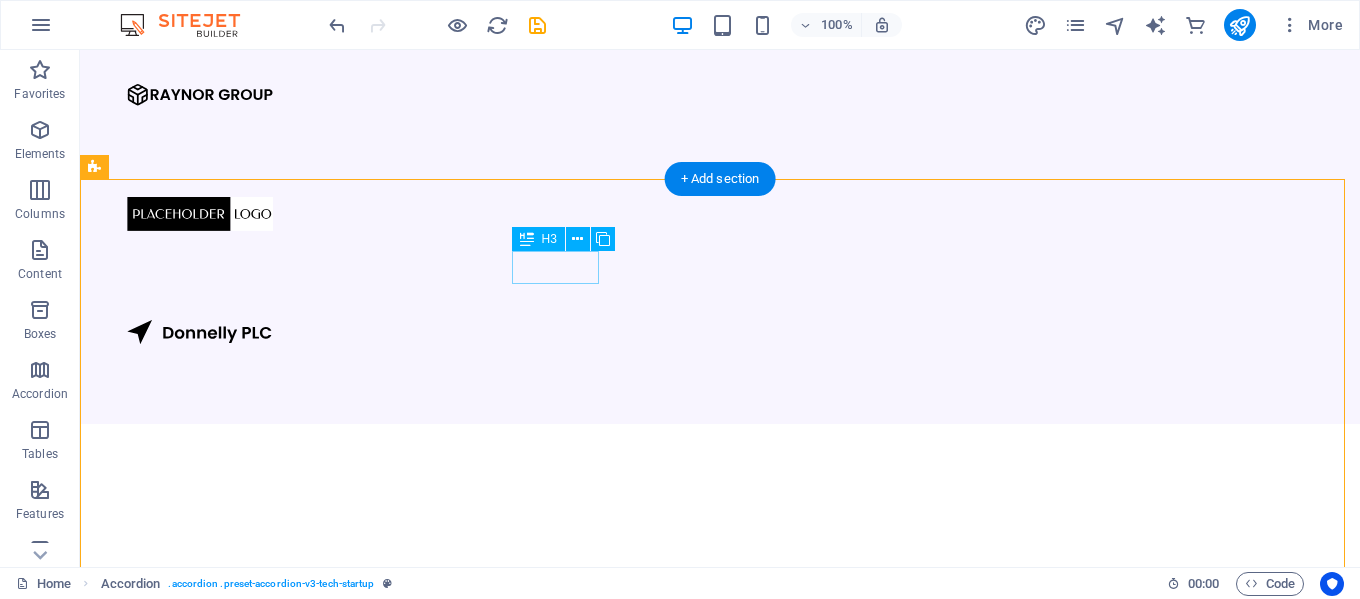 click on "Headline 3" at bounding box center (403, 4426) 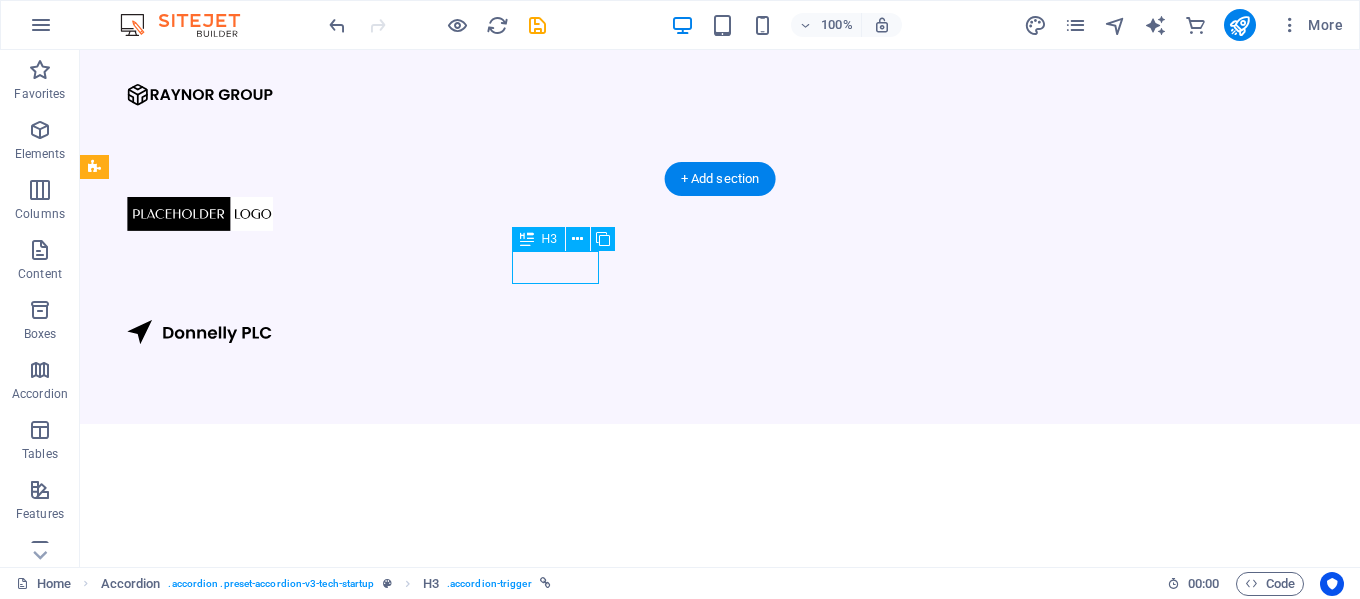 click on "Headline 3" at bounding box center [403, 4426] 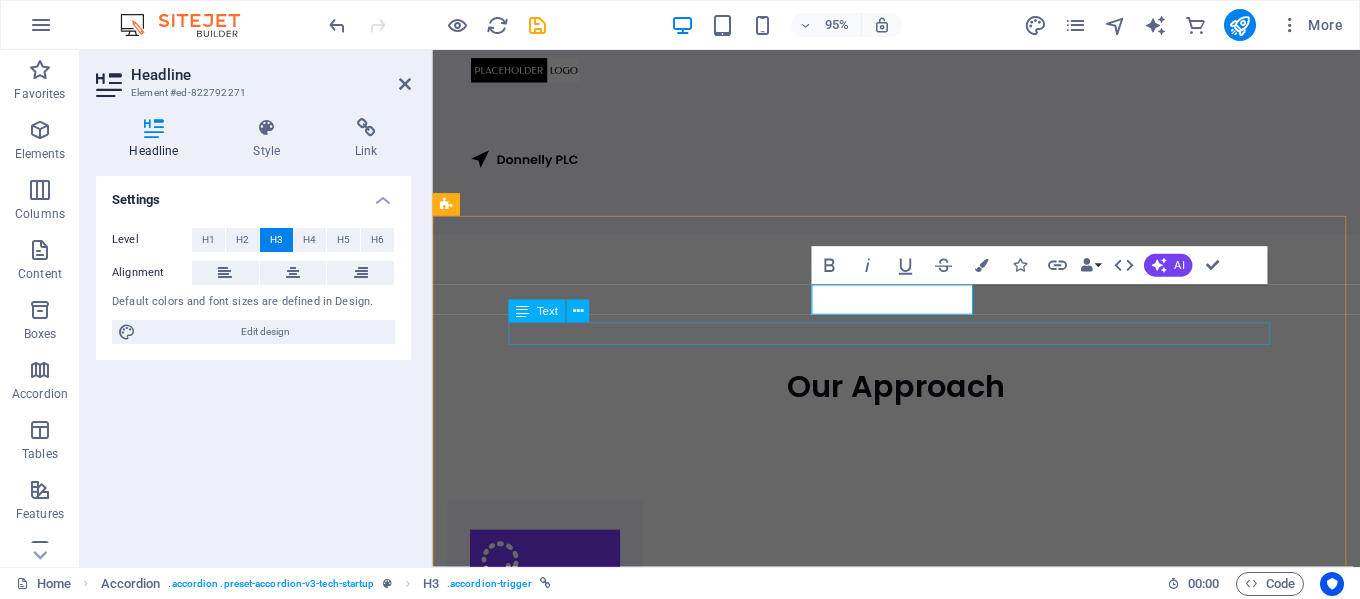 click on "Product Engineering" at bounding box center (883, 4436) 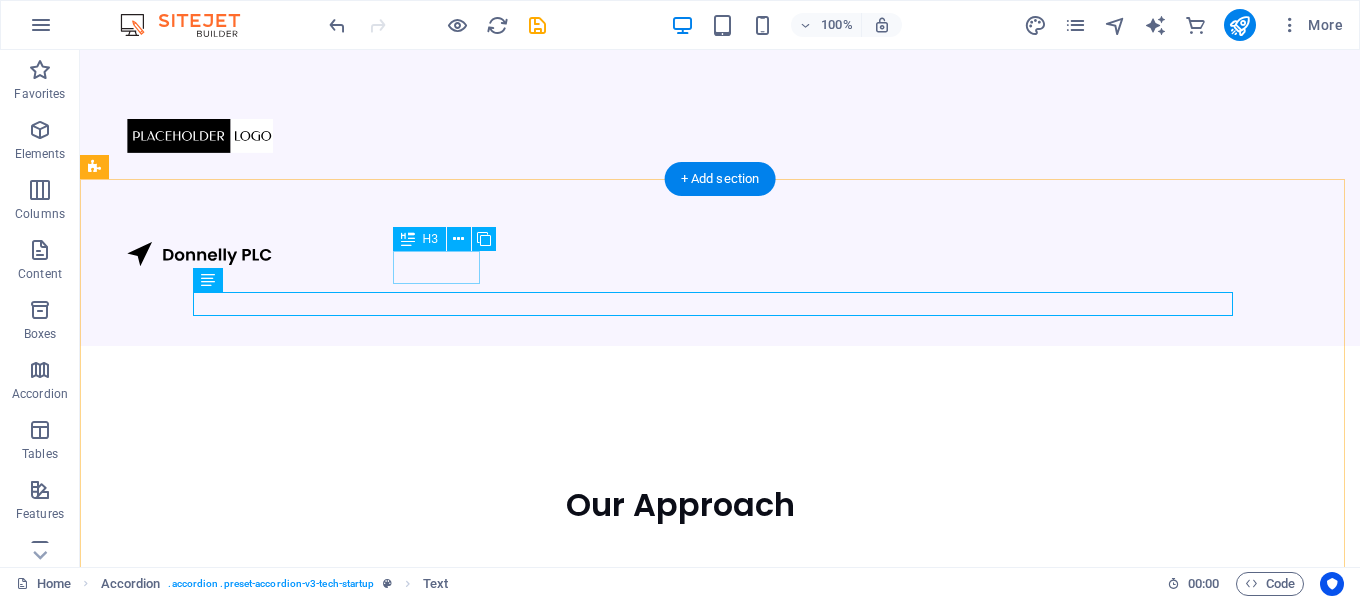 click on "Headline 2" at bounding box center [298, 4348] 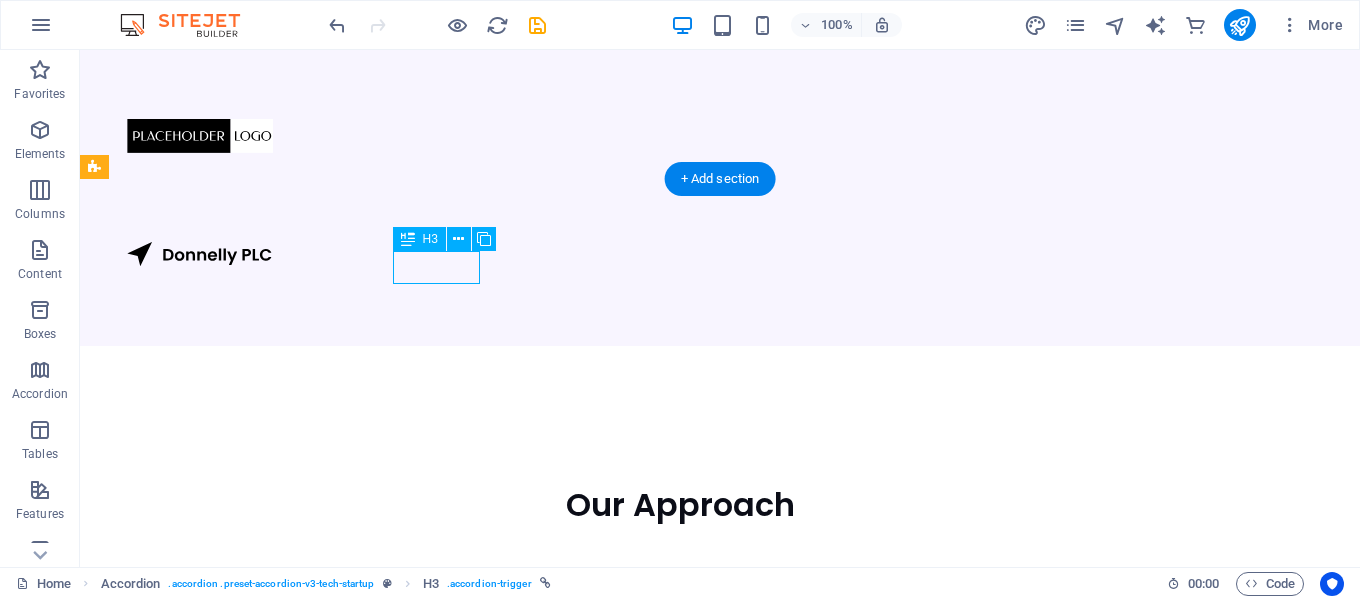 click on "Headline 2" at bounding box center (298, 4348) 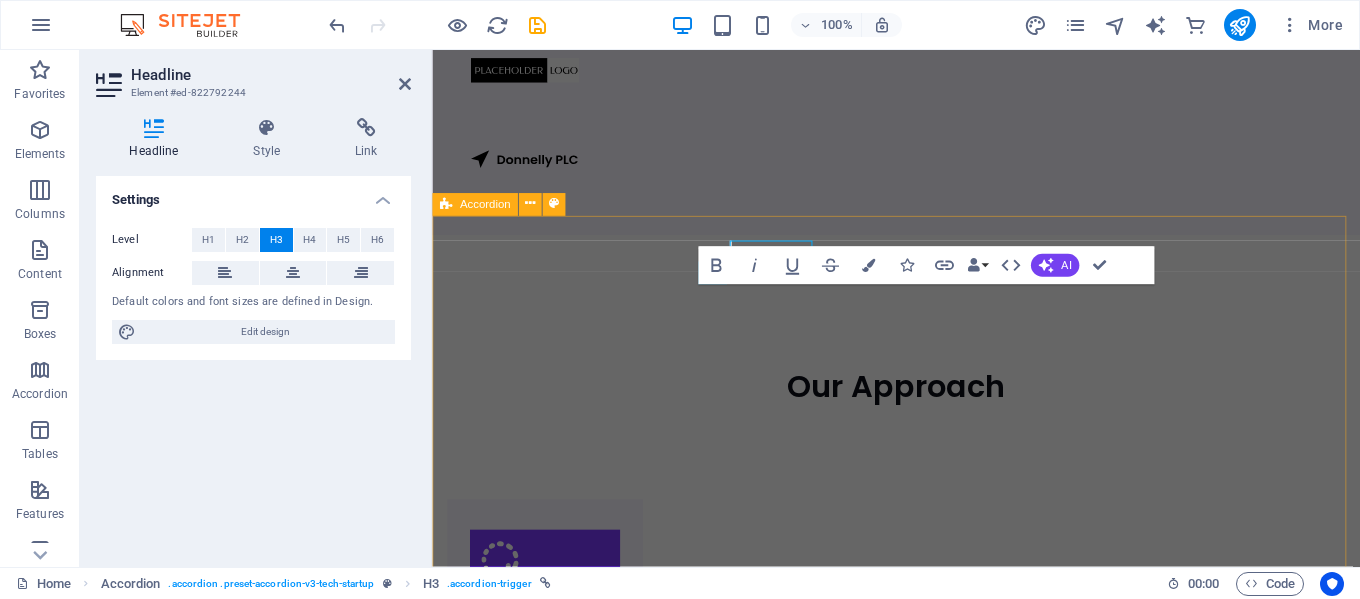 click on "Product Engineering
Data and AI Services New headline 1 Lorem ipsum dolor sit amet, consectetur adipisicing elit. Maiores ipsum repellat minus nihil. Labore, delectus, nam dignissimos ea repudiandae minima voluptatum magni pariatur possimus quia accusamus harum facilis corporis animi nisi. Enim, pariatur, impedit quia repellat harum ipsam laboriosam voluptas dicta illum nisi obcaecati reprehenderit quis placeat recusandae tenetur aperiam. Headline 2 New headline 2 Lorem ipsum dolor sit amet, consectetur adipisicing elit. Maiores ipsum repellat minus nihil. Labore, delectus, nam dignissimos ea repudiandae minima voluptatum magni pariatur possimus quia accusamus harum facilis corporis animi nisi. Enim, pariatur, impedit quia repellat harum ipsam laboriosam voluptas dicta illum nisi obcaecati reprehenderit quis placeat recusandae tenetur aperiam. Mobile App Solutions New headline 3" at bounding box center (920, 4432) 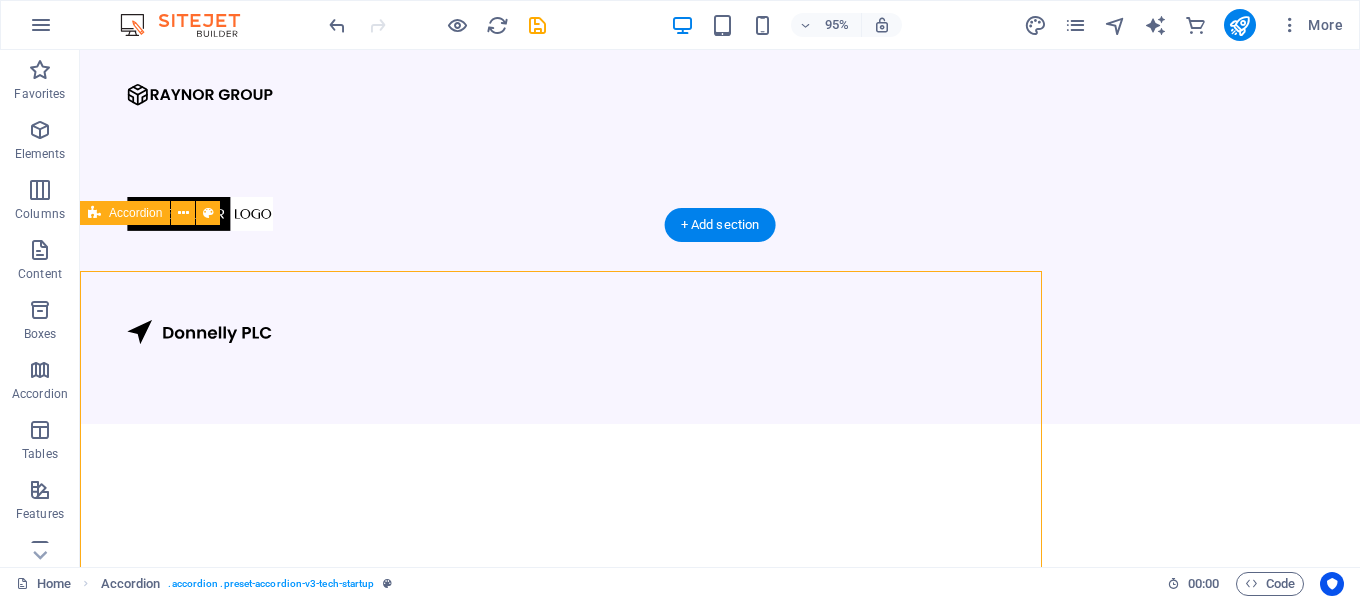 scroll, scrollTop: 1956, scrollLeft: 0, axis: vertical 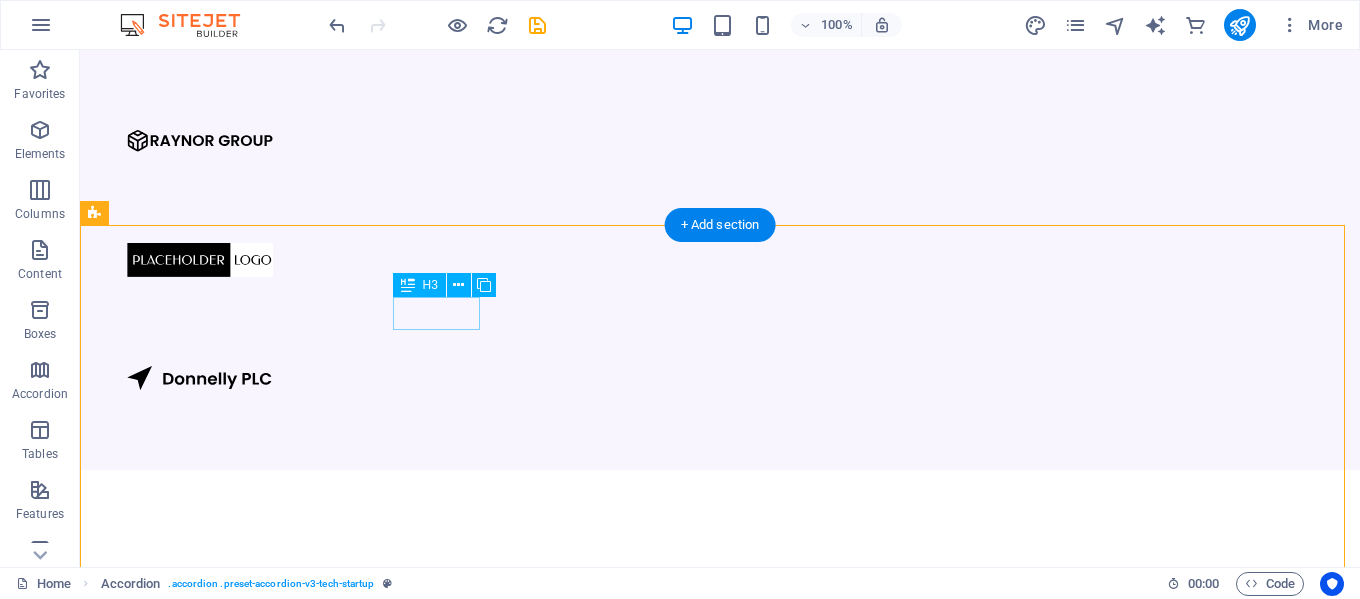 click on "Headline 2" at bounding box center (298, 4472) 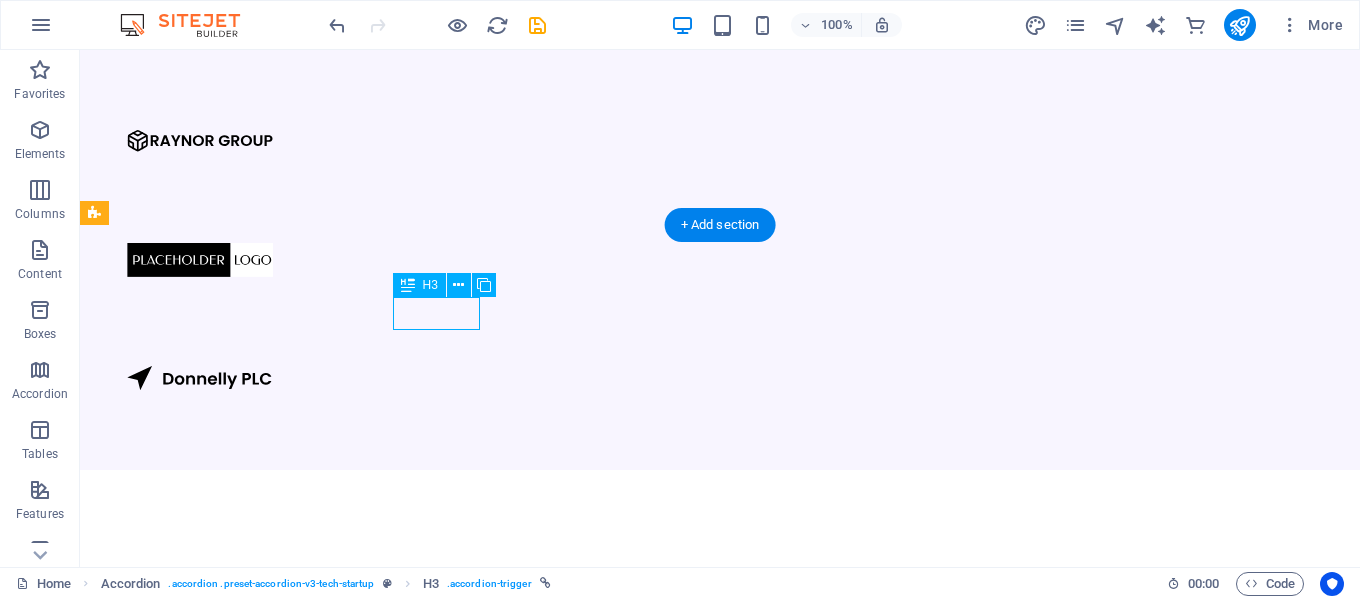 click on "Headline 2" at bounding box center [298, 4472] 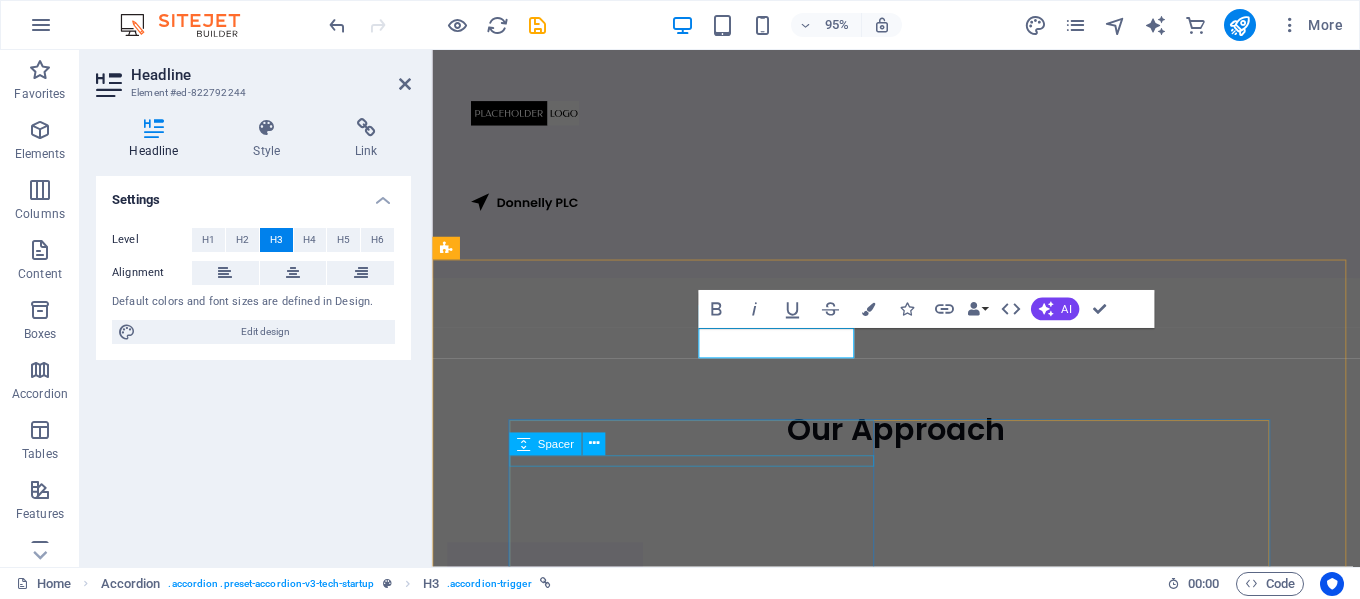 click at bounding box center [1165, 4035] 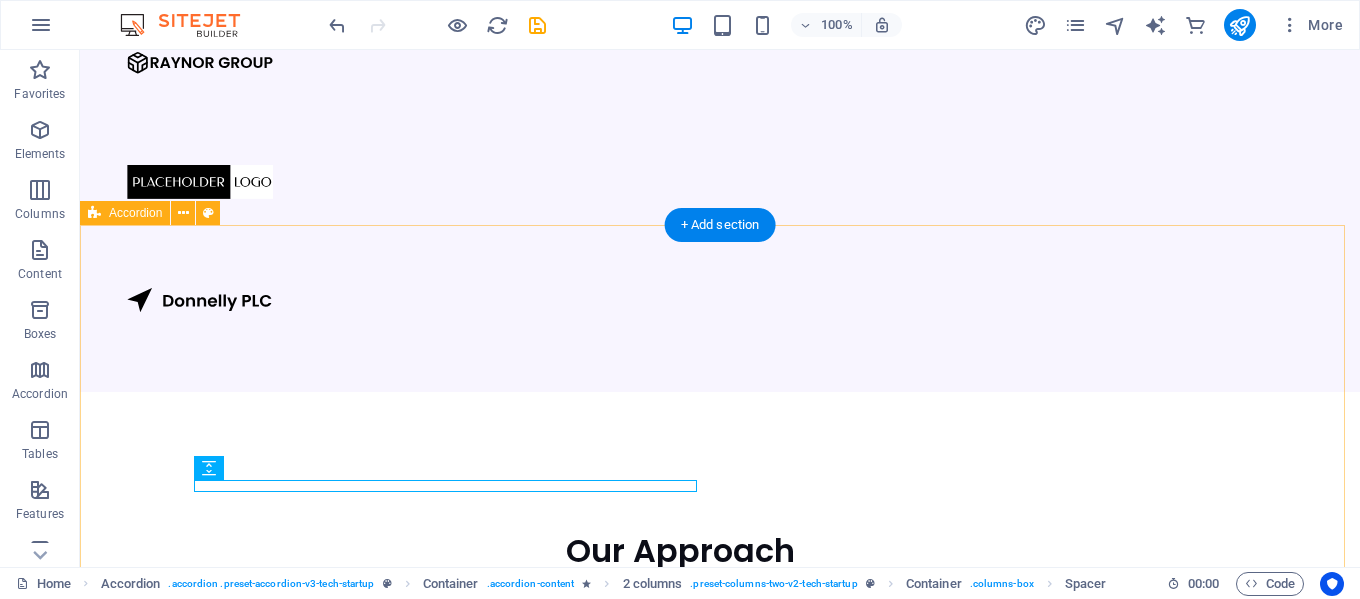 scroll, scrollTop: 2122, scrollLeft: 0, axis: vertical 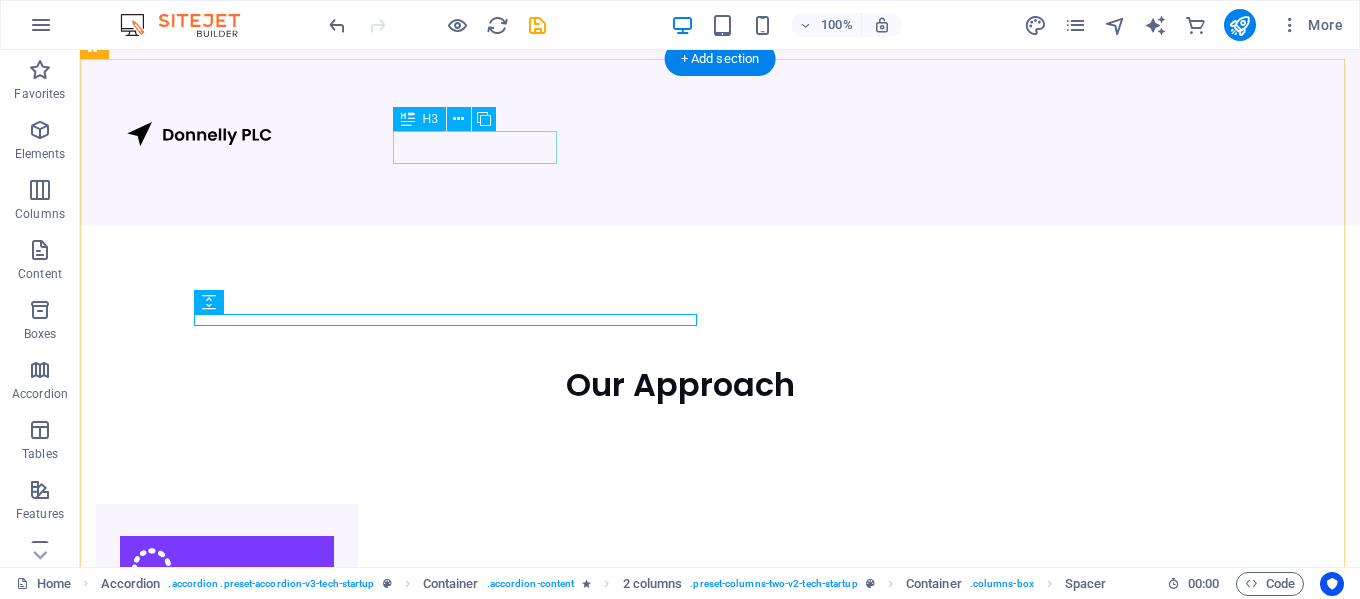 click on "Product Engineering" at bounding box center (310, 4228) 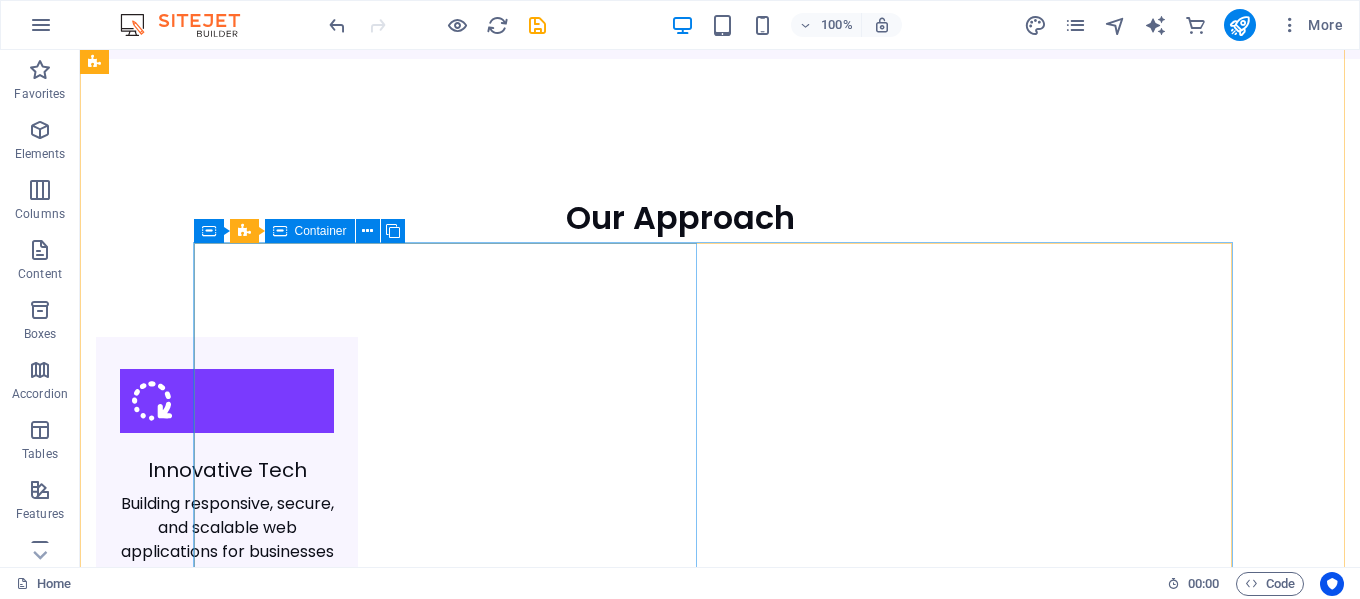 scroll, scrollTop: 2456, scrollLeft: 0, axis: vertical 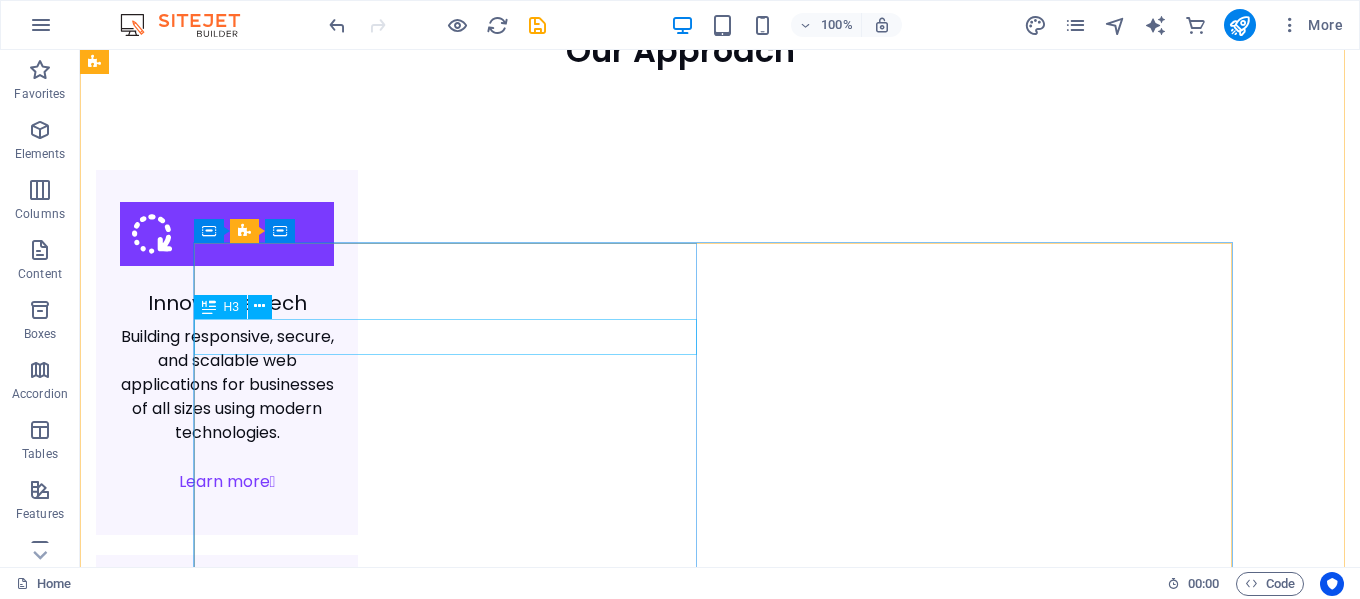 click on "New headline 2" at bounding box center [1924, 3340] 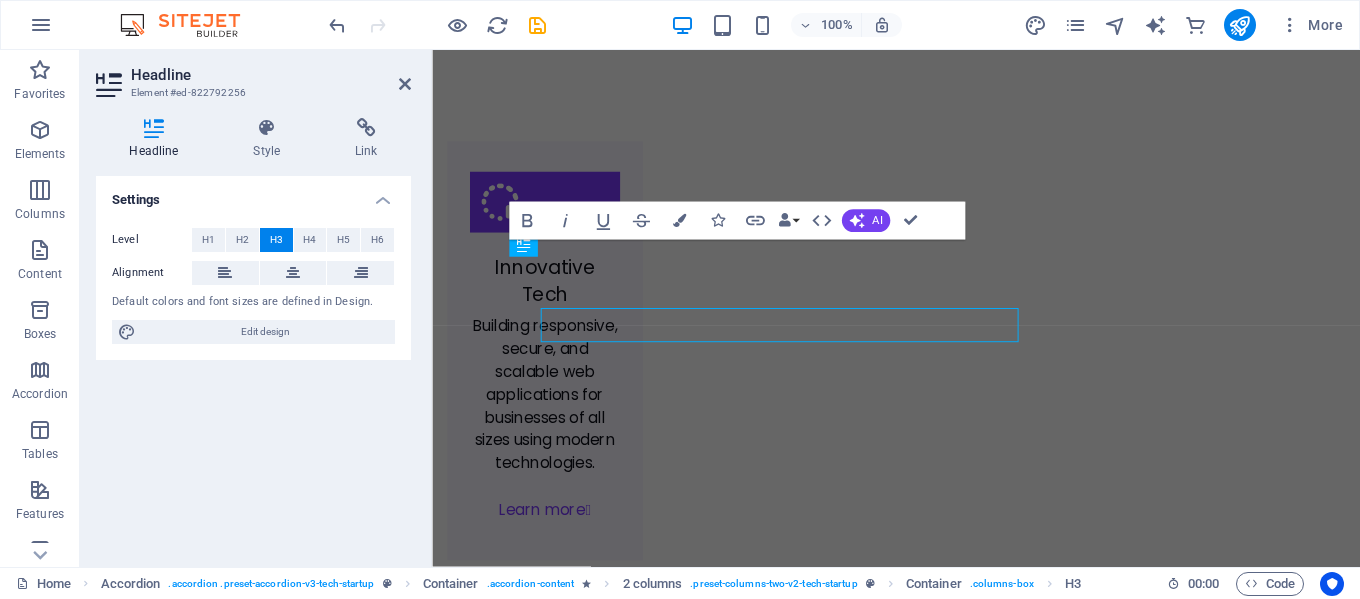click on "Headline Element #ed-822792256 Headline Style Link Settings Level H1 H2 H3 H4 H5 H6 Alignment Default colors and font sizes are defined in Design. Edit design 2 columns Element Link None Page External Element Next element Phone Email Page Home About Pricing Contact Blog Legal Notice Privacy Element
URL Phone Email Link target New tab Same tab Overlay Title Additional link description, should not be the same as the link text. The title is most often shown as a tooltip text when the mouse moves over the element. Leave empty if uncertain. Relationship Sets the  relationship of this link to the link target . For example, the value "nofollow" instructs search engines not to follow the link. Can be left empty. alternate author bookmark external help license next nofollow noreferrer noopener prev search tag
H1   Banner   Container   Container   Spacer   Text   Spacer   Button   Menu   Menu Bar   Logo   Image   Logos   Boxes   Spacer   Container   Container   Icon   H2" at bounding box center [720, 308] 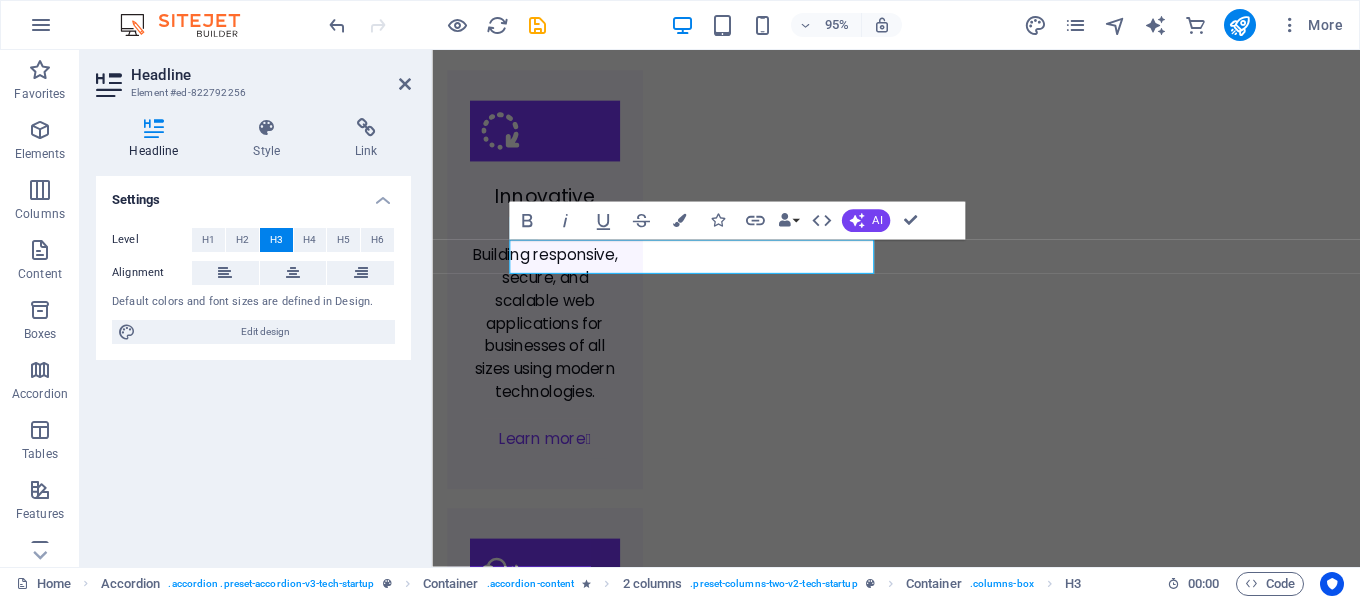 click on "Settings Level H1 H2 H3 H4 H5 H6 Alignment Default colors and font sizes are defined in Design. Edit design" at bounding box center (253, 363) 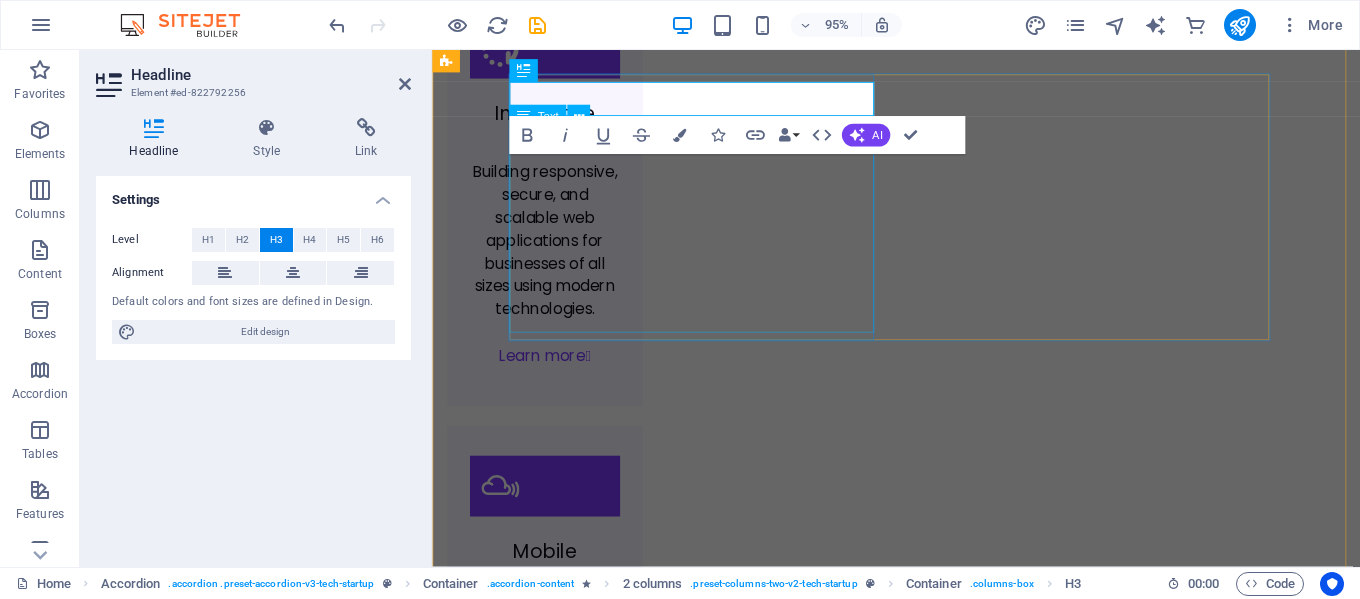 scroll, scrollTop: 2786, scrollLeft: 0, axis: vertical 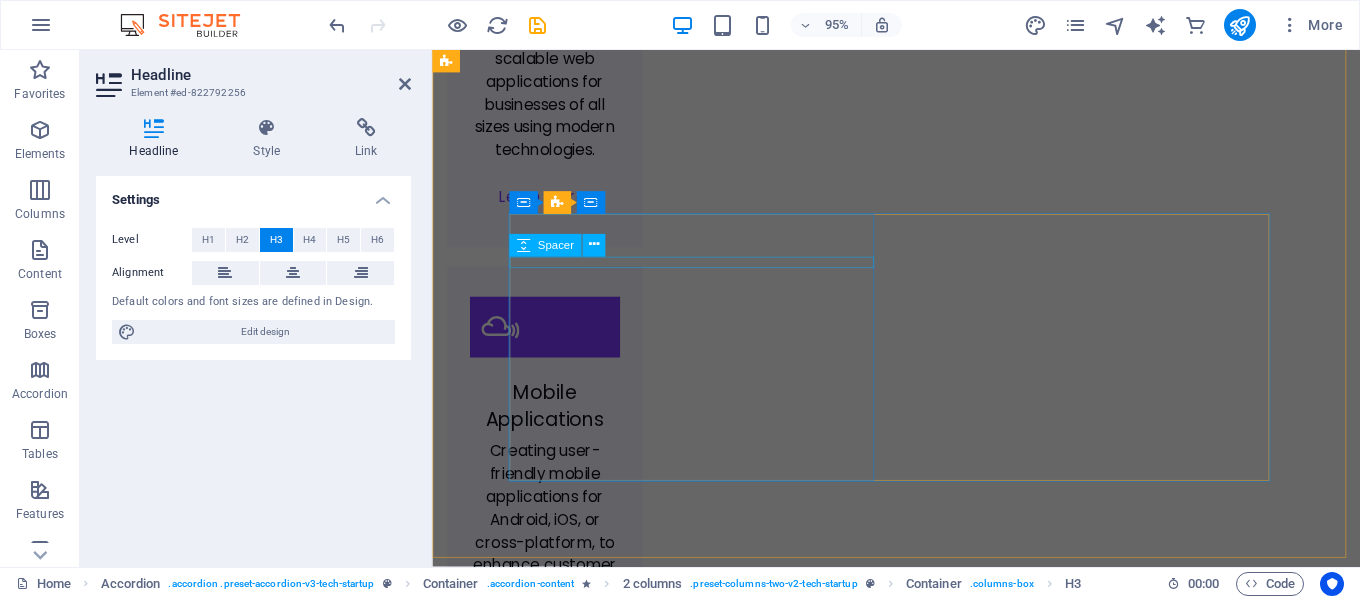 click at bounding box center [2831, 3283] 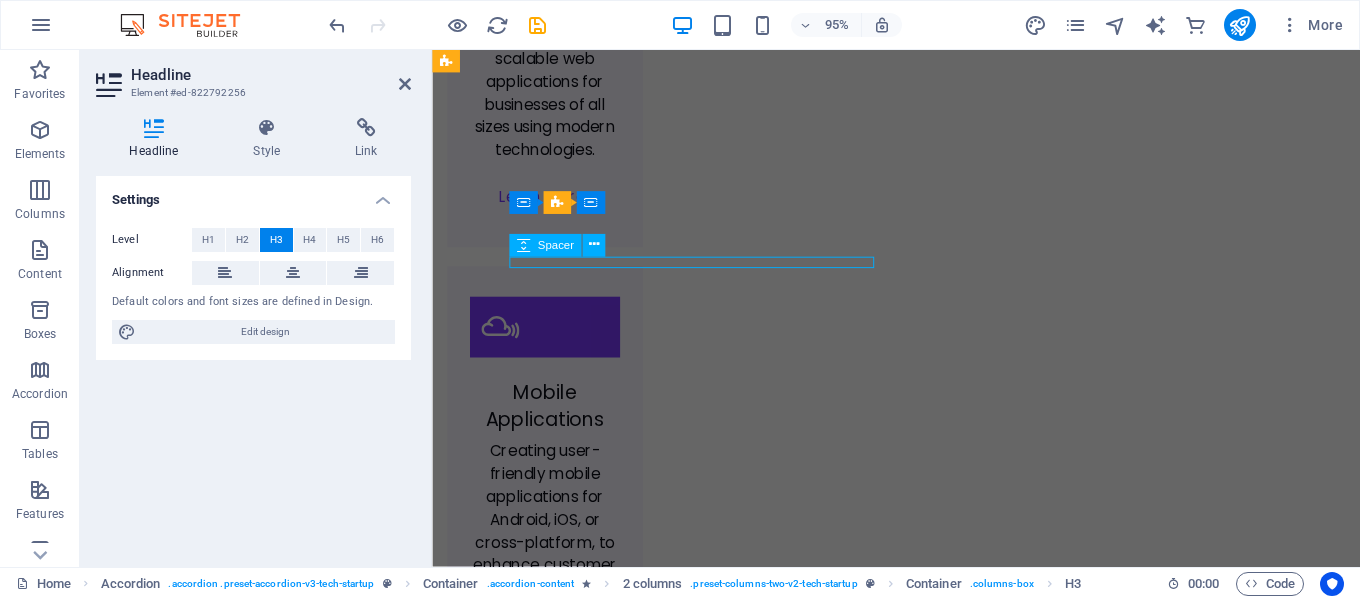 click at bounding box center [2831, 3283] 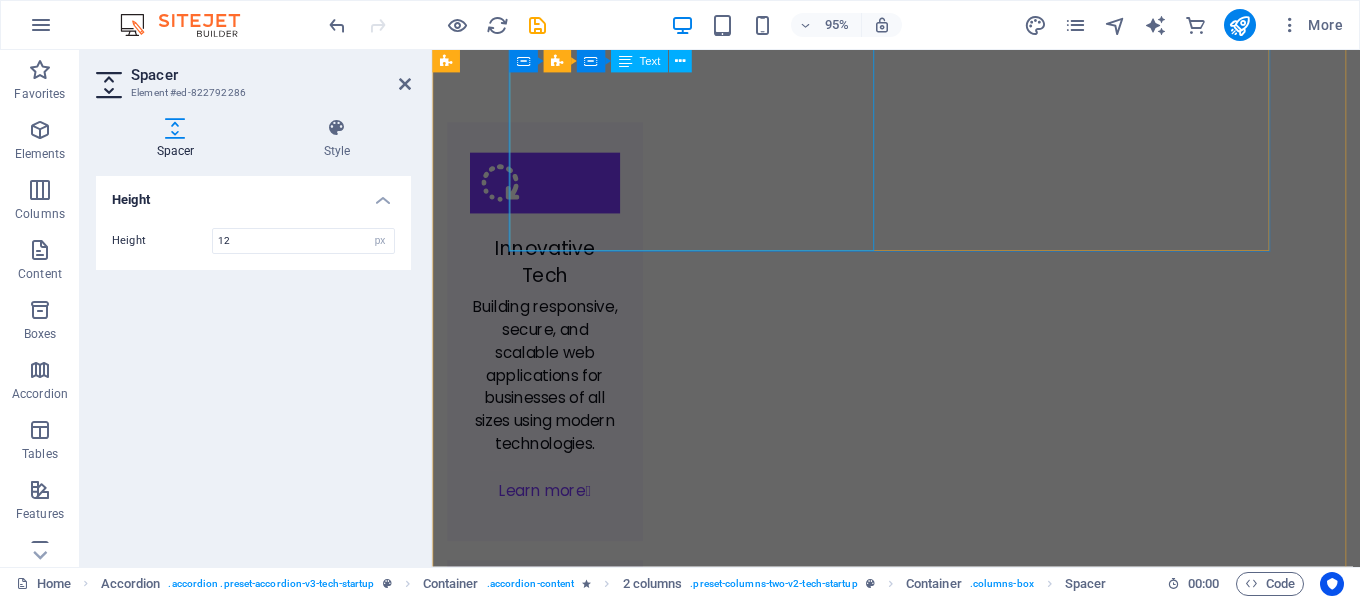 scroll, scrollTop: 2899, scrollLeft: 0, axis: vertical 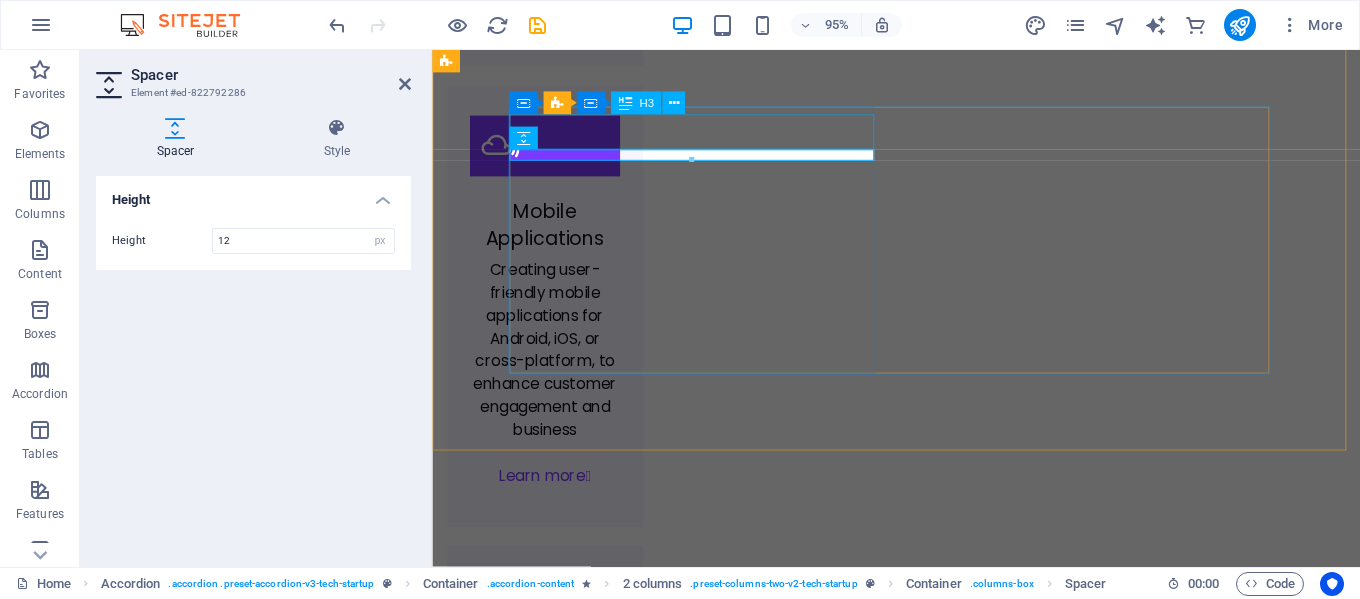 click on "New headline 3" at bounding box center [2831, 3068] 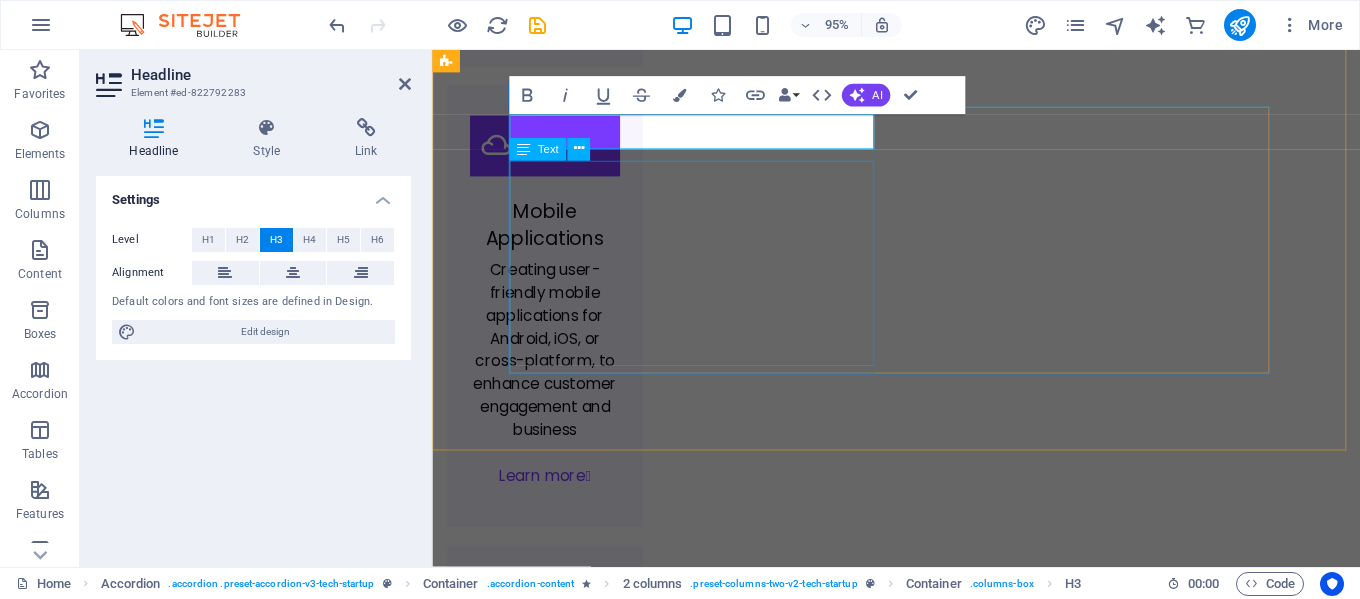 click on "Lorem ipsum dolor sit amet, consectetur adipisicing elit. Maiores ipsum repellat minus nihil. Labore, delectus, nam dignissimos ea repudiandae minima voluptatum magni pariatur possimus quia accusamus harum facilis corporis animi nisi. Enim, pariatur, impedit quia repellat harum ipsam laboriosam voluptas dicta illum nisi obcaecati reprehenderit quis placeat recusandae tenetur aperiam." at bounding box center (2831, 3206) 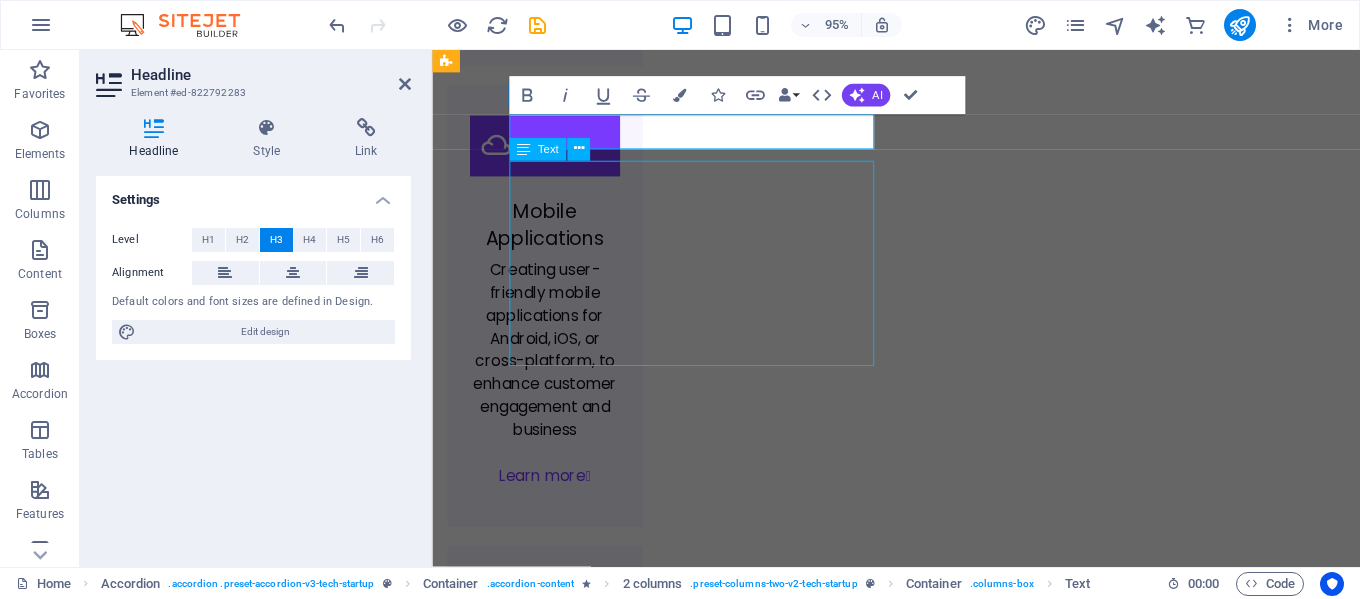 scroll, scrollTop: 2971, scrollLeft: 0, axis: vertical 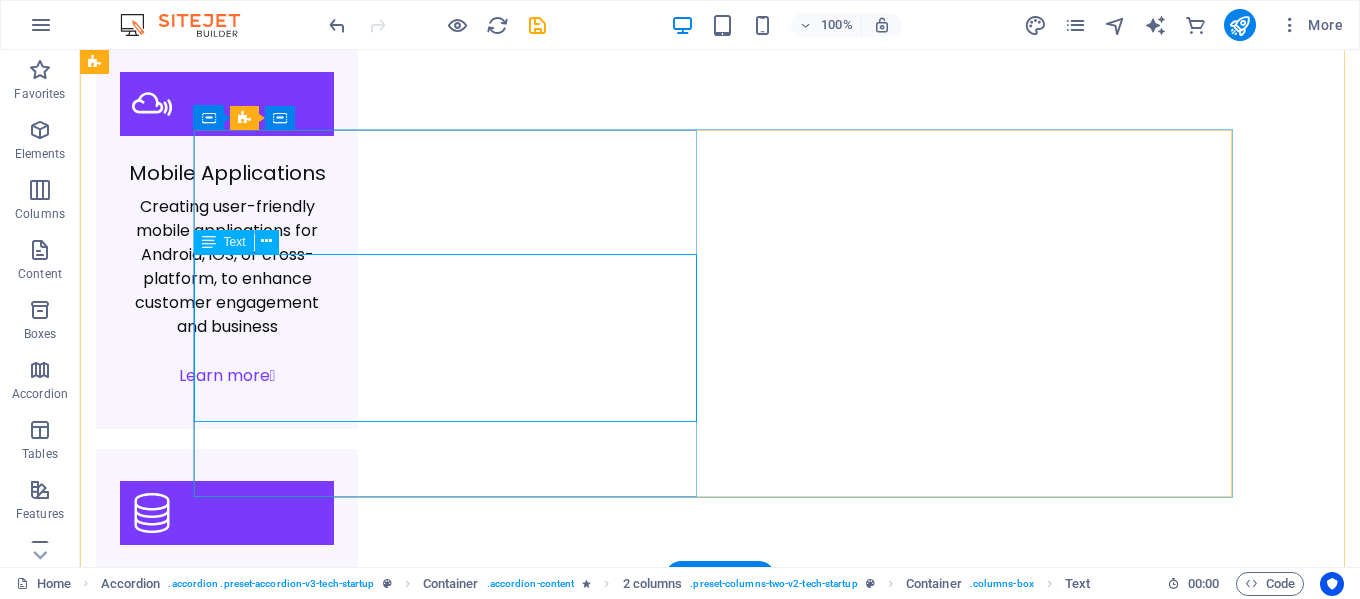 click on "Lorem ipsum dolor sit amet, consectetur adipisicing elit. Maiores ipsum repellat minus nihil. Labore, delectus, nam dignissimos ea repudiandae minima voluptatum magni pariatur possimus quia accusamus harum facilis corporis animi nisi. Enim, pariatur, impedit quia repellat harum ipsam laboriosam voluptas dicta illum nisi obcaecati reprehenderit quis placeat recusandae tenetur aperiam." at bounding box center [2980, 2940] 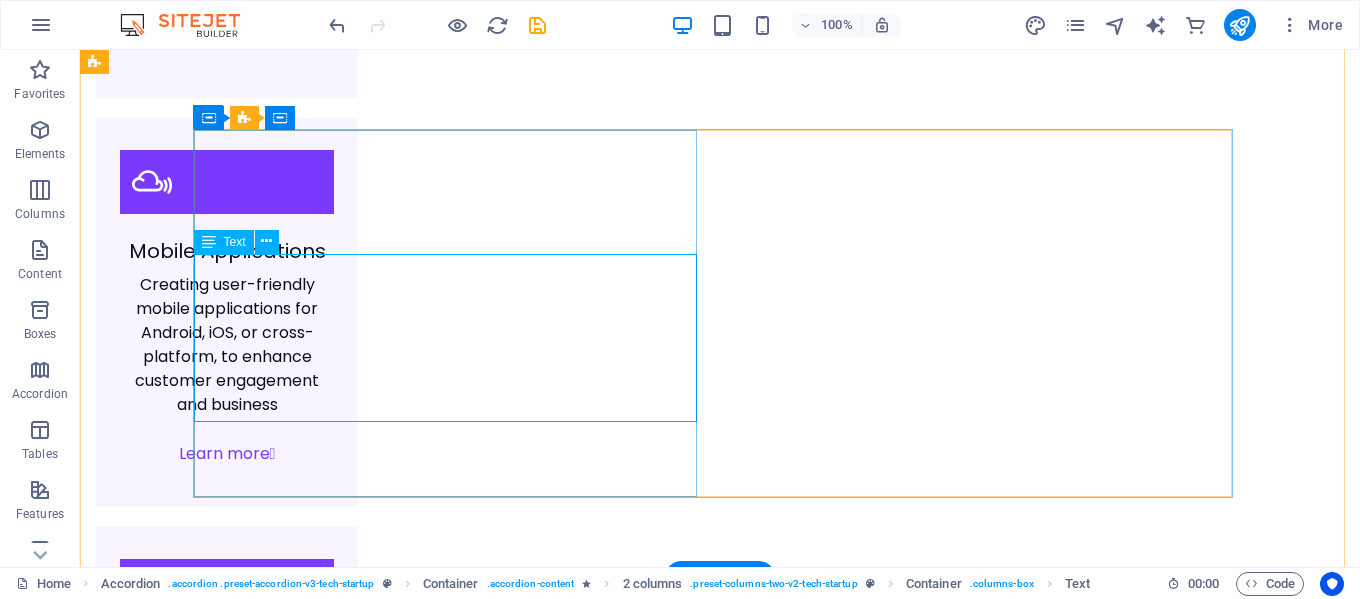 click on "Lorem ipsum dolor sit amet, consectetur adipisicing elit. Maiores ipsum repellat minus nihil. Labore, delectus, nam dignissimos ea repudiandae minima voluptatum magni pariatur possimus quia accusamus harum facilis corporis animi nisi. Enim, pariatur, impedit quia repellat harum ipsam laboriosam voluptas dicta illum nisi obcaecati reprehenderit quis placeat recusandae tenetur aperiam." at bounding box center (2980, 3017) 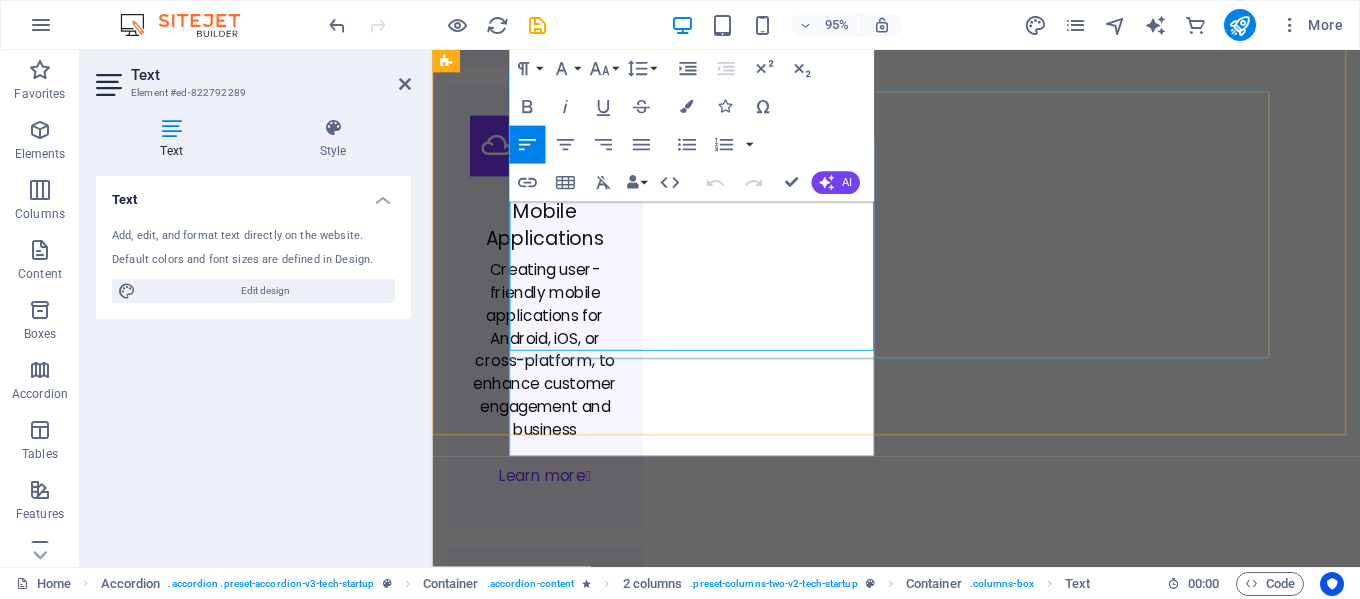 scroll, scrollTop: 2915, scrollLeft: 0, axis: vertical 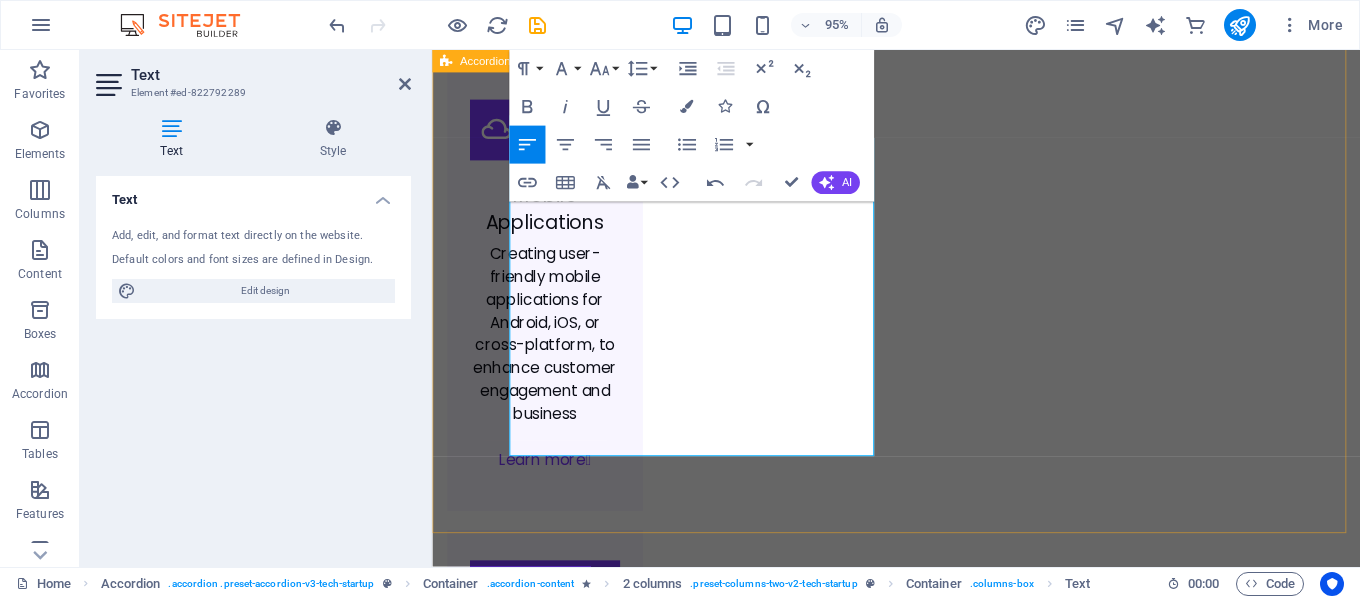 click on "Product Engineering
Data and AI Services New headline 1 Lorem ipsum dolor sit amet, consectetur adipisicing elit. Maiores ipsum repellat minus nihil. Labore, delectus, nam dignissimos ea repudiandae minima voluptatum magni pariatur possimus quia accusamus harum facilis corporis animi nisi. Enim, pariatur, impedit quia repellat harum ipsam laboriosam voluptas dicta illum nisi obcaecati reprehenderit quis placeat recusandae tenetur aperiam. Product Engineering Product Engineering Lorem ipsum dolor sit amet, consectetur adipisicing elit. Maiores ipsum repellat minus nihil. Labore, delectus, nam dignissimos ea repudiandae minima voluptatum magni pariatur possimus quia accusamus harum facilis corporis animi nisi. Enim, pariatur, impedit quia repellat harum ipsam laboriosam voluptas dicta illum nisi obcaecati reprehenderit quis placeat recusandae tenetur aperiam. Mobile App Solutions Data and AI Services" at bounding box center (920, 3578) 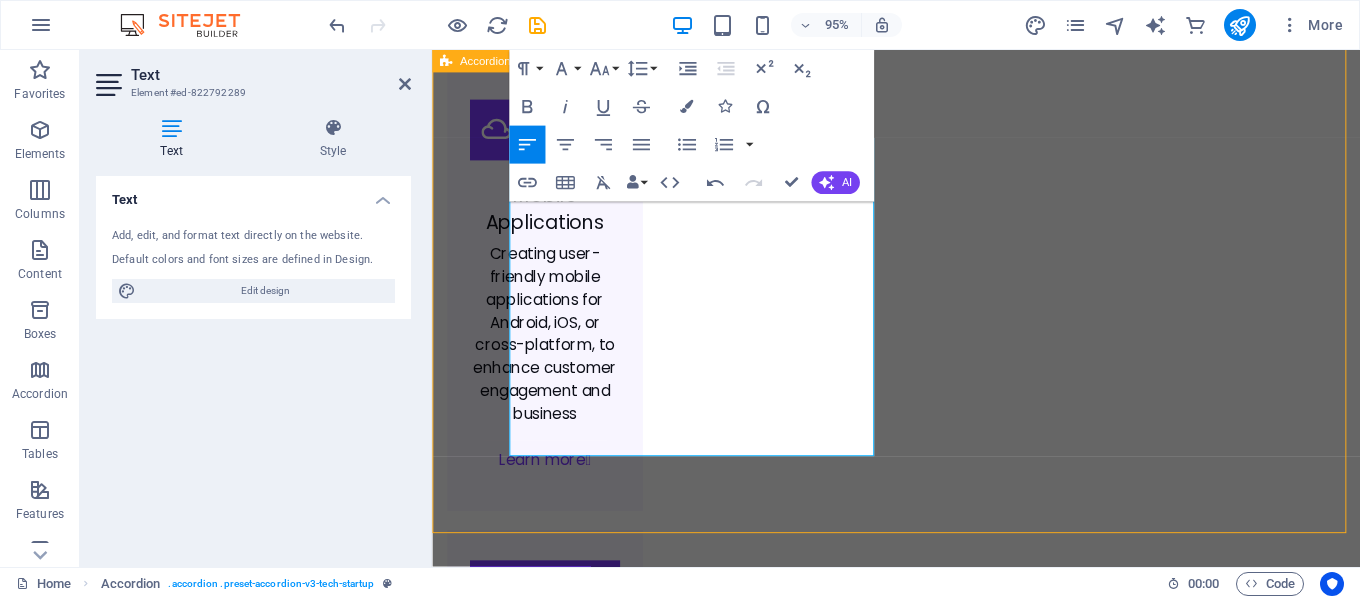 scroll, scrollTop: 3006, scrollLeft: 0, axis: vertical 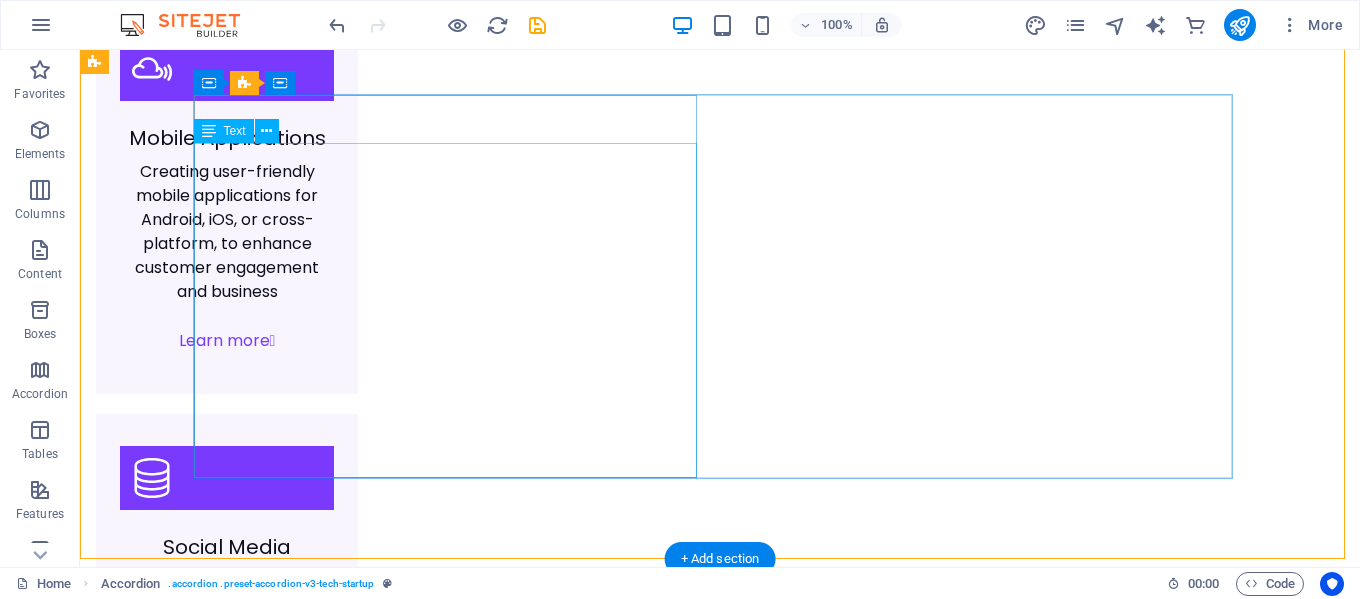 click on "Develop smart and cross-platform mobile apps for iOS and Android that both drive capability, enhance user experience, and meet business goals." at bounding box center [2980, 3024] 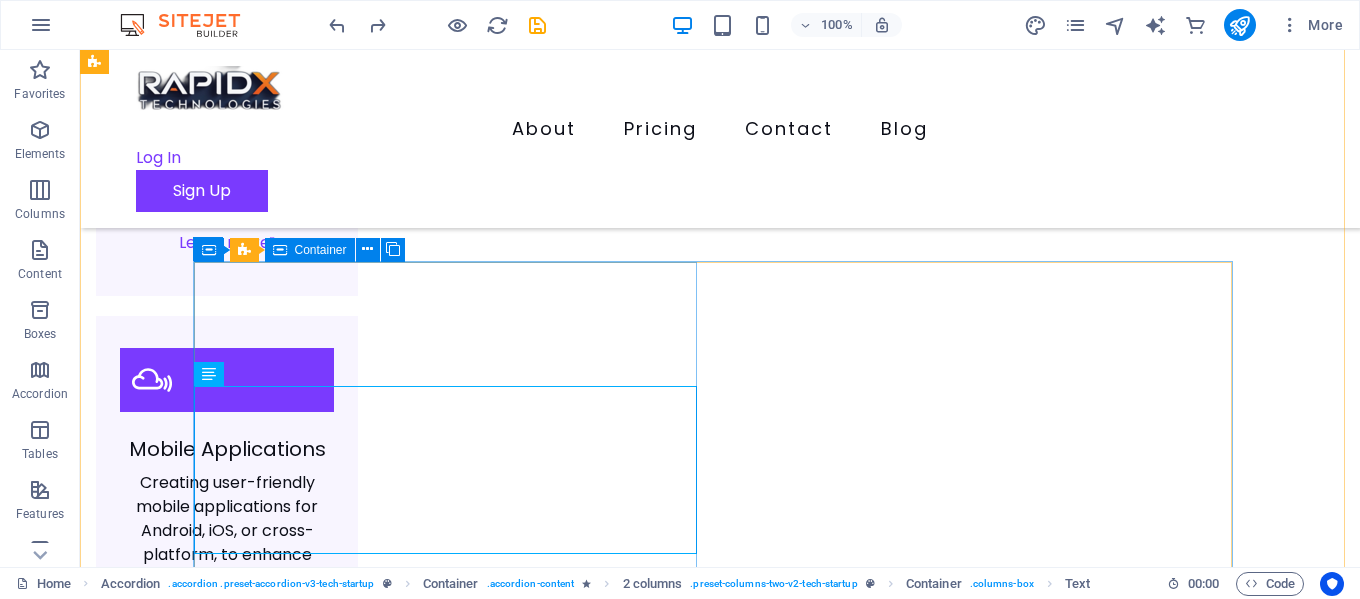 scroll, scrollTop: 2839, scrollLeft: 0, axis: vertical 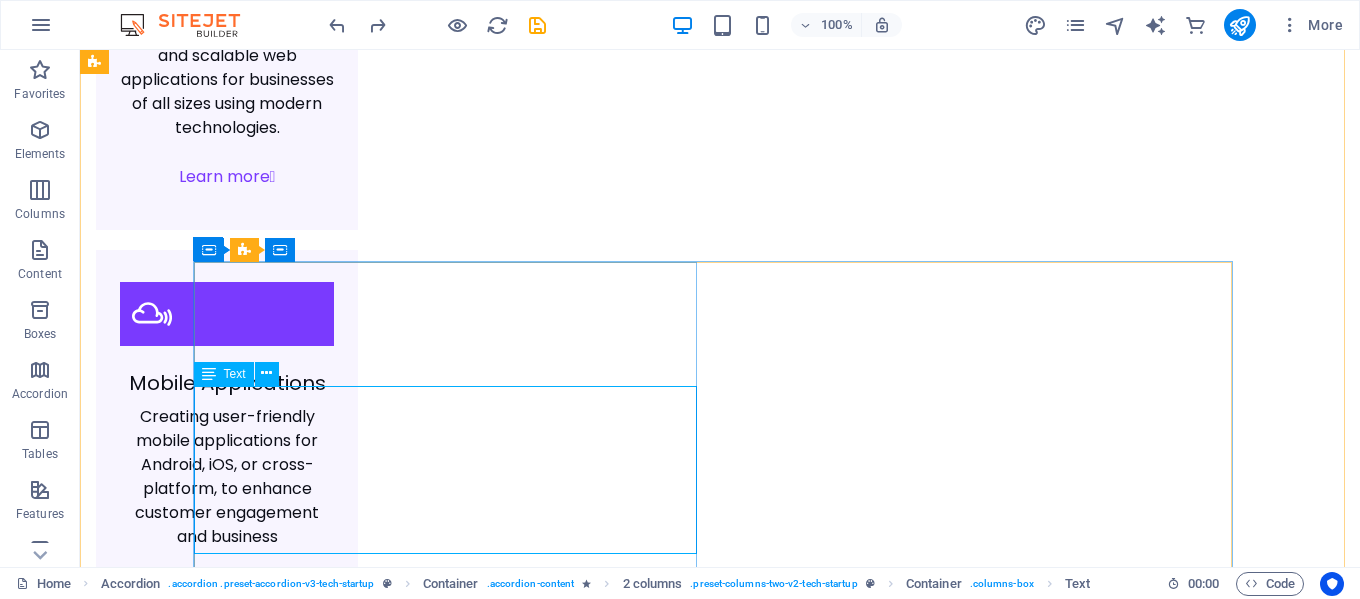 click on "Lorem ipsum dolor sit amet, consectetur adipisicing elit. Maiores ipsum repellat minus nihil. Labore, delectus, nam dignissimos ea repudiandae minima voluptatum magni pariatur possimus quia accusamus harum facilis corporis animi nisi. Enim, pariatur, impedit quia repellat harum ipsam laboriosam voluptas dicta illum nisi obcaecati reprehenderit quis placeat recusandae tenetur aperiam." at bounding box center (2980, 3150) 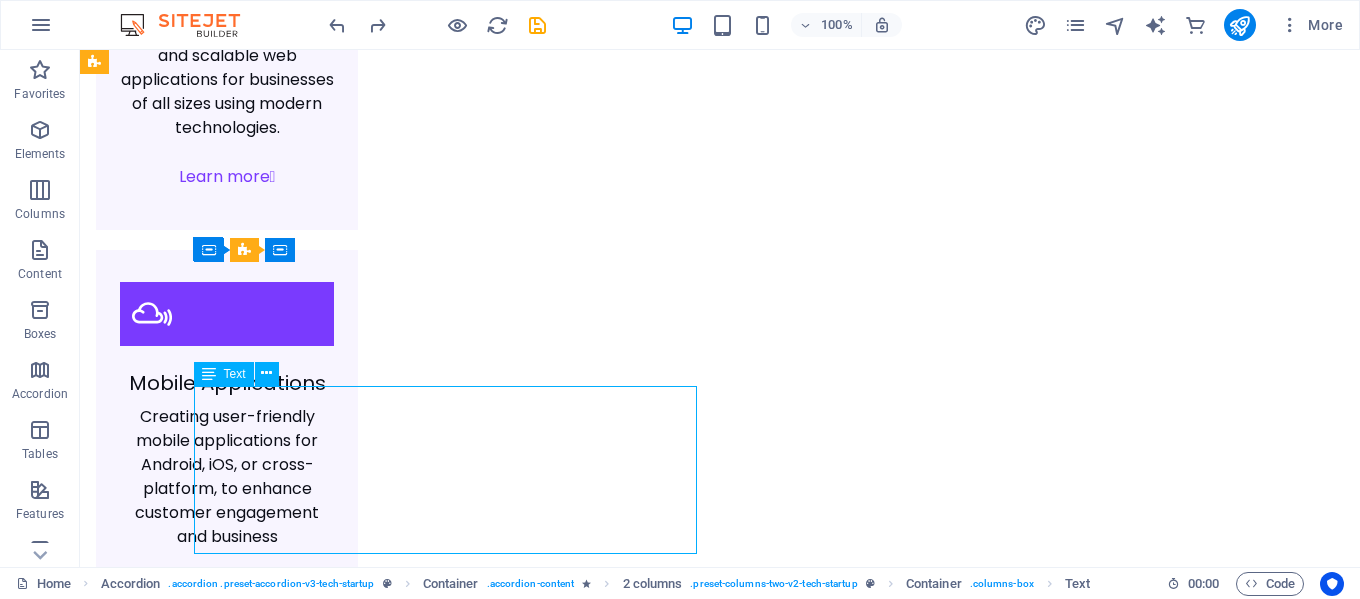 click on "Lorem ipsum dolor sit amet, consectetur adipisicing elit. Maiores ipsum repellat minus nihil. Labore, delectus, nam dignissimos ea repudiandae minima voluptatum magni pariatur possimus quia accusamus harum facilis corporis animi nisi. Enim, pariatur, impedit quia repellat harum ipsam laboriosam voluptas dicta illum nisi obcaecati reprehenderit quis placeat recusandae tenetur aperiam." at bounding box center (2980, 3150) 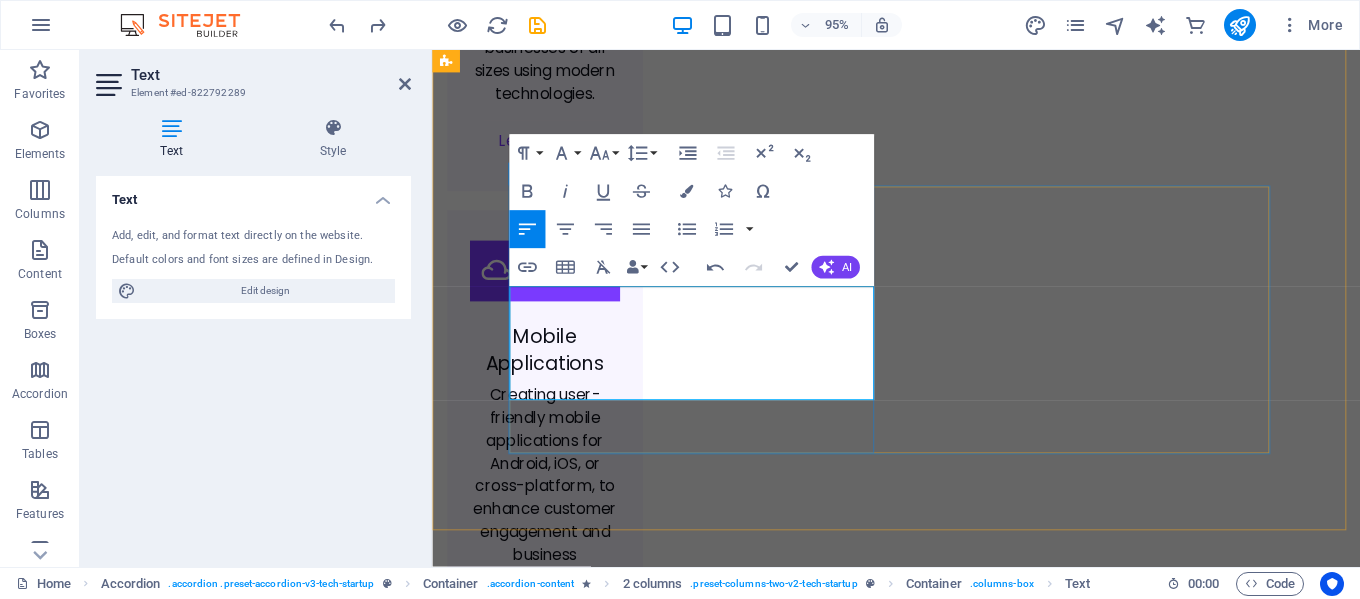 scroll, scrollTop: 2815, scrollLeft: 0, axis: vertical 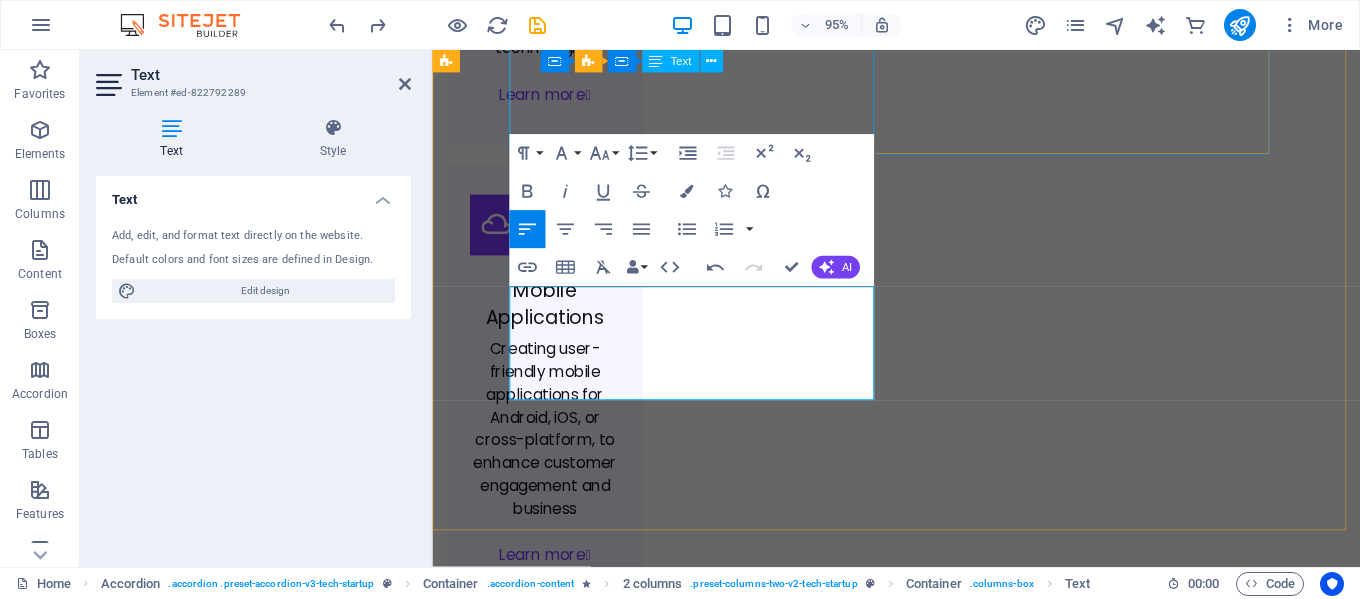 click on "Lorem ipsum dolor sit amet, consectetur adipisicing elit. Maiores ipsum repellat minus nihil. Labore, delectus, nam dignissimos ea repudiandae minima voluptatum magni pariatur possimus quia accusamus harum facilis corporis animi nisi. Enim, pariatur, impedit quia repellat harum ipsam laboriosam voluptas dicta illum nisi obcaecati reprehenderit quis placeat recusandae tenetur aperiam." at bounding box center [1998, 3290] 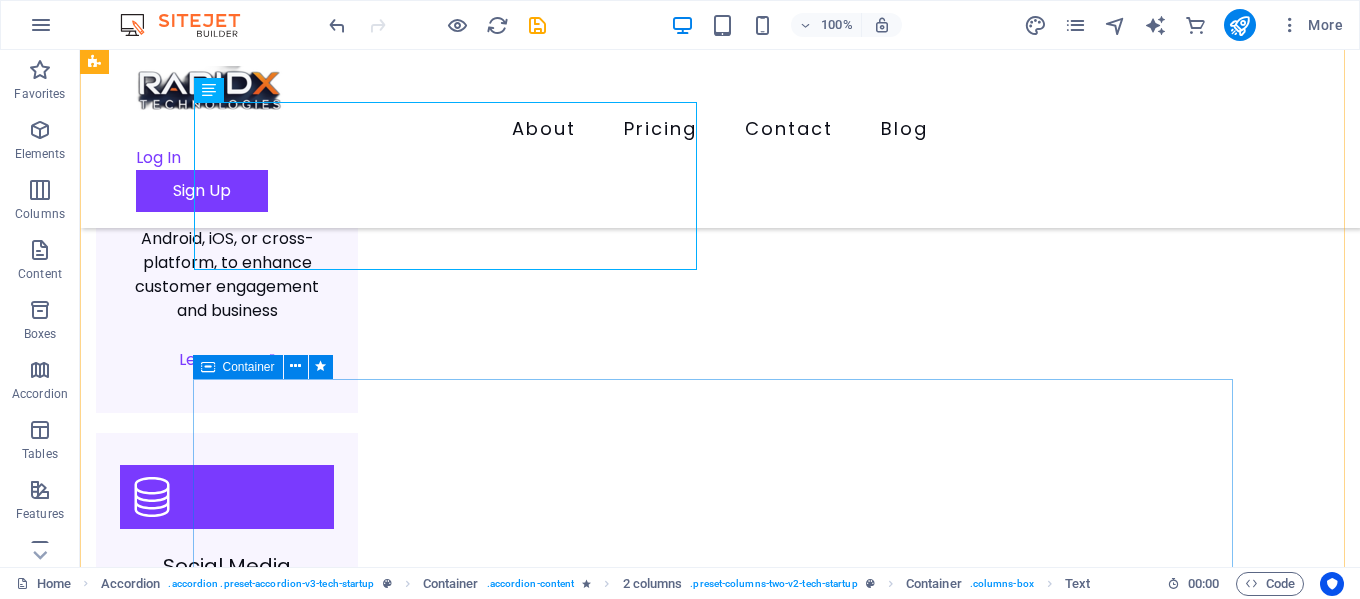 scroll, scrollTop: 2554, scrollLeft: 0, axis: vertical 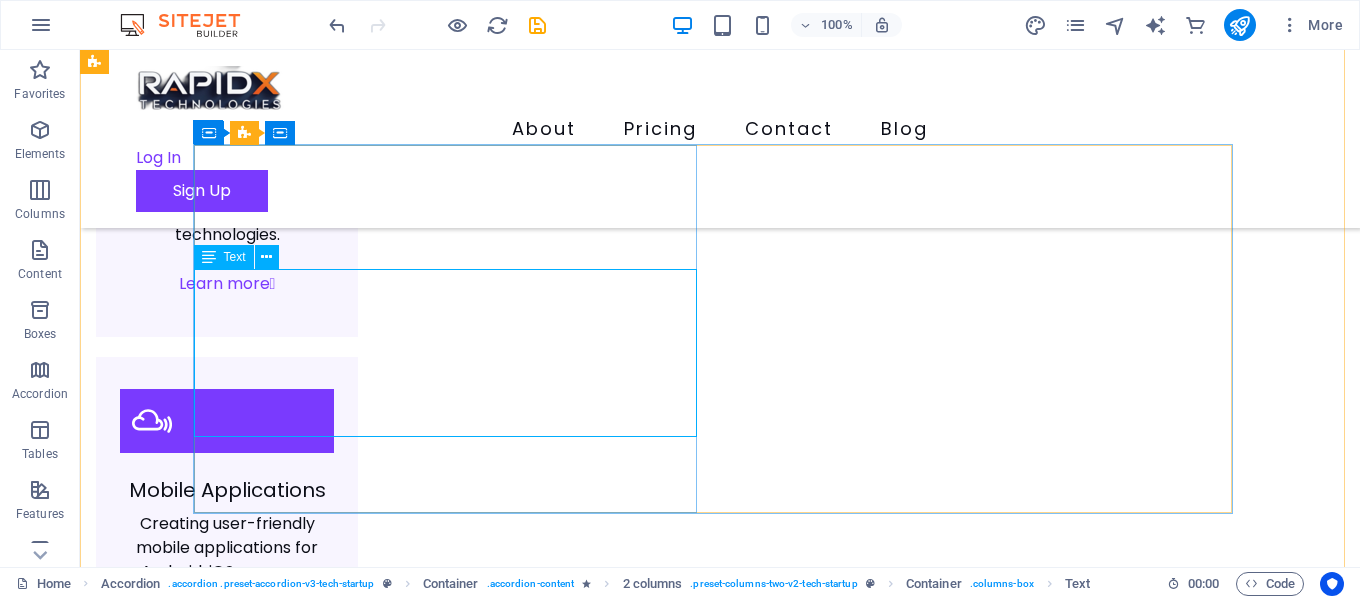 click on "Lorem ipsum dolor sit amet, consectetur adipisicing elit. Maiores ipsum repellat minus nihil. Labore, delectus, nam dignissimos ea repudiandae minima voluptatum magni pariatur possimus quia accusamus harum facilis corporis animi nisi. Enim, pariatur, impedit quia repellat harum ipsam laboriosam voluptas dicta illum nisi obcaecati reprehenderit quis placeat recusandae tenetur aperiam." at bounding box center (1924, 3257) 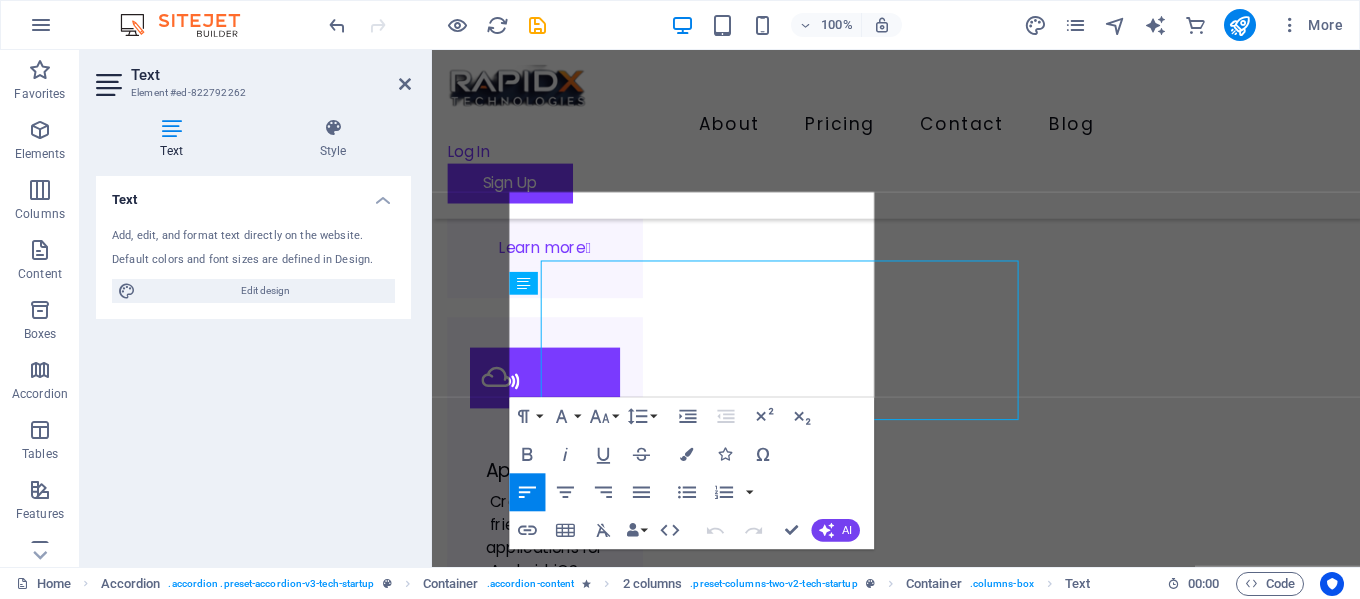 scroll, scrollTop: 2551, scrollLeft: 0, axis: vertical 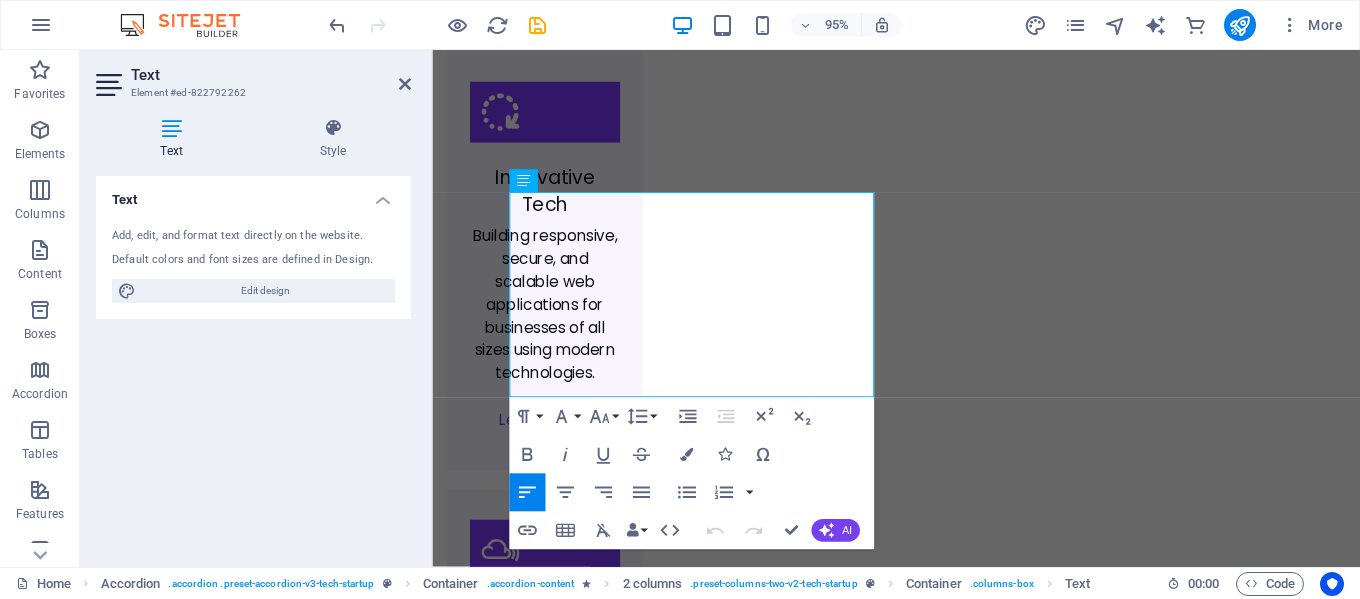 click on "Lorem ipsum dolor sit amet, consectetur adipisicing elit. Maiores ipsum repellat minus nihil. Labore, delectus, nam dignissimos ea repudiandae minima voluptatum magni pariatur possimus quia accusamus harum facilis corporis animi nisi. Enim, pariatur, impedit quia repellat harum ipsam laboriosam voluptas dicta illum nisi obcaecati reprehenderit quis placeat recusandae tenetur aperiam." at bounding box center [1993, 3631] 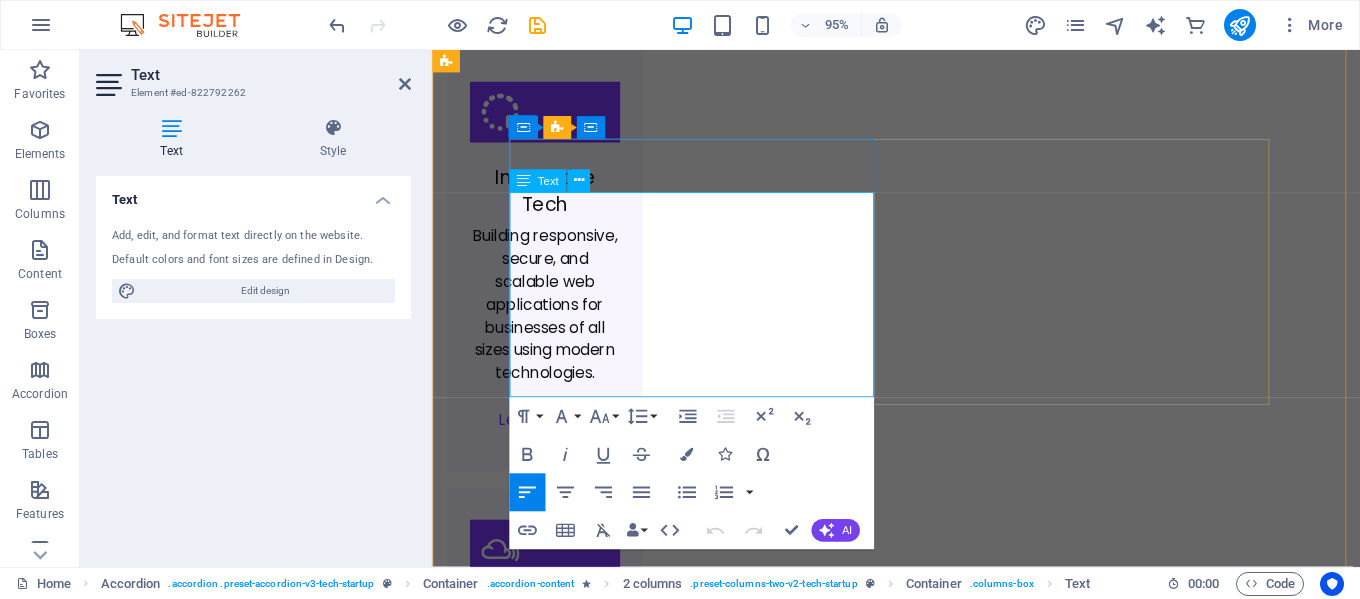 click on "Lorem ipsum dolor sit amet, consectetur adipisicing elit. Maiores ipsum repellat minus nihil. Labore, delectus, nam dignissimos ea repudiandae minima voluptatum magni pariatur possimus quia accusamus harum facilis corporis animi nisi. Enim, pariatur, impedit quia repellat harum ipsam laboriosam voluptas dicta illum nisi obcaecati reprehenderit quis placeat recusandae tenetur aperiam." at bounding box center [1993, 3631] 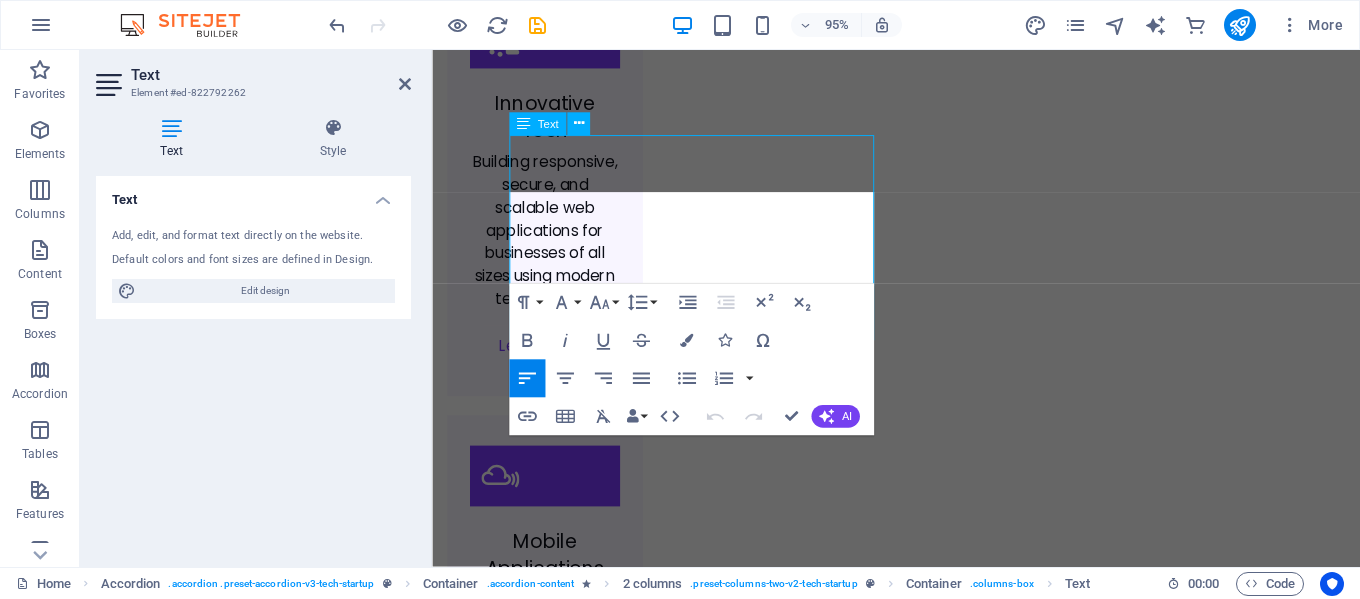 scroll, scrollTop: 2611, scrollLeft: 0, axis: vertical 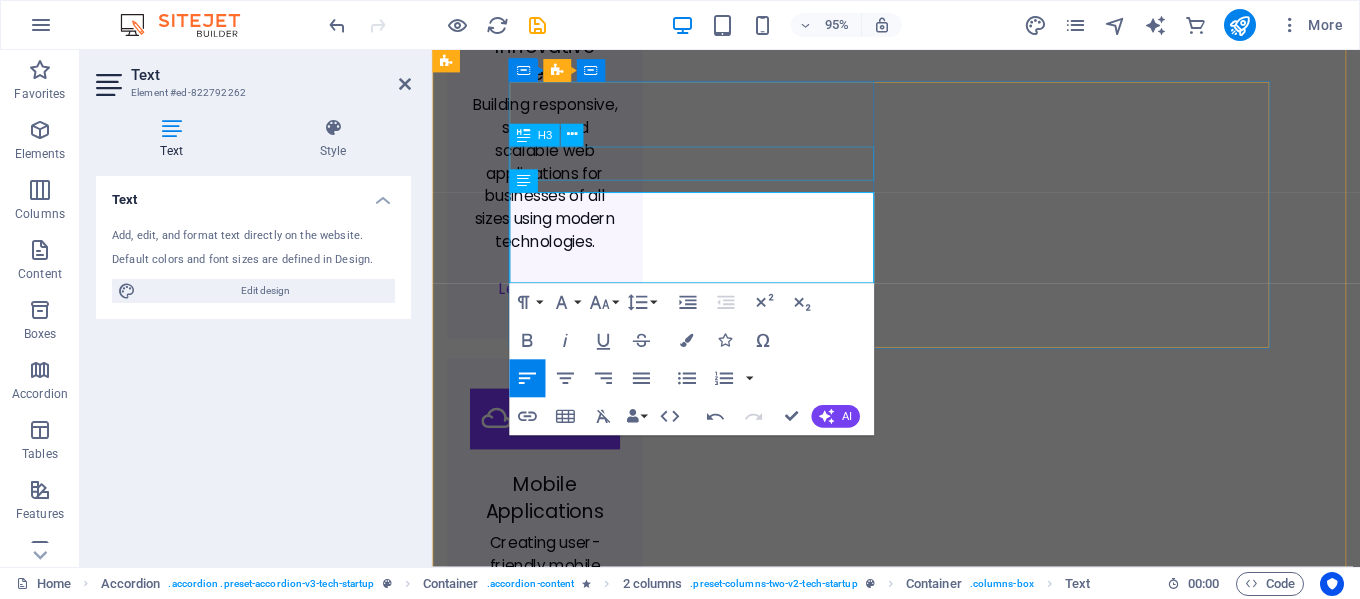 click on "Product Engineering" at bounding box center (1998, 3356) 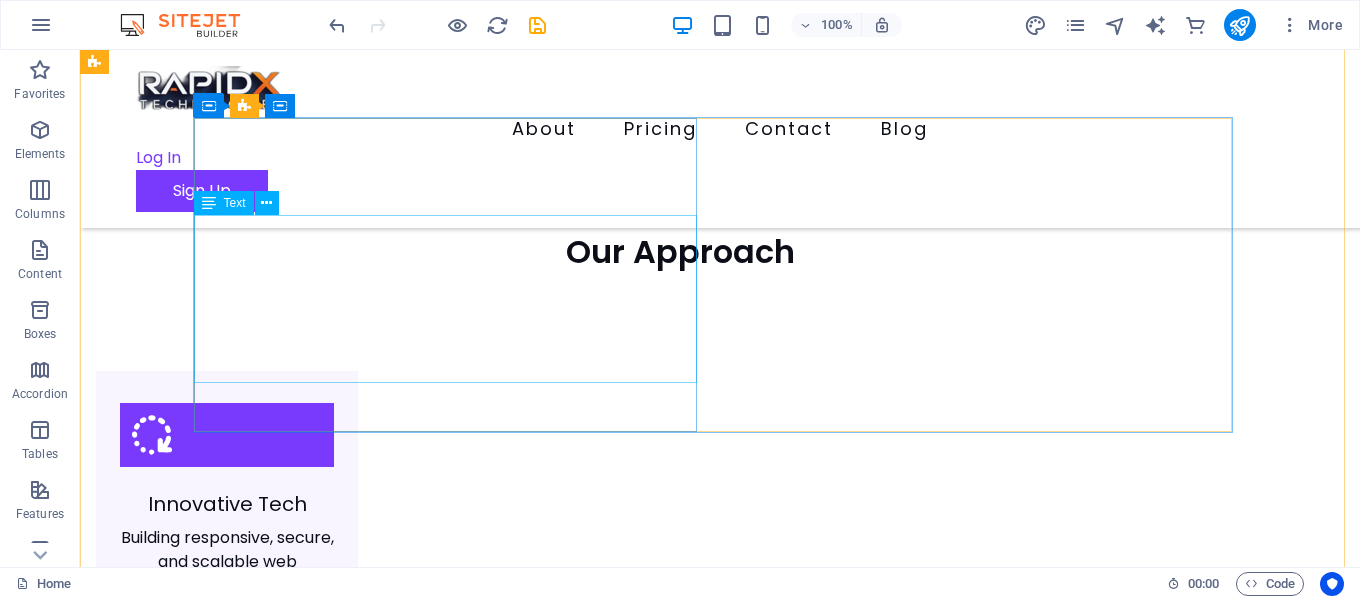 scroll, scrollTop: 2066, scrollLeft: 0, axis: vertical 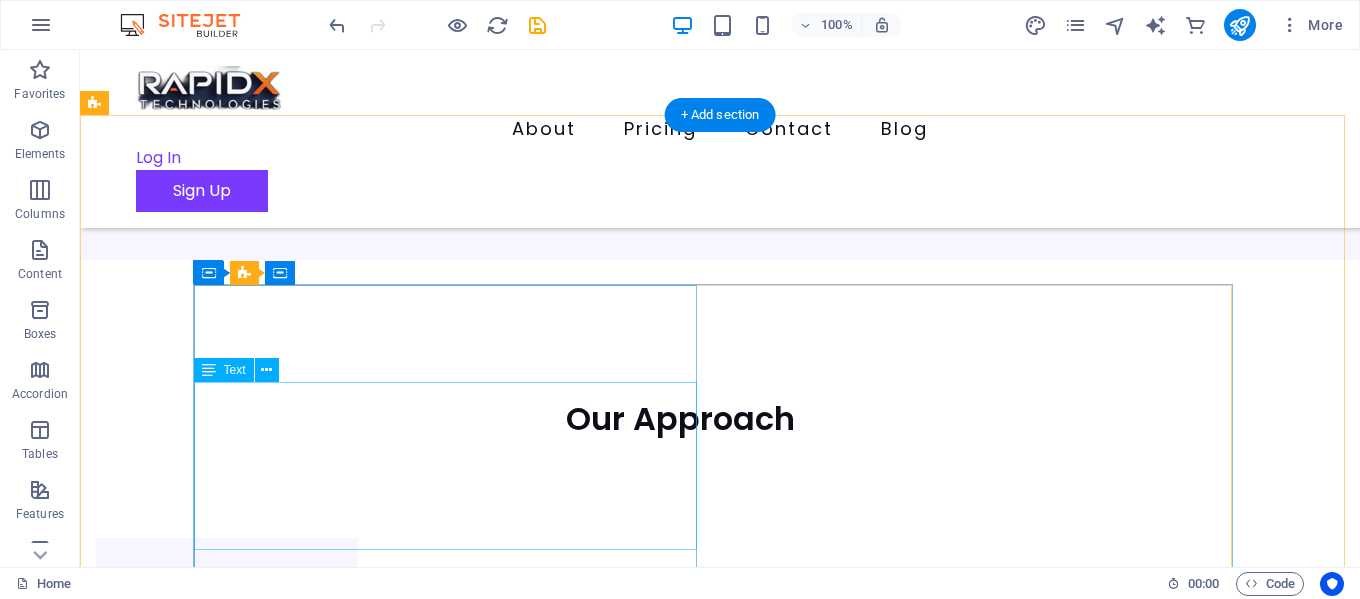 click on "Lorem ipsum dolor sit amet, consectetur adipisicing elit. Maiores ipsum repellat minus nihil. Labore, delectus, nam dignissimos ea repudiandae minima voluptatum magni pariatur possimus quia accusamus harum facilis corporis animi nisi. Enim, pariatur, impedit quia repellat harum ipsam laboriosam voluptas dicta illum nisi obcaecati reprehenderit quis placeat recusandae tenetur aperiam." at bounding box center [868, 3823] 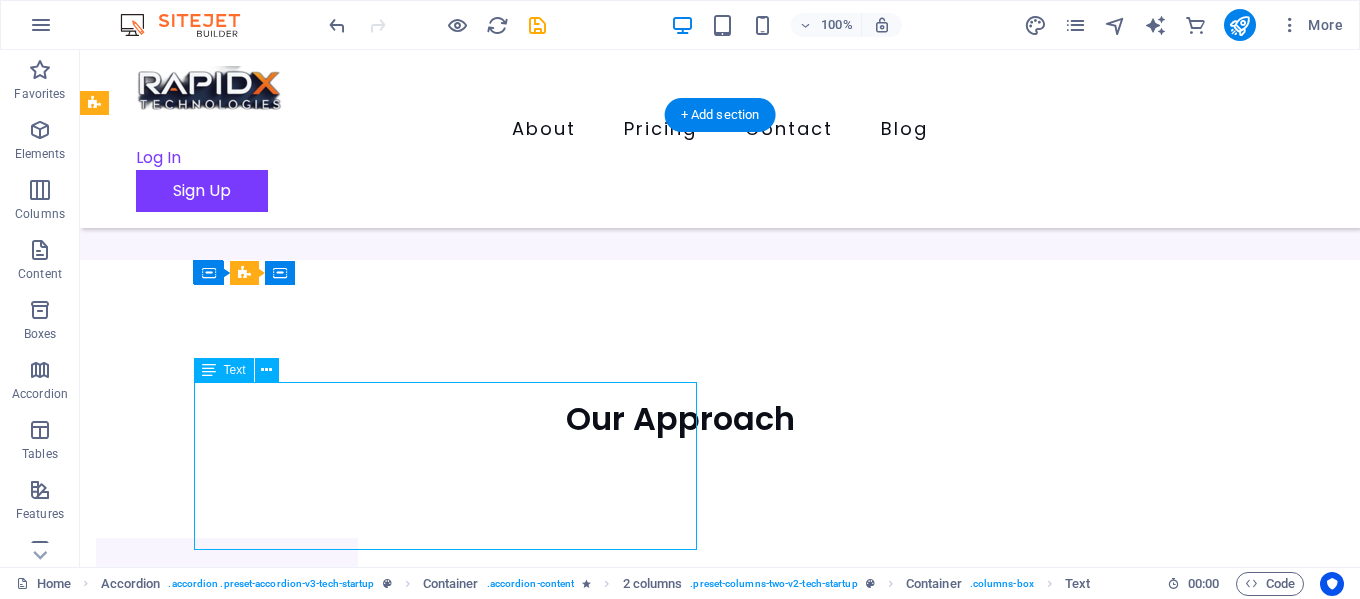 click on "Lorem ipsum dolor sit amet, consectetur adipisicing elit. Maiores ipsum repellat minus nihil. Labore, delectus, nam dignissimos ea repudiandae minima voluptatum magni pariatur possimus quia accusamus harum facilis corporis animi nisi. Enim, pariatur, impedit quia repellat harum ipsam laboriosam voluptas dicta illum nisi obcaecati reprehenderit quis placeat recusandae tenetur aperiam." at bounding box center [868, 3823] 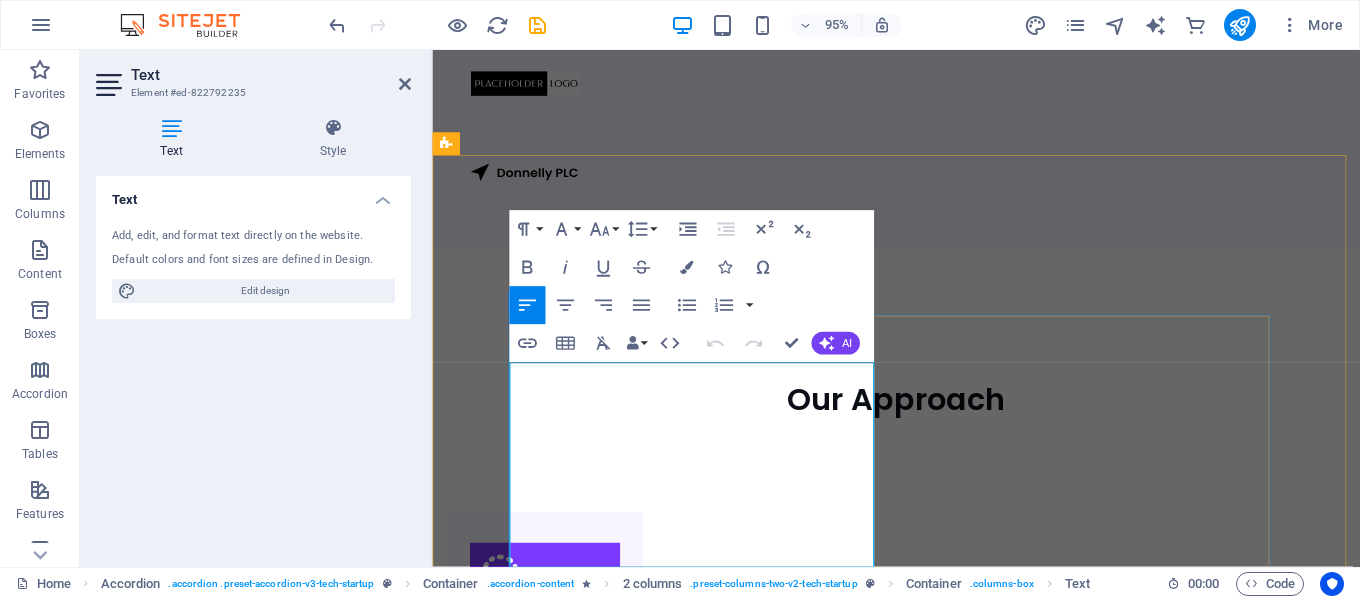 click on "Lorem ipsum dolor sit amet, consectetur adipisicing elit. Maiores ipsum repellat minus nihil. Labore, delectus, nam dignissimos ea repudiandae minima voluptatum magni pariatur possimus quia accusamus harum facilis corporis animi nisi. Enim, pariatur, impedit quia repellat harum ipsam laboriosam voluptas dicta illum nisi obcaecati reprehenderit quis placeat recusandae tenetur aperiam." at bounding box center [1160, 4116] 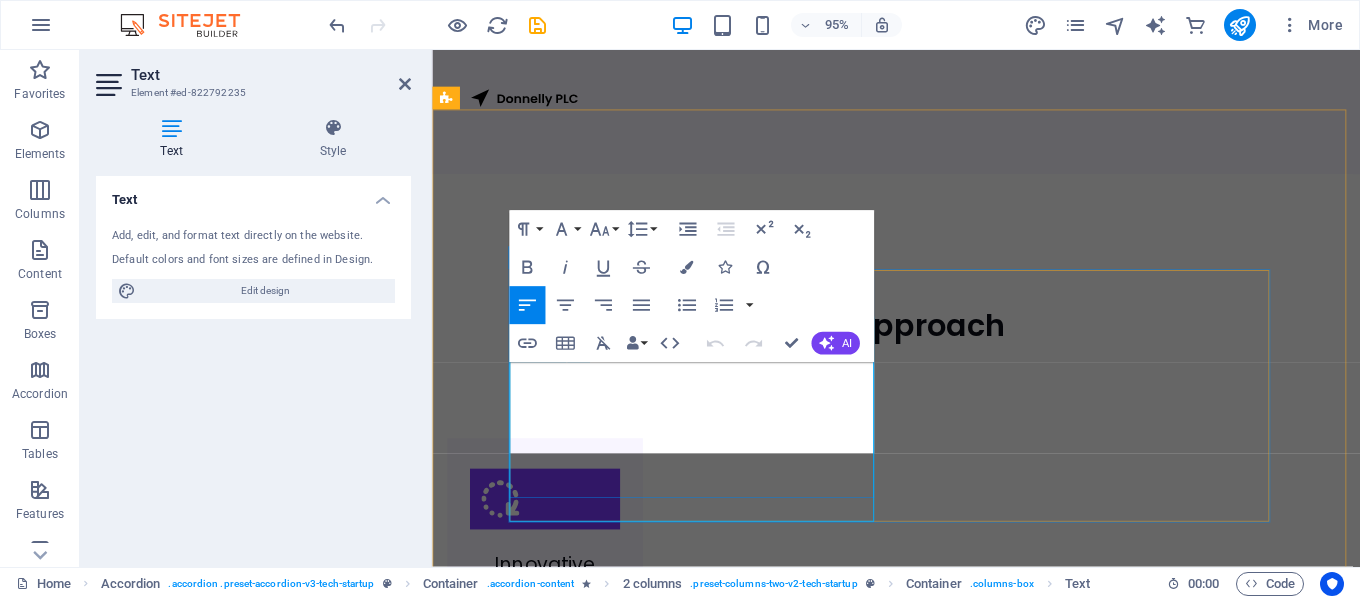 scroll, scrollTop: 2114, scrollLeft: 0, axis: vertical 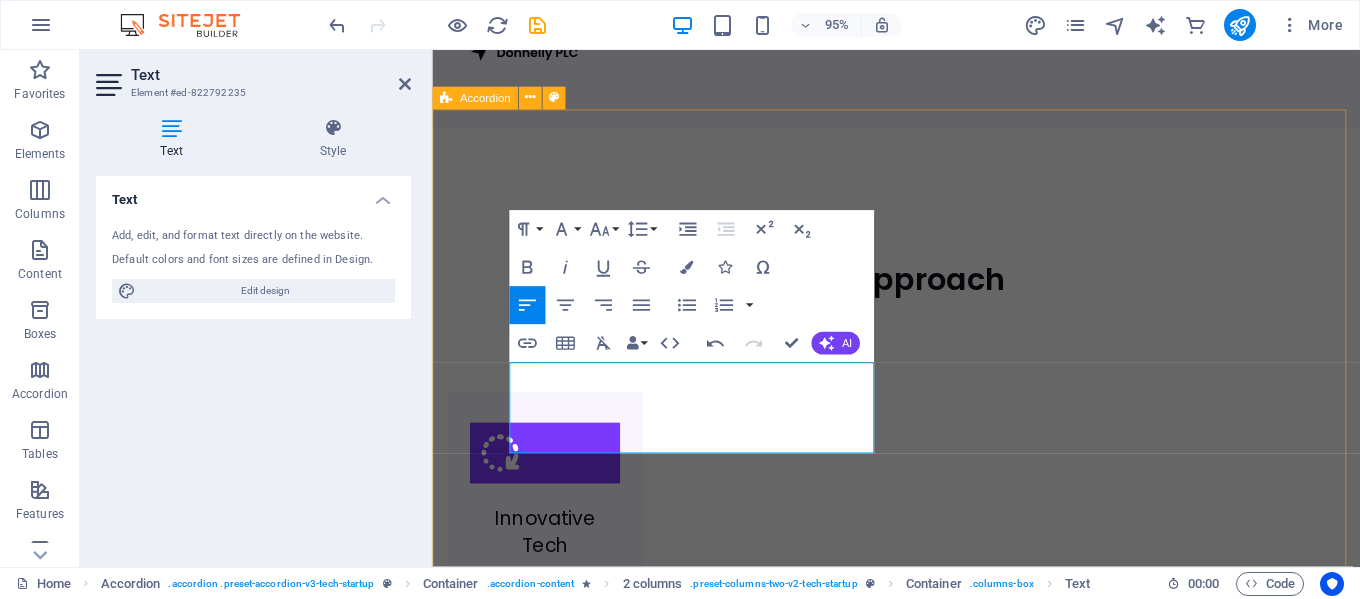 click on "Product Engineering
Data and AI Services New headline 1 Bring ideas to life with scalable, market-ready software products. From concept to launch, we engineer success with precision and innovation. Bring ideas to life with scalable, market-ready software products. From concept to launch, we engineer success with precision and innovation. Product Engineering Product Engineering Bring ideas to life with scalable, market-ready software products. From concept to launch, we engineer success with precision and innovation. Mobile App Solutions Data and AI Services Develop smart and cross-platform mobile apps for iOS and Android that both drive capability, enhance user experience, and meet business goals." at bounding box center [920, 4272] 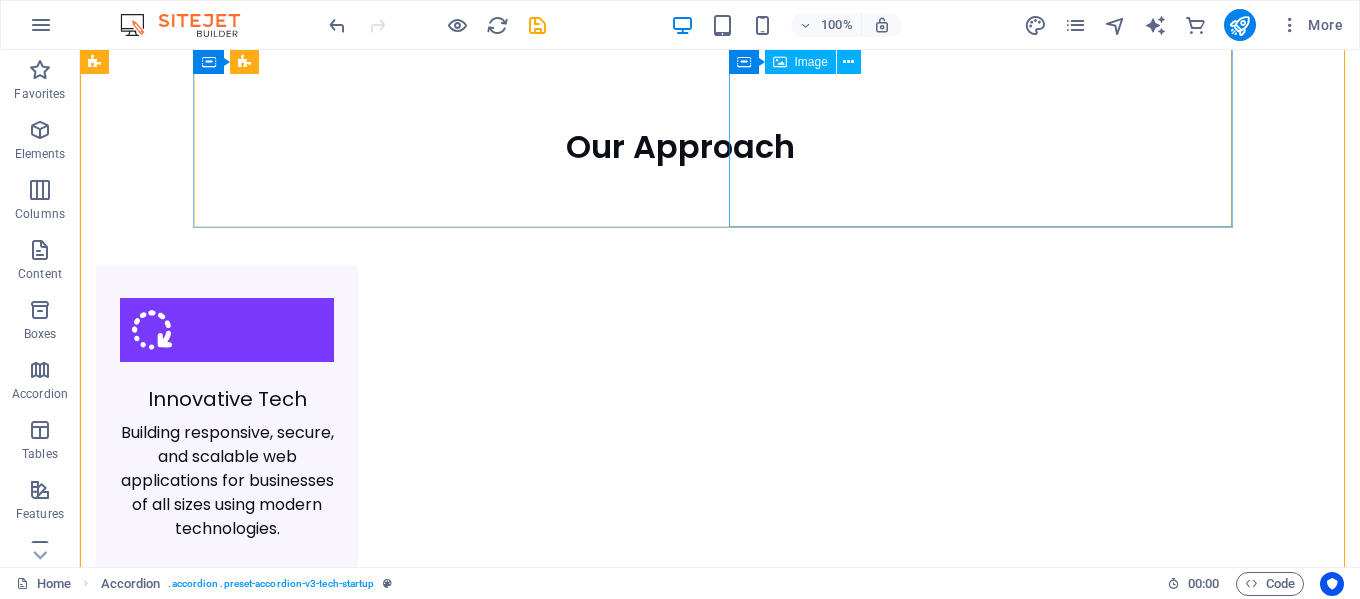 scroll, scrollTop: 2105, scrollLeft: 0, axis: vertical 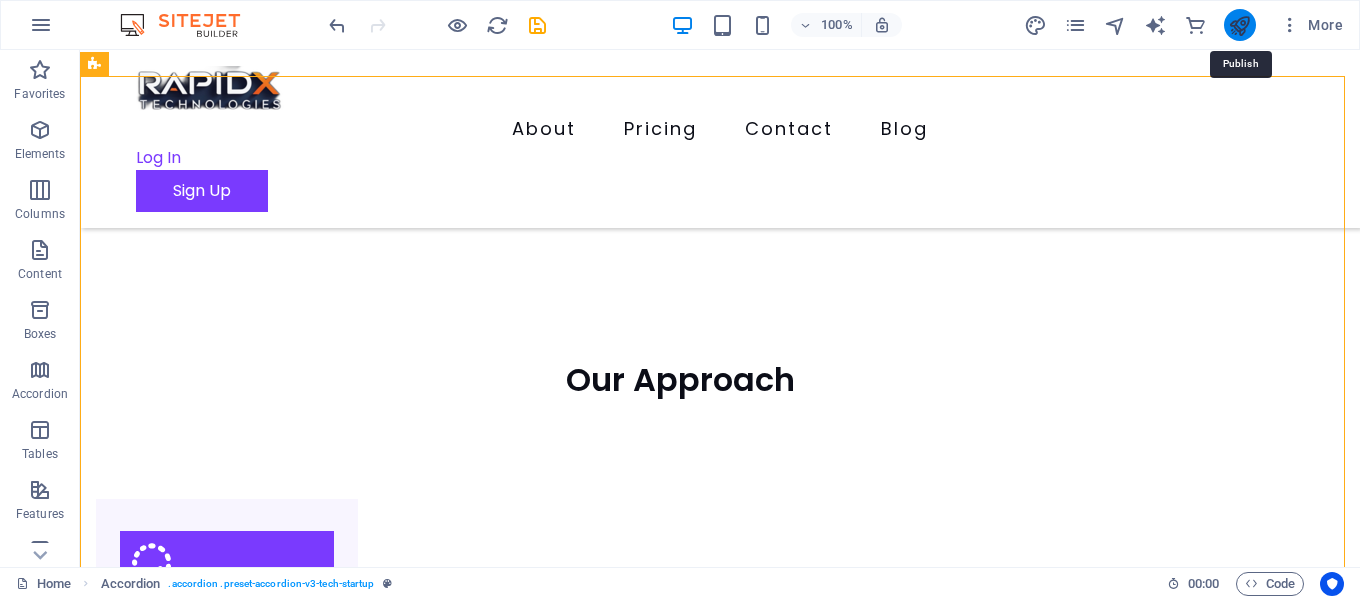 click at bounding box center [1239, 25] 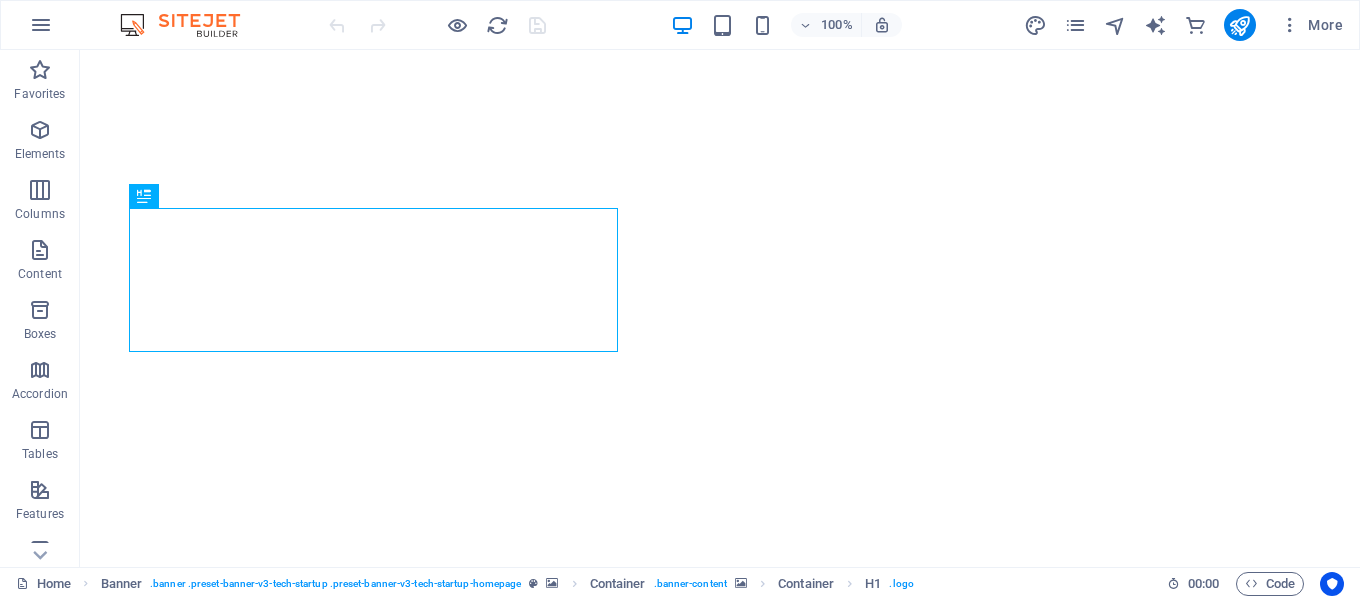 scroll, scrollTop: 0, scrollLeft: 0, axis: both 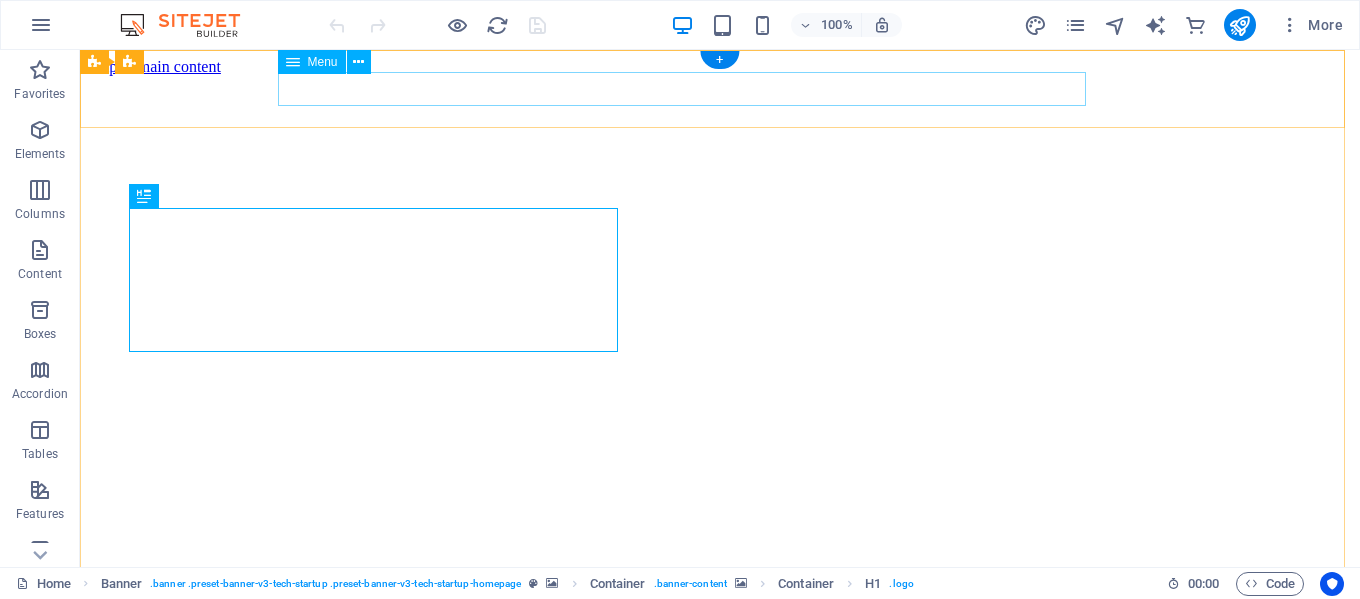 click on "About Pricing Contact Blog" at bounding box center [720, 749] 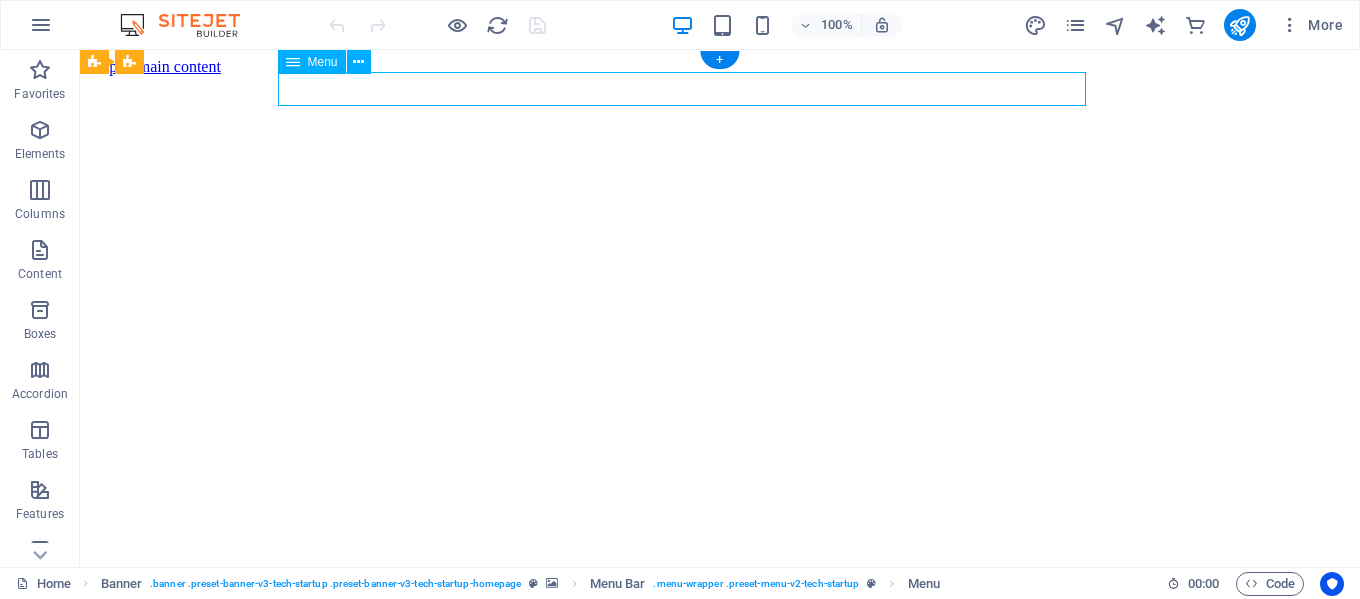 click on "About Pricing Contact Blog" at bounding box center (720, 749) 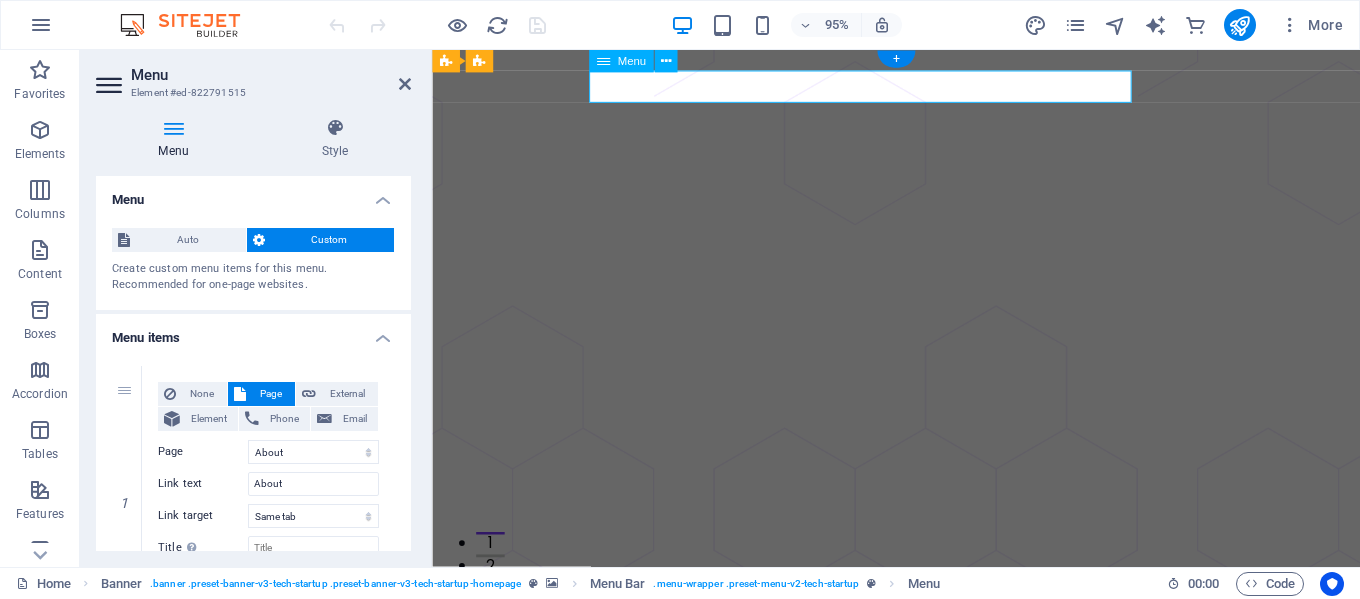 click on "About Pricing Contact Blog" at bounding box center [920, 700] 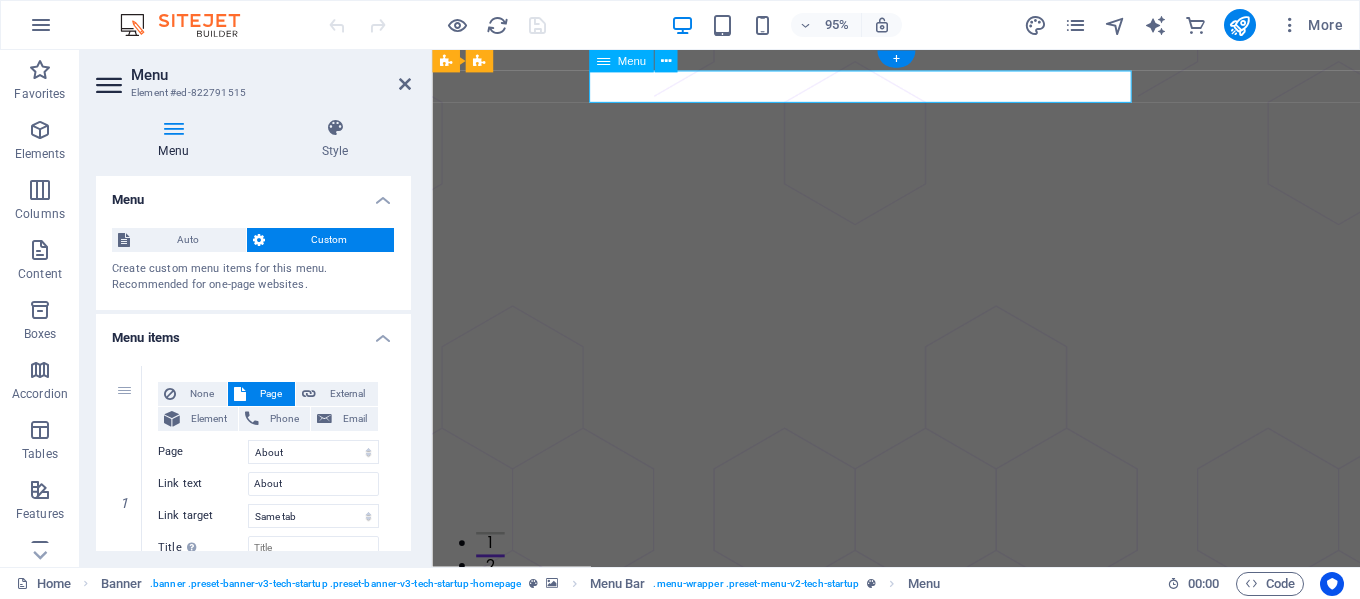 click on "About Pricing Contact Blog" at bounding box center [920, 700] 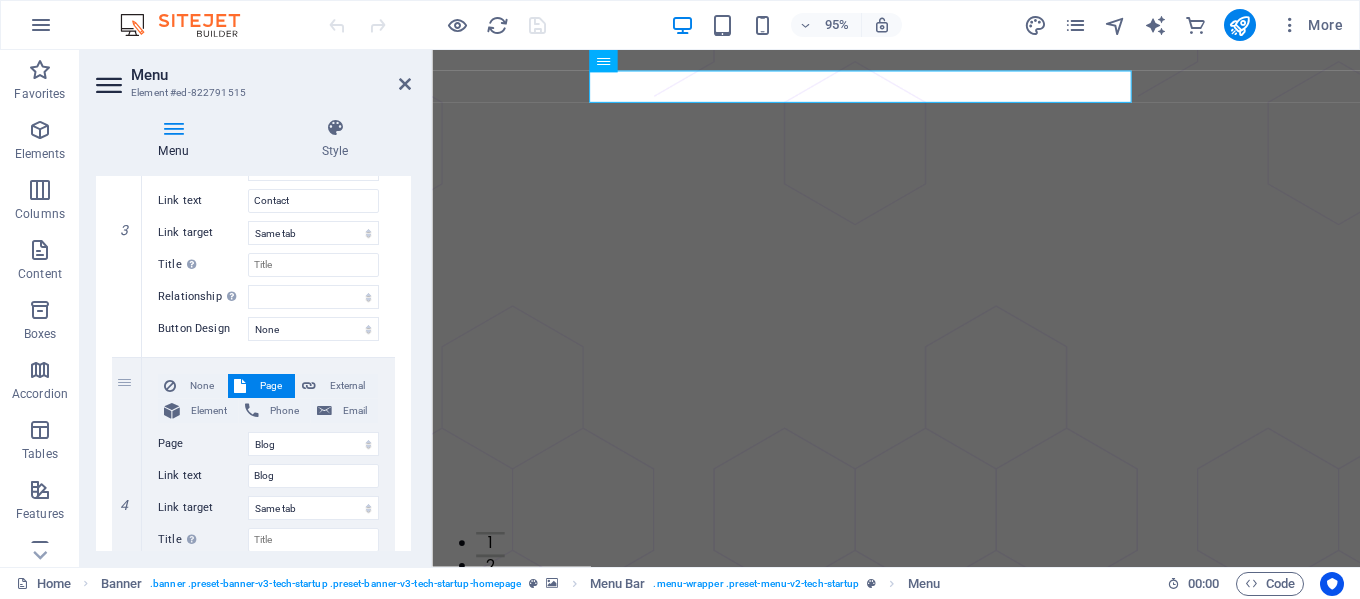 scroll, scrollTop: 970, scrollLeft: 0, axis: vertical 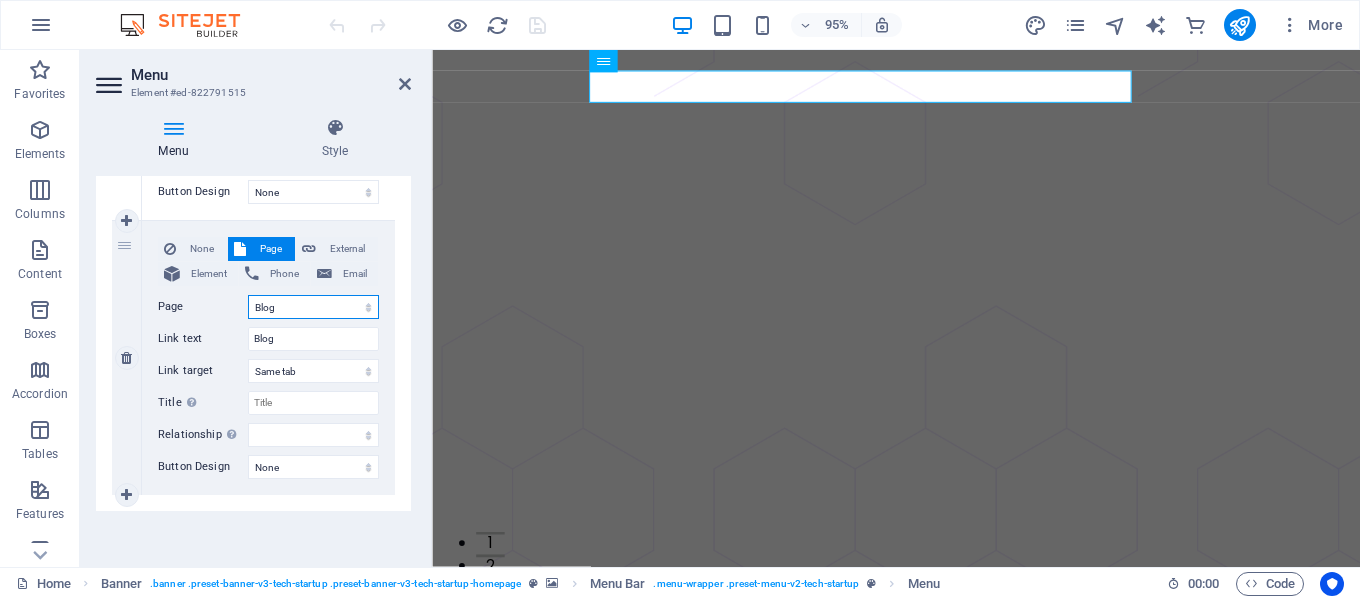 drag, startPoint x: 296, startPoint y: 317, endPoint x: 278, endPoint y: 310, distance: 19.313208 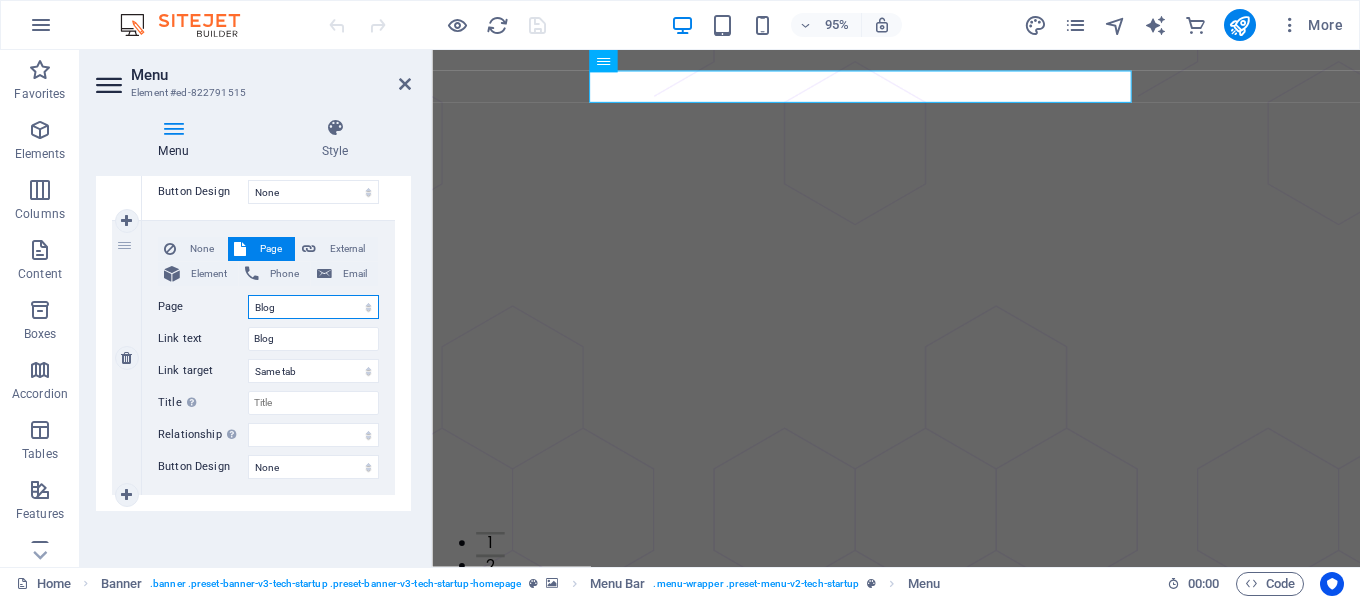 click on "Home About Pricing Contact Blog Legal Notice Privacy" at bounding box center [313, 307] 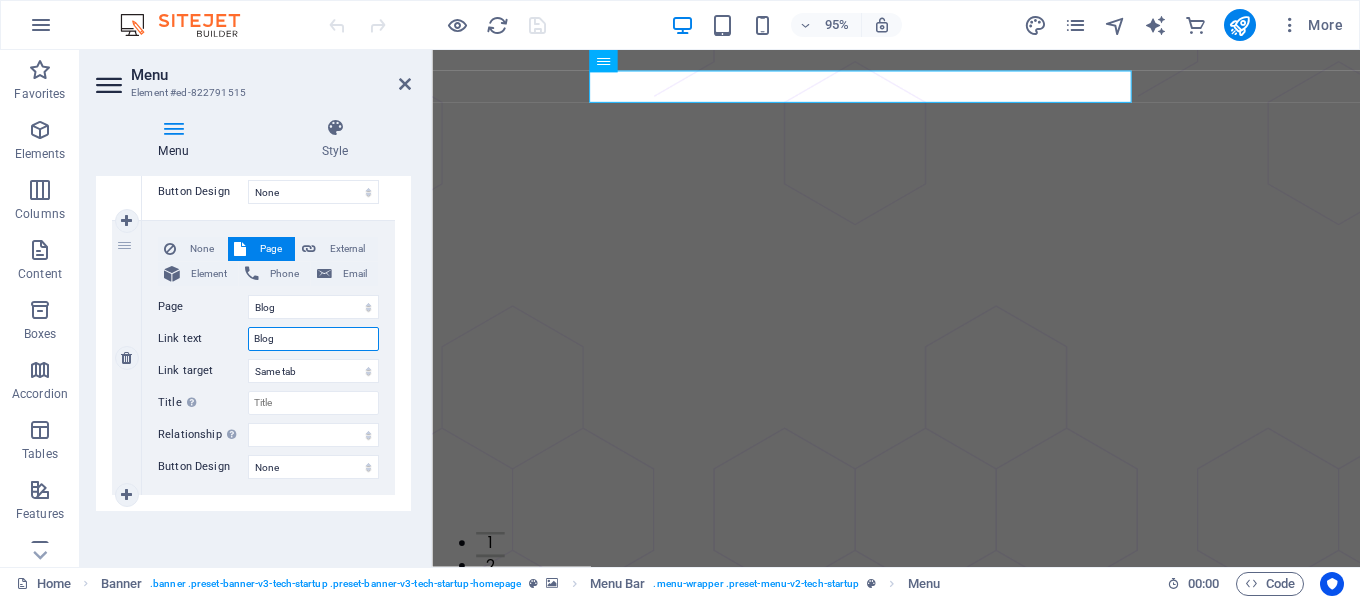 click on "Blog" at bounding box center (313, 339) 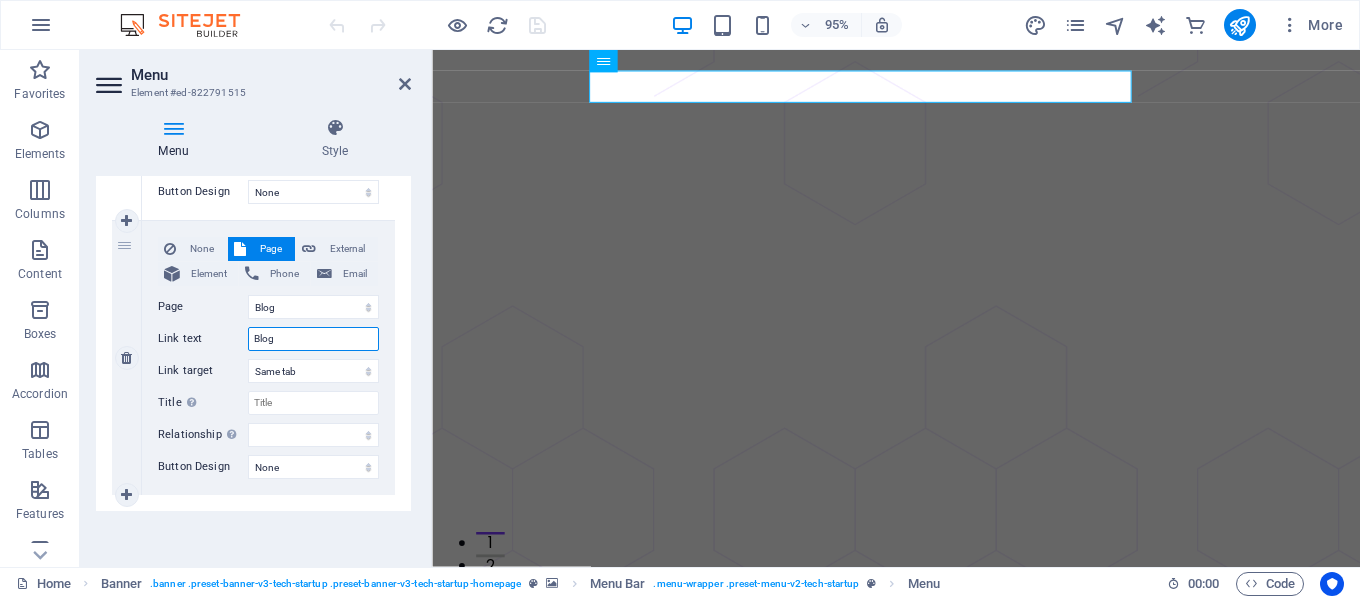drag, startPoint x: 309, startPoint y: 337, endPoint x: 222, endPoint y: 341, distance: 87.0919 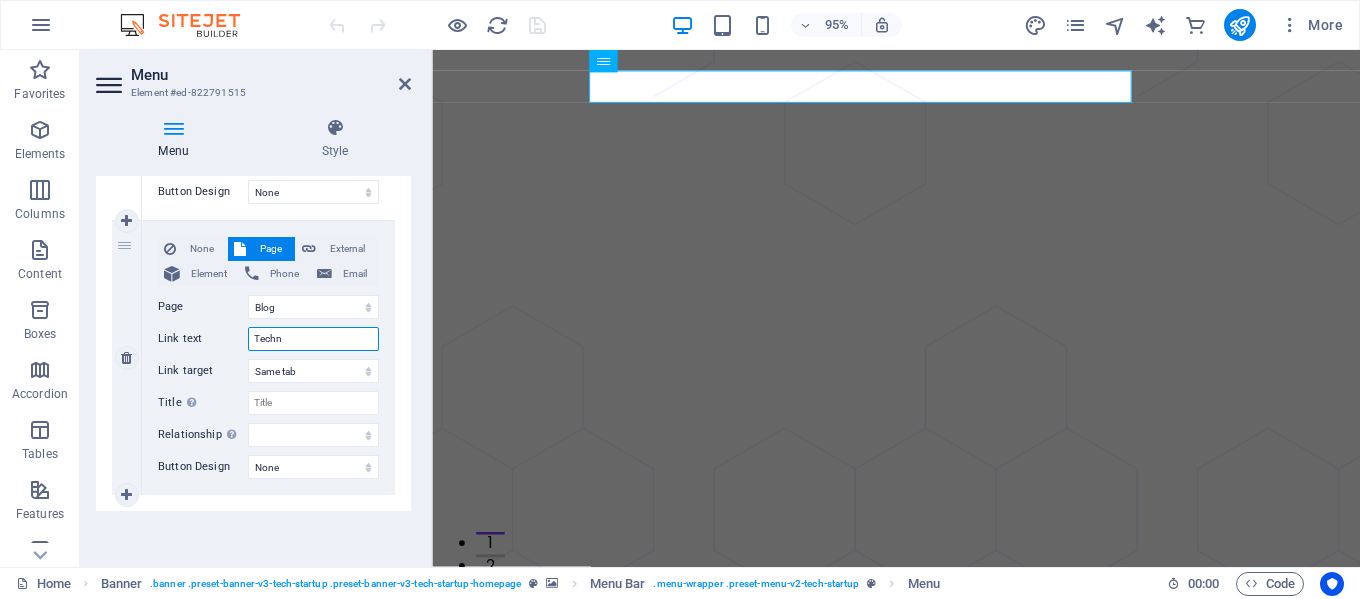 type on "Techno" 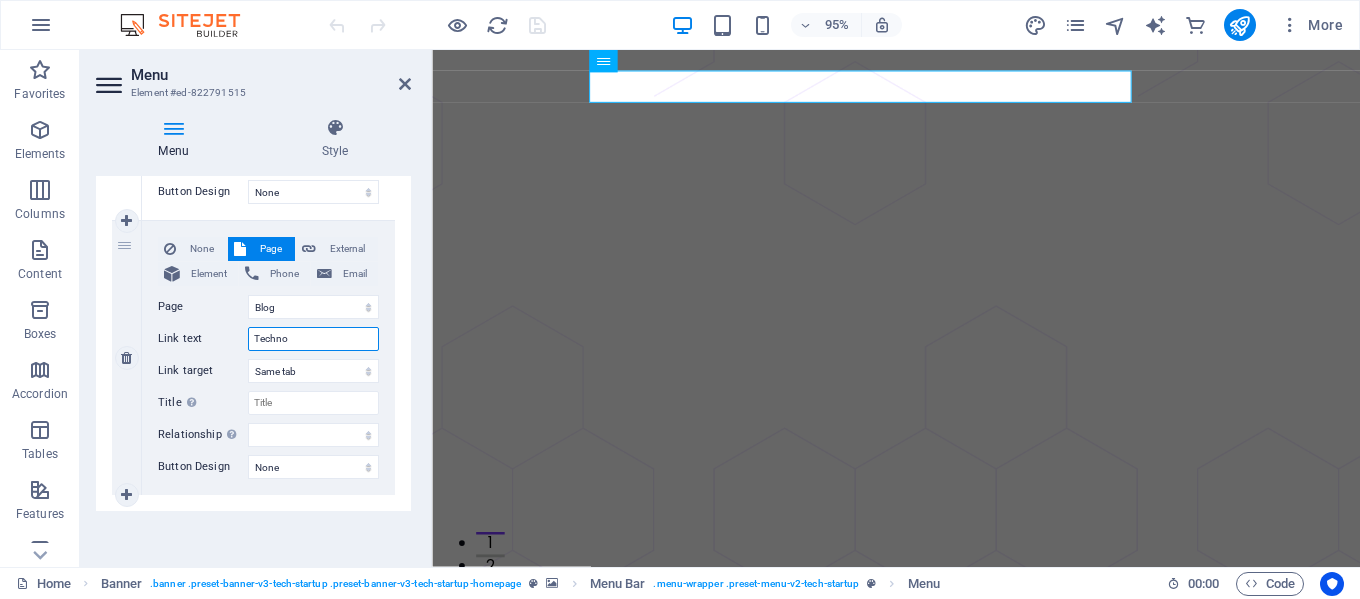 select 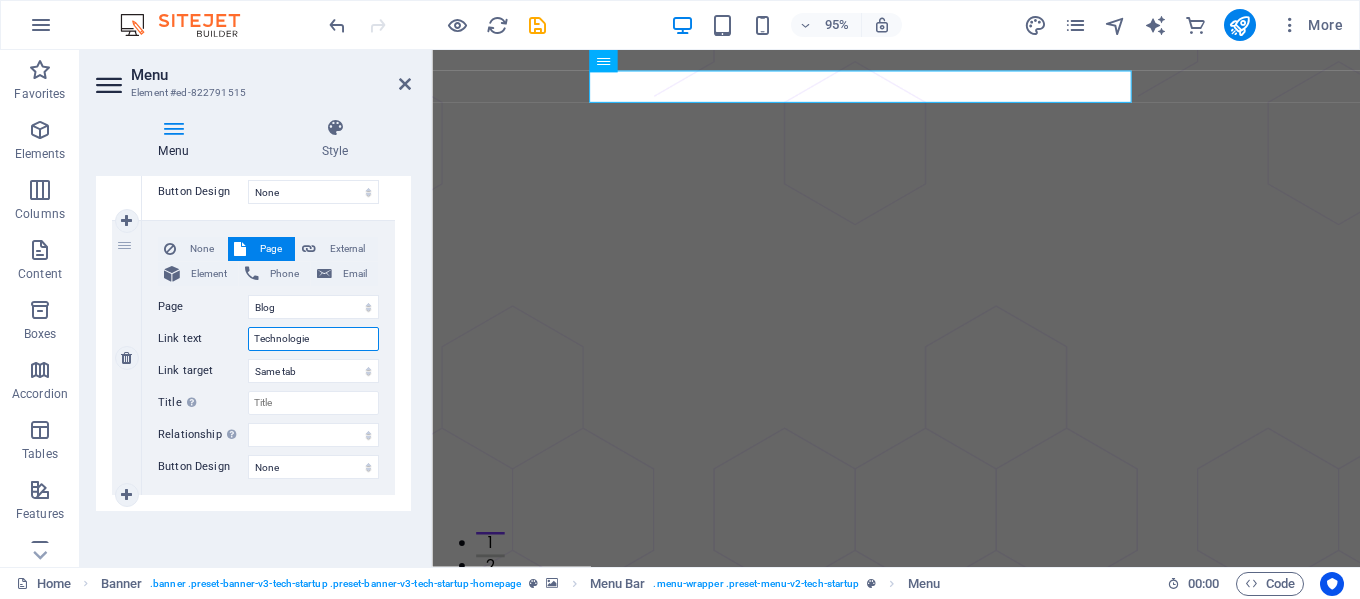 type on "Technologies" 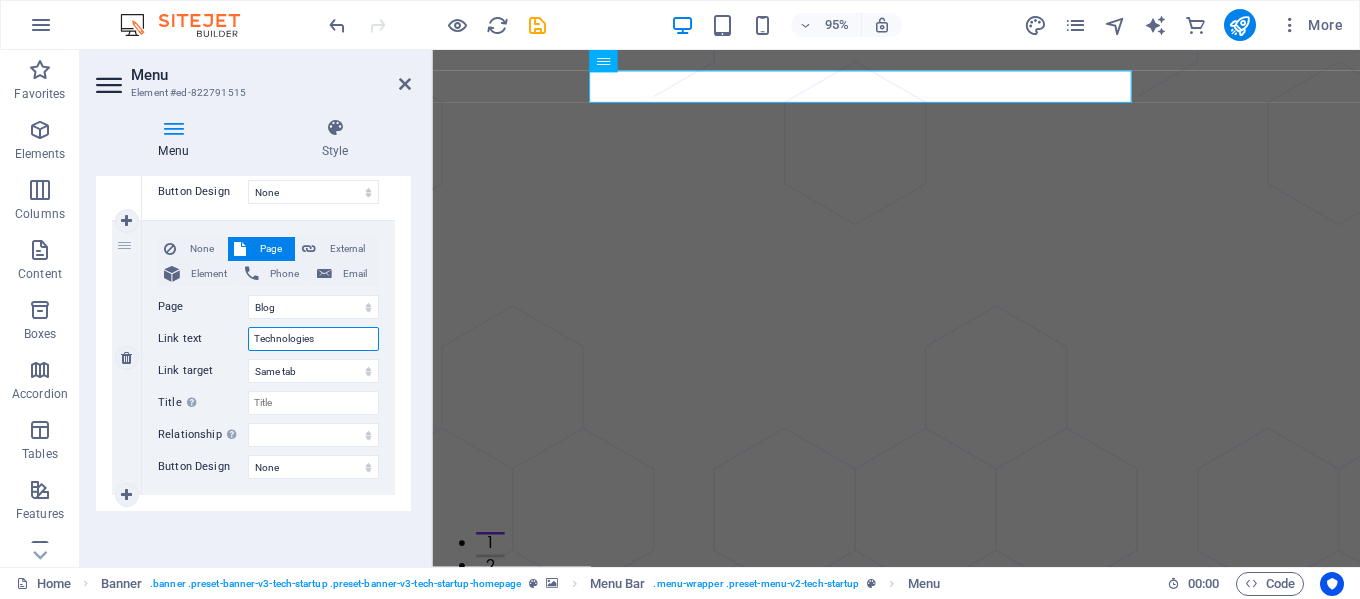 select 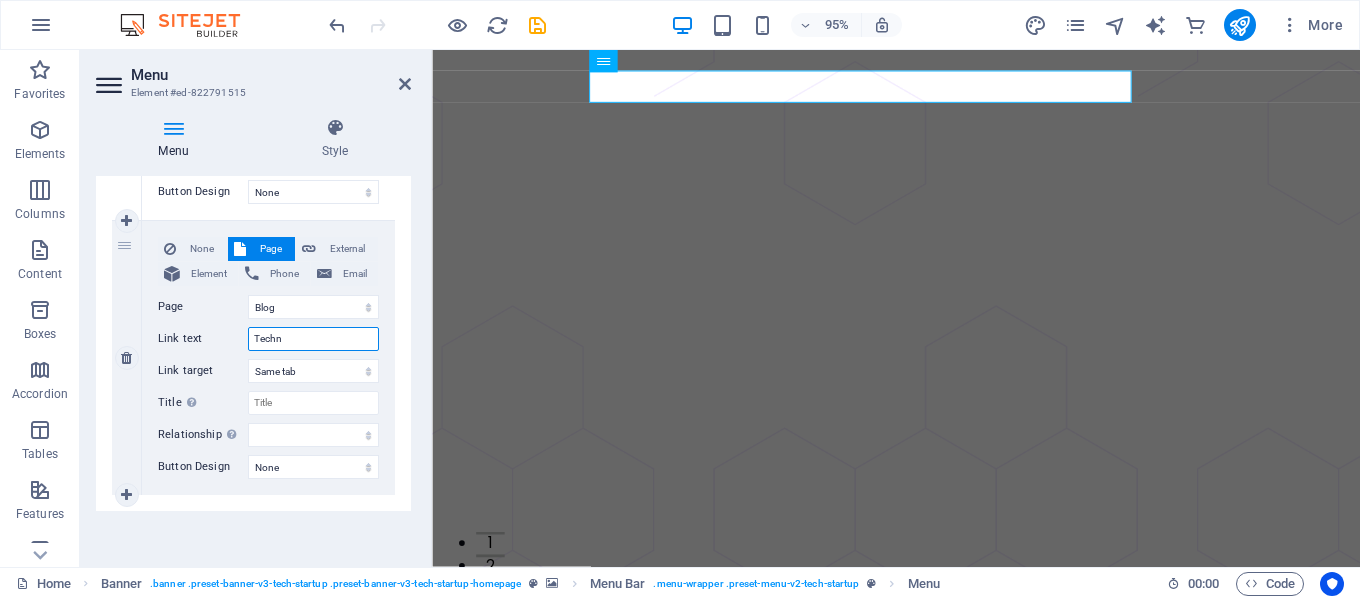 type on "Tech" 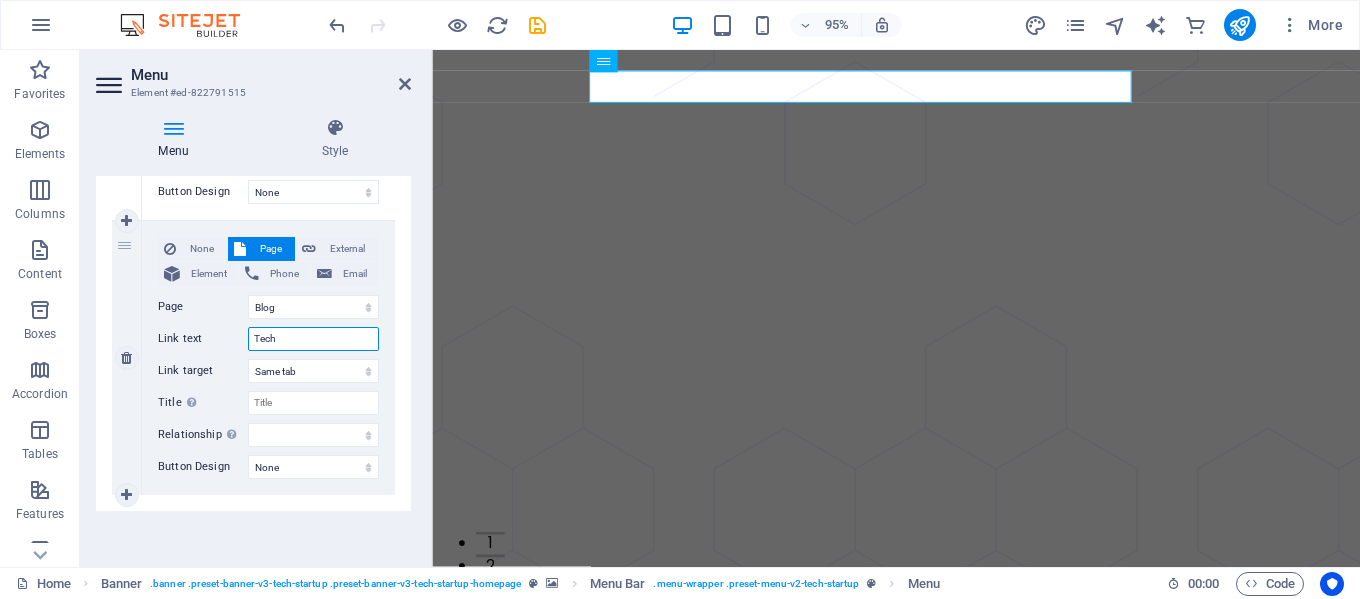 select 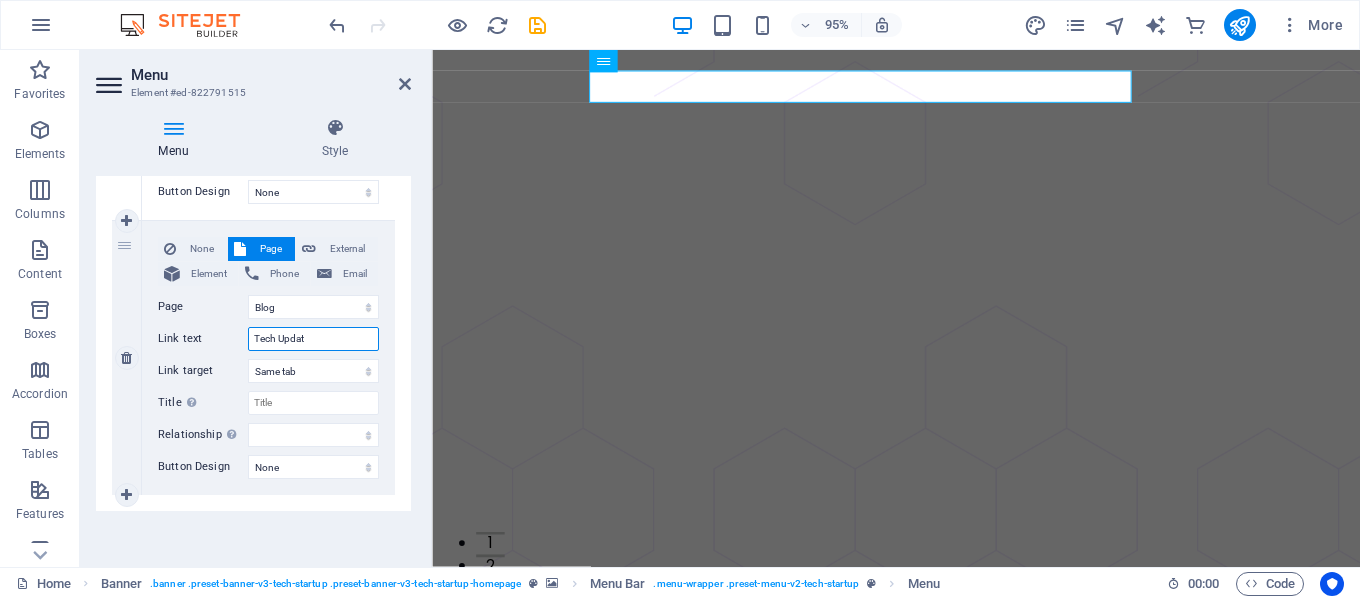 type on "Tech Update" 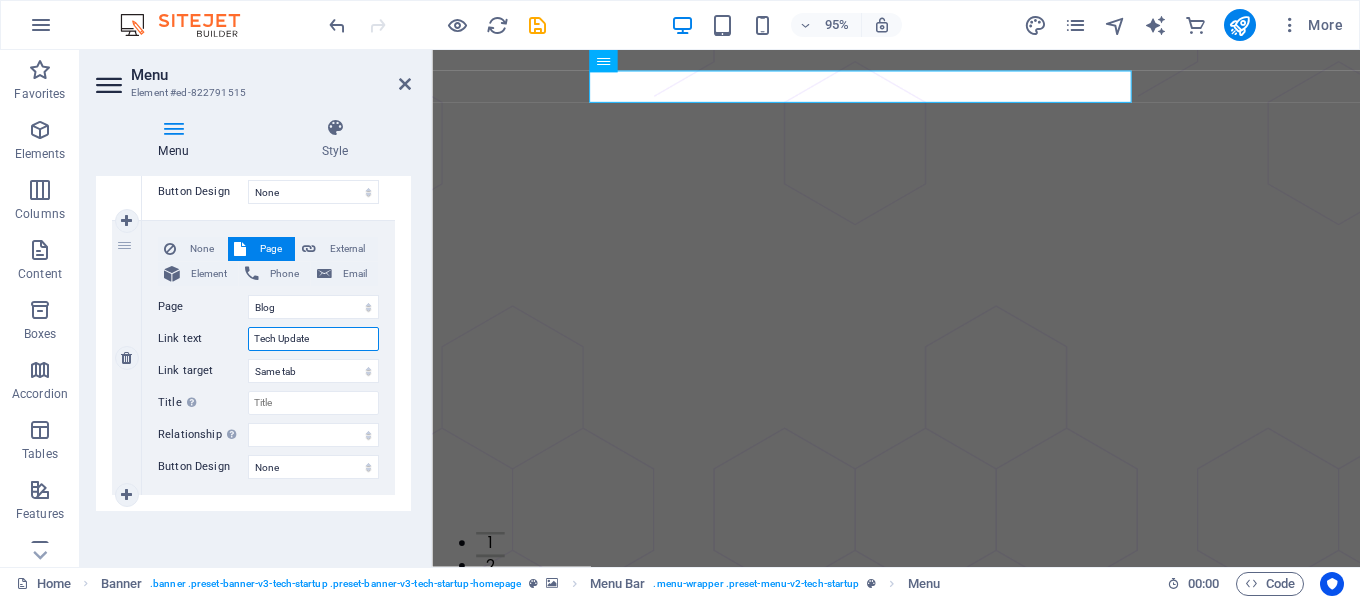 select 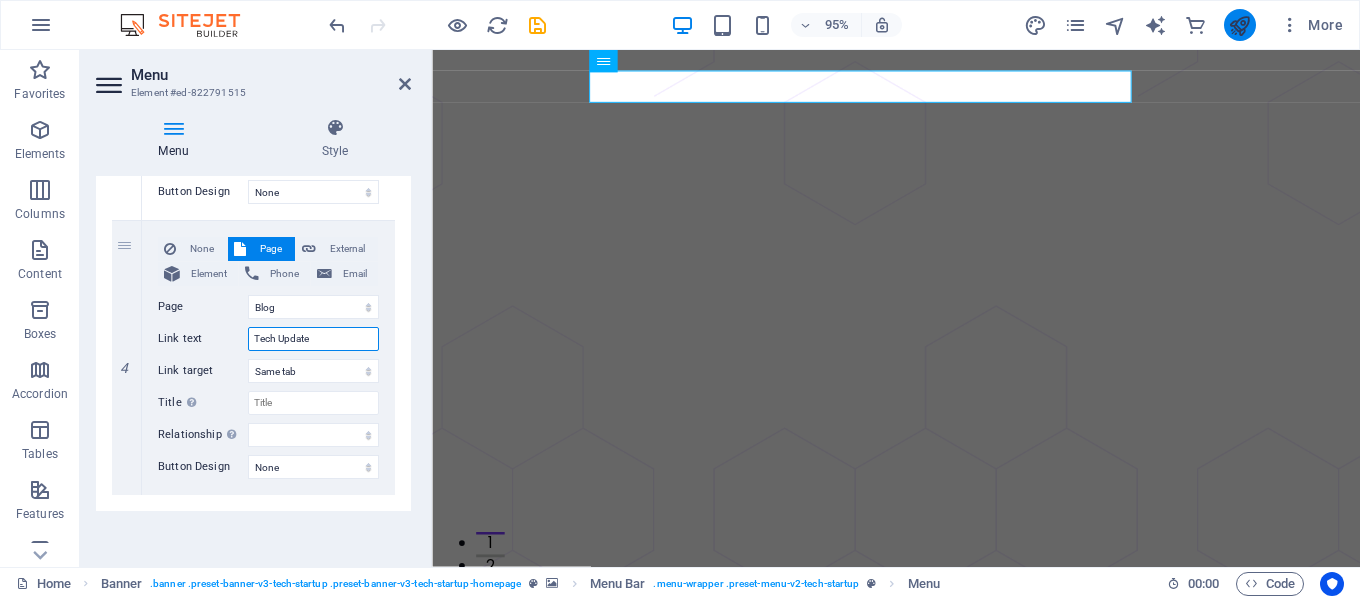type on "Tech Update" 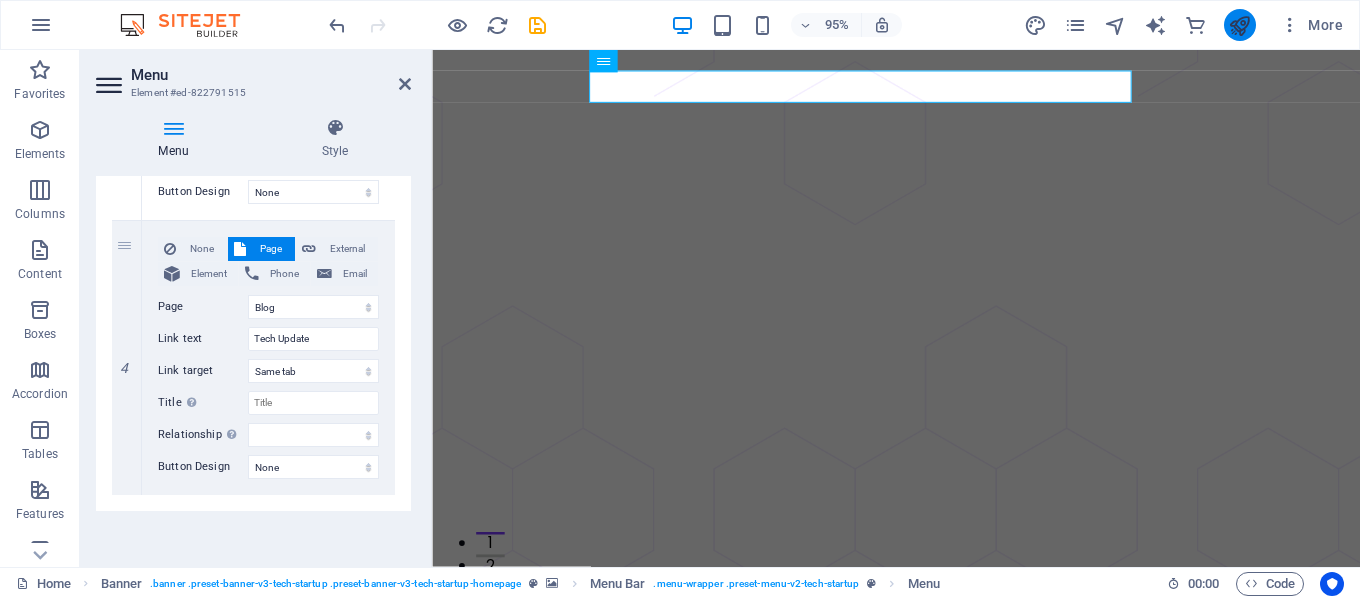 click at bounding box center (1239, 25) 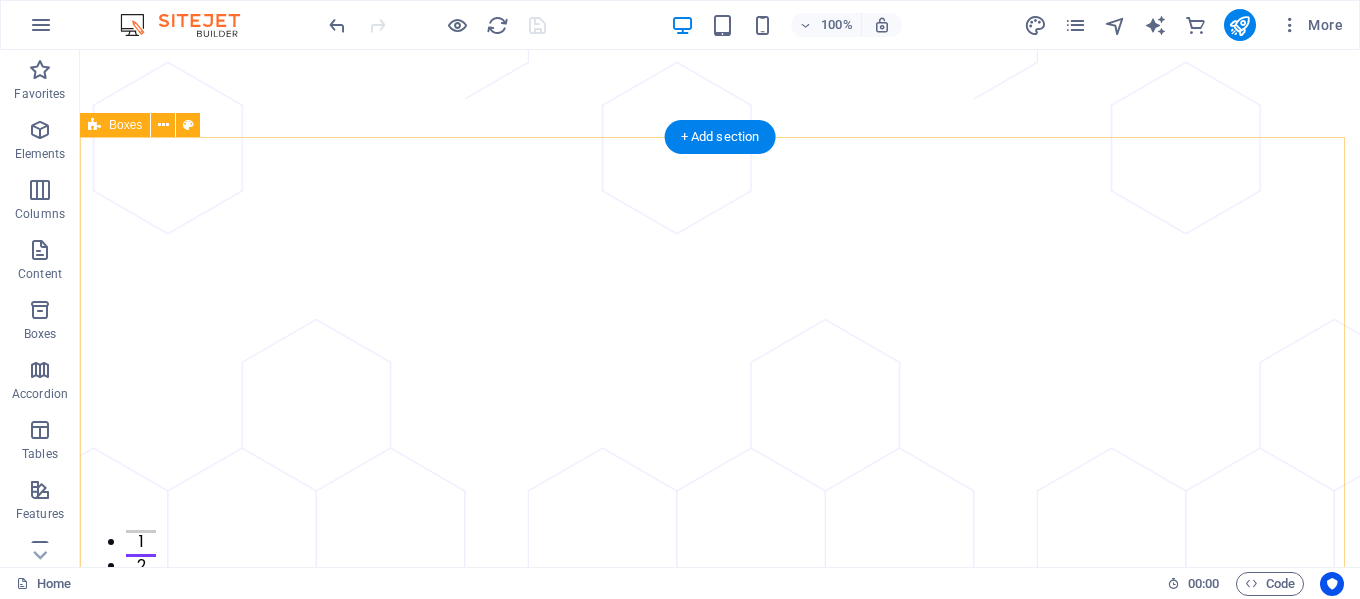 scroll, scrollTop: 667, scrollLeft: 0, axis: vertical 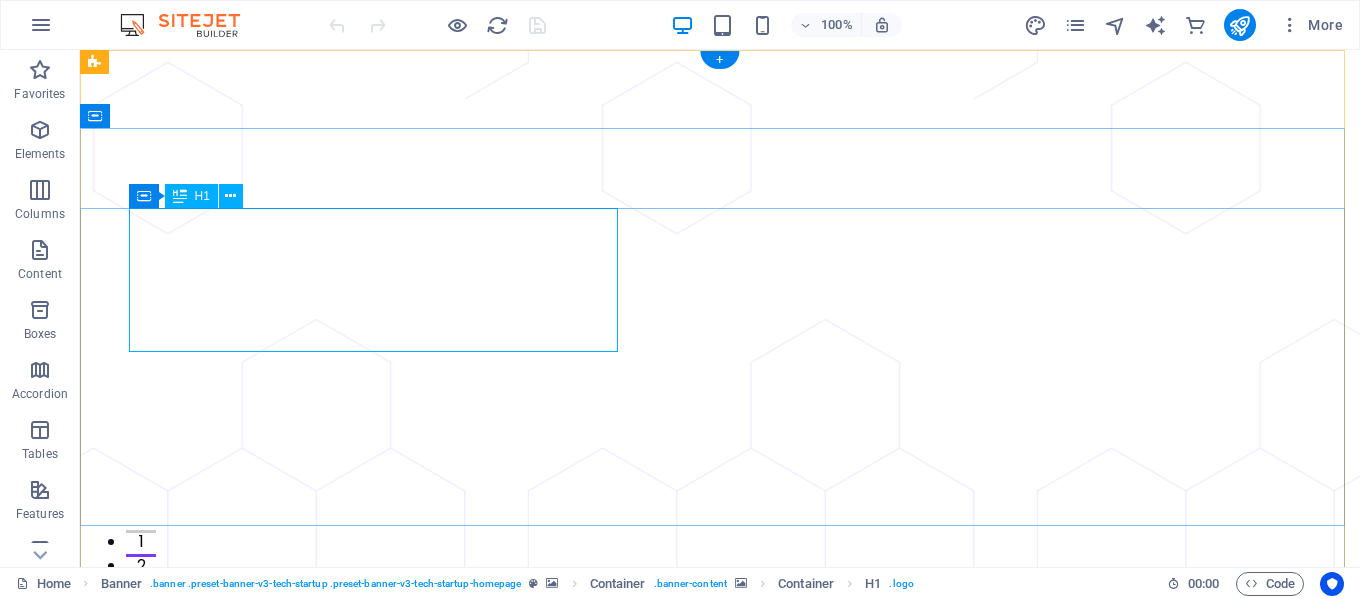 click on "Let your  business grow super fast  and secure, with Techup." at bounding box center (720, 1420) 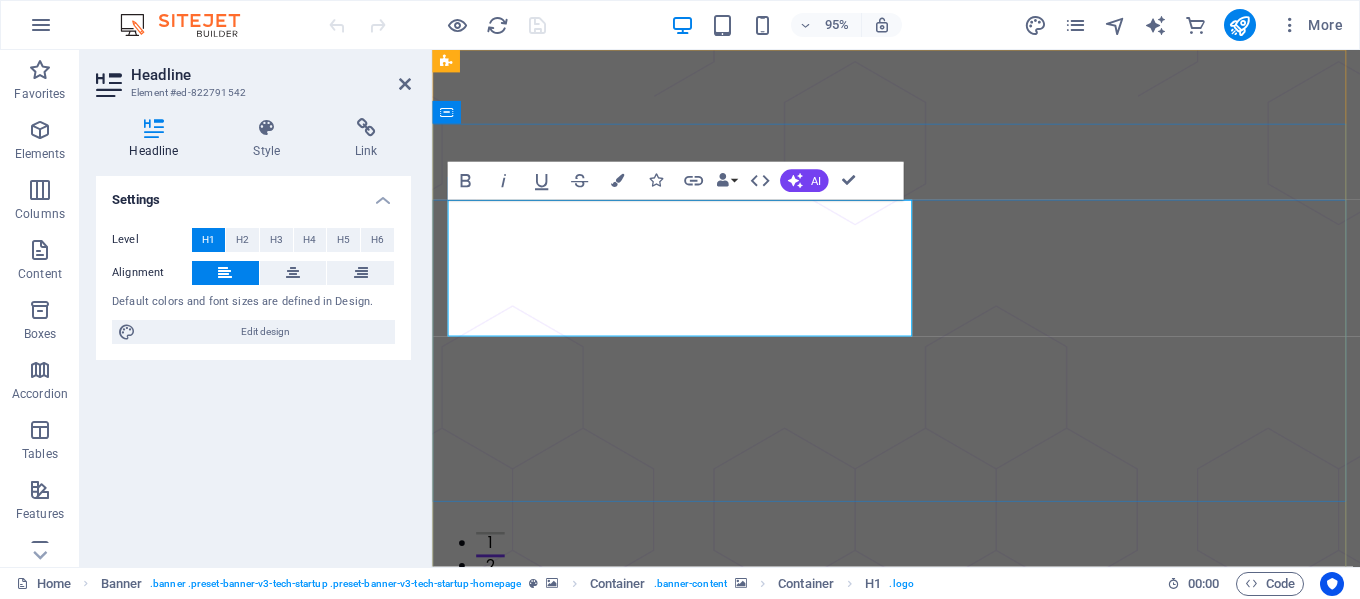 click on "Let your  business grow super fast  and secure, with Techup." at bounding box center (920, 1420) 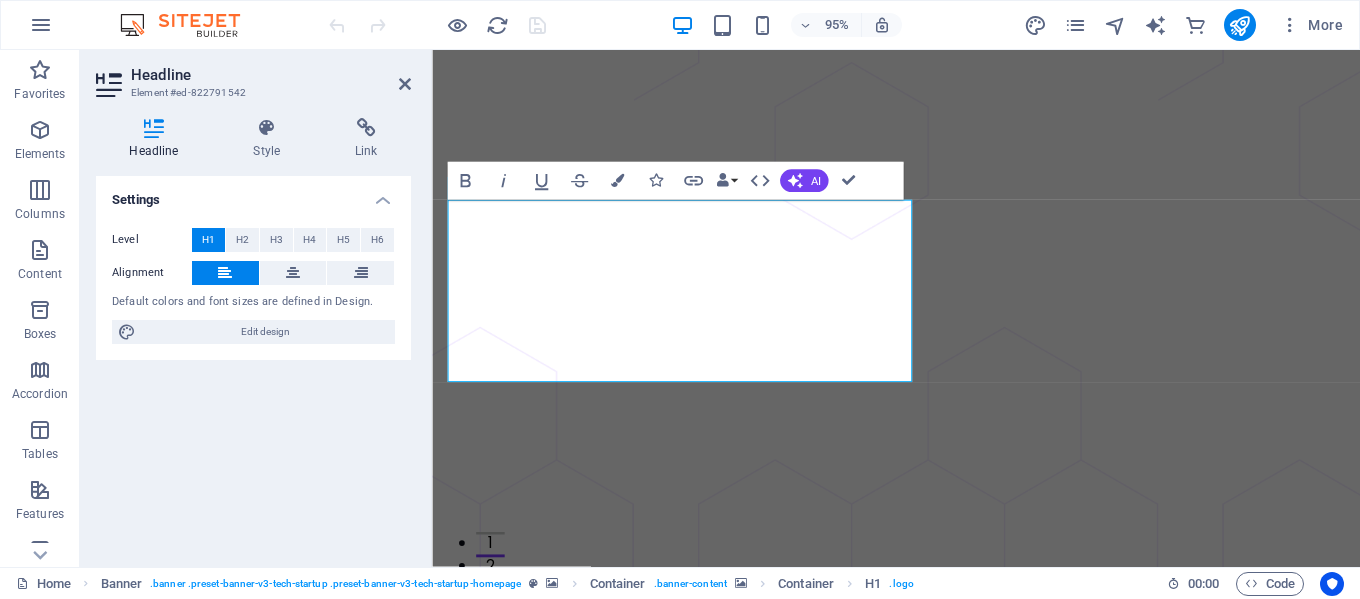 click at bounding box center (920, 1117) 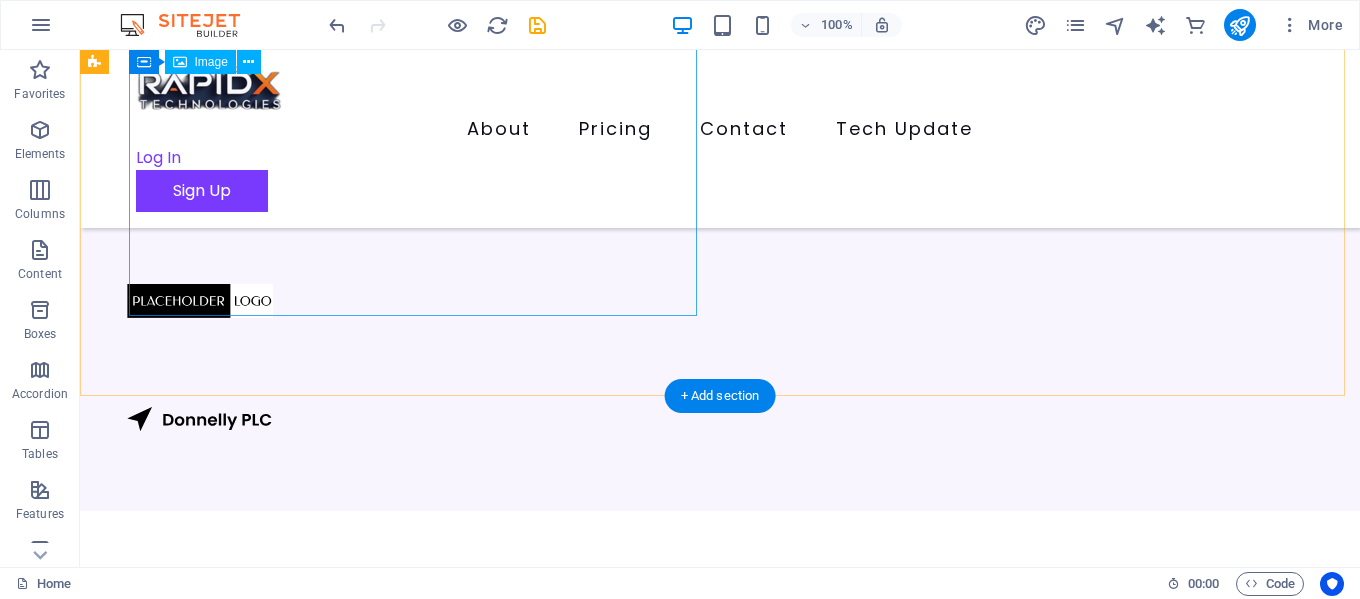 scroll, scrollTop: 500, scrollLeft: 0, axis: vertical 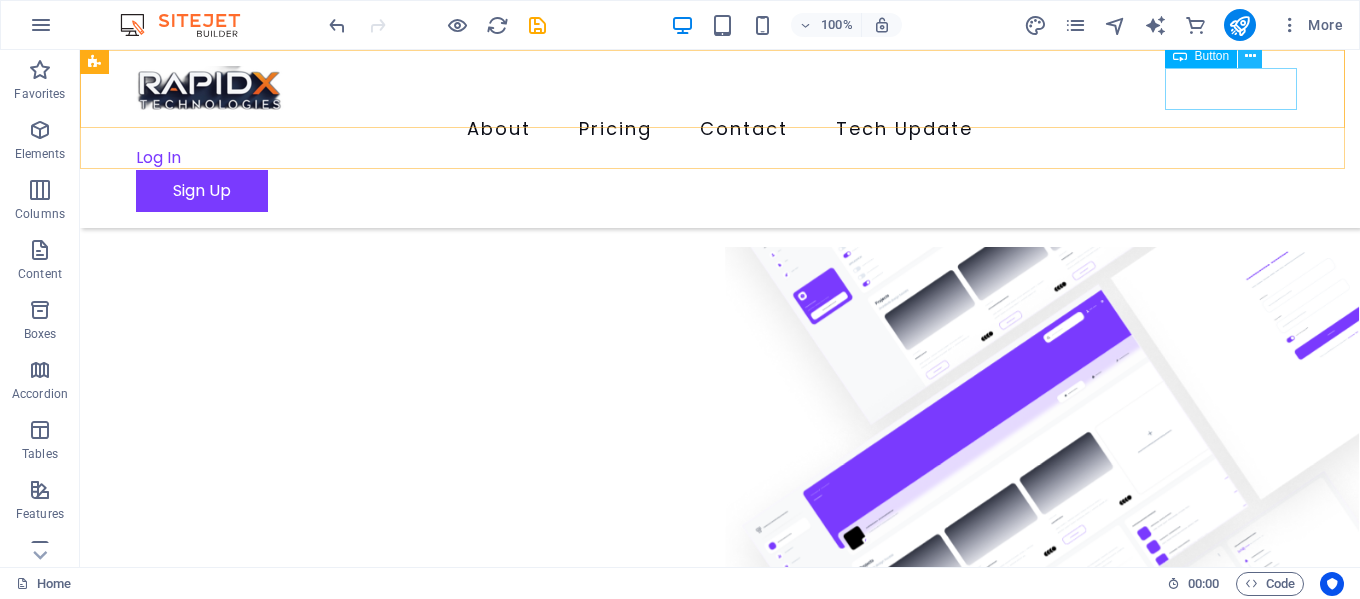 click at bounding box center [1250, 56] 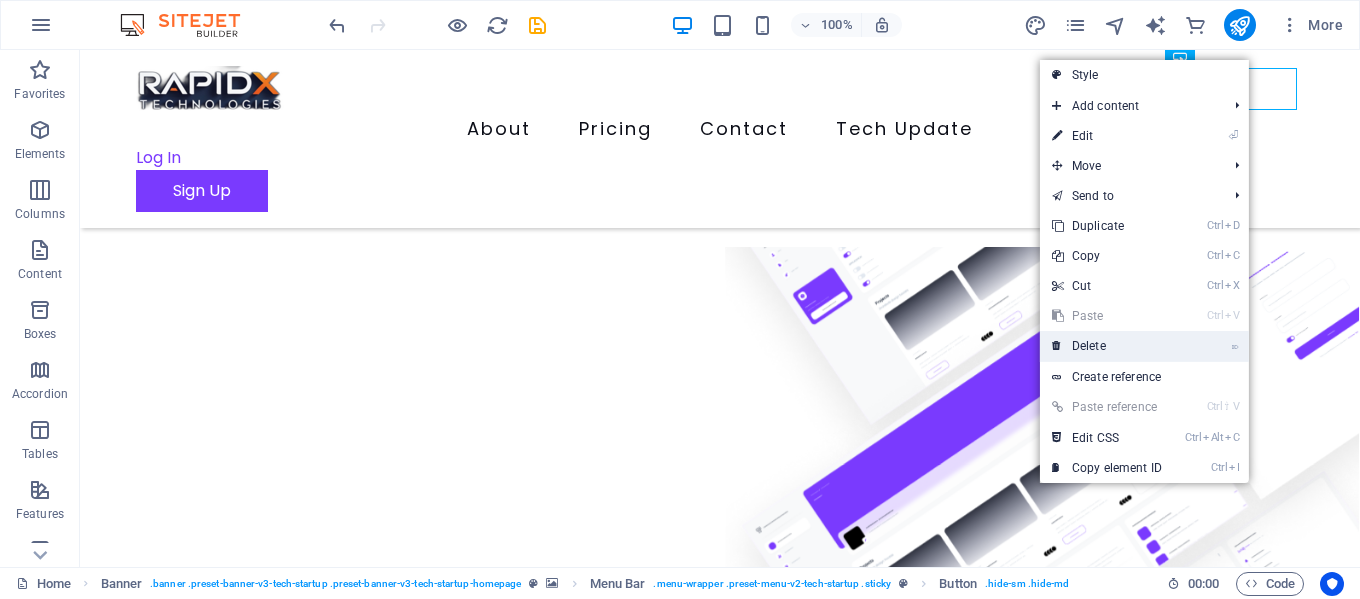 click on "⌦  Delete" at bounding box center [1107, 346] 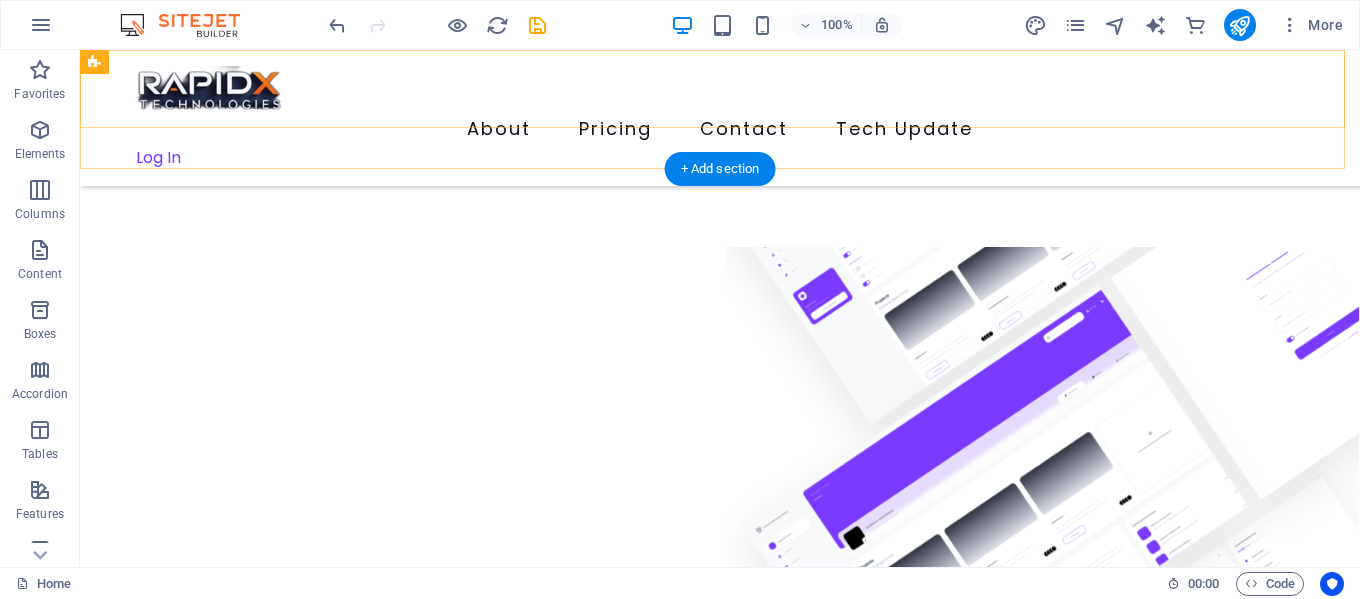 click on "Log In" at bounding box center [704, 158] 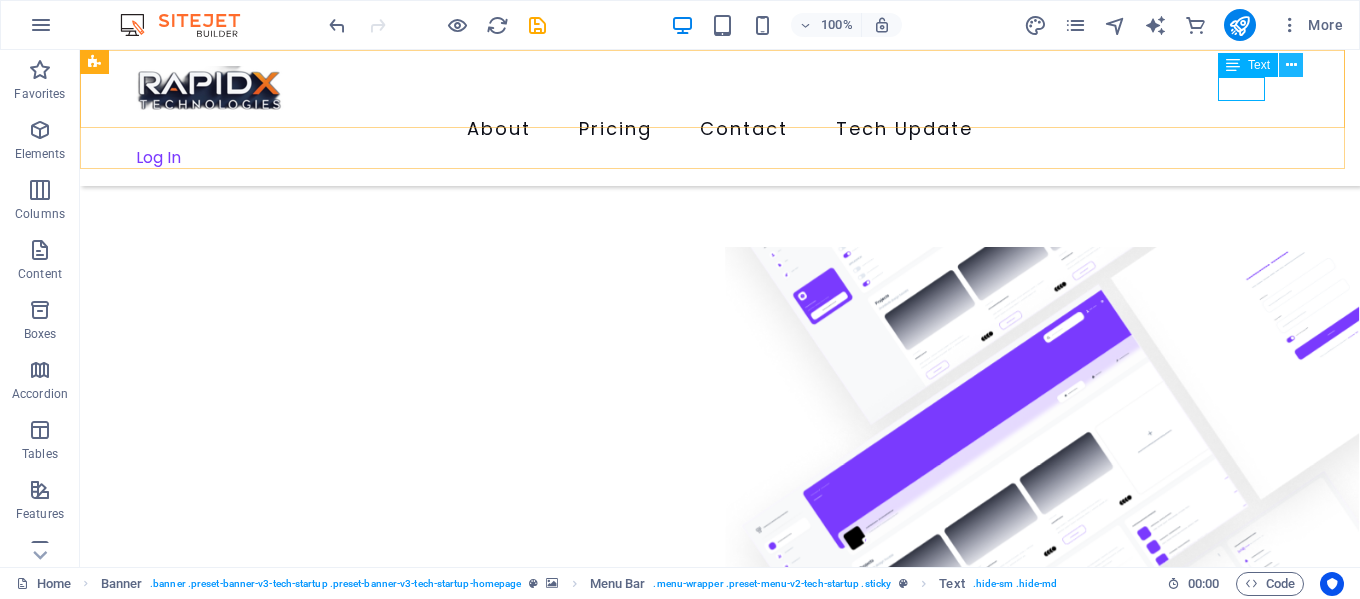 click at bounding box center (1291, 65) 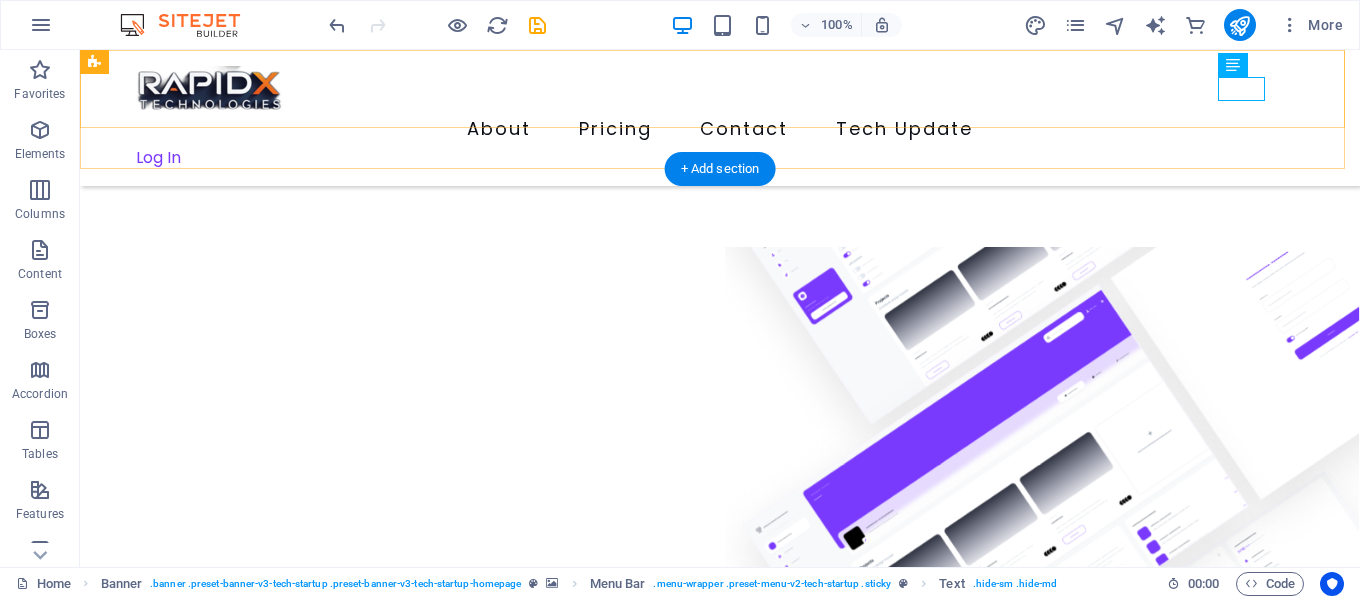 click on "About Pricing Contact Tech Update Log In" at bounding box center (720, 118) 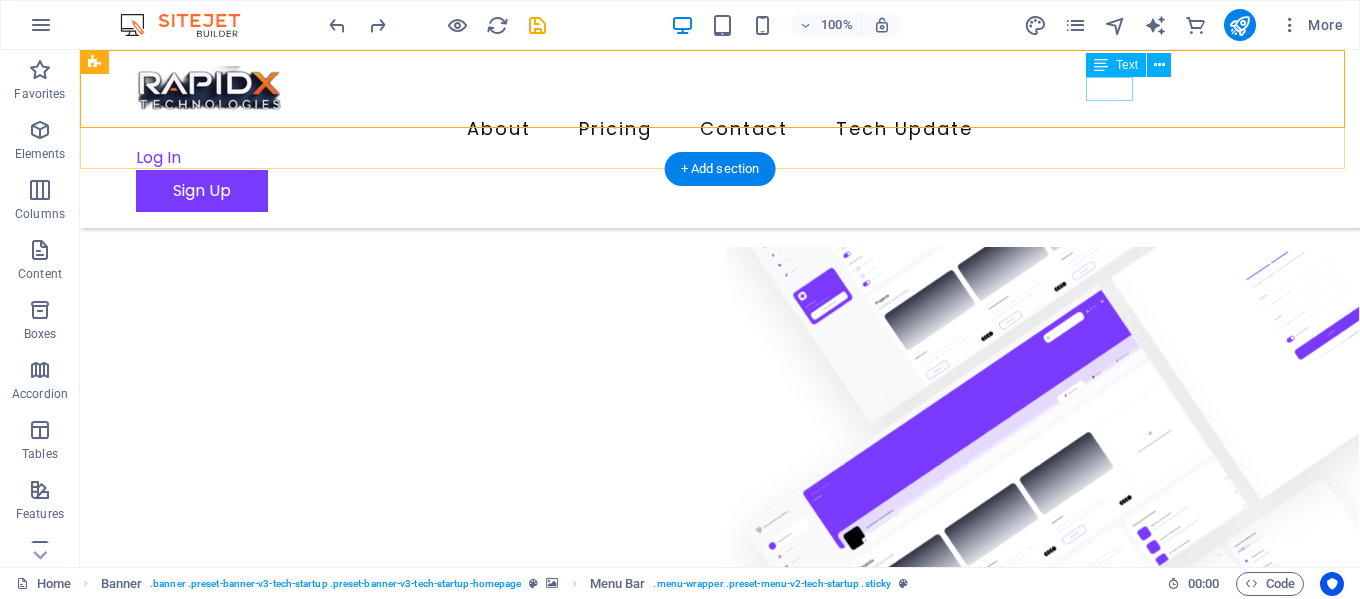 click on "Log In" at bounding box center [704, 158] 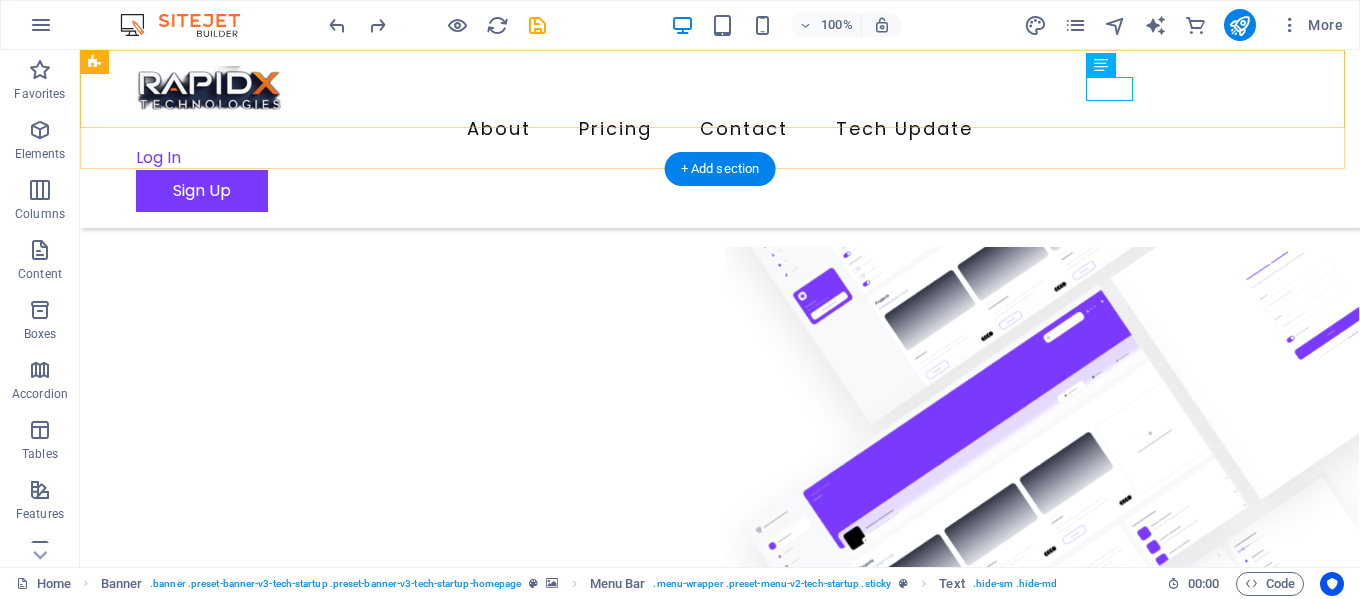 click on "About Pricing Contact Tech Update Log In Sign Up" at bounding box center (720, 139) 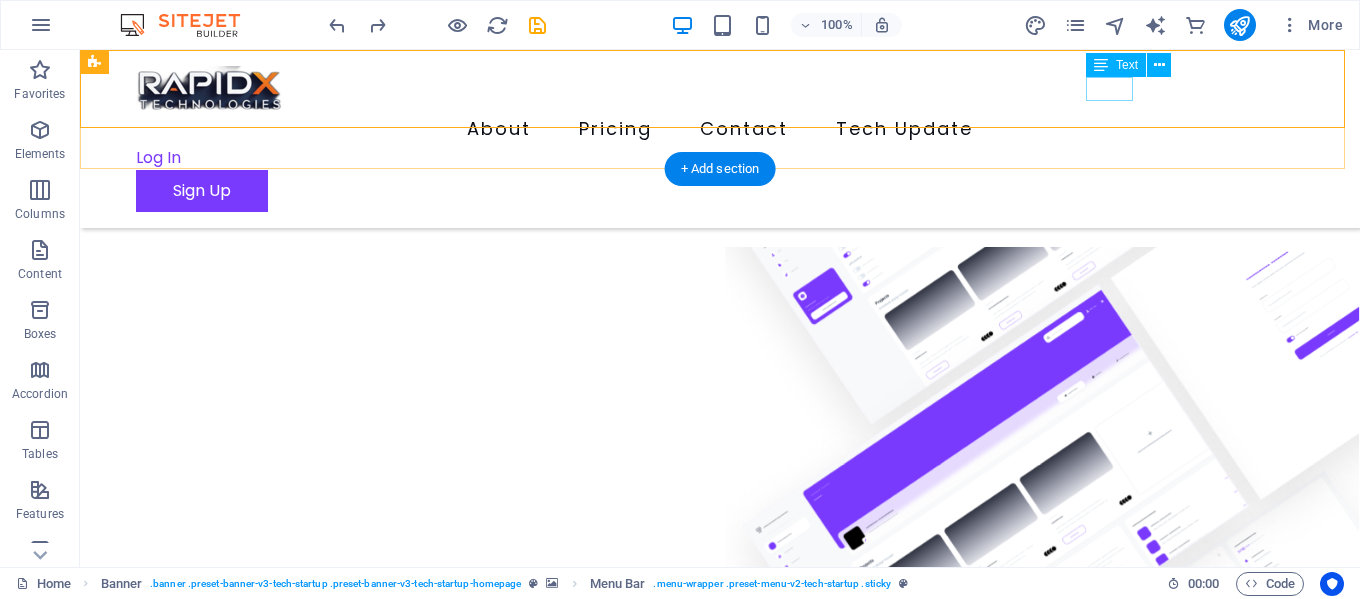click on "Log In" at bounding box center [704, 158] 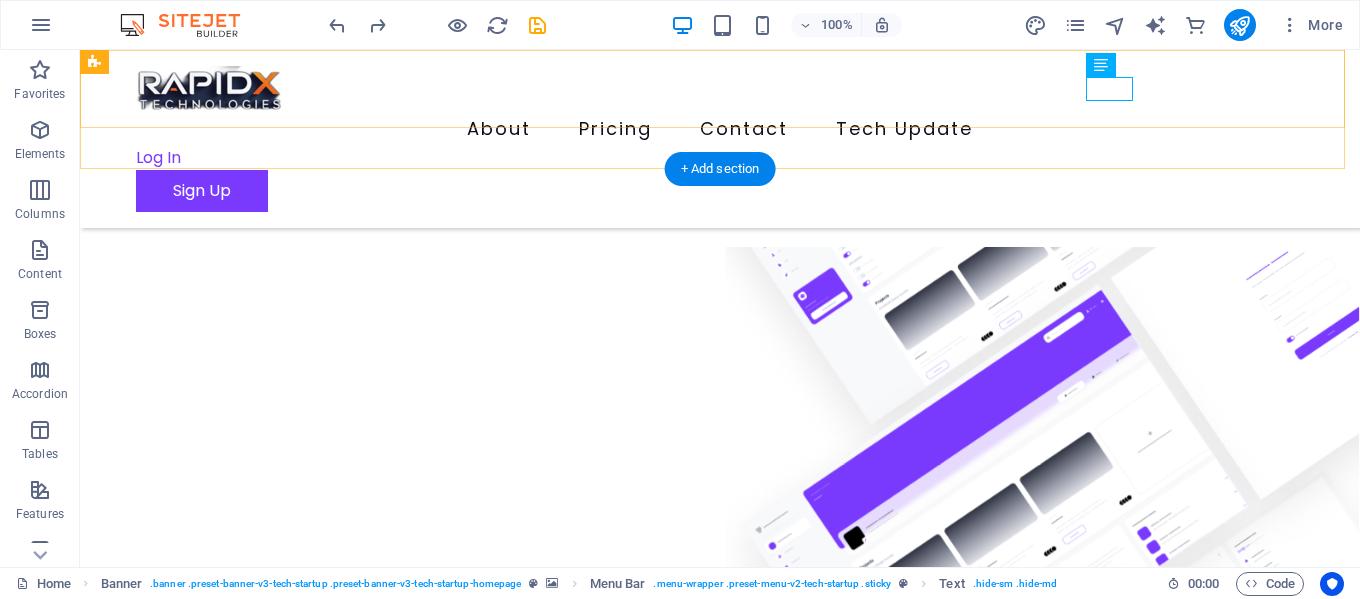 click on "About Pricing Contact Tech Update Log In Sign Up" at bounding box center [720, 139] 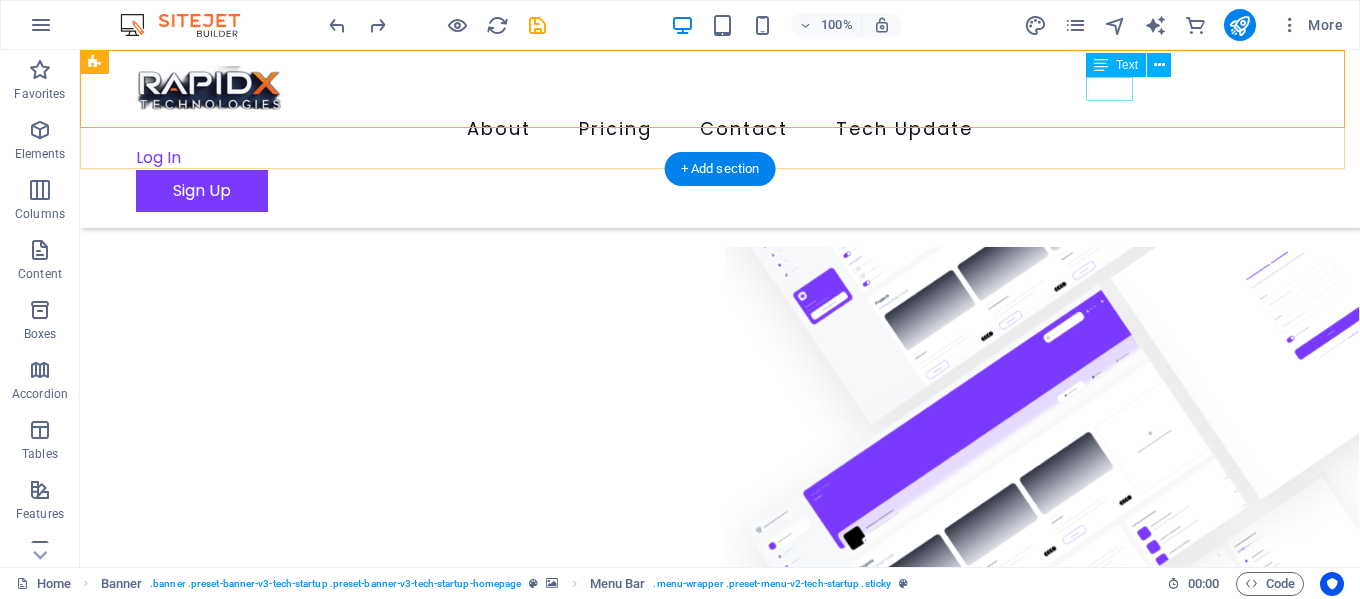 click on "Log In" at bounding box center (704, 158) 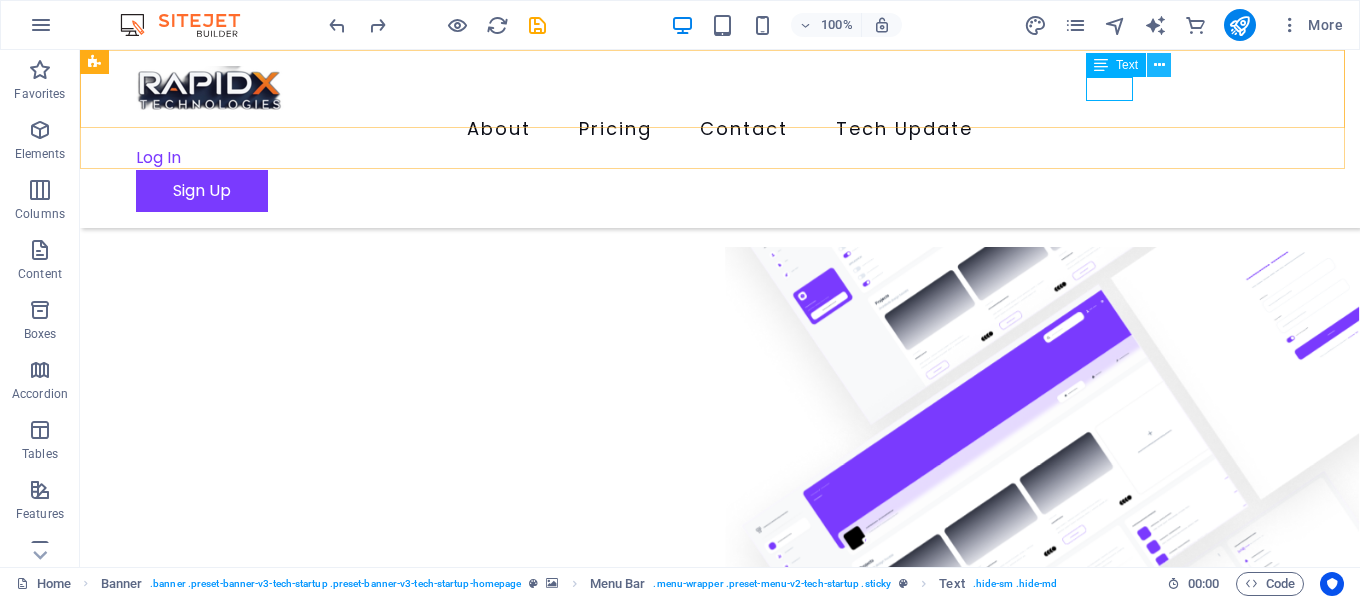 click at bounding box center (1159, 65) 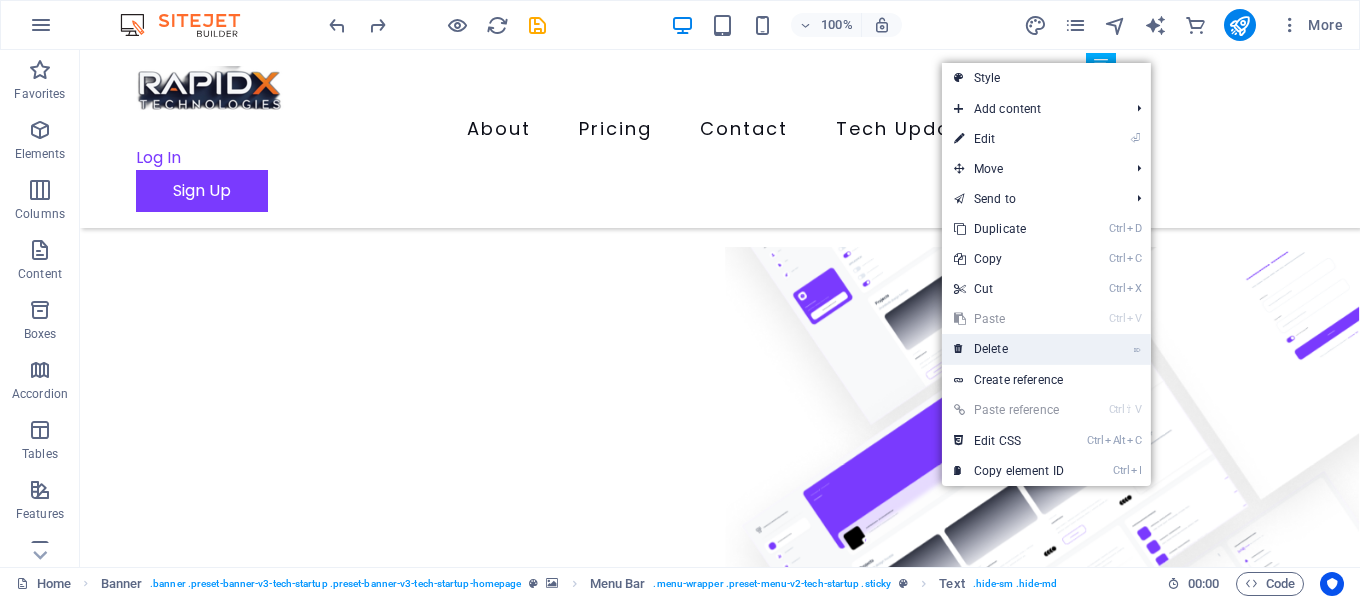drag, startPoint x: 1024, startPoint y: 341, endPoint x: 1045, endPoint y: 179, distance: 163.35544 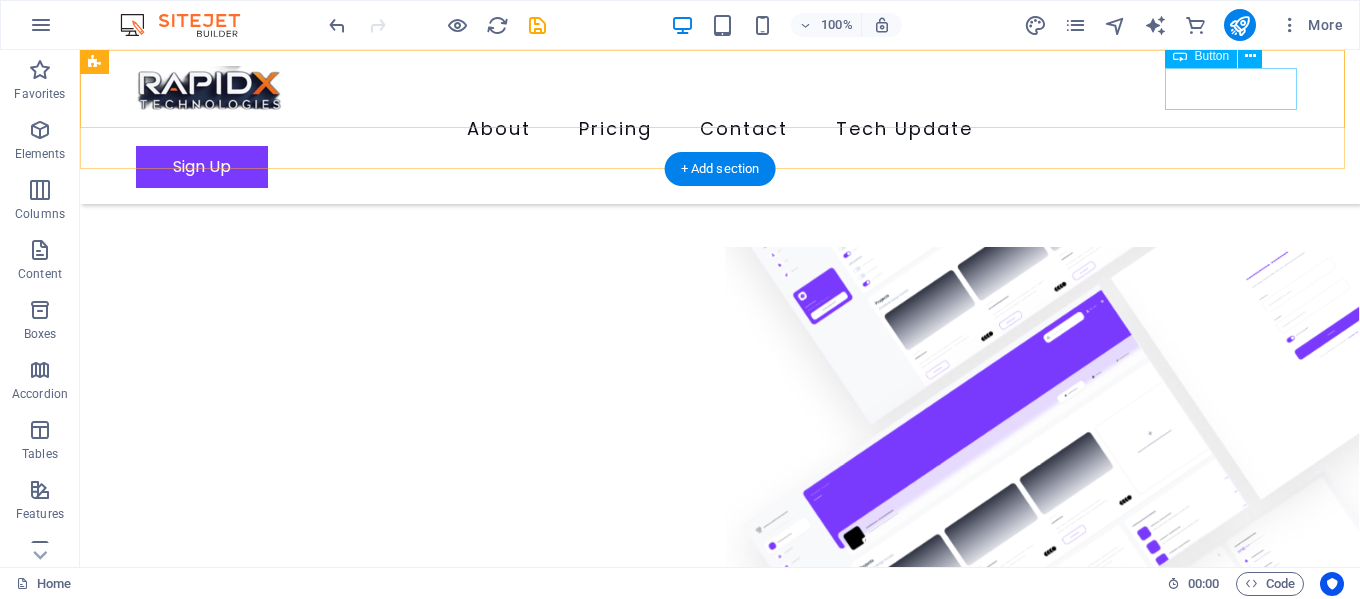 click on "Sign Up" at bounding box center [720, 167] 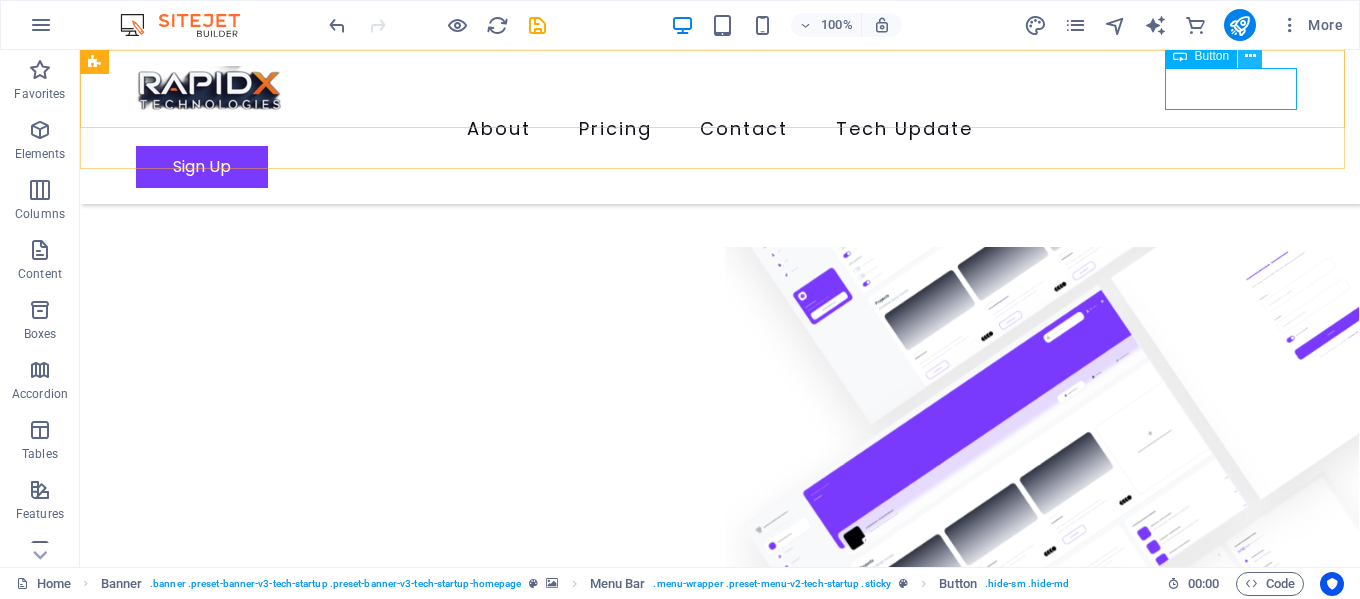 click at bounding box center [1250, 56] 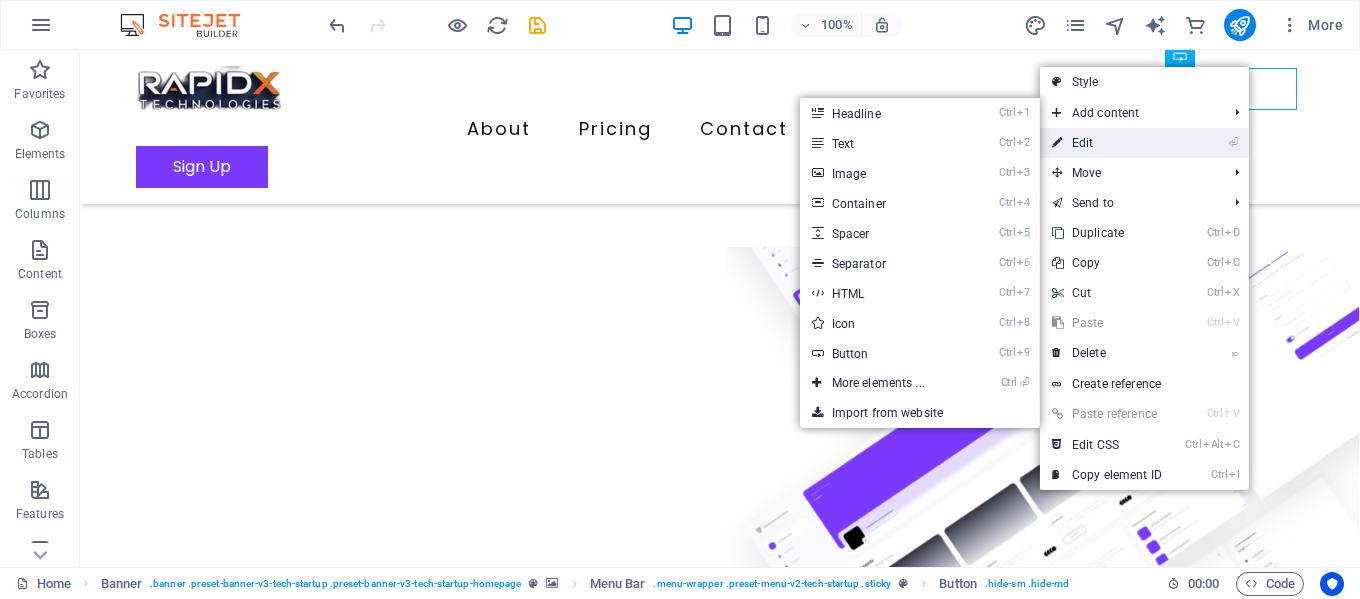 click on "⏎  Edit" at bounding box center (1107, 143) 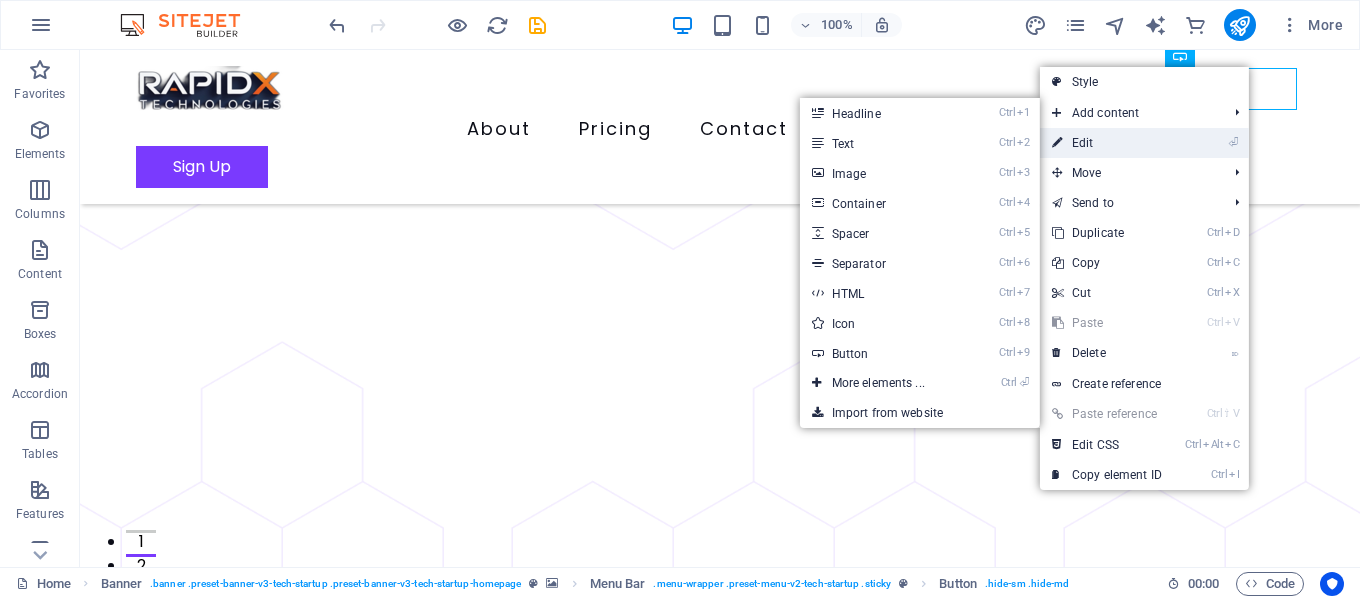 select on "px" 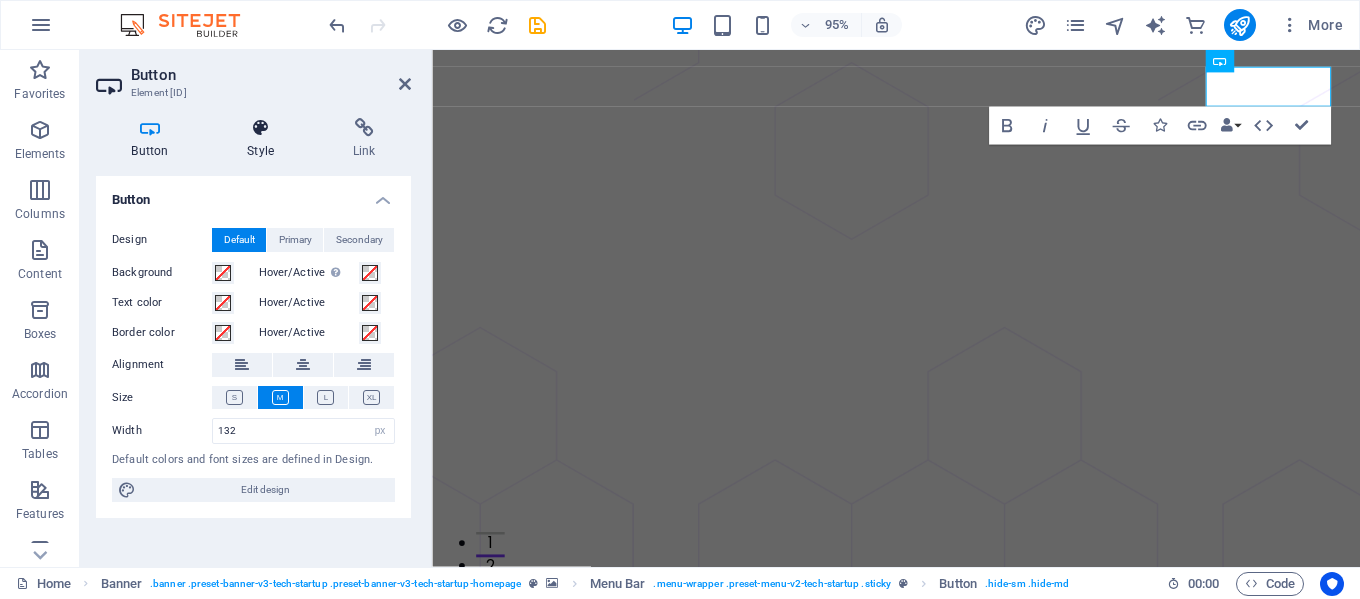 click on "Style" at bounding box center [265, 139] 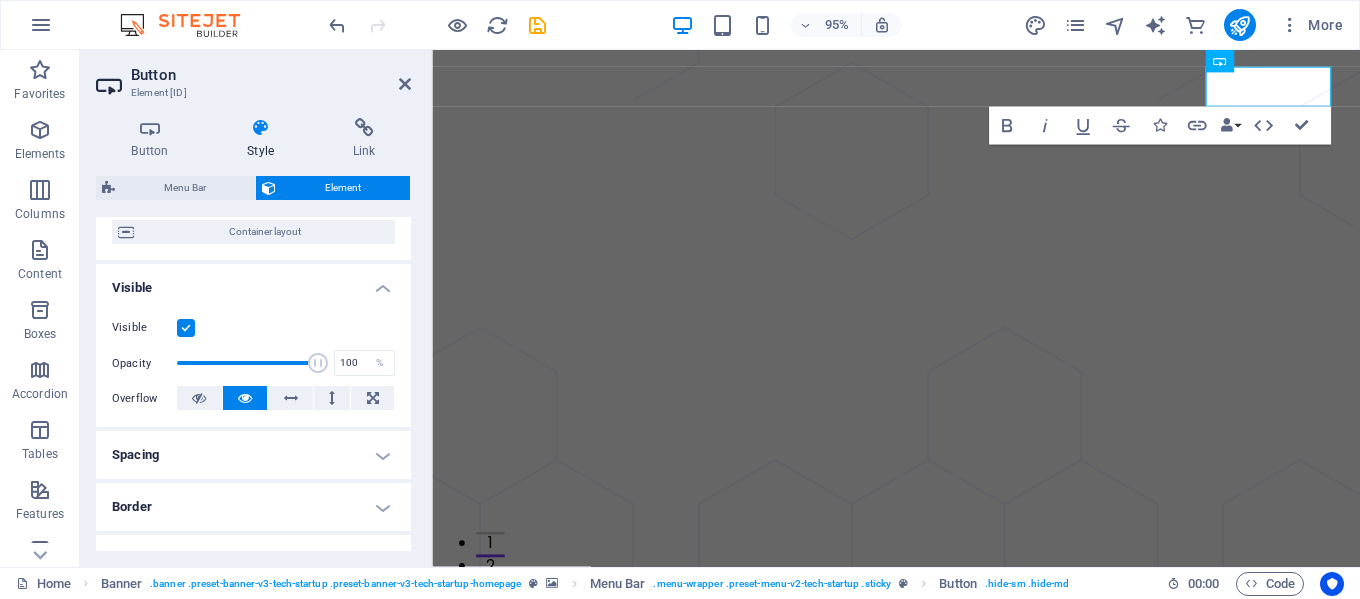 scroll, scrollTop: 0, scrollLeft: 0, axis: both 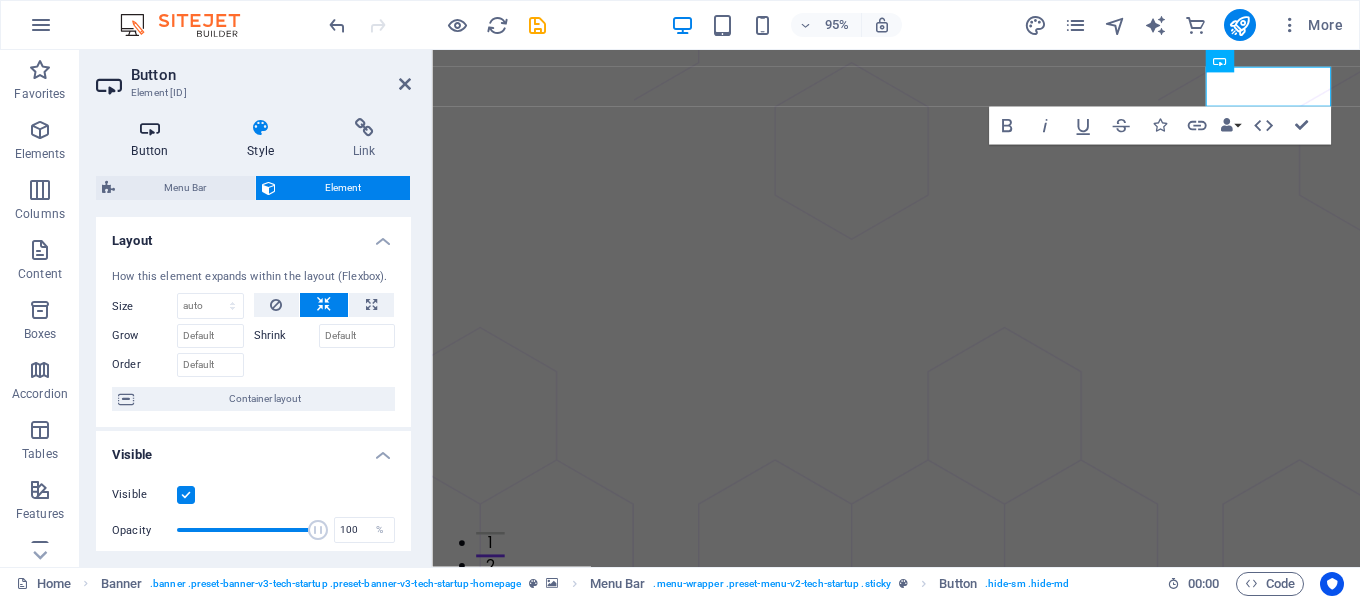 click on "Button" at bounding box center (154, 139) 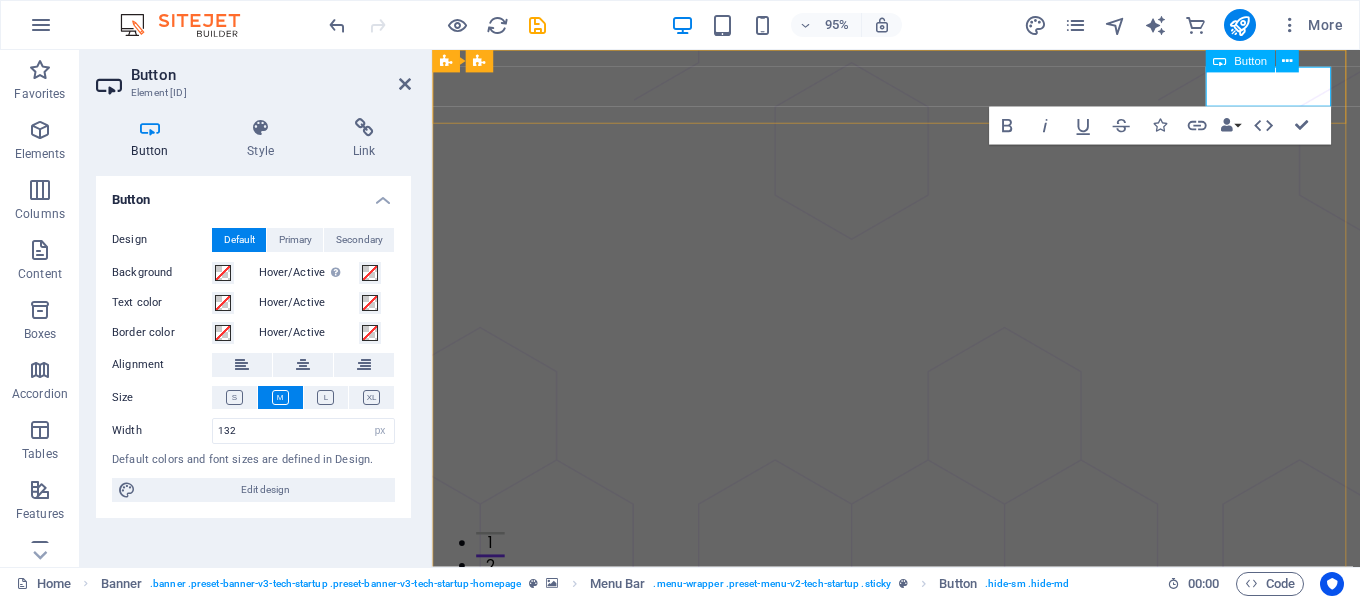 click on "Sign Up" at bounding box center [514, 786] 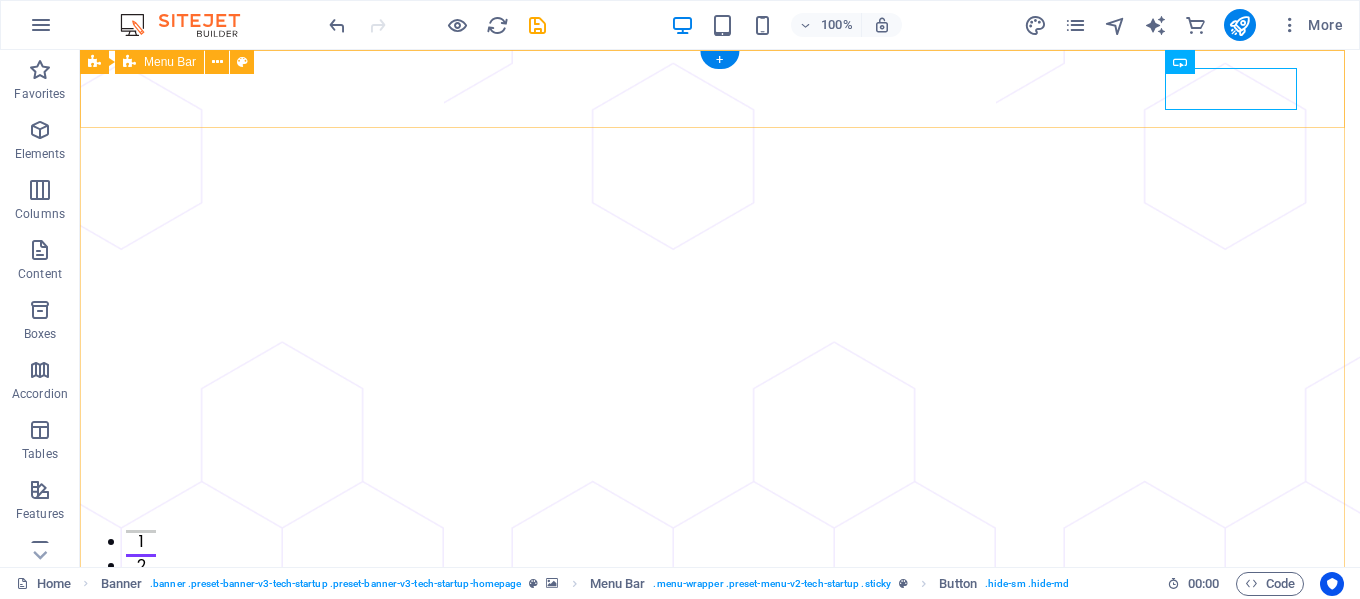 click on "Let's Talk" at bounding box center [720, 786] 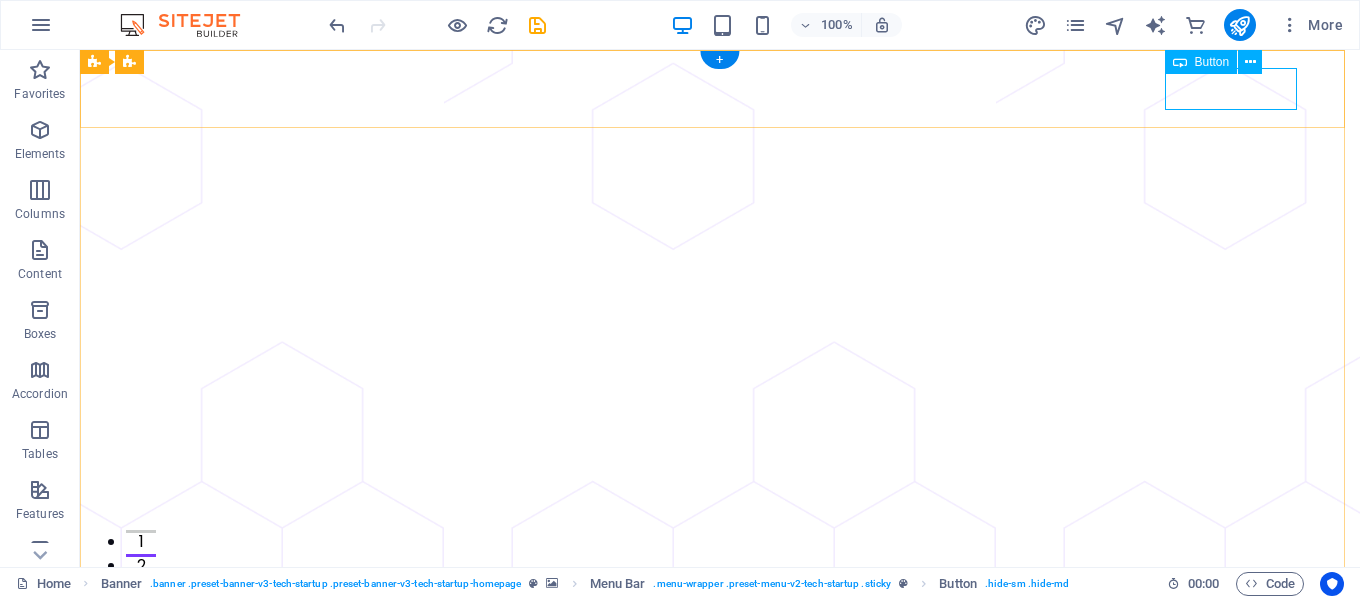 click on "Let's Talk" at bounding box center (720, 786) 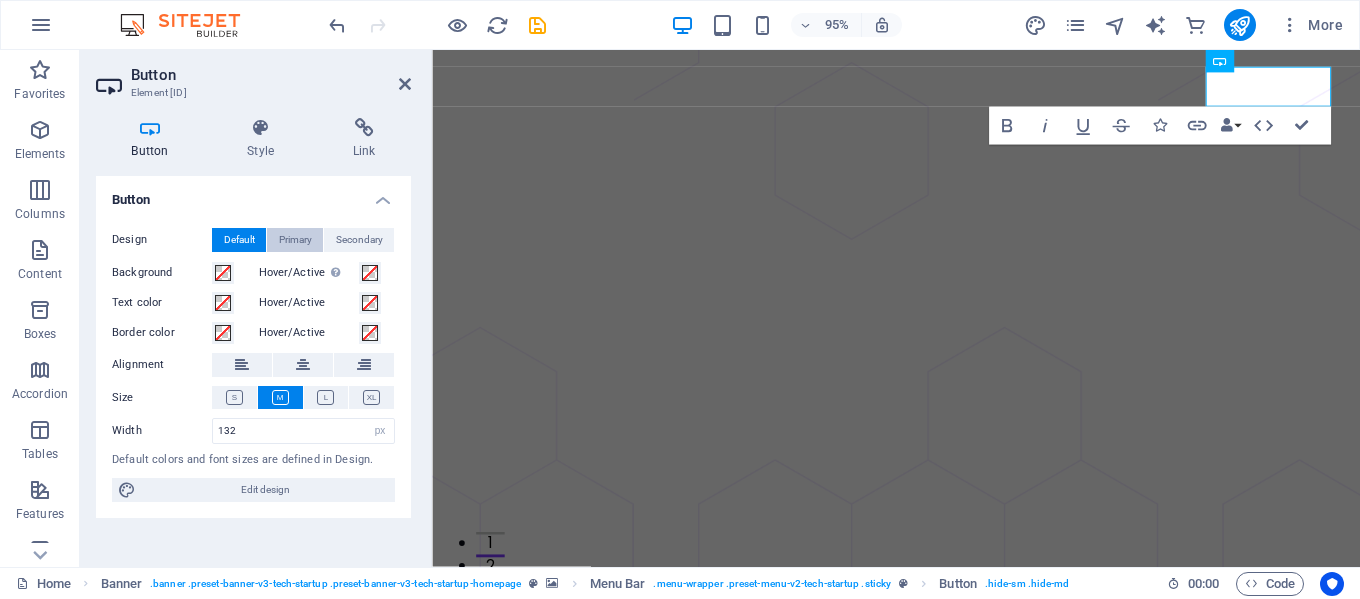 click on "Primary" at bounding box center [295, 240] 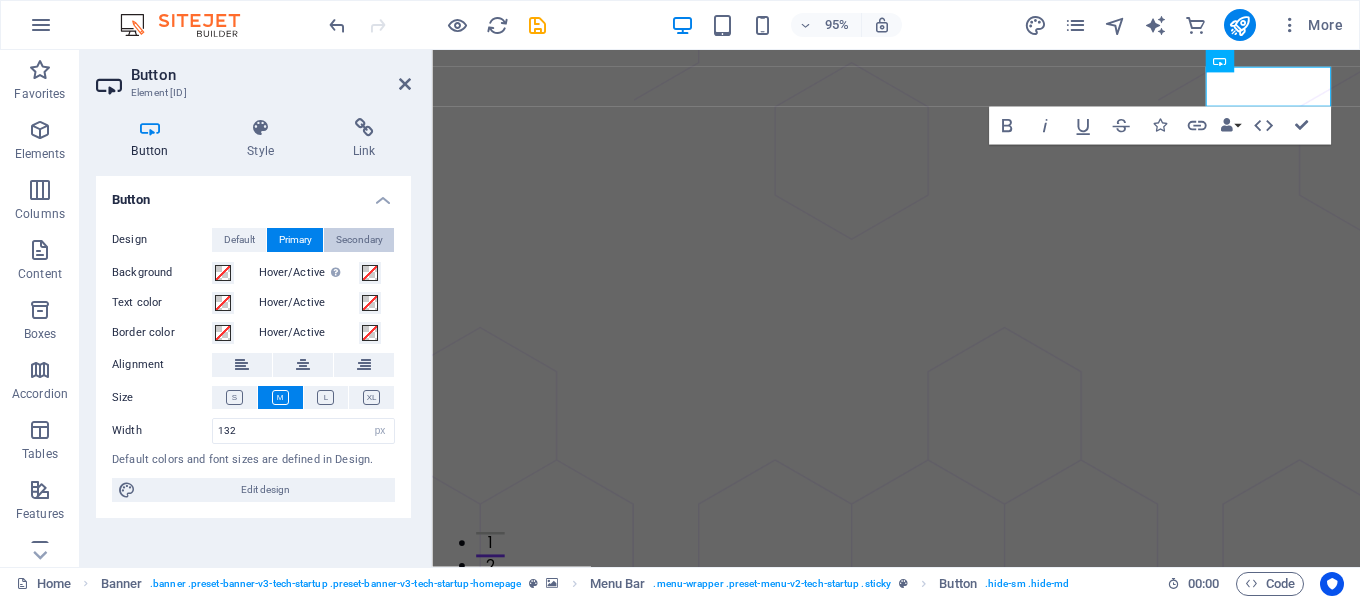 click on "Secondary" at bounding box center (359, 240) 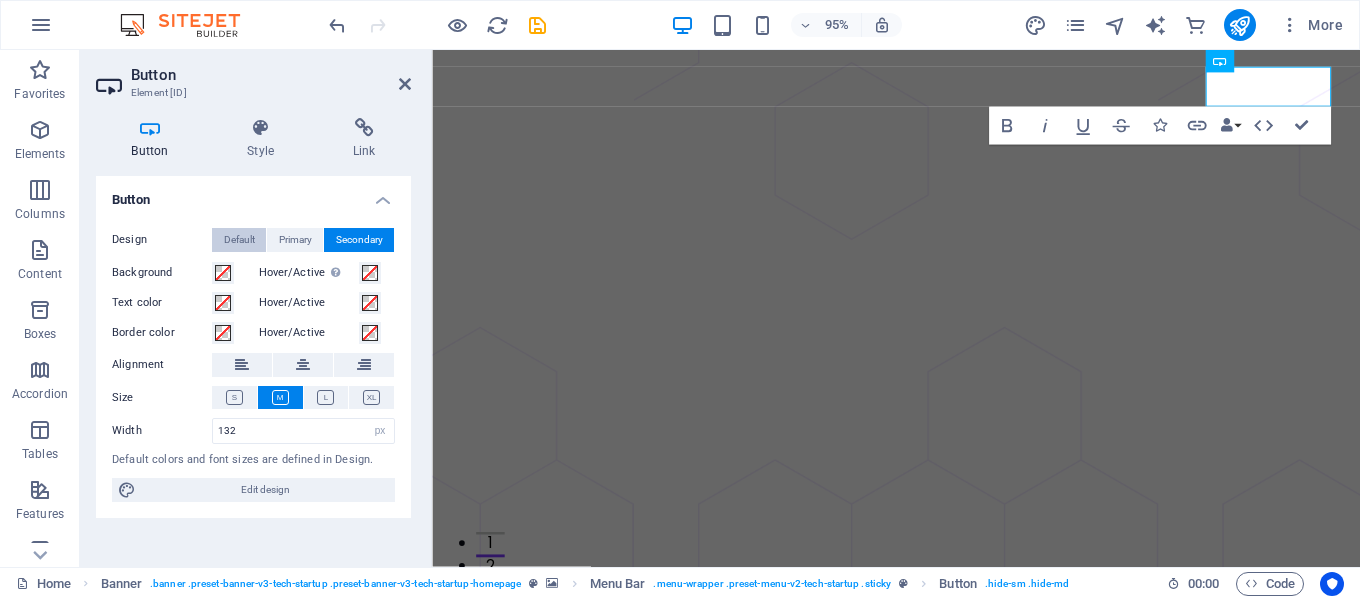 click on "Default" at bounding box center (239, 240) 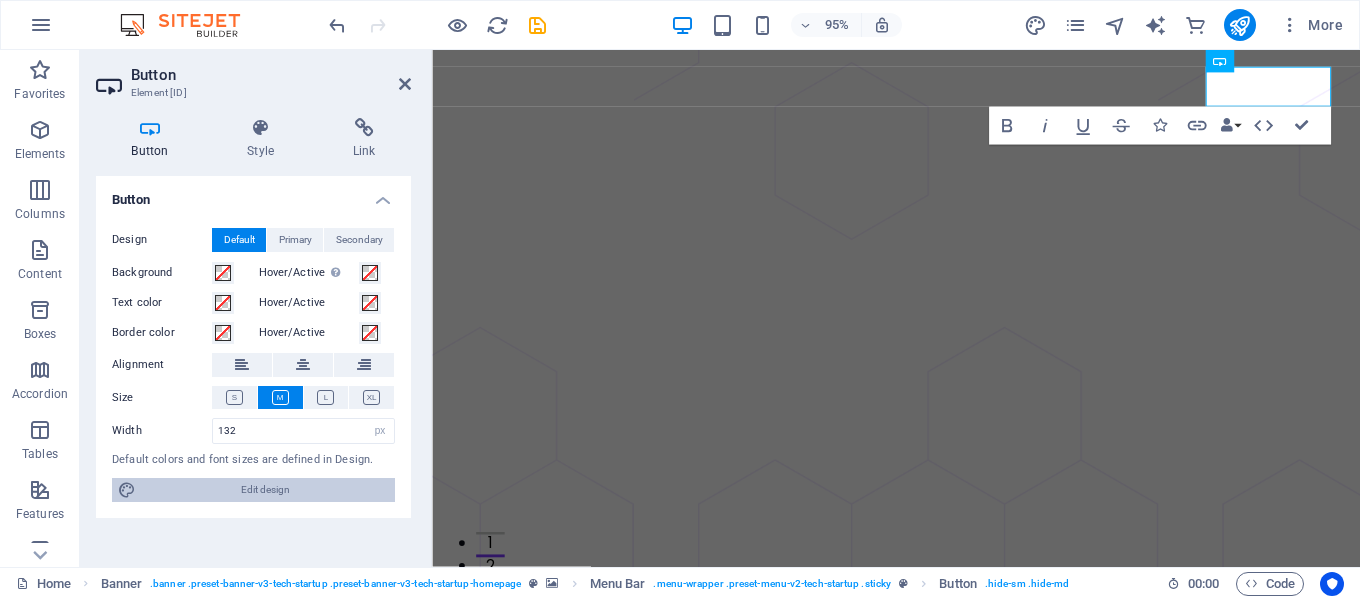 click on "Edit design" at bounding box center (265, 490) 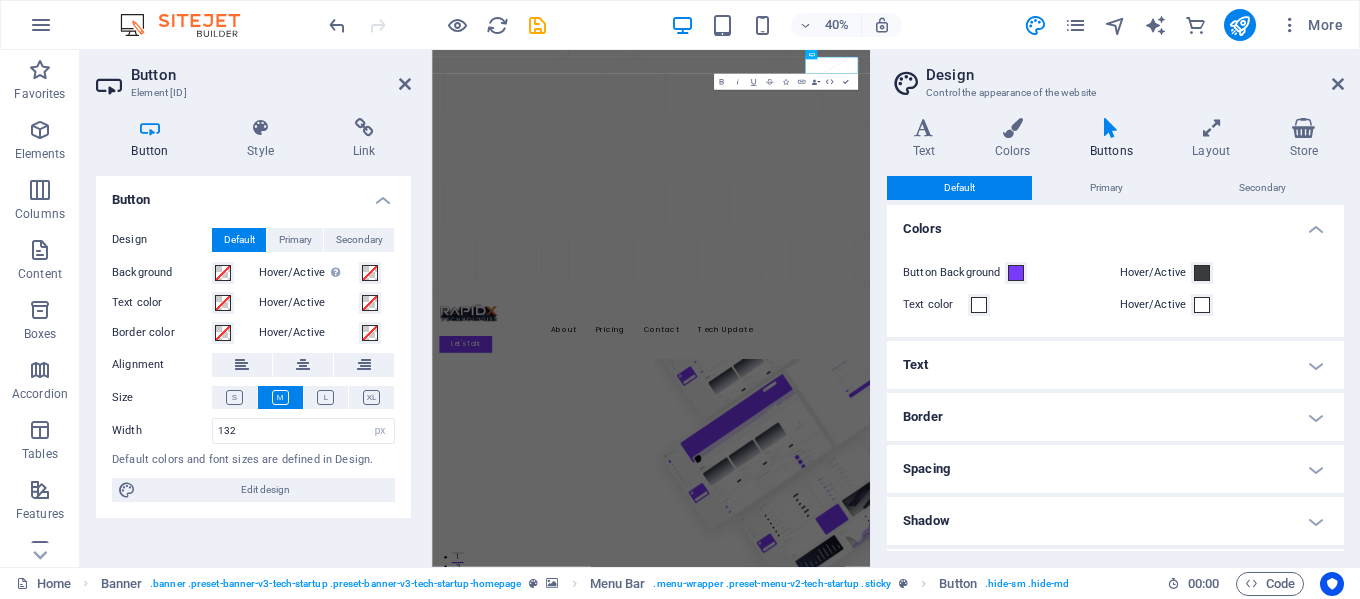 click on "Buttons" at bounding box center [1115, 139] 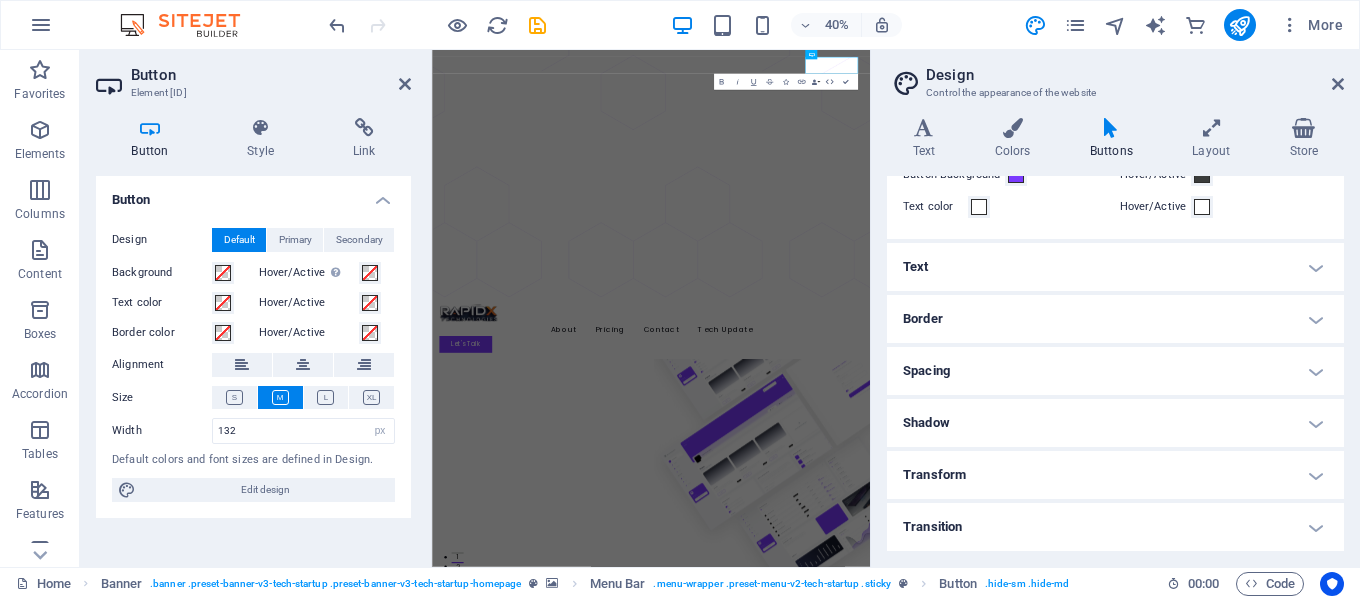 click on "Border" at bounding box center (1115, 319) 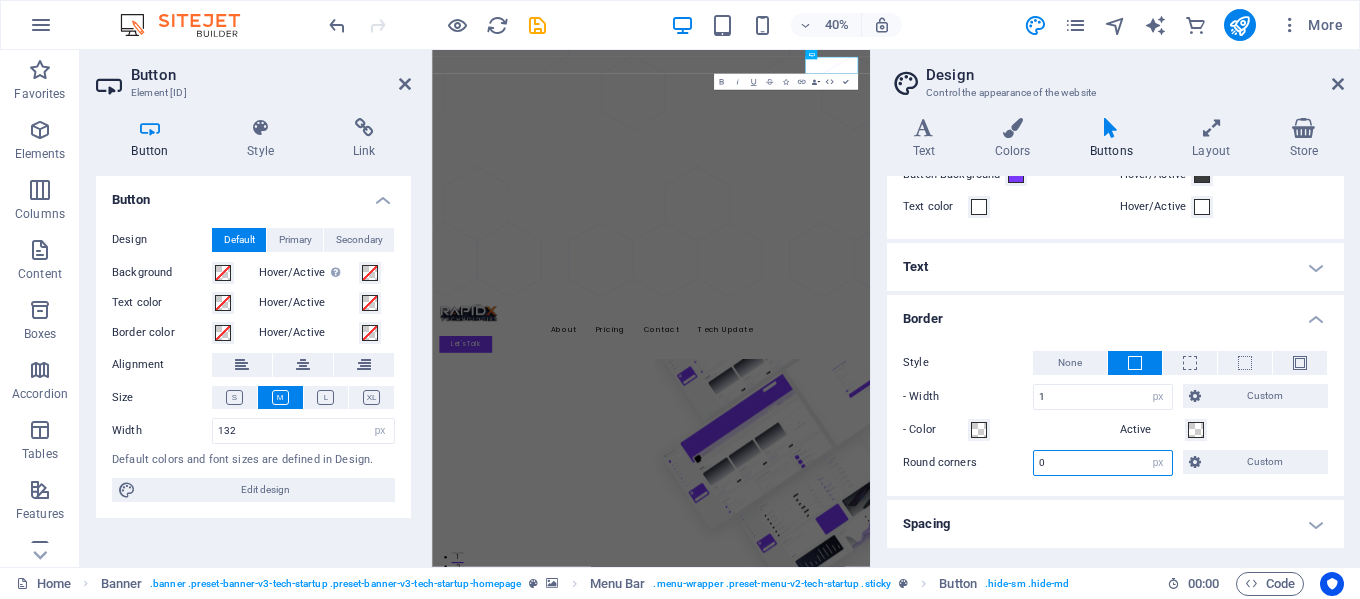 drag, startPoint x: 1094, startPoint y: 463, endPoint x: 1034, endPoint y: 460, distance: 60.074955 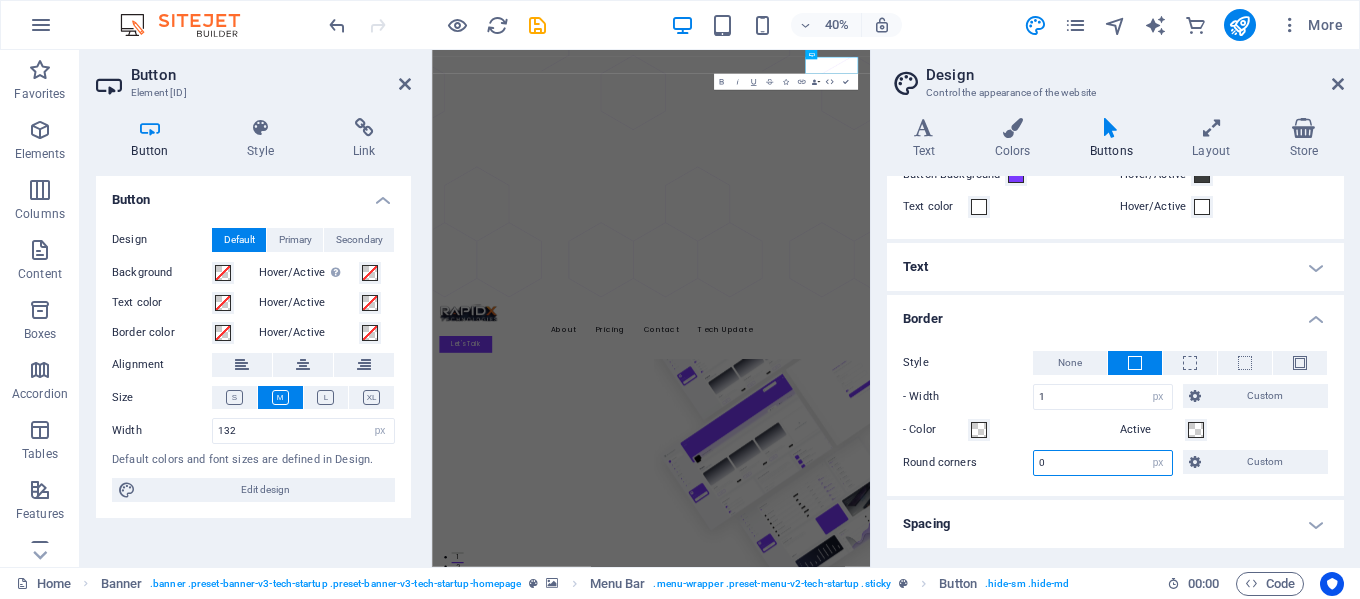 click on "0" at bounding box center (1103, 463) 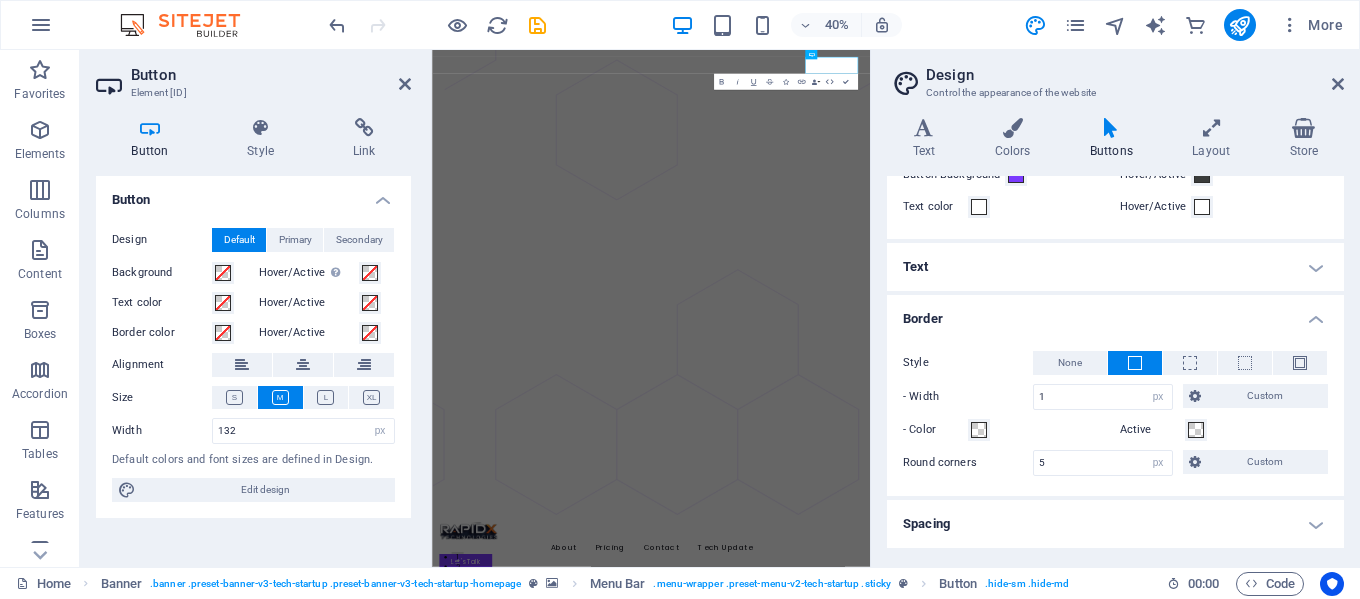 click on "Style None              - Width 1 px rem vh vw Custom Custom 1 px rem vh vw 1 px rem vh vw 1 px rem vh vw 1 px rem vh vw  - Color Active Round corners 5 px rem vh vw Custom Custom 5 px rem vh vw 5 px rem vh vw 5 px rem vh vw 5 px rem vh vw" at bounding box center (1115, 413) 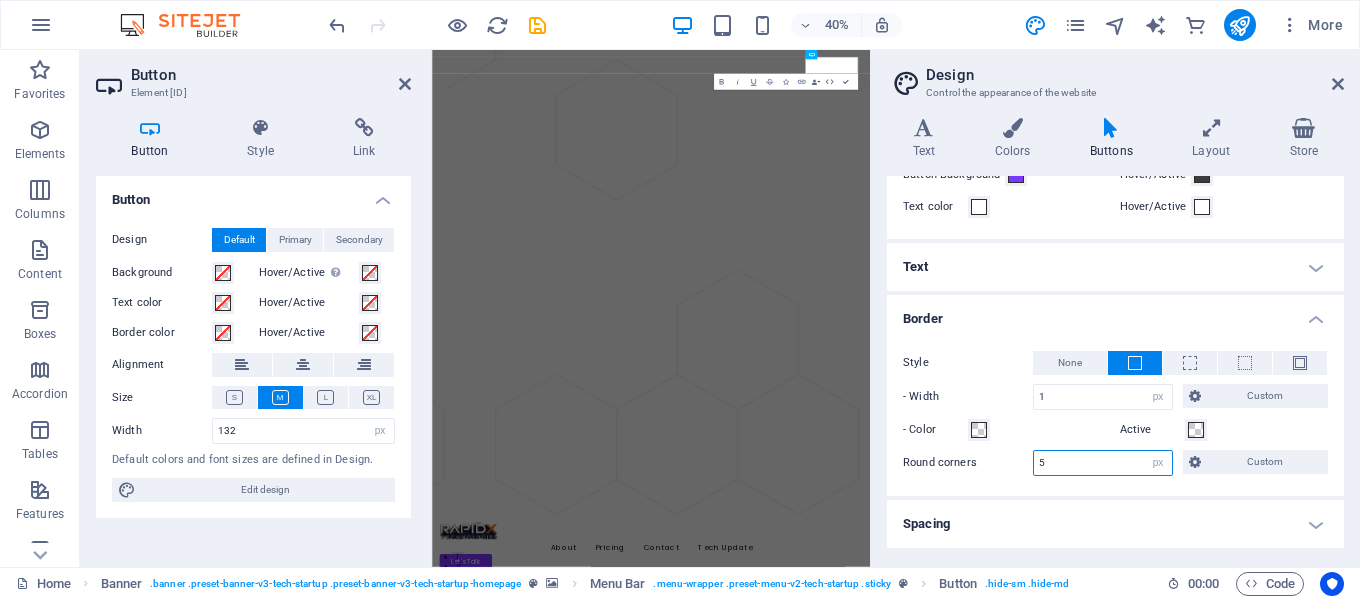 drag, startPoint x: 1066, startPoint y: 474, endPoint x: 1038, endPoint y: 471, distance: 28.160255 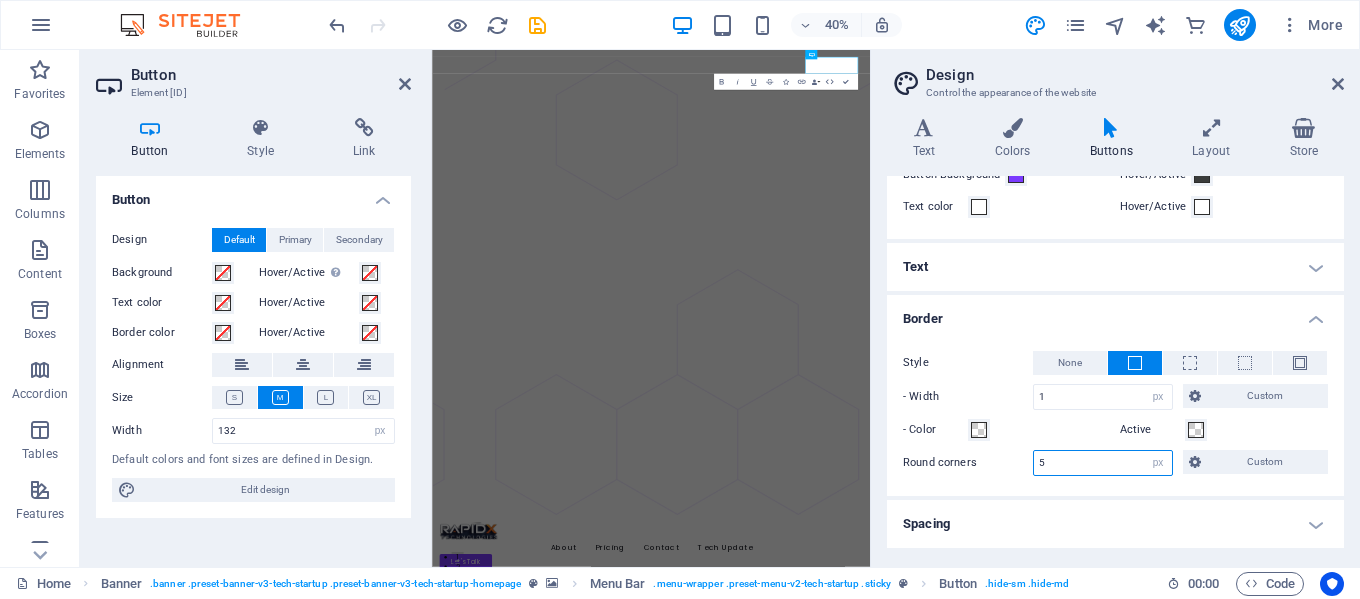 click on "5" at bounding box center (1103, 463) 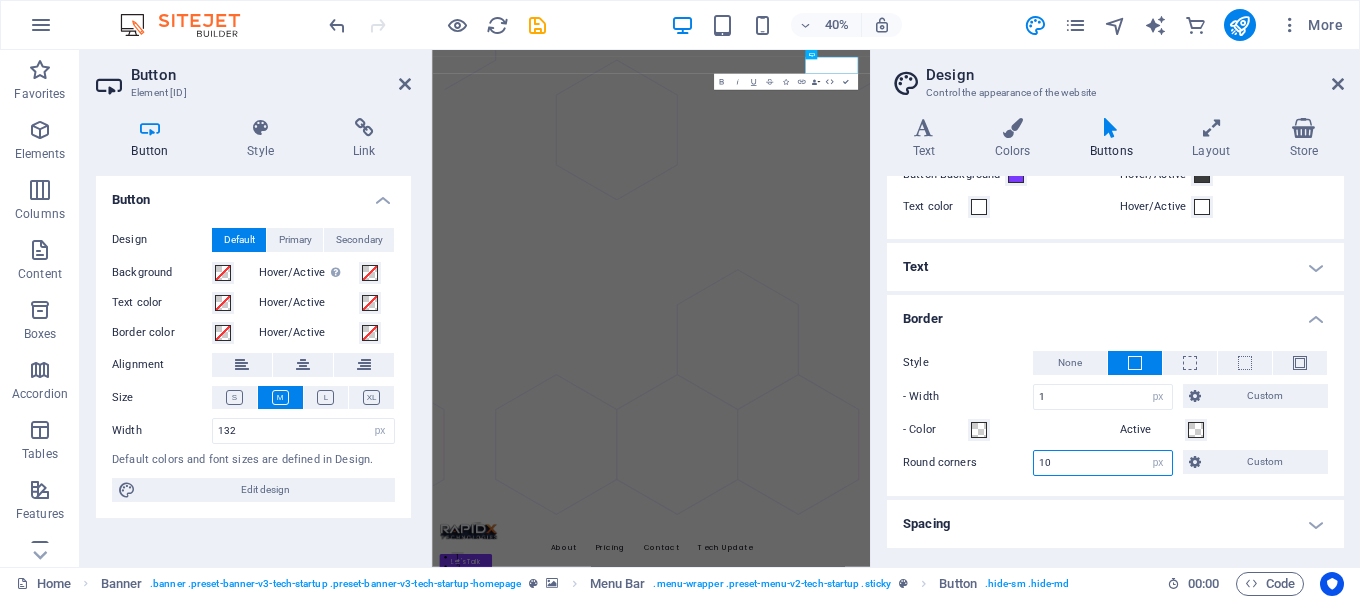 type on "10" 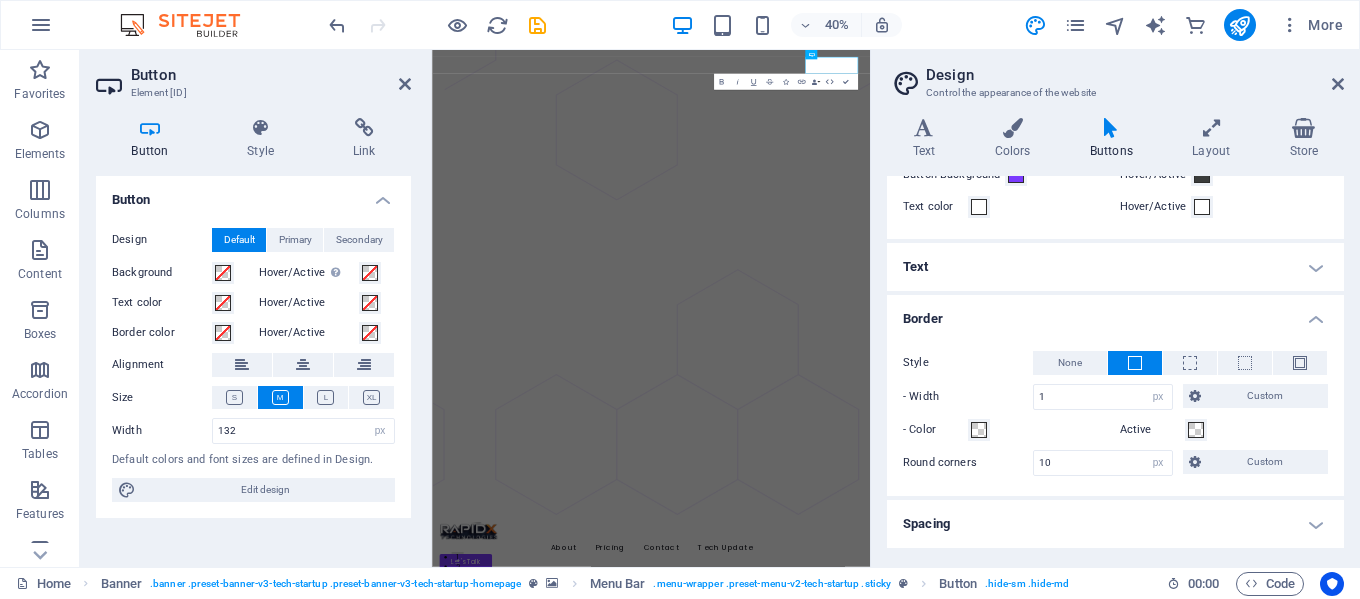 click on "Border" at bounding box center (1115, 313) 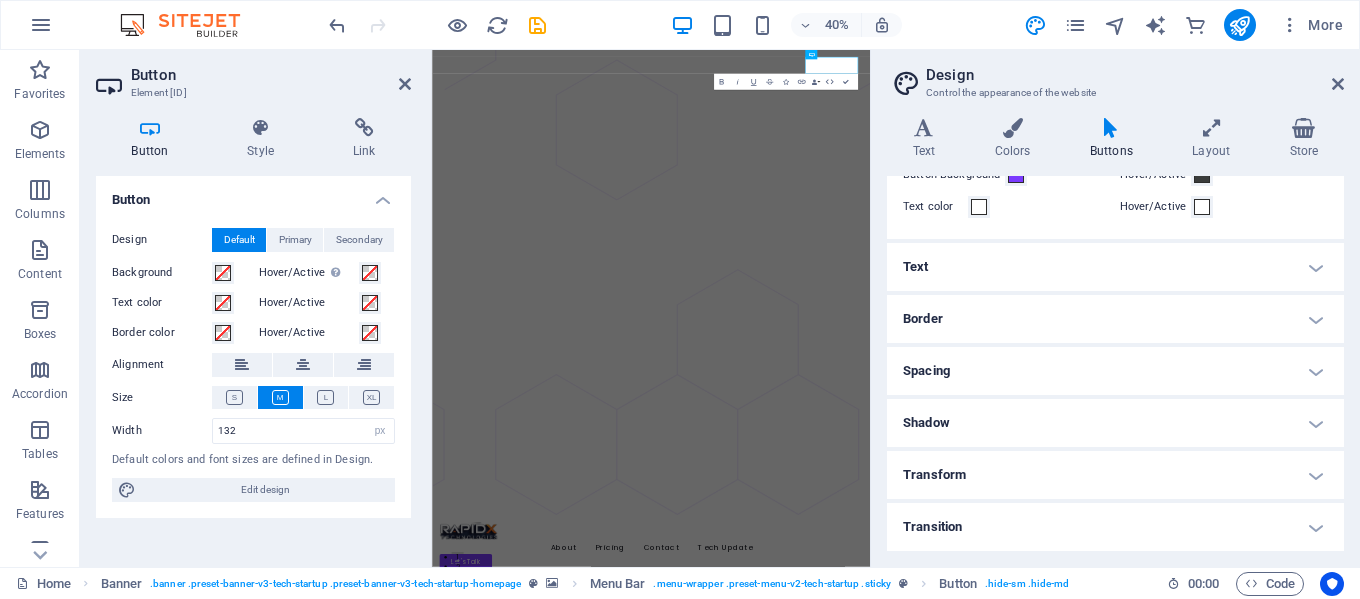 click on "Border" at bounding box center [1115, 319] 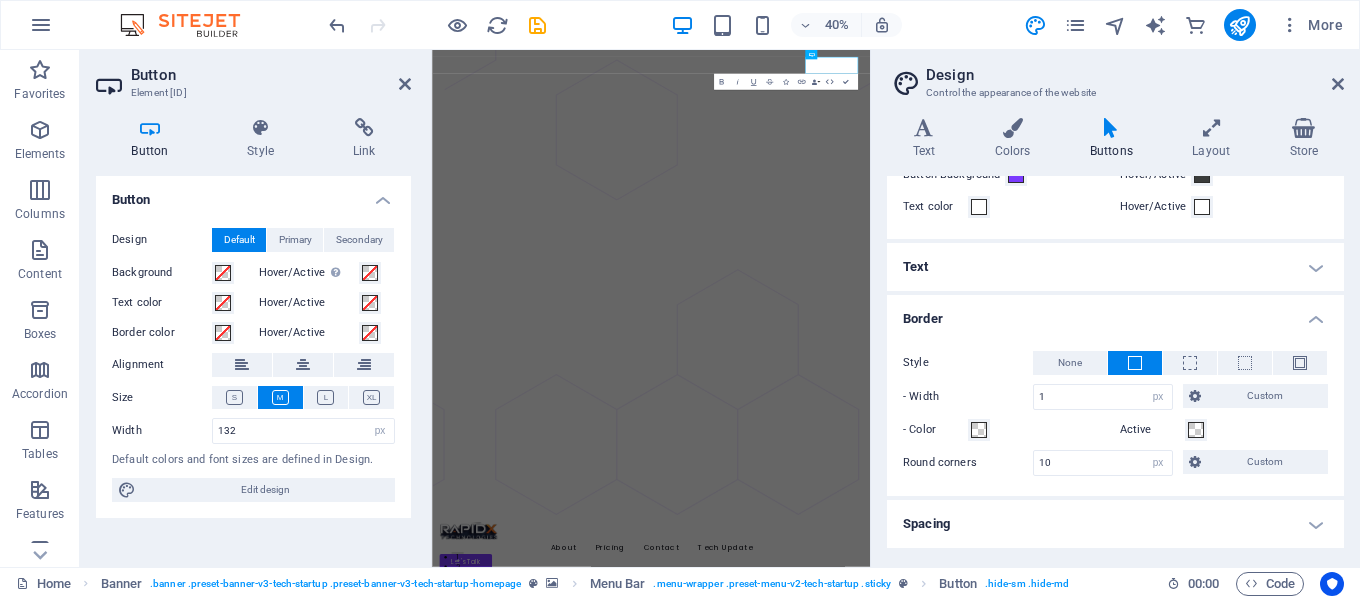 click on "Border" at bounding box center [1115, 313] 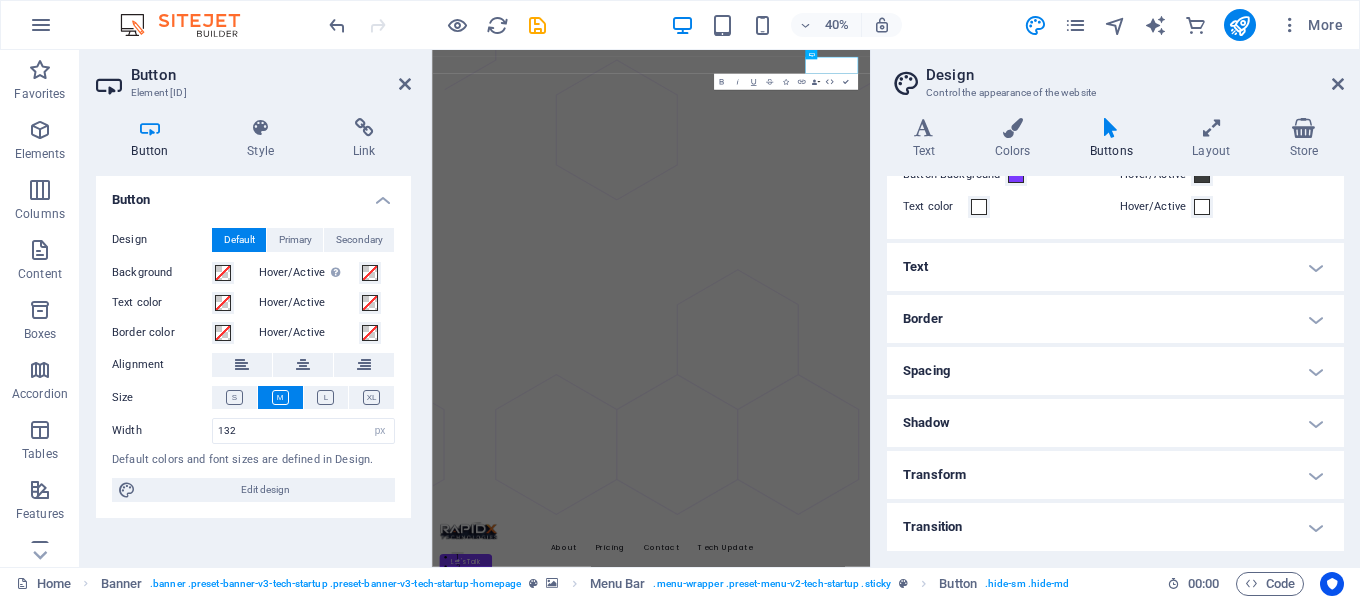 scroll, scrollTop: 0, scrollLeft: 0, axis: both 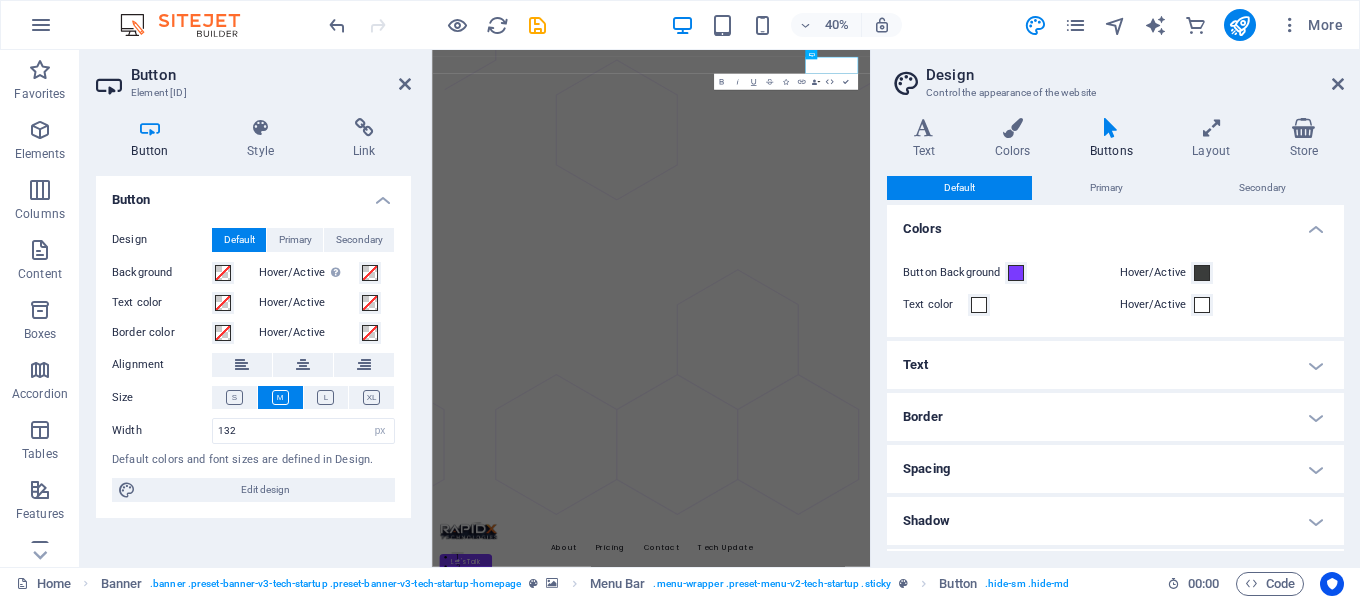 click on "Design" at bounding box center (1135, 75) 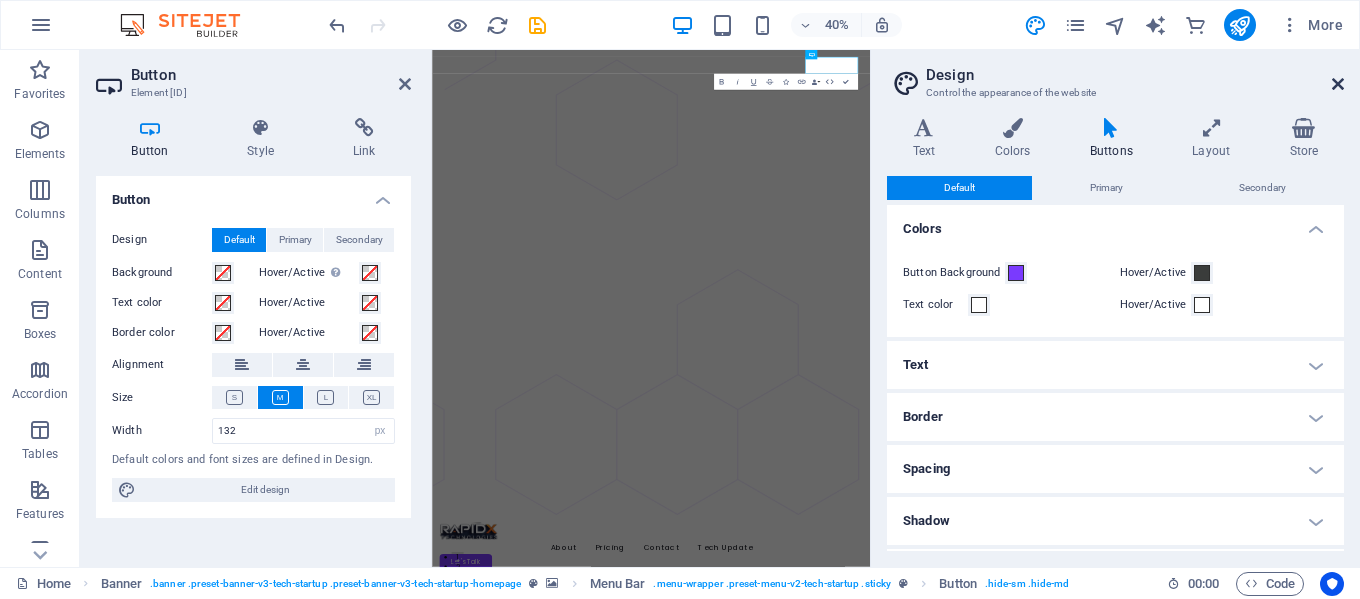 click at bounding box center [1338, 84] 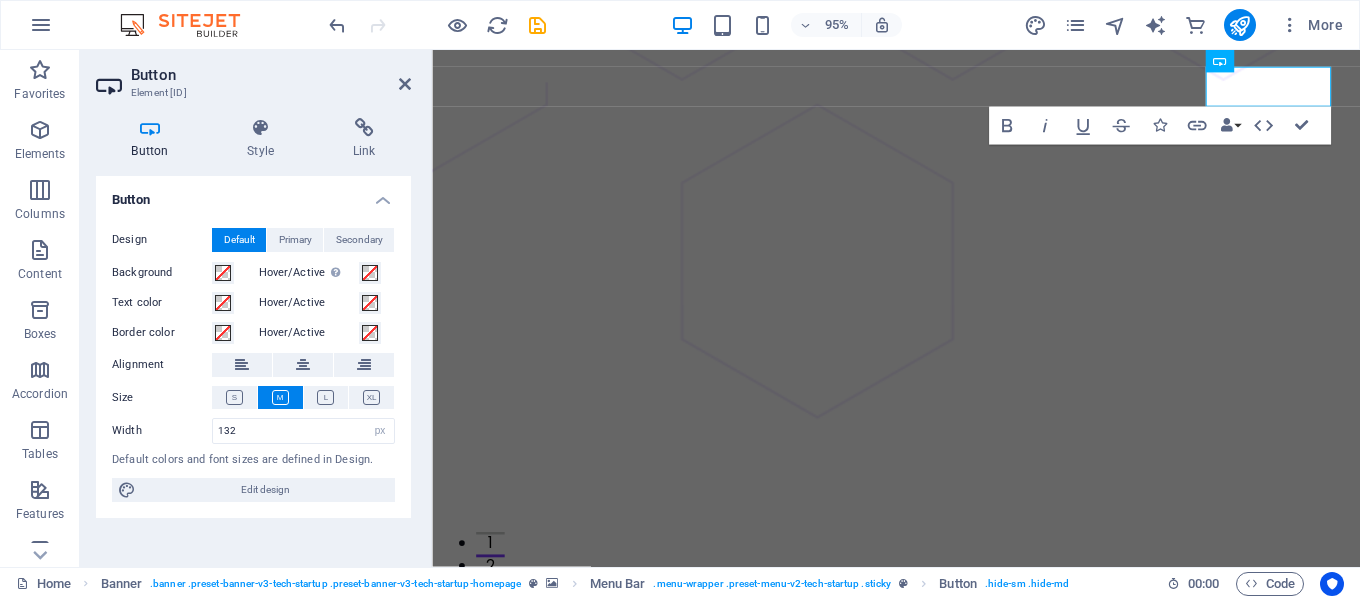 click at bounding box center [920, 1911] 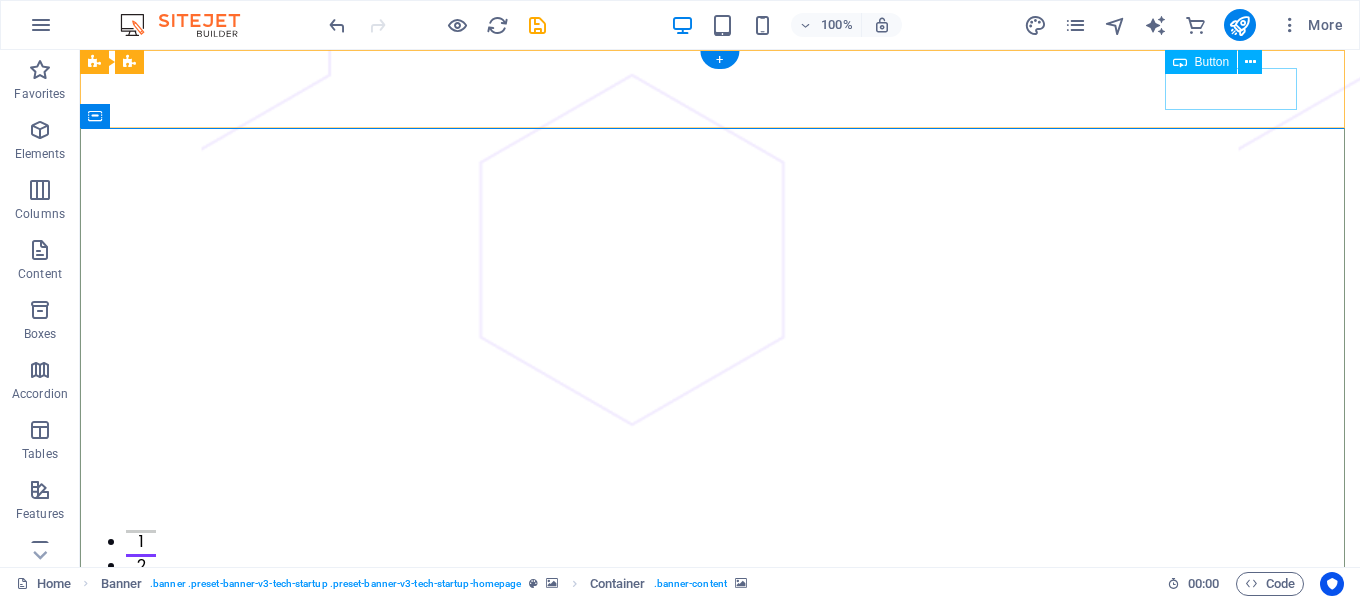 click on "Let's Talk" at bounding box center [720, 1331] 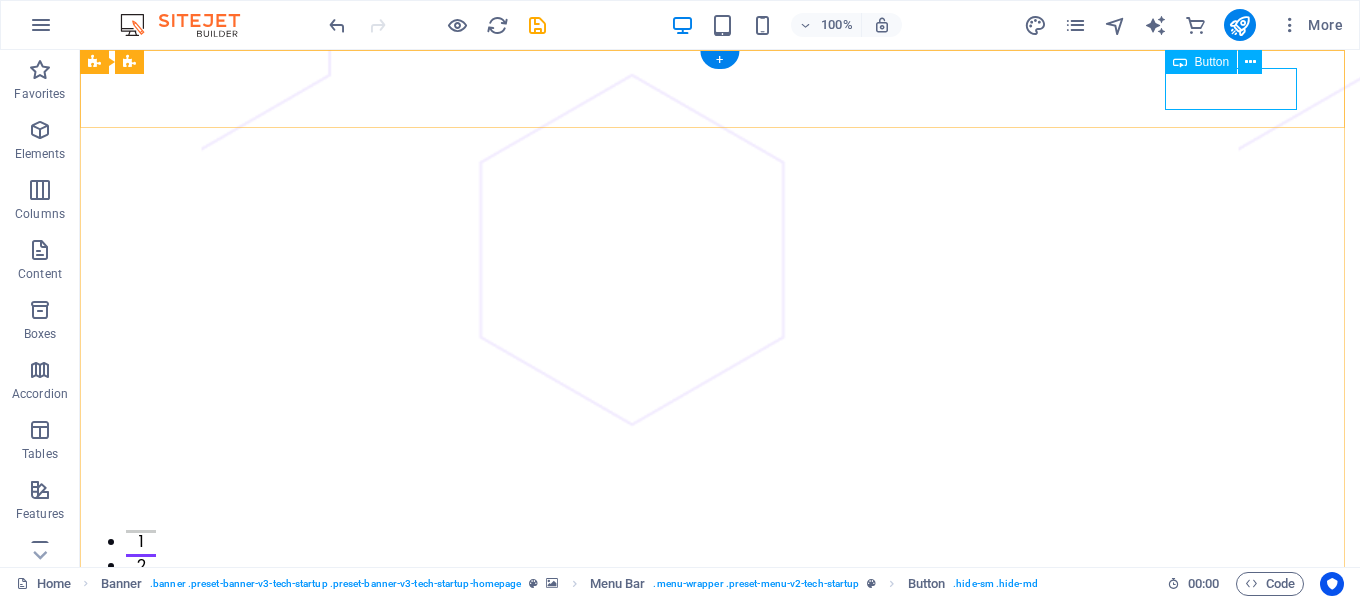 click on "Let's Talk" at bounding box center [720, 1331] 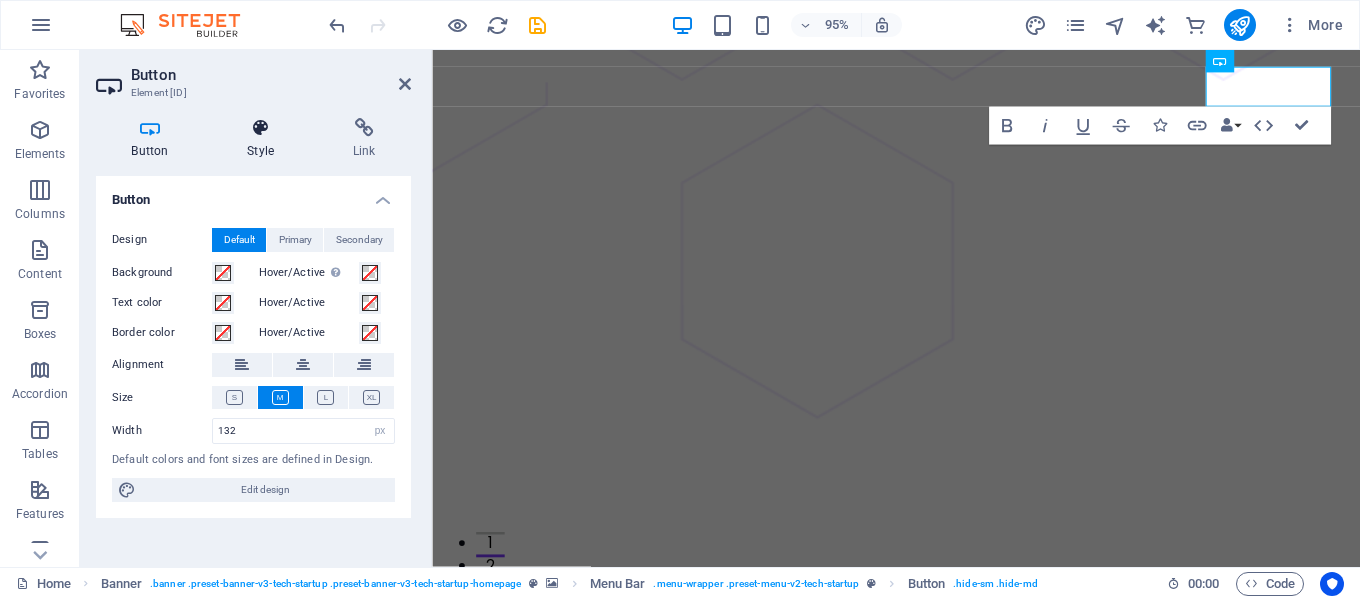 click on "Style" at bounding box center (265, 139) 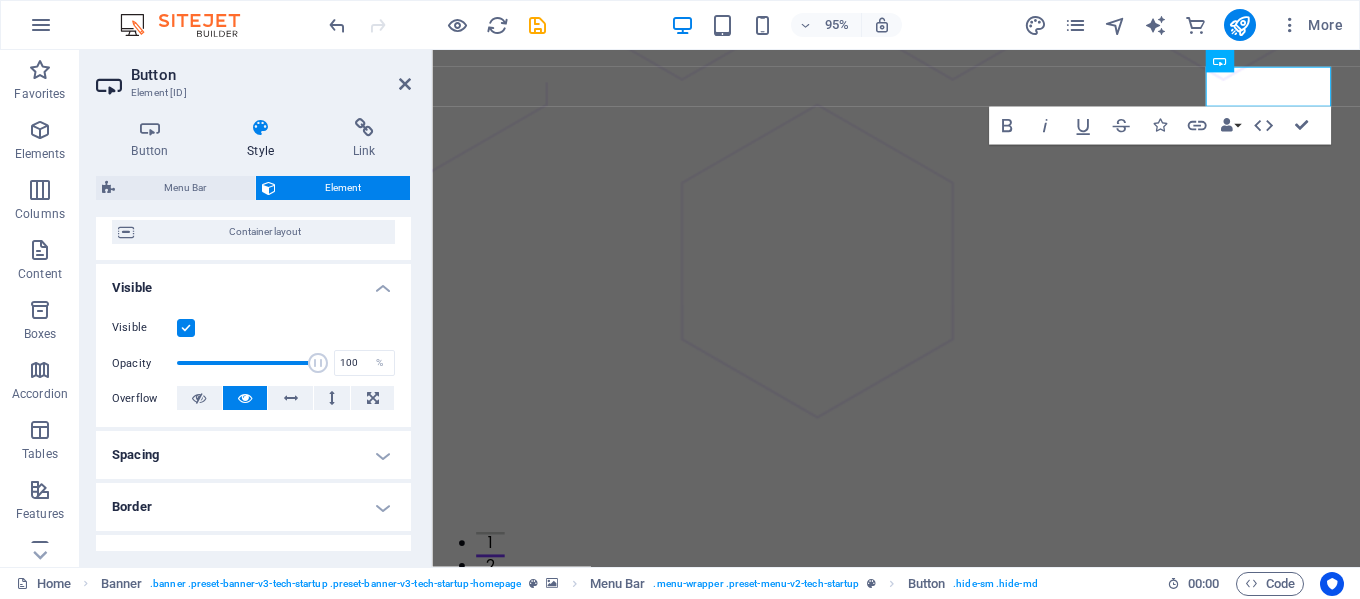 scroll, scrollTop: 333, scrollLeft: 0, axis: vertical 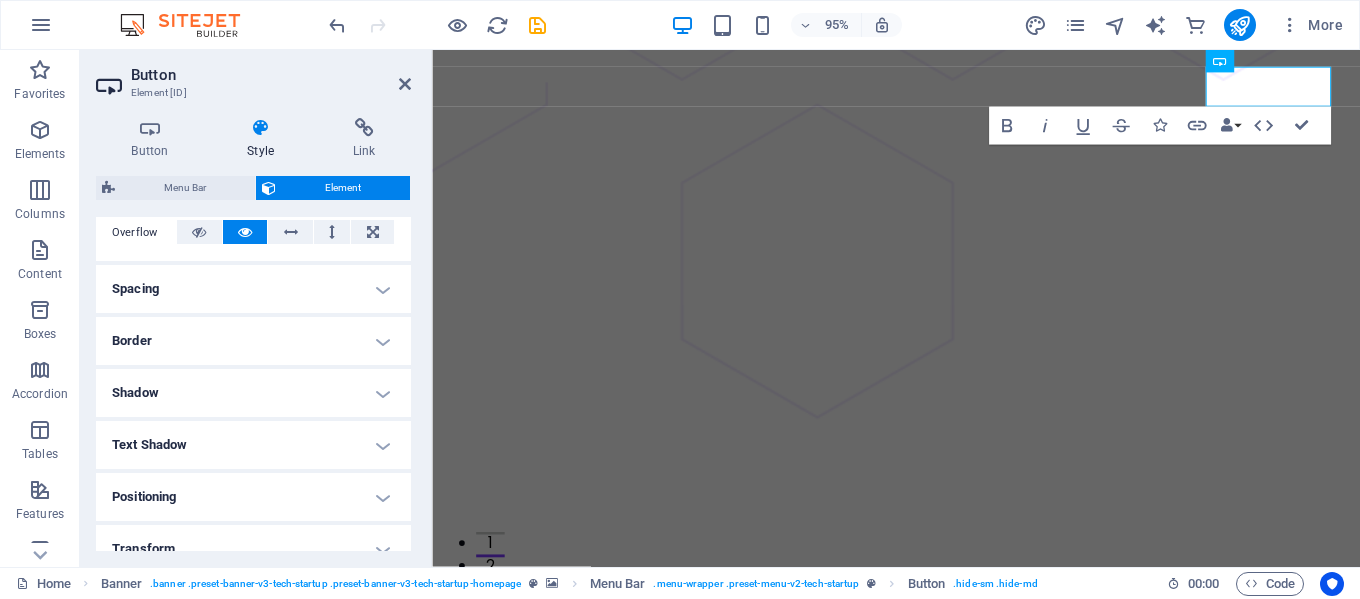 click on "Border" at bounding box center (253, 341) 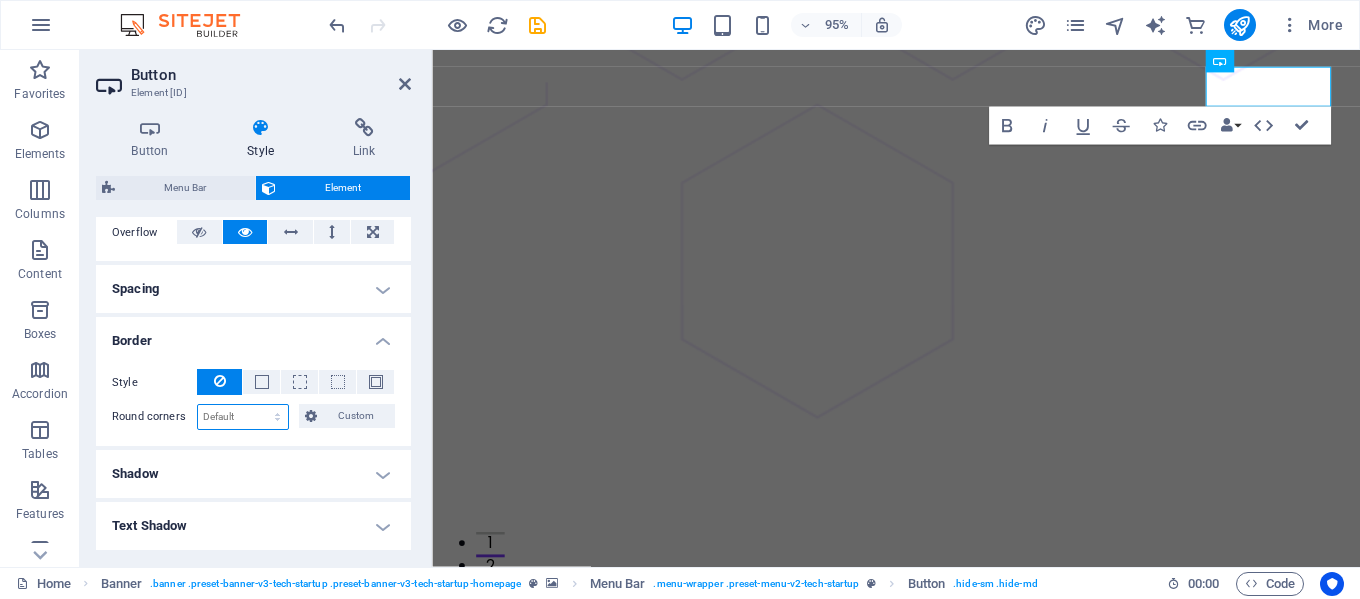 click on "Default px rem % vh vw Custom" at bounding box center (243, 417) 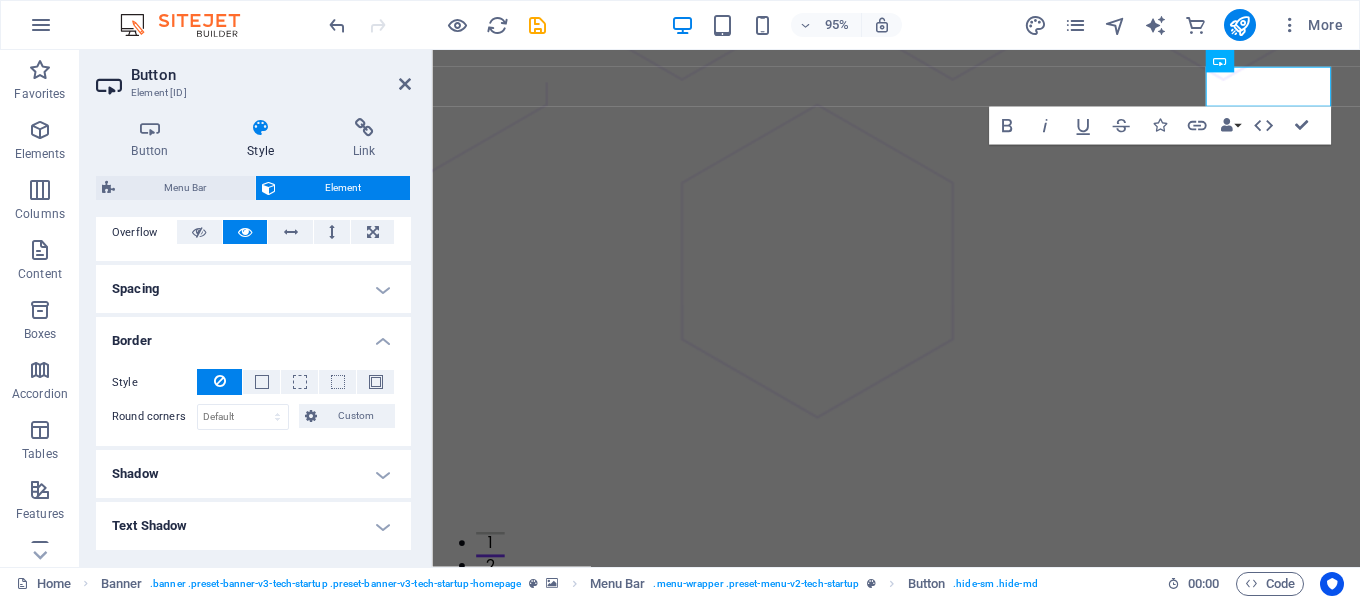 click on "Style              - Width 1 auto px rem % vh vw Custom Custom 1 auto px rem % vh vw 1 auto px rem % vh vw 1 auto px rem % vh vw 1 auto px rem % vh vw  - Color Round corners Default px rem % vh vw Custom Custom px rem % vh vw px rem % vh vw px rem % vh vw px rem % vh vw" at bounding box center [253, 399] 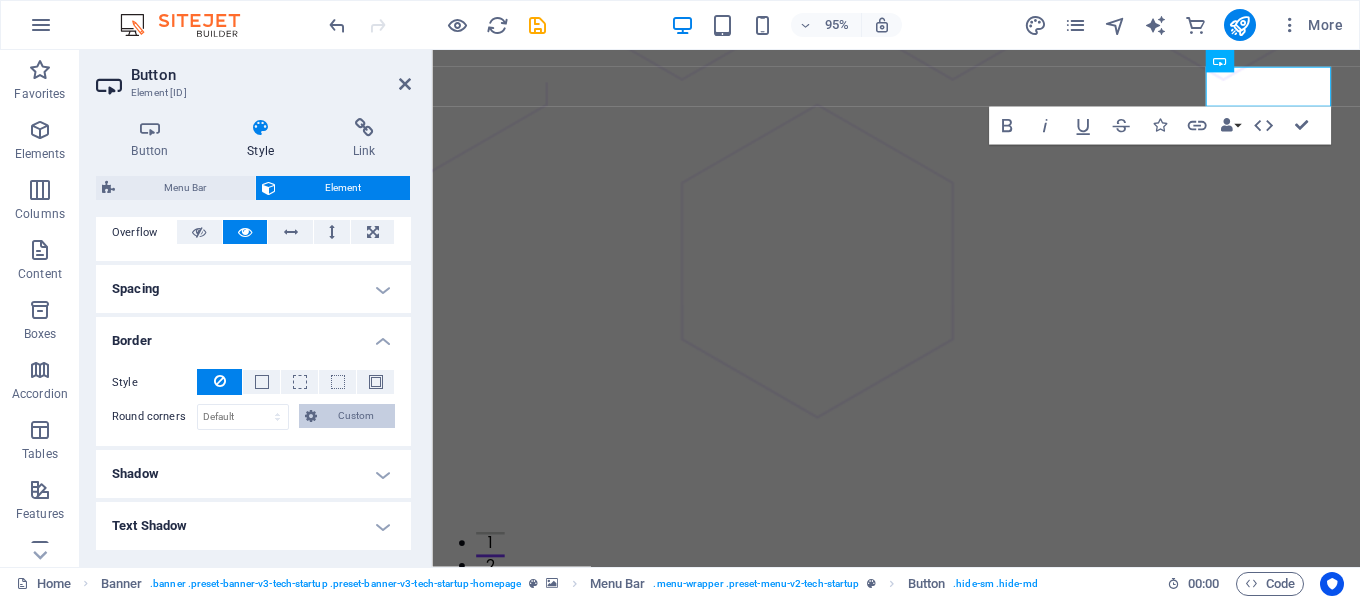 click on "Custom" at bounding box center [356, 416] 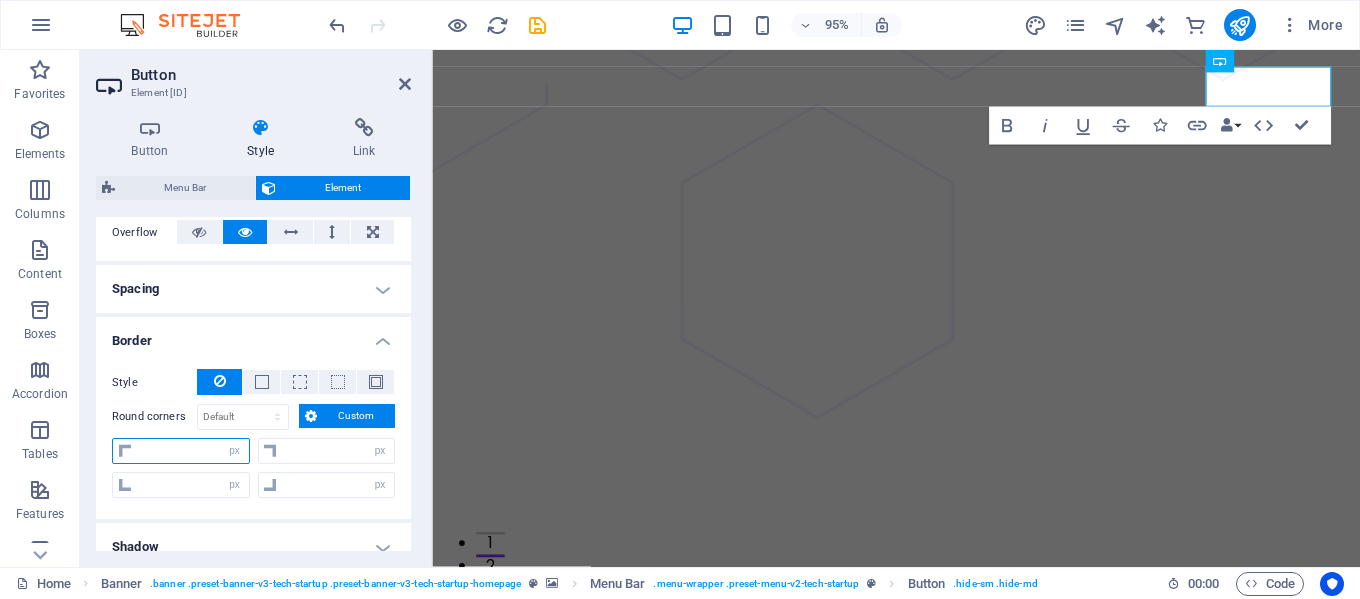 click at bounding box center [193, 451] 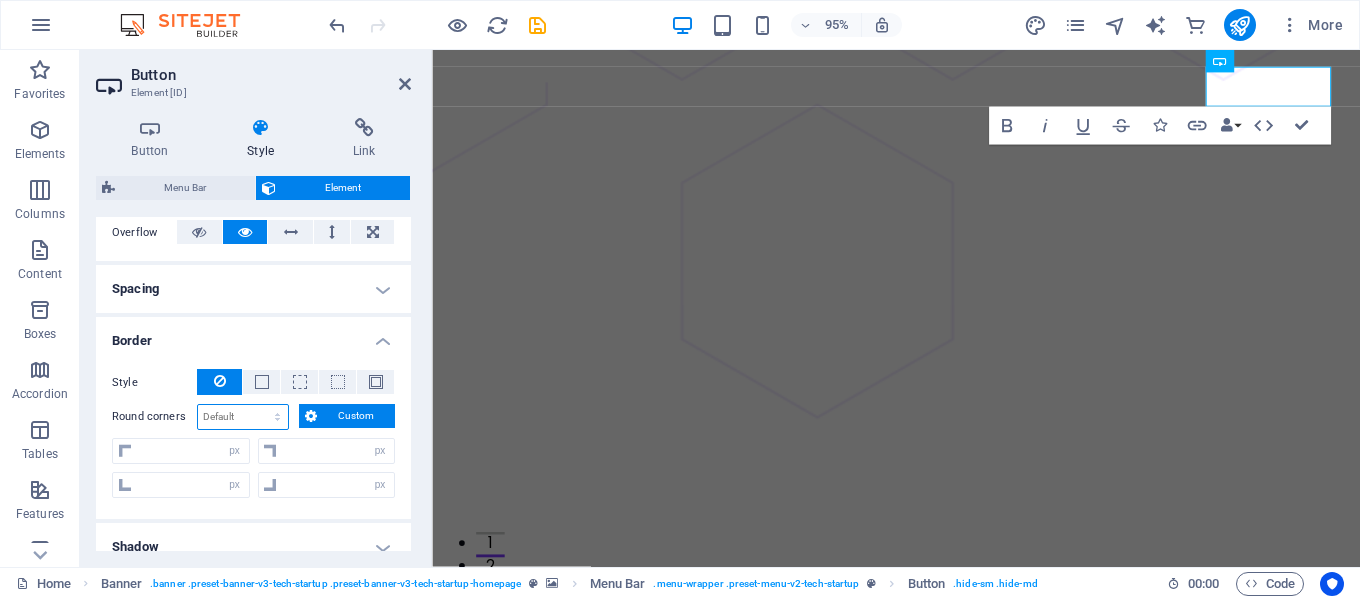click on "Default px rem % vh vw Custom" at bounding box center [243, 417] 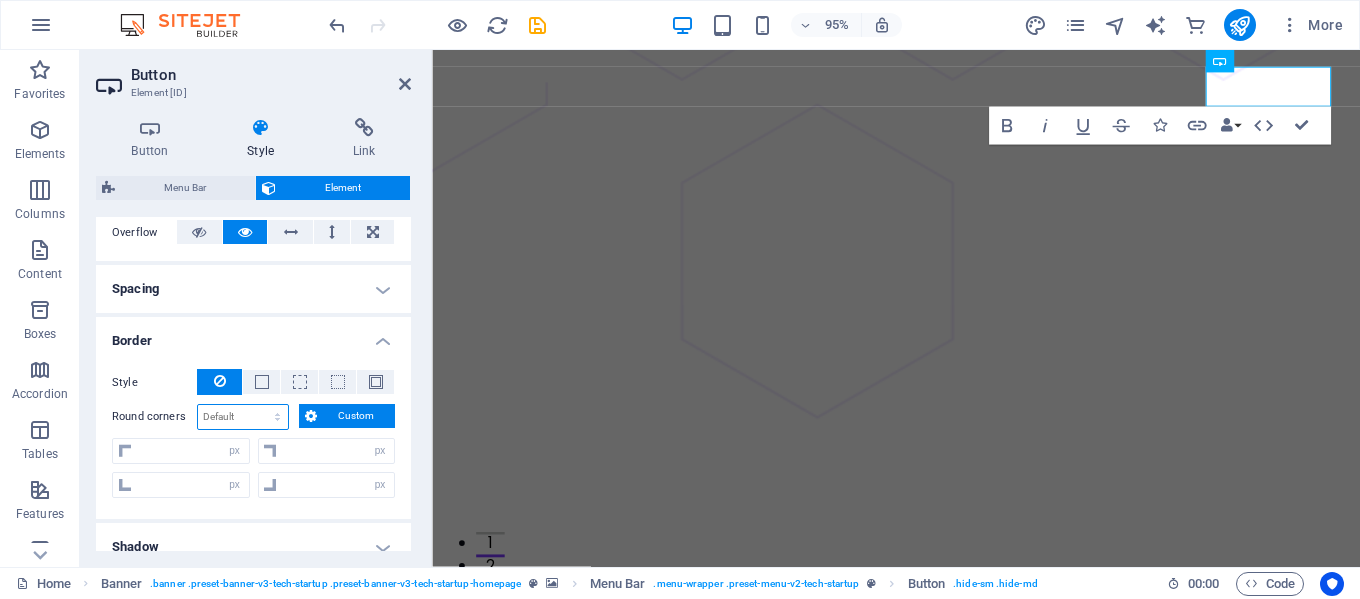 select on "px" 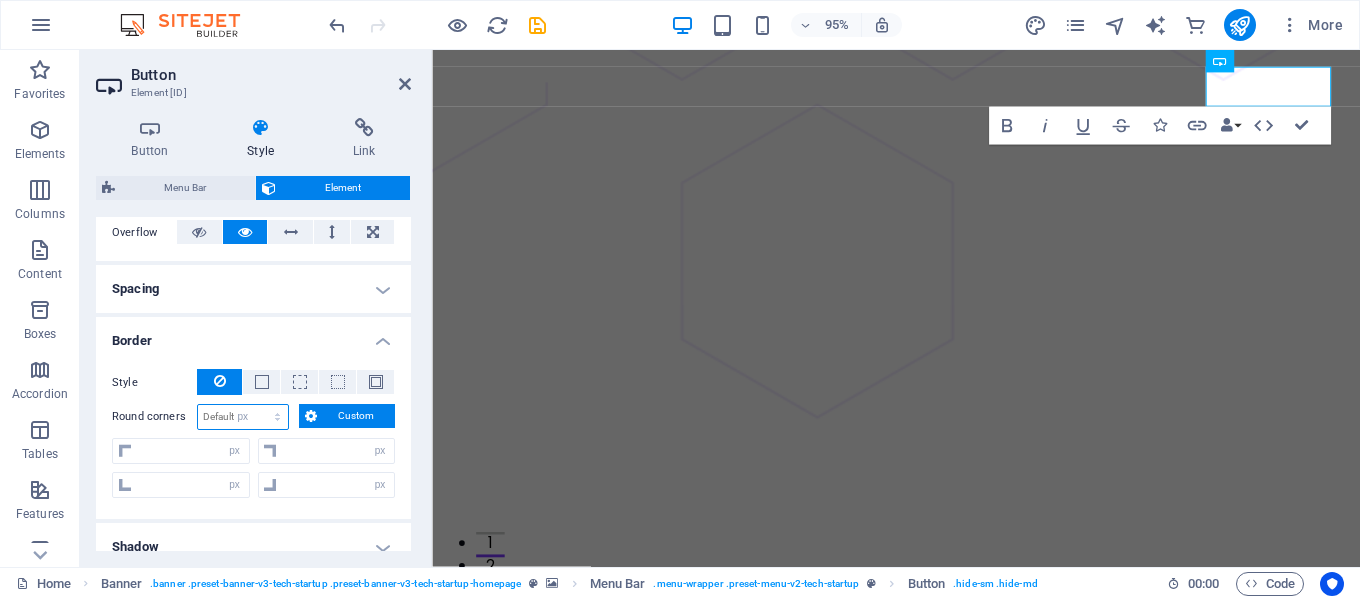 click on "Default px rem % vh vw Custom" at bounding box center (243, 417) 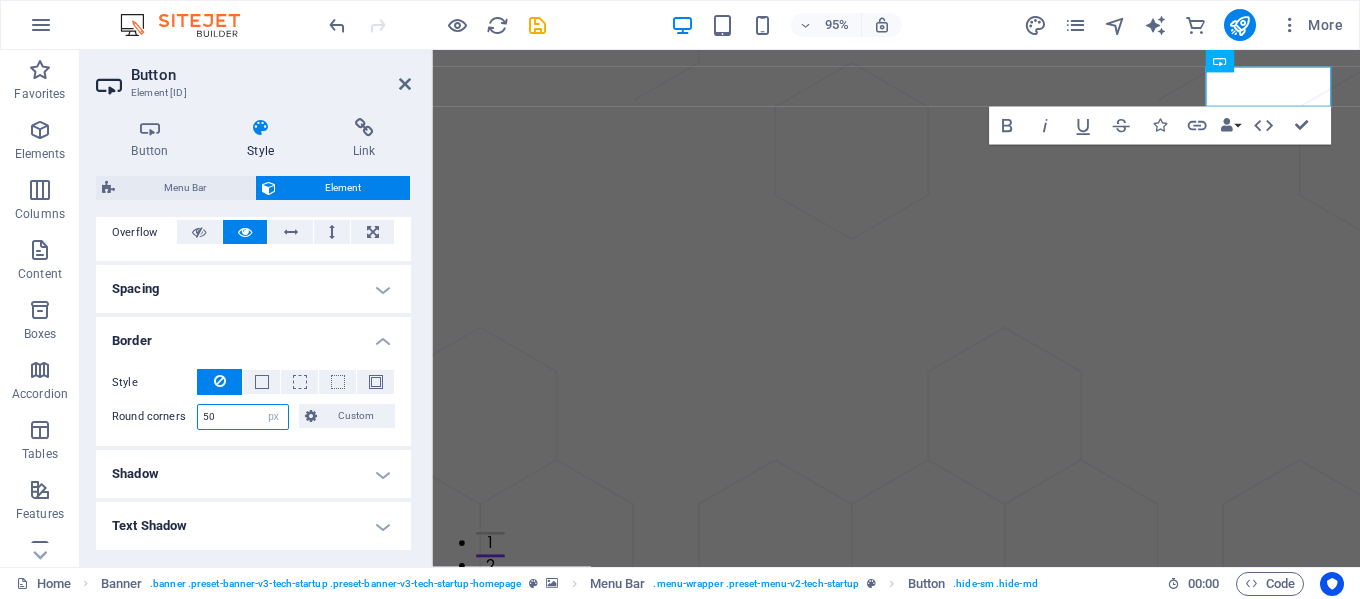 type on "50" 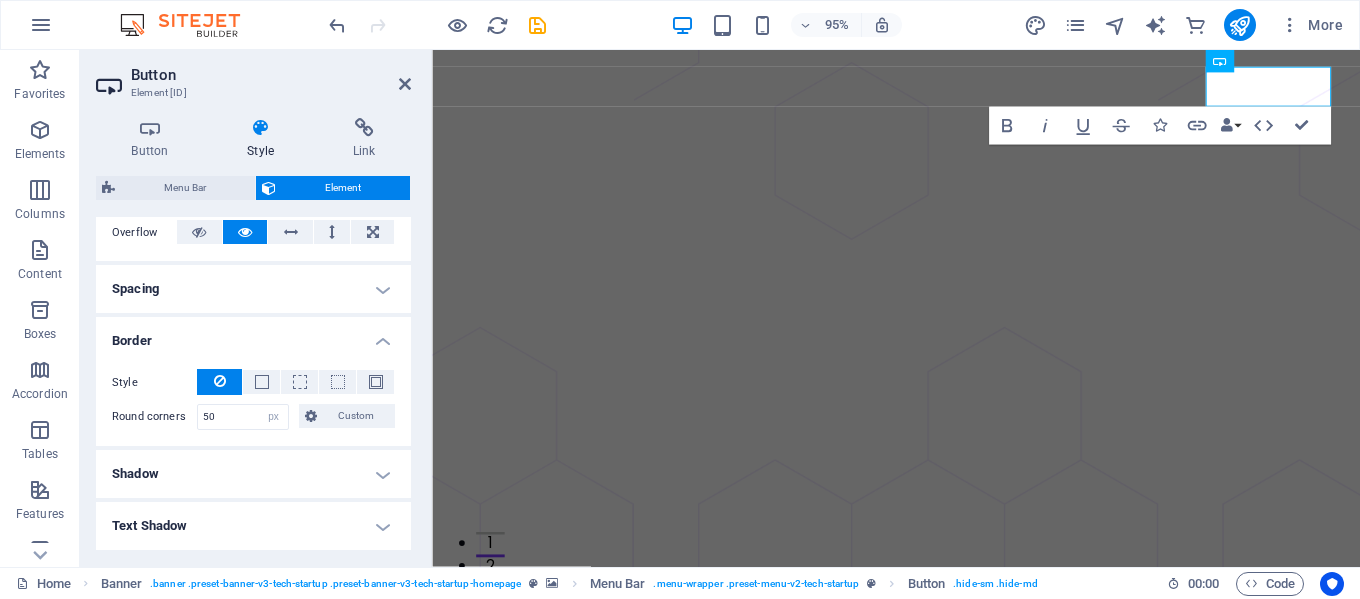 click on "Style              - Width 1 auto px rem % vh vw Custom Custom 1 auto px rem % vh vw 1 auto px rem % vh vw 1 auto px rem % vh vw 1 auto px rem % vh vw  - Color Round corners 50 Default px rem % vh vw Custom Custom 50 px rem % vh vw 50 px rem % vh vw 50 px rem % vh vw 50 px rem % vh vw" at bounding box center [253, 399] 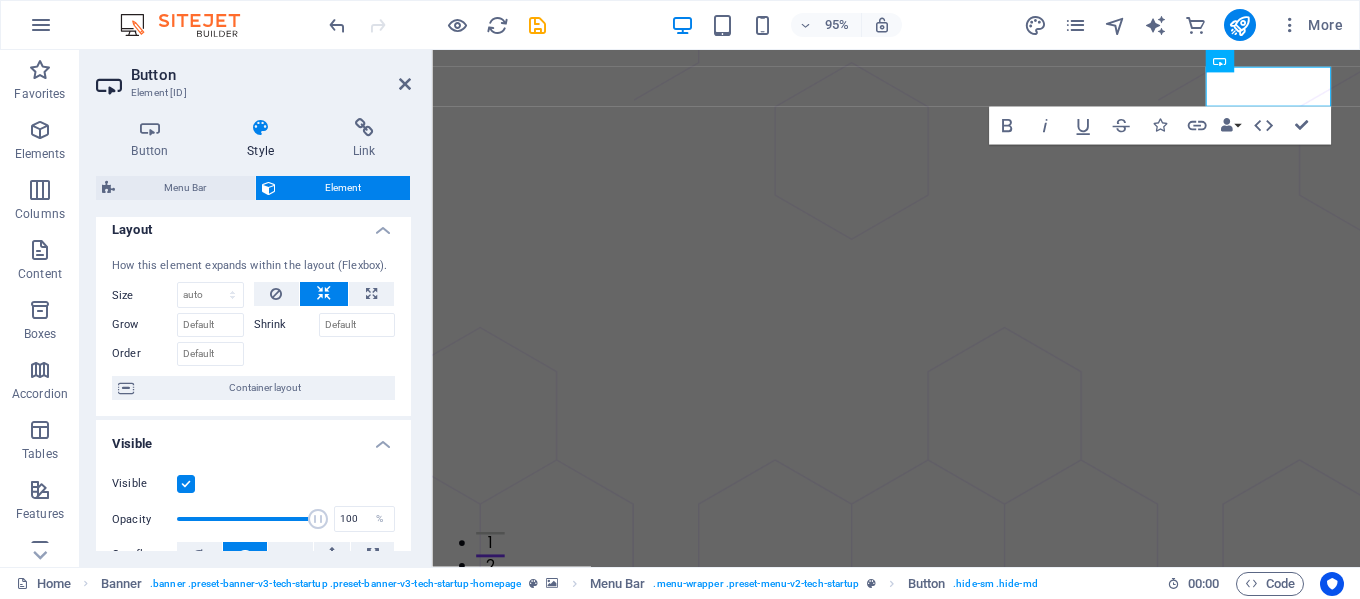 scroll, scrollTop: 0, scrollLeft: 0, axis: both 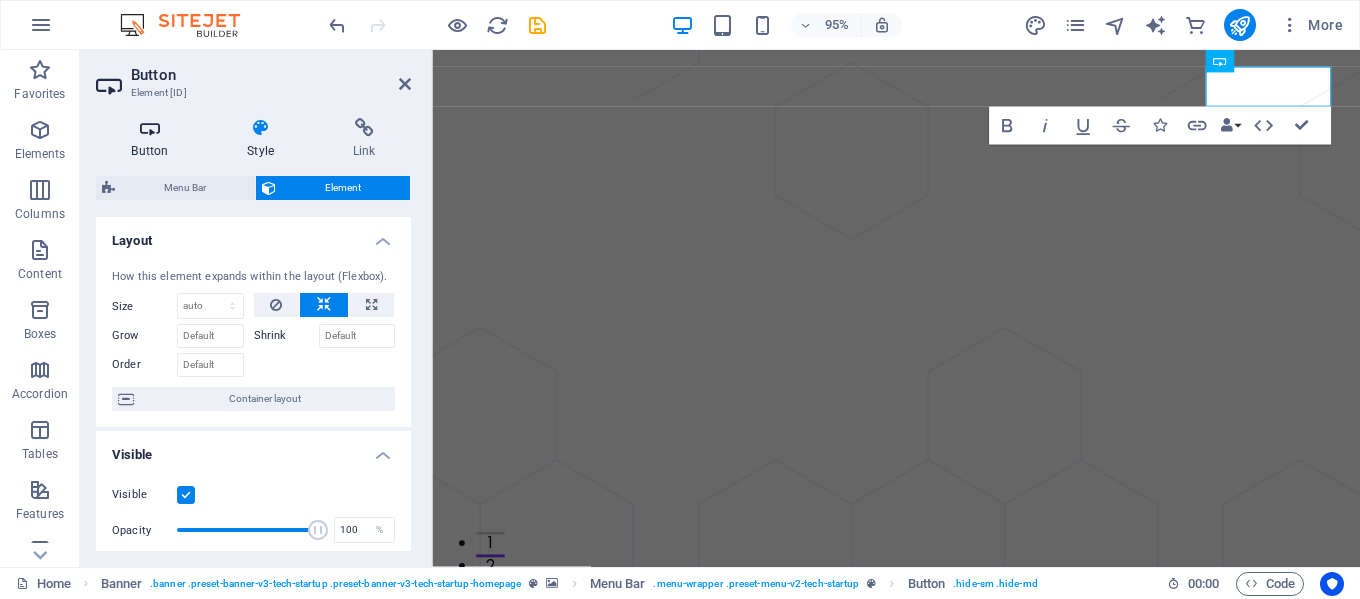 click on "Button" at bounding box center [154, 139] 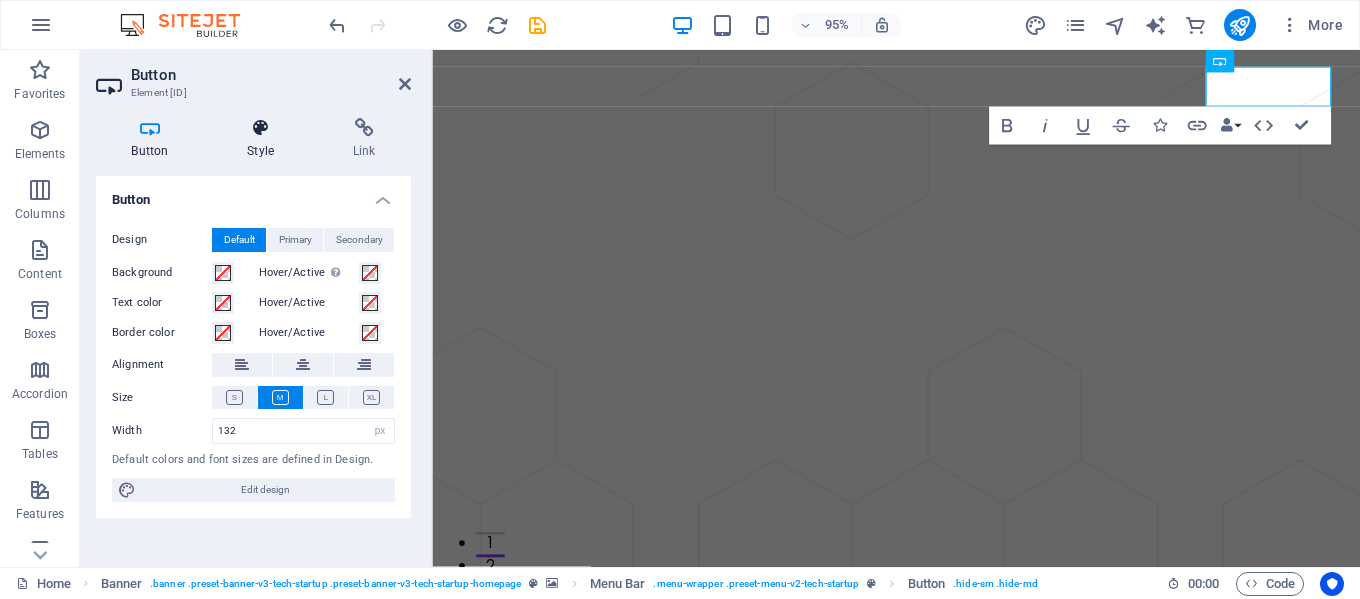 click on "Style" at bounding box center [265, 139] 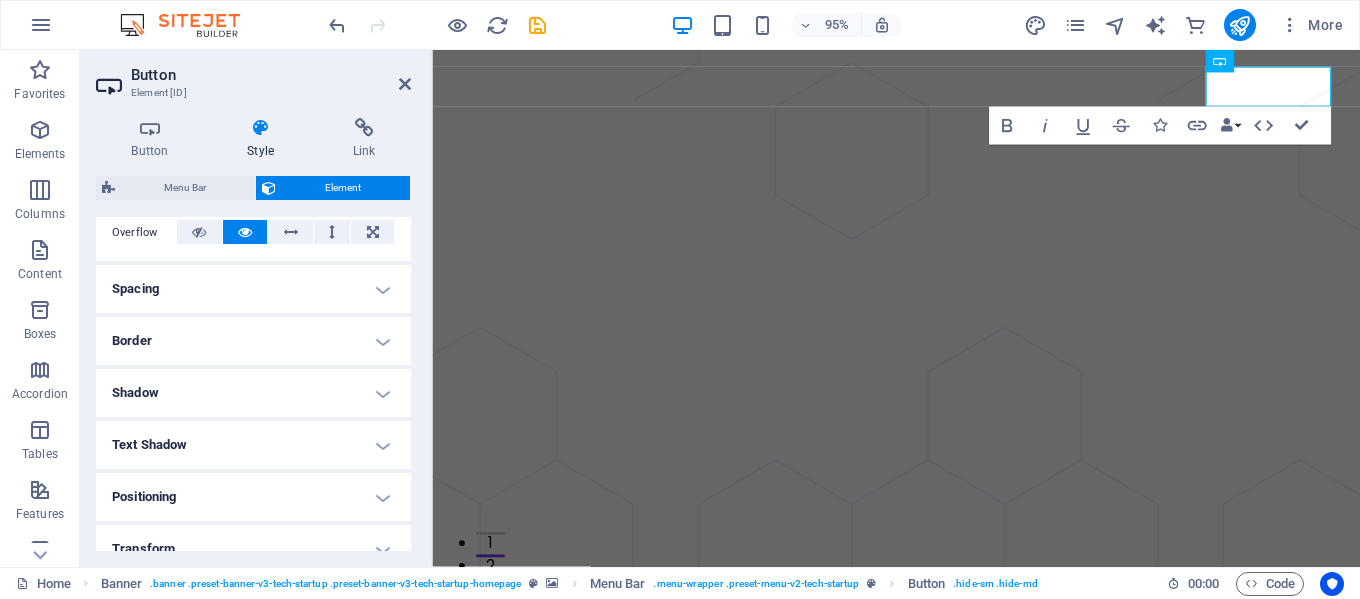 scroll, scrollTop: 500, scrollLeft: 0, axis: vertical 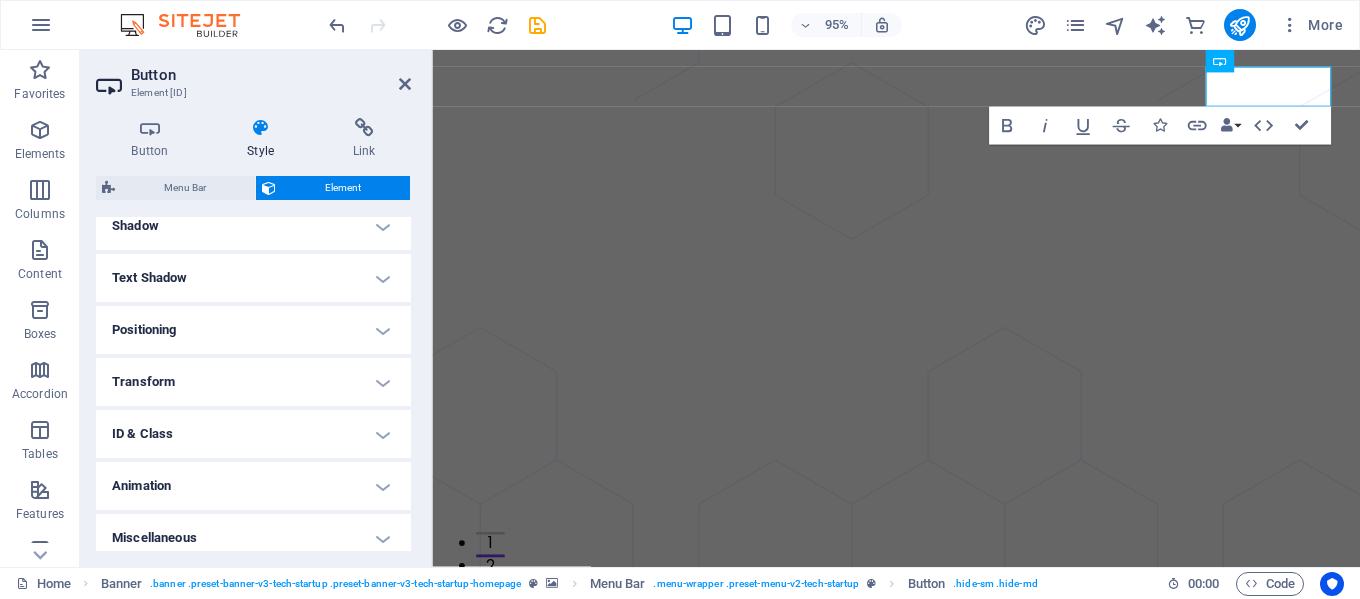 click on "Text Shadow" at bounding box center [253, 278] 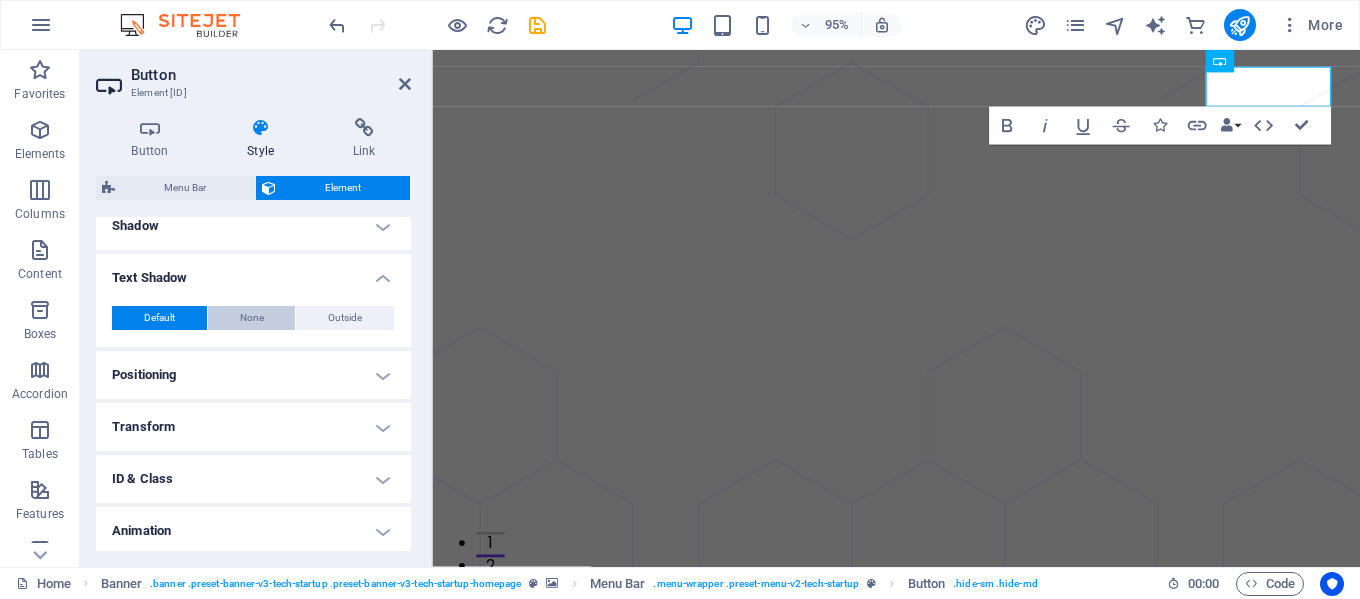 click on "None" at bounding box center (252, 318) 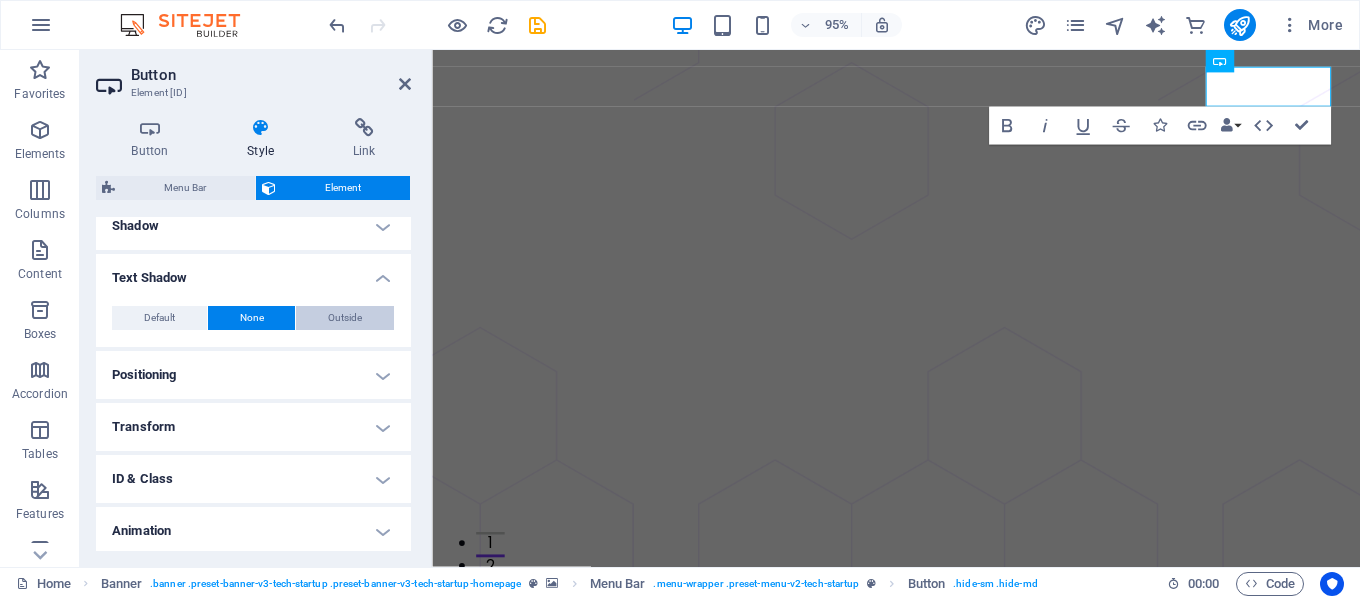 click on "Outside" at bounding box center (345, 318) 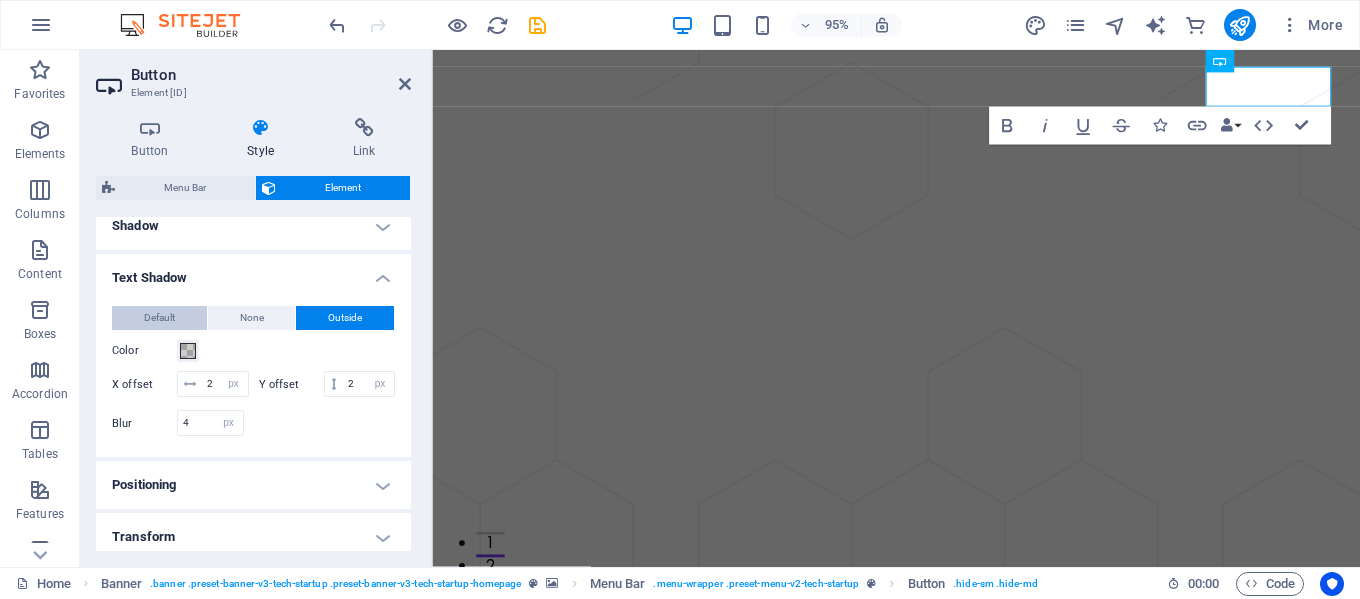 click on "Default" at bounding box center (159, 318) 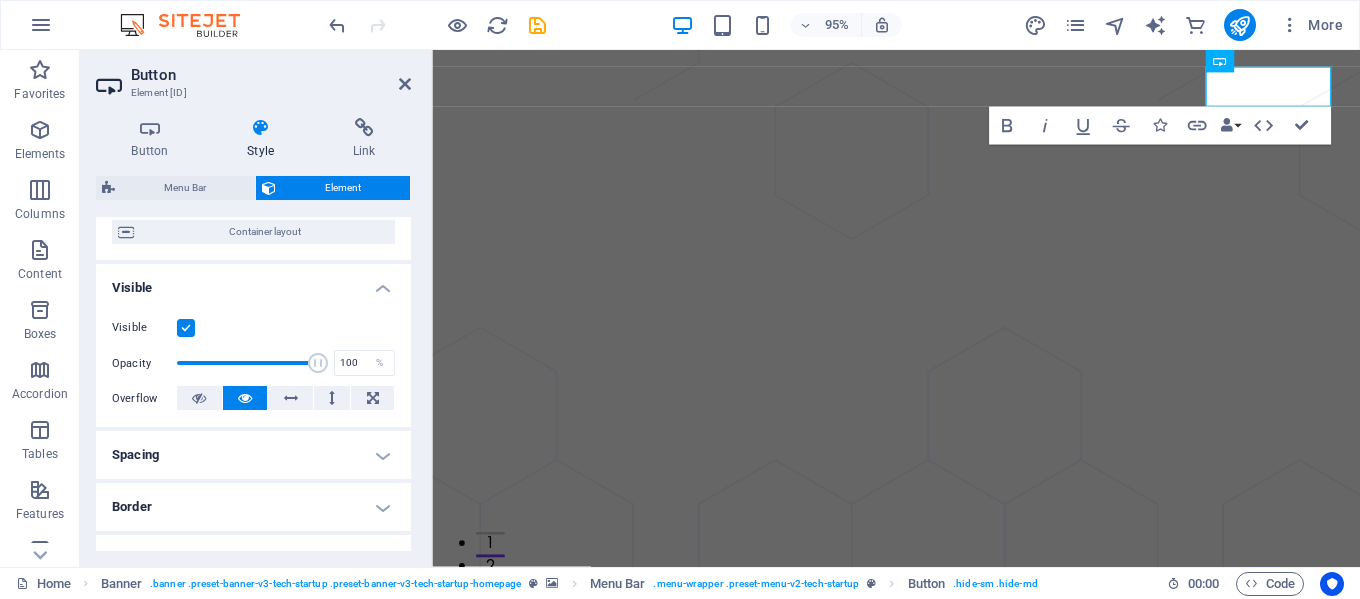 scroll, scrollTop: 0, scrollLeft: 0, axis: both 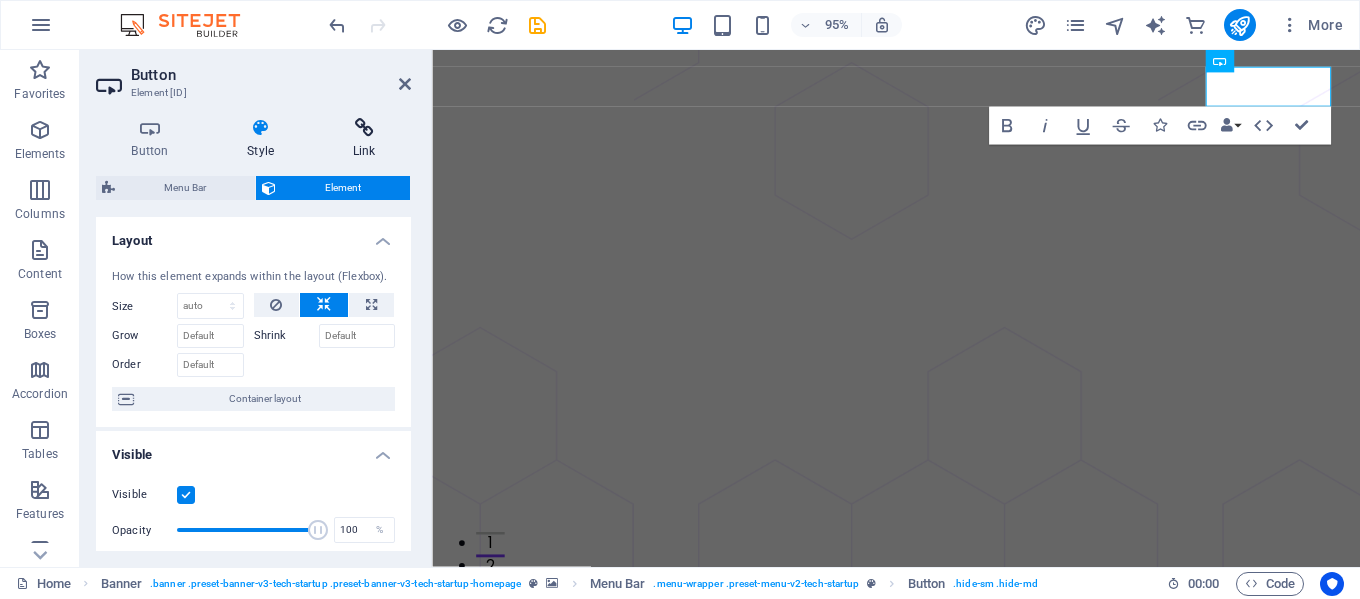 click on "Link" at bounding box center [364, 139] 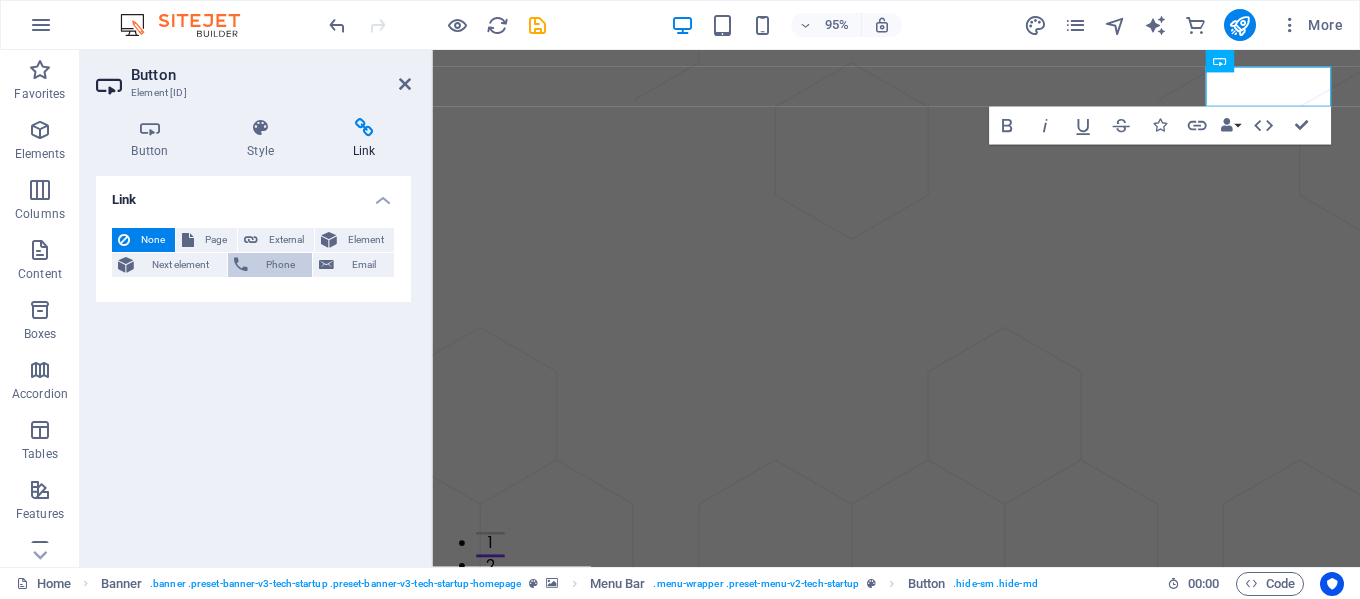 click on "Phone" at bounding box center (280, 265) 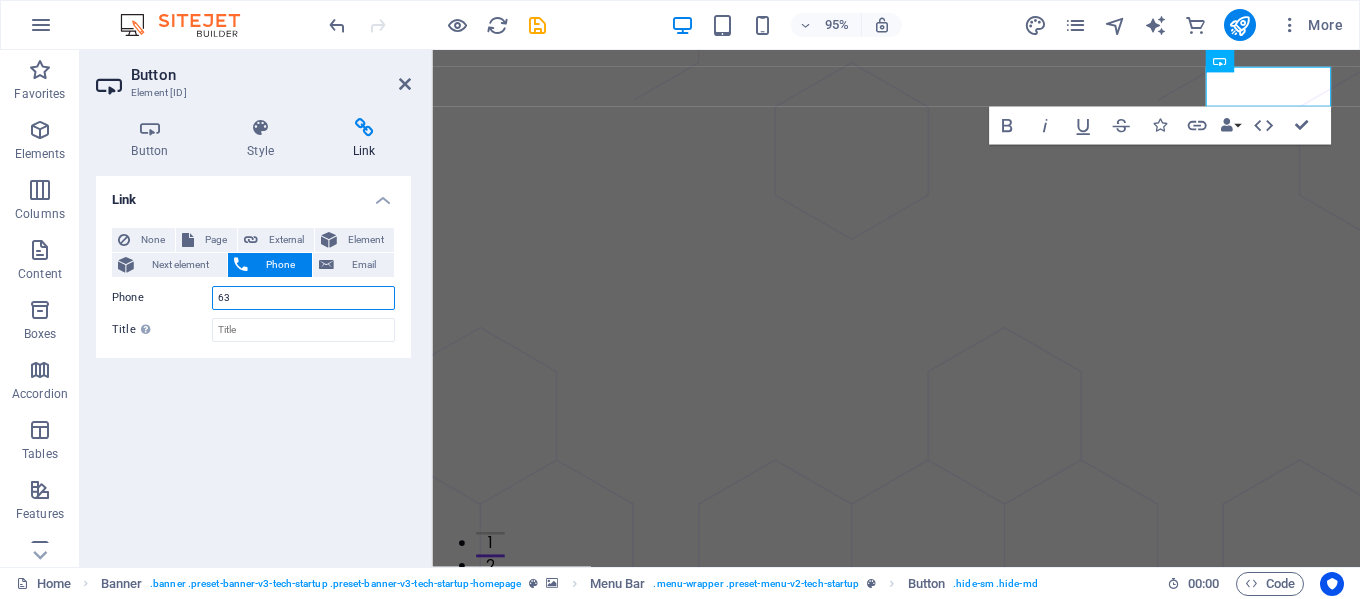 type on "6" 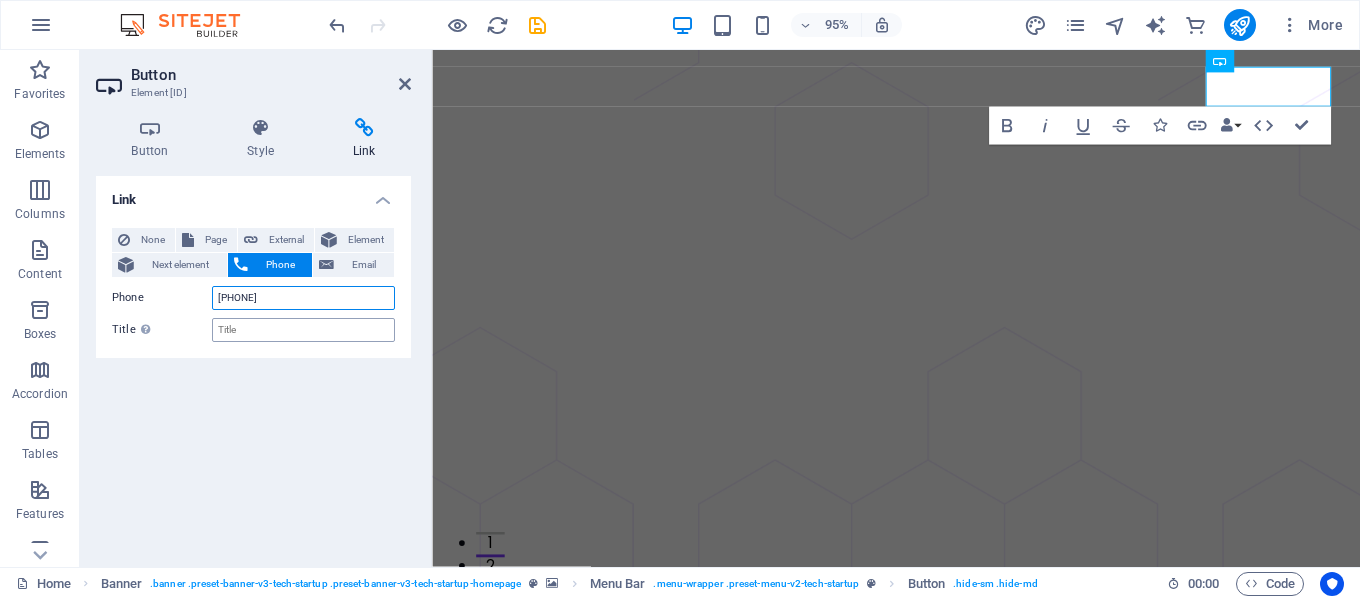 type on "9723106010" 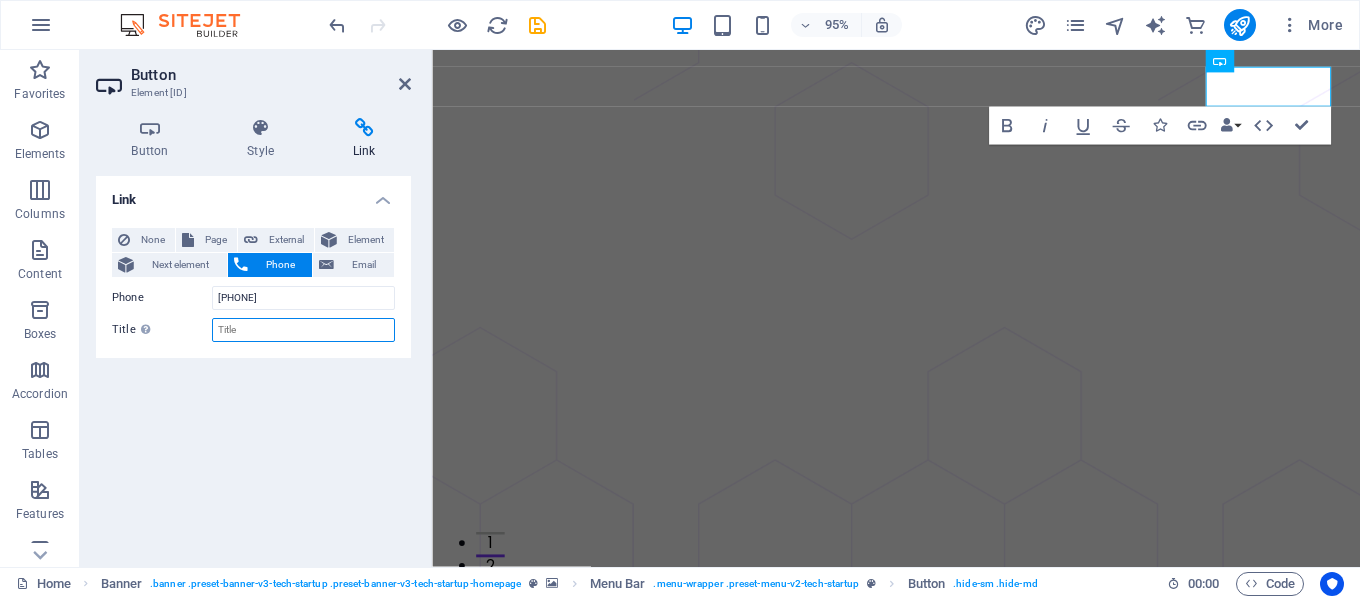 click on "Title Additional link description, should not be the same as the link text. The title is most often shown as a tooltip text when the mouse moves over the element. Leave empty if uncertain." at bounding box center (303, 330) 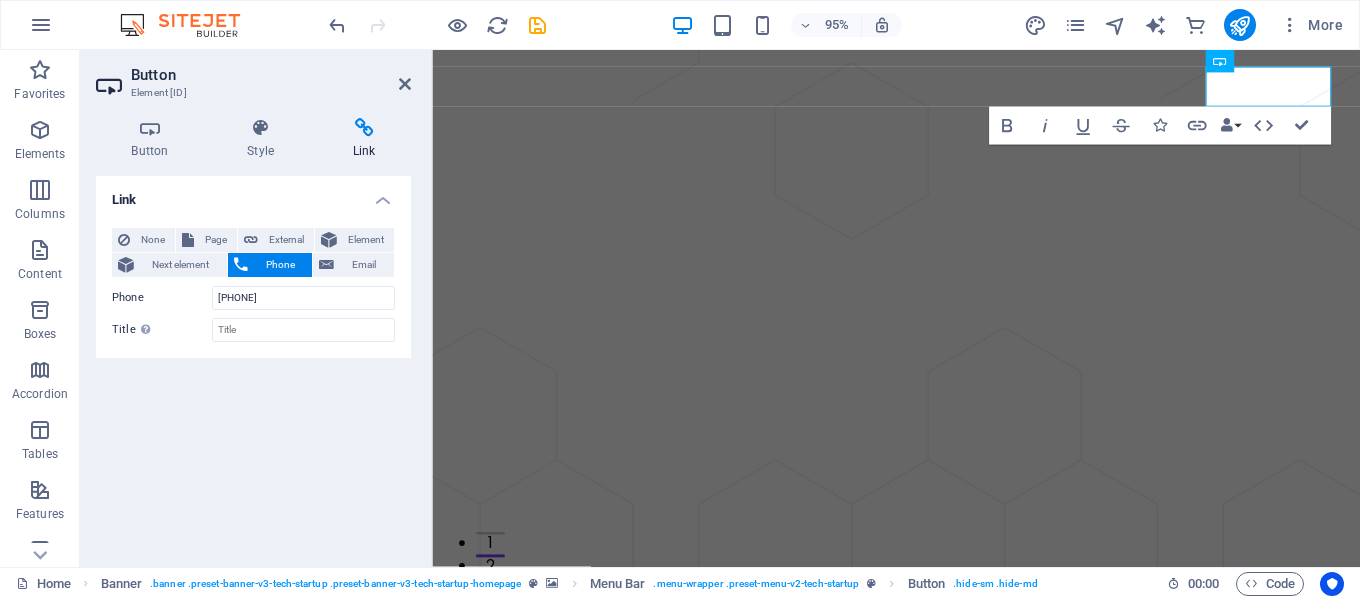 click on "Link None Page External Element Next element Phone Email Page Home About Pricing Contact Blog Legal Notice Privacy Element
URL Phone 9723106010 Email Link target New tab Same tab Overlay Title Additional link description, should not be the same as the link text. The title is most often shown as a tooltip text when the mouse moves over the element. Leave empty if uncertain. Relationship Sets the  relationship of this link to the link target . For example, the value "nofollow" instructs search engines not to follow the link. Can be left empty. alternate author bookmark external help license next nofollow noreferrer noopener prev search tag" at bounding box center (253, 363) 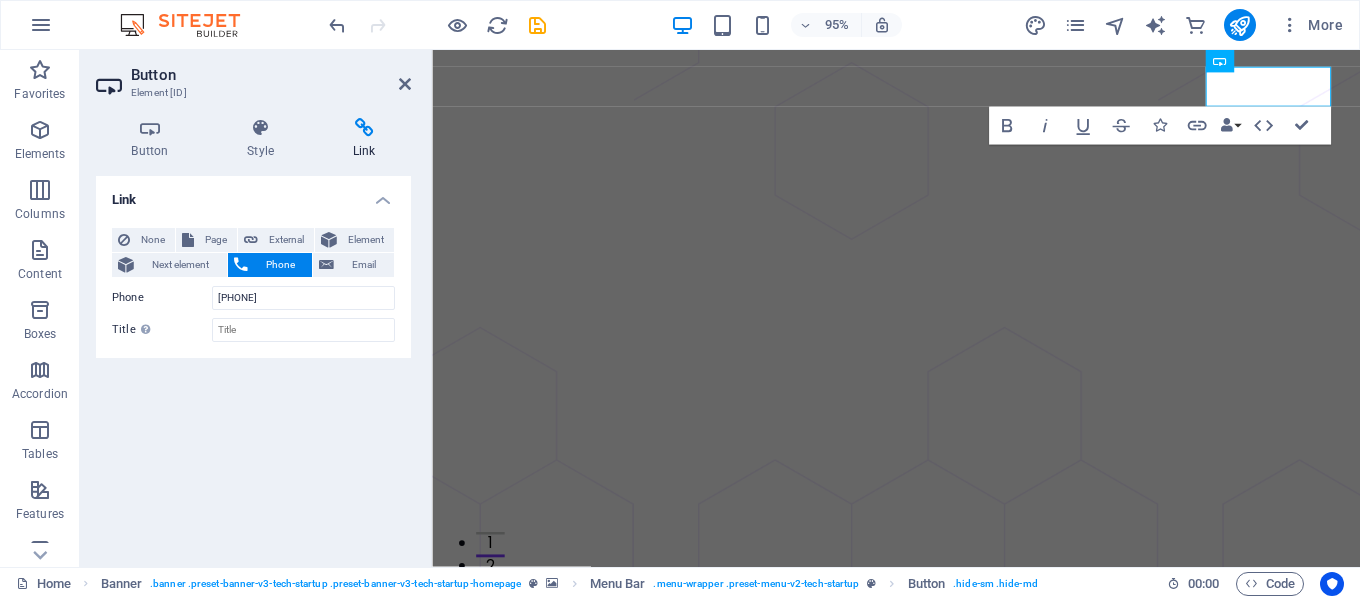 click on "Link" at bounding box center (253, 194) 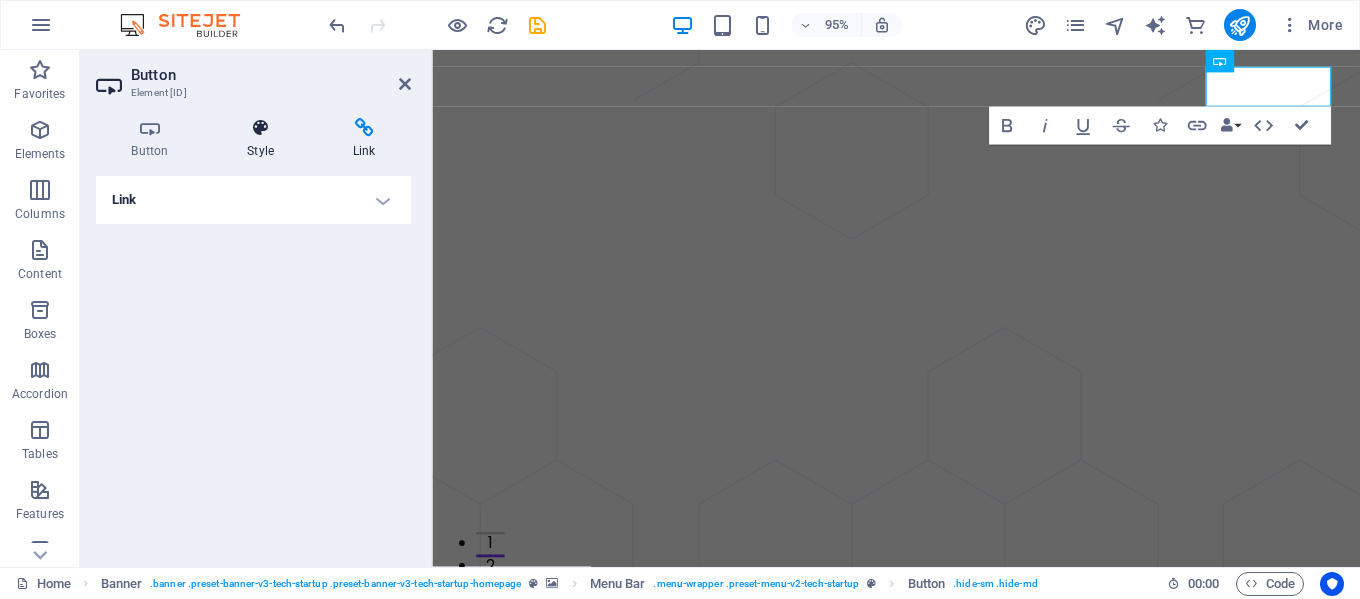 click on "Style" at bounding box center [265, 139] 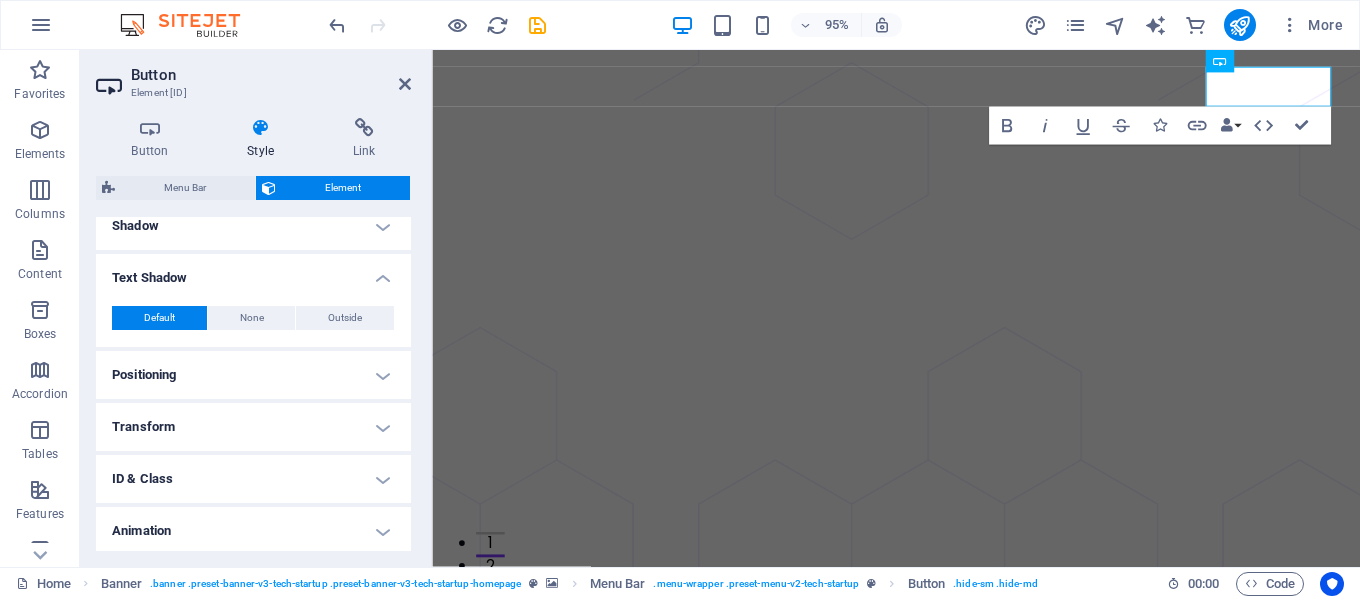 scroll, scrollTop: 556, scrollLeft: 0, axis: vertical 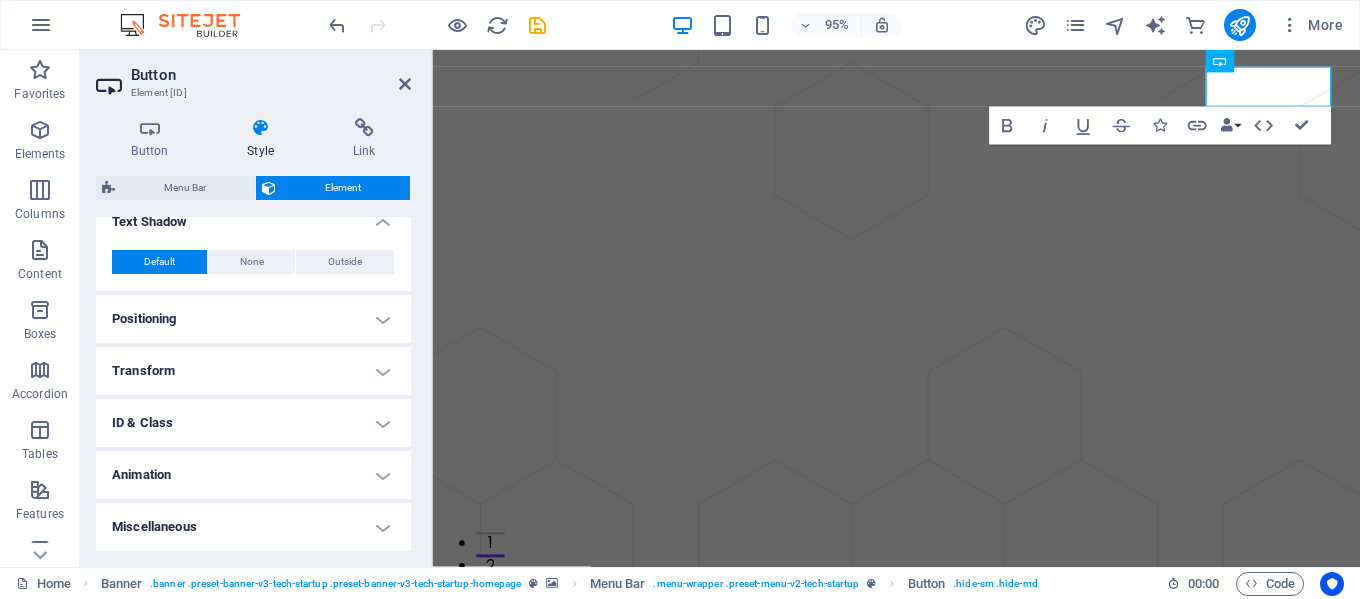 click on "Transform" at bounding box center (253, 371) 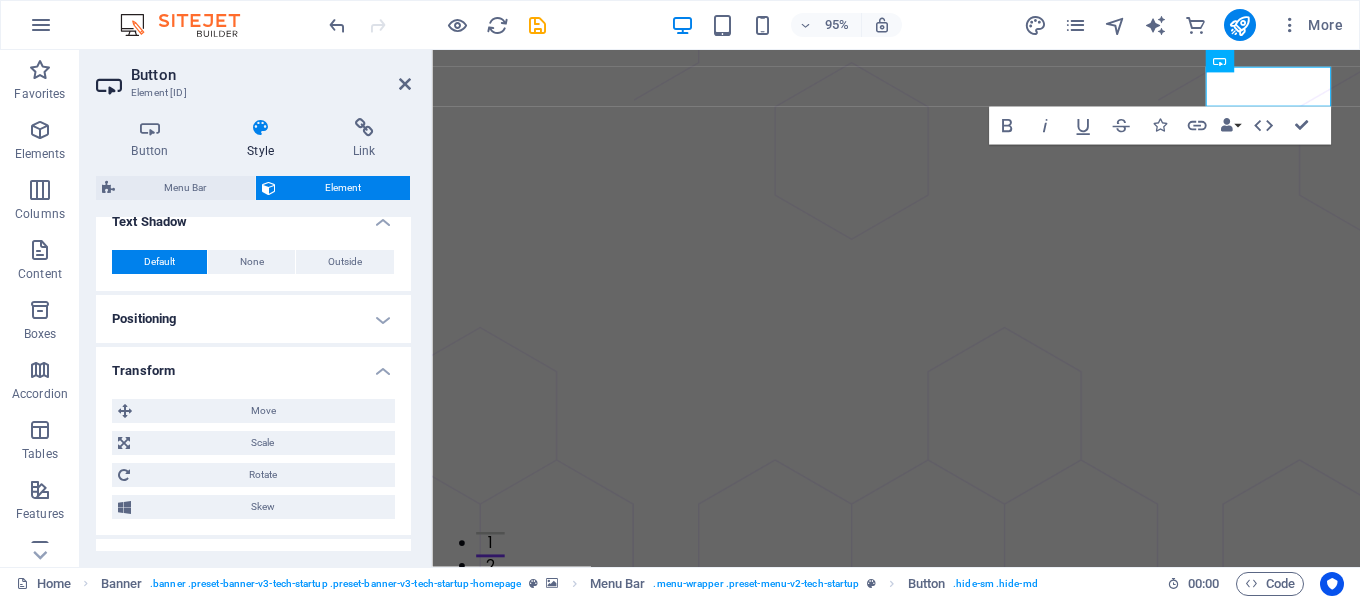 click on "Transform" at bounding box center [253, 365] 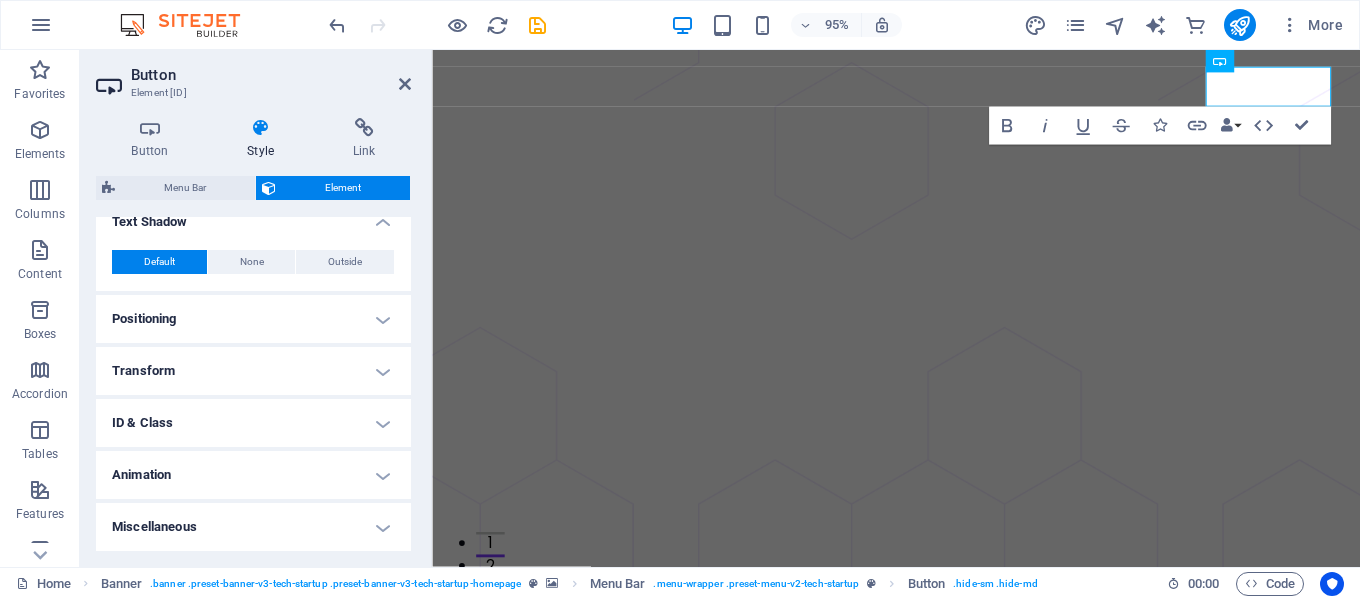 click on "Animation" at bounding box center [253, 475] 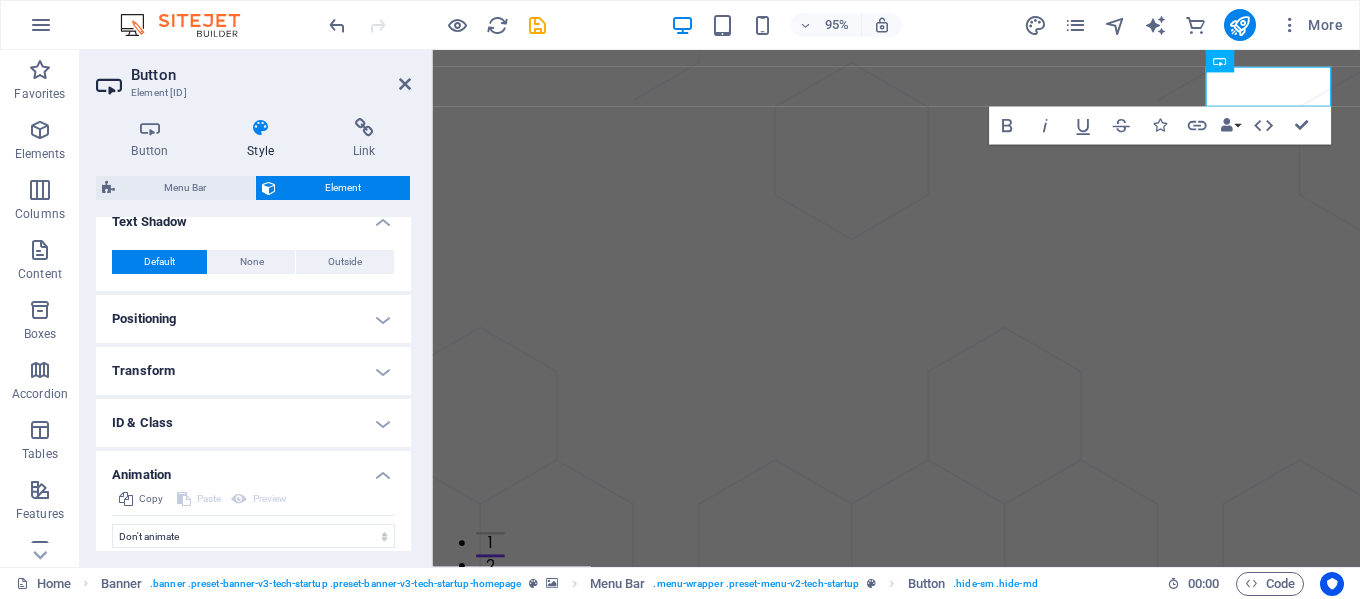 scroll, scrollTop: 621, scrollLeft: 0, axis: vertical 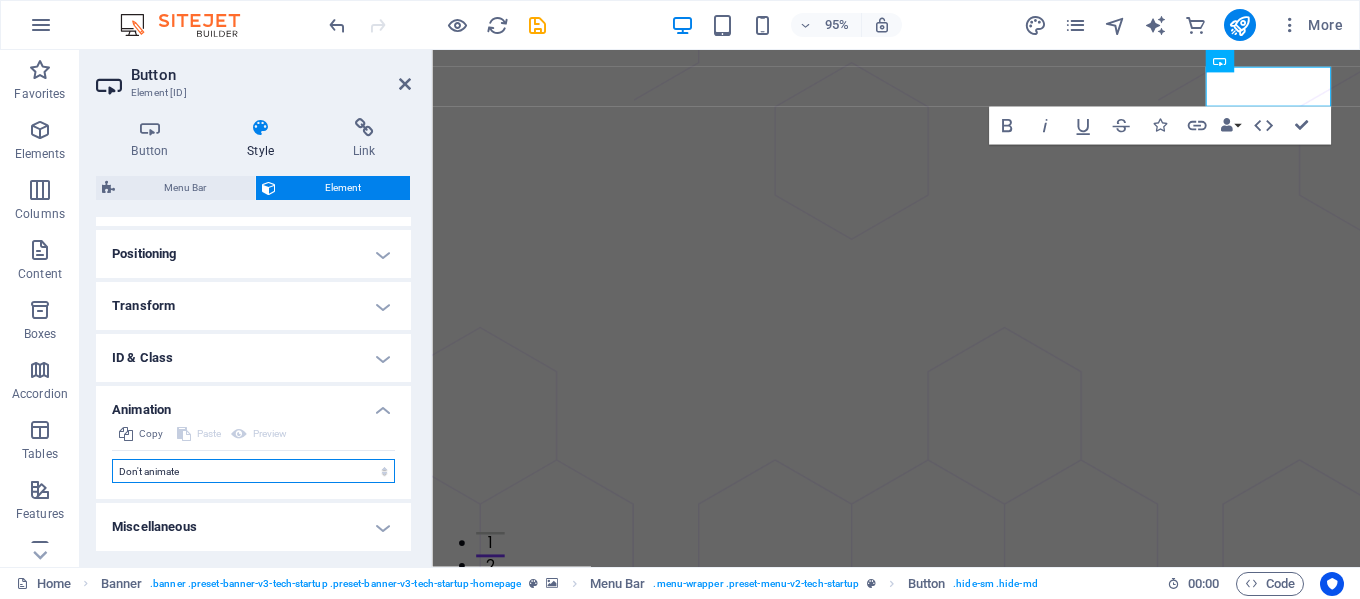 click on "Don't animate Show / Hide Slide up/down Zoom in/out Slide left to right Slide right to left Slide top to bottom Slide bottom to top Pulse Blink Open as overlay" at bounding box center (253, 471) 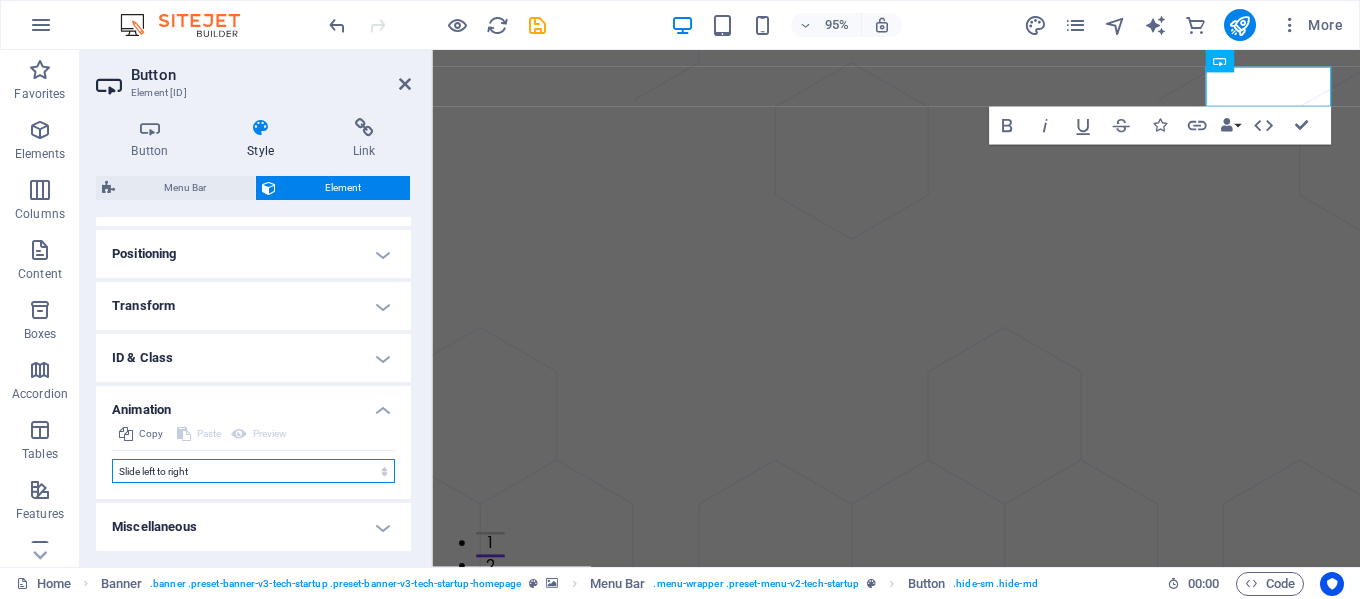 click on "Don't animate Show / Hide Slide up/down Zoom in/out Slide left to right Slide right to left Slide top to bottom Slide bottom to top Pulse Blink Open as overlay" at bounding box center [253, 471] 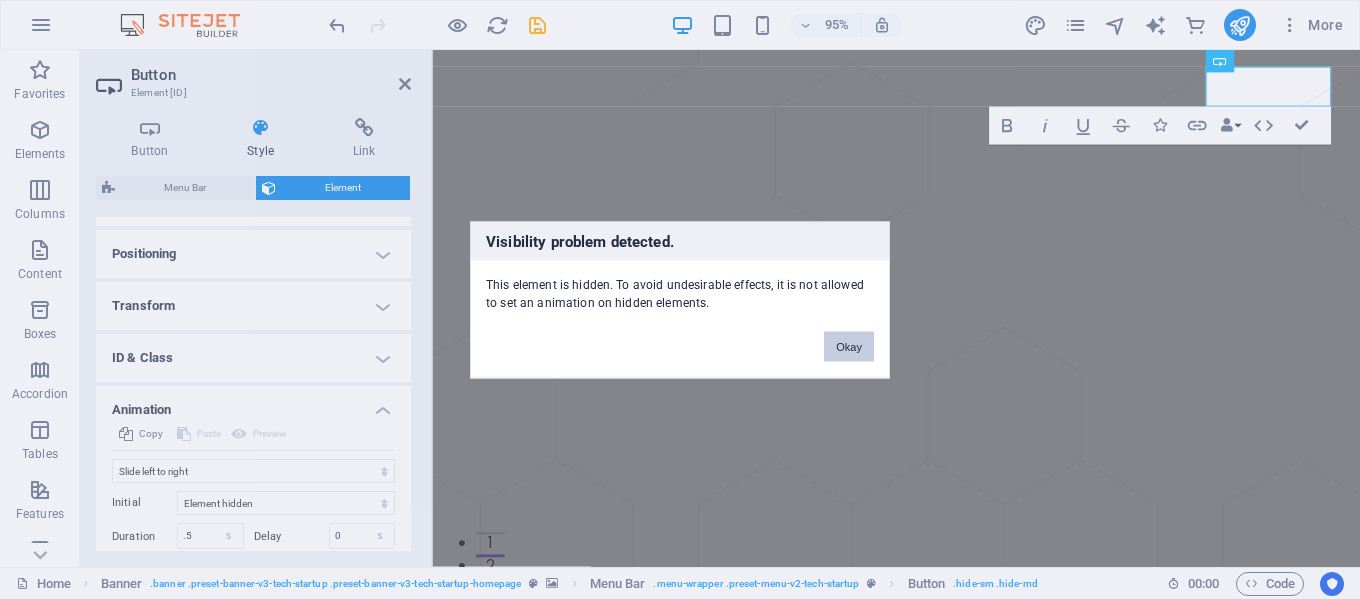 click on "Okay" at bounding box center [849, 346] 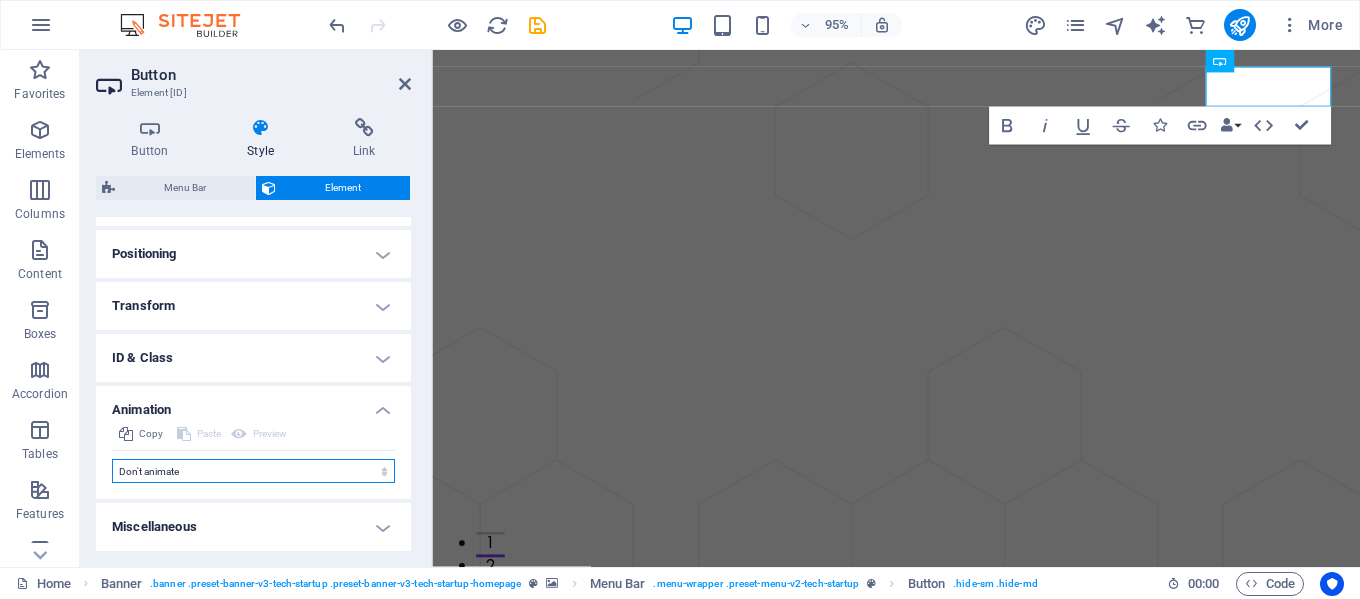 click on "Don't animate Show / Hide Slide up/down Zoom in/out Slide left to right Slide right to left Slide top to bottom Slide bottom to top Pulse Blink Open as overlay" at bounding box center (253, 471) 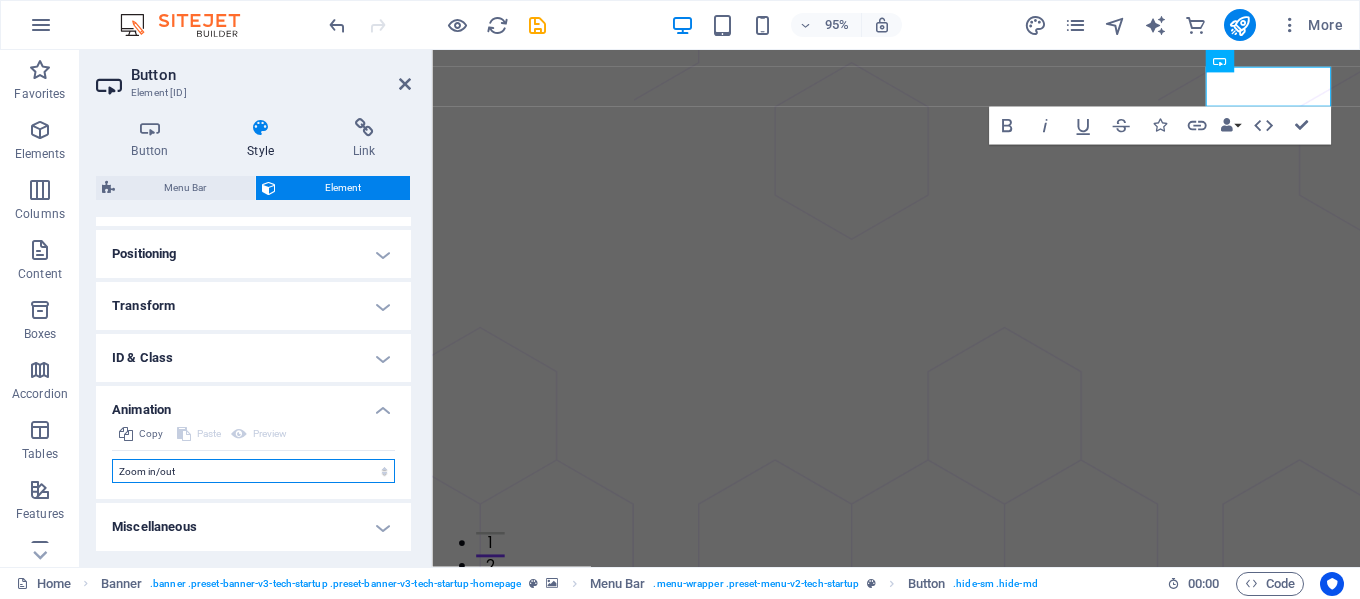 click on "Don't animate Show / Hide Slide up/down Zoom in/out Slide left to right Slide right to left Slide top to bottom Slide bottom to top Pulse Blink Open as overlay" at bounding box center [253, 471] 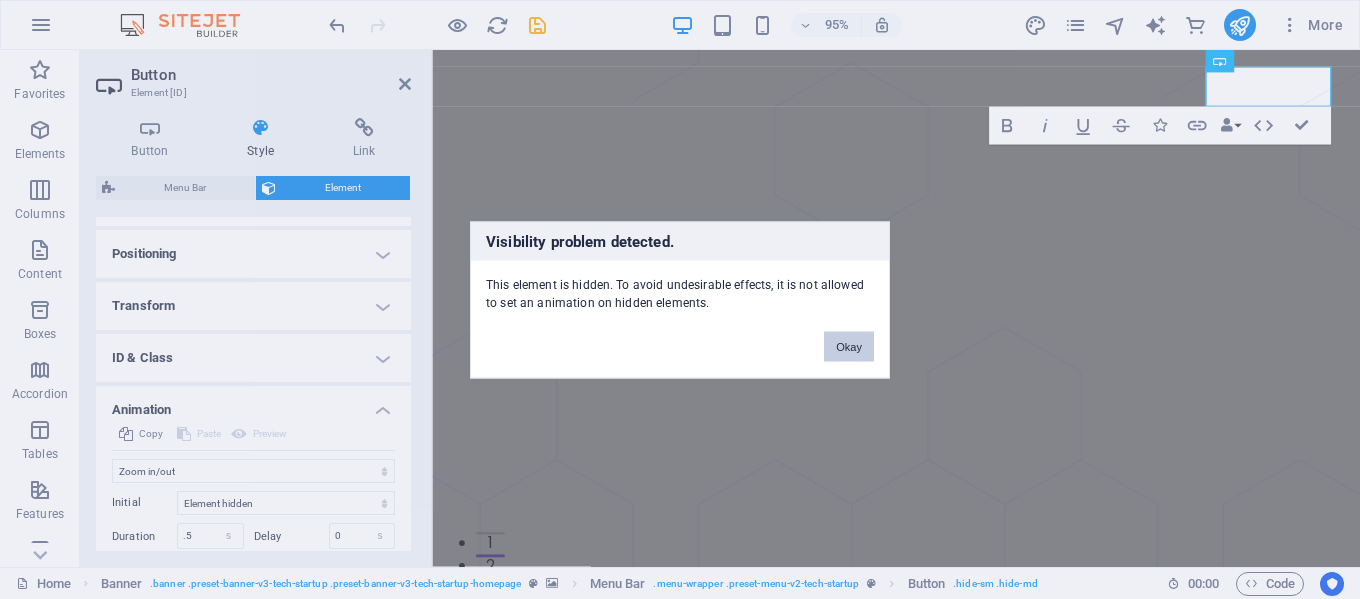 click on "Okay" at bounding box center [849, 346] 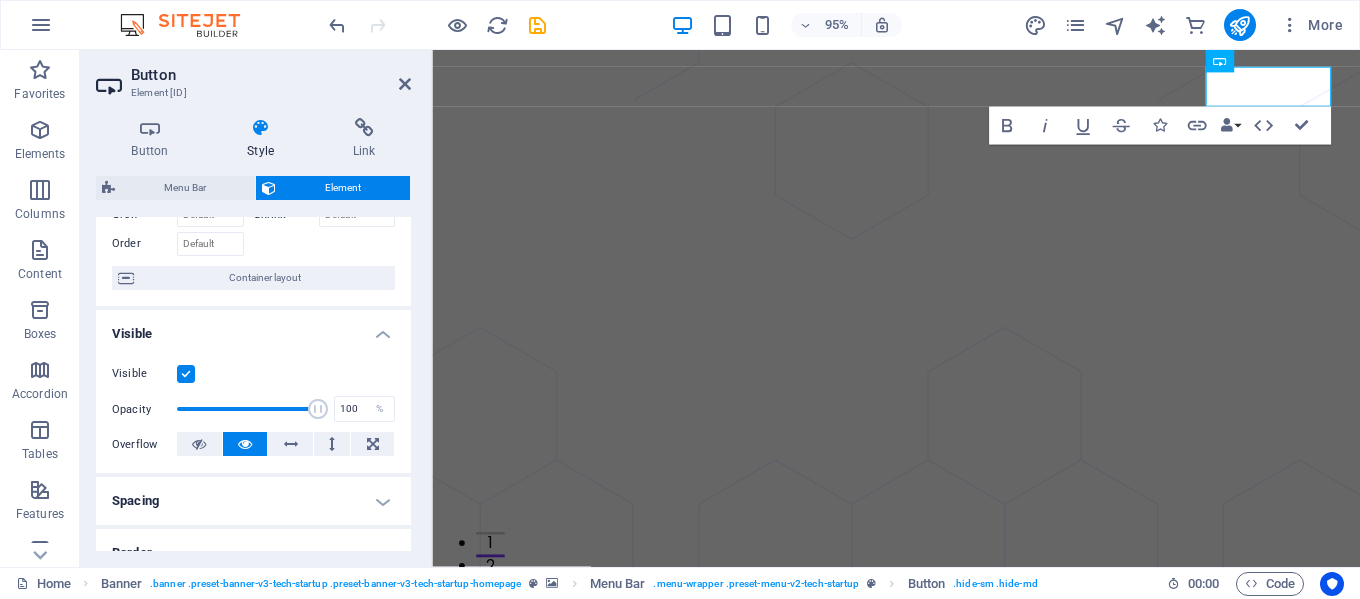 scroll, scrollTop: 0, scrollLeft: 0, axis: both 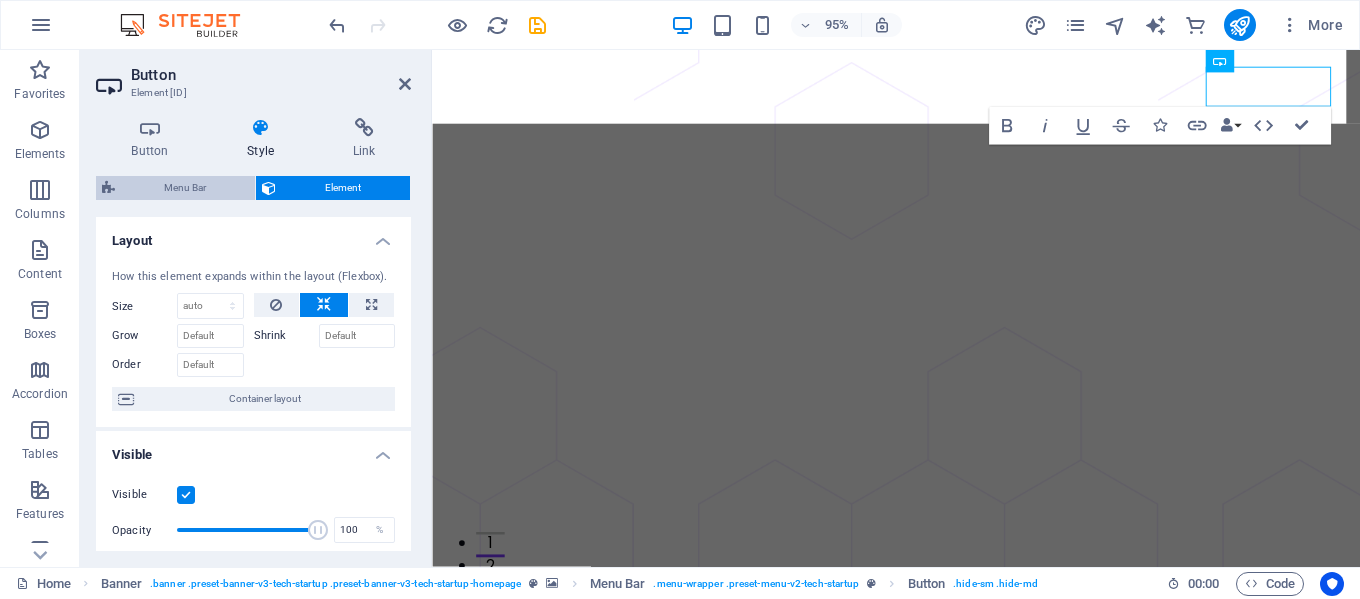 click on "Menu Bar" at bounding box center (185, 188) 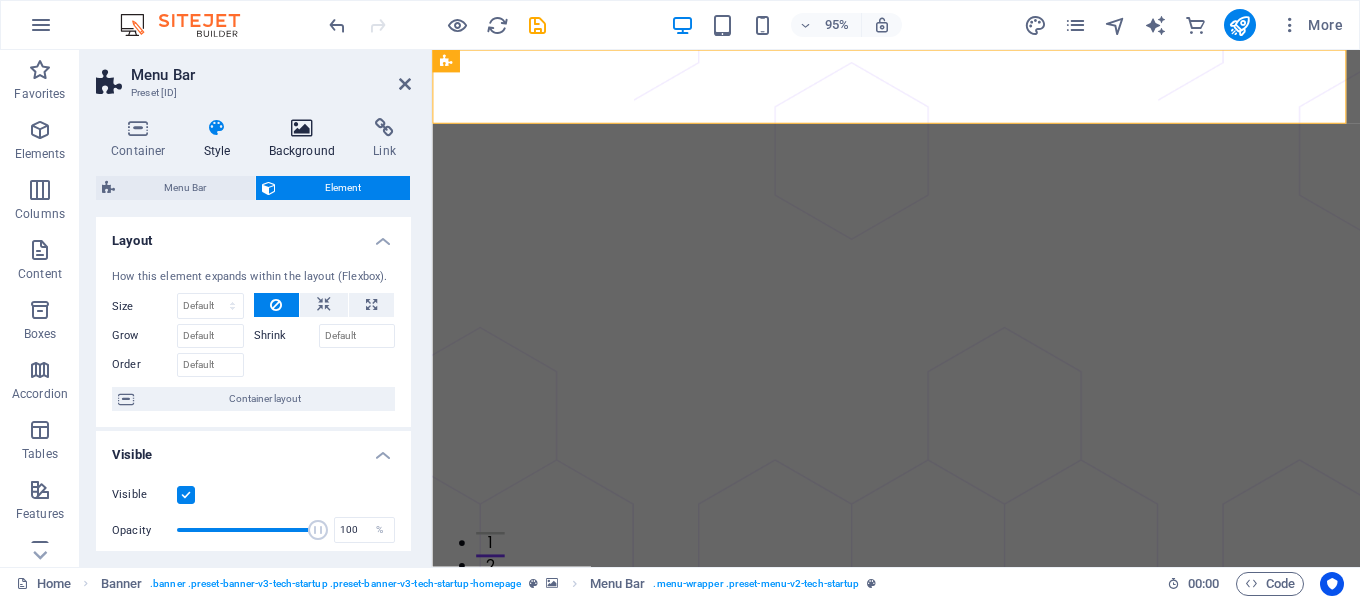 click at bounding box center [302, 128] 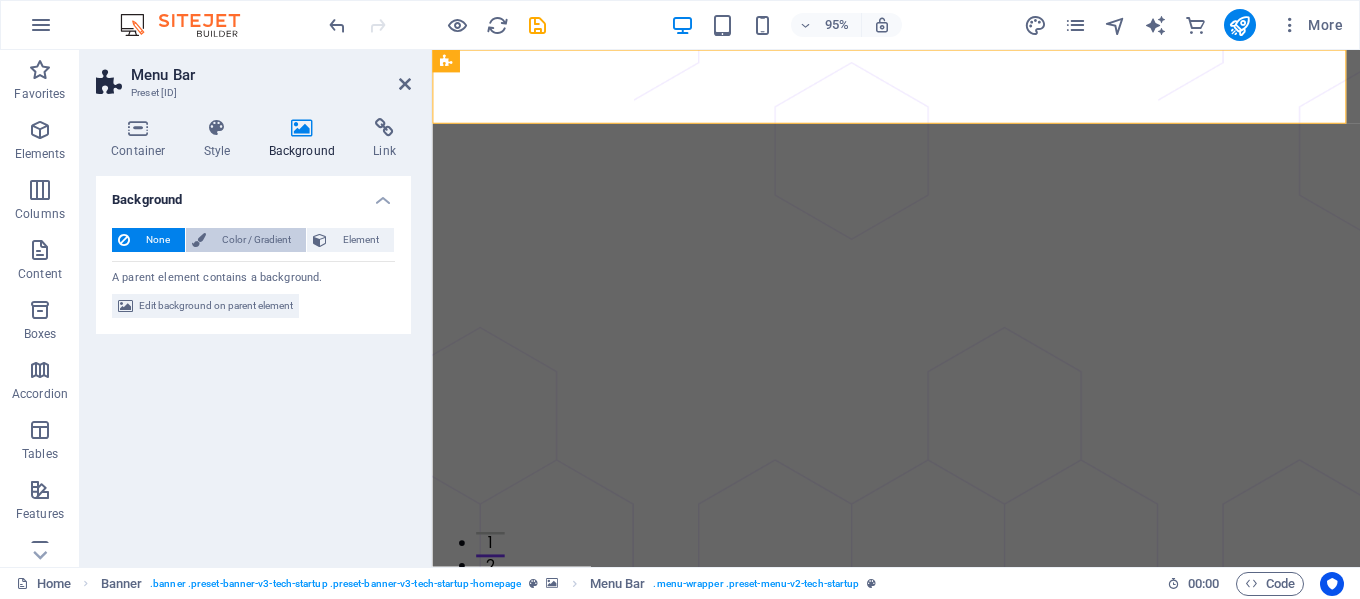 click on "Color / Gradient" at bounding box center (256, 240) 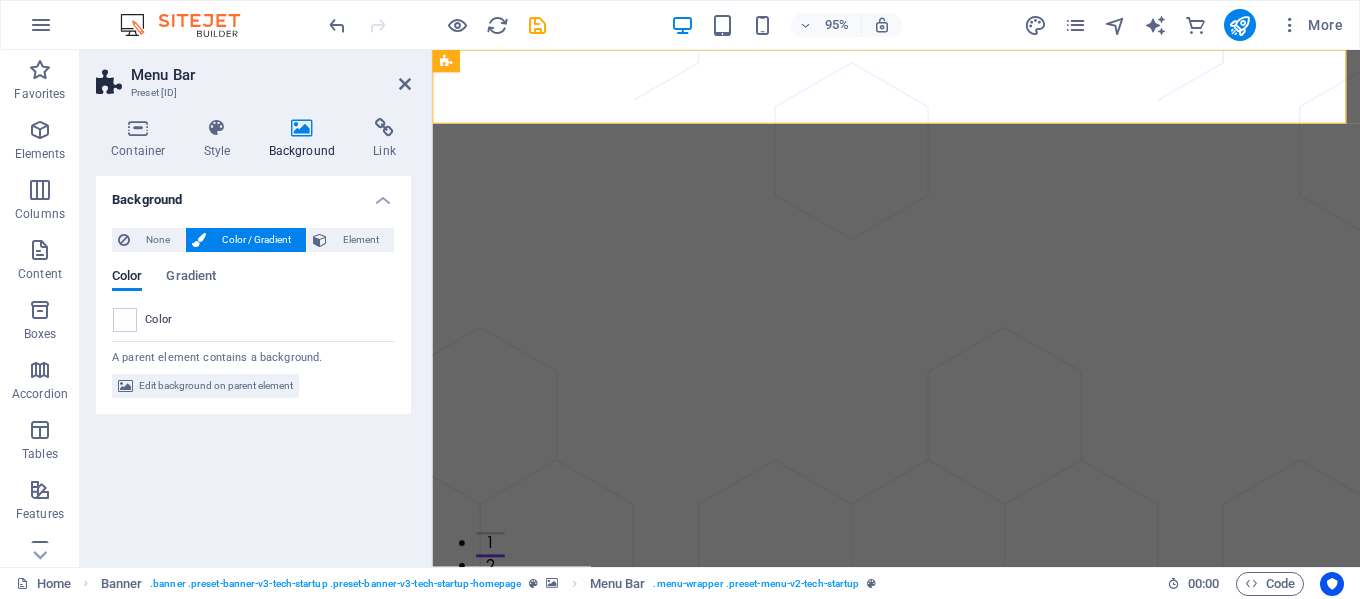click on "Color Gradient Color" at bounding box center (253, 293) 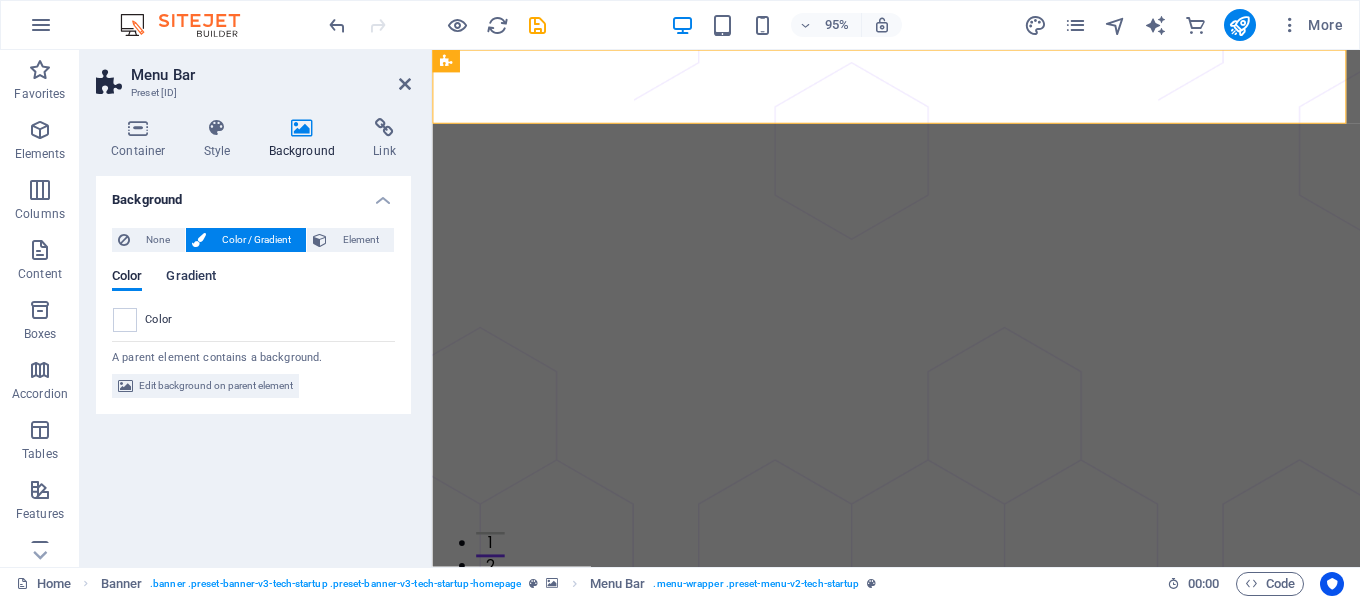 click on "Gradient" at bounding box center [191, 278] 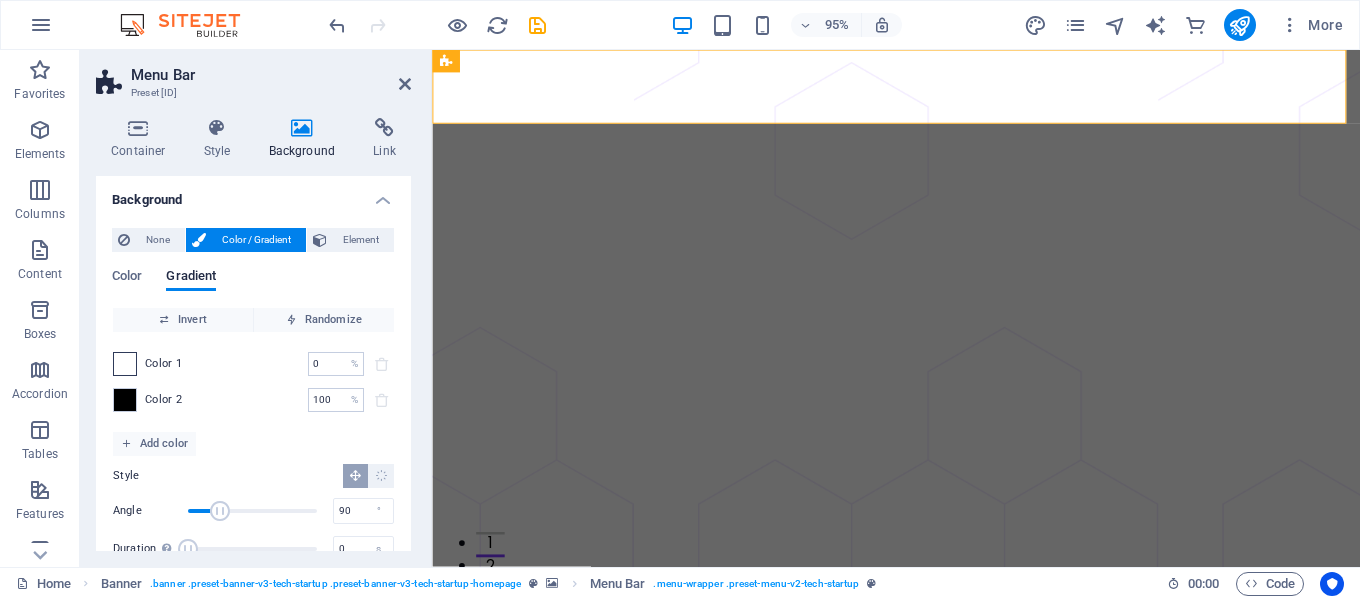 click at bounding box center [125, 364] 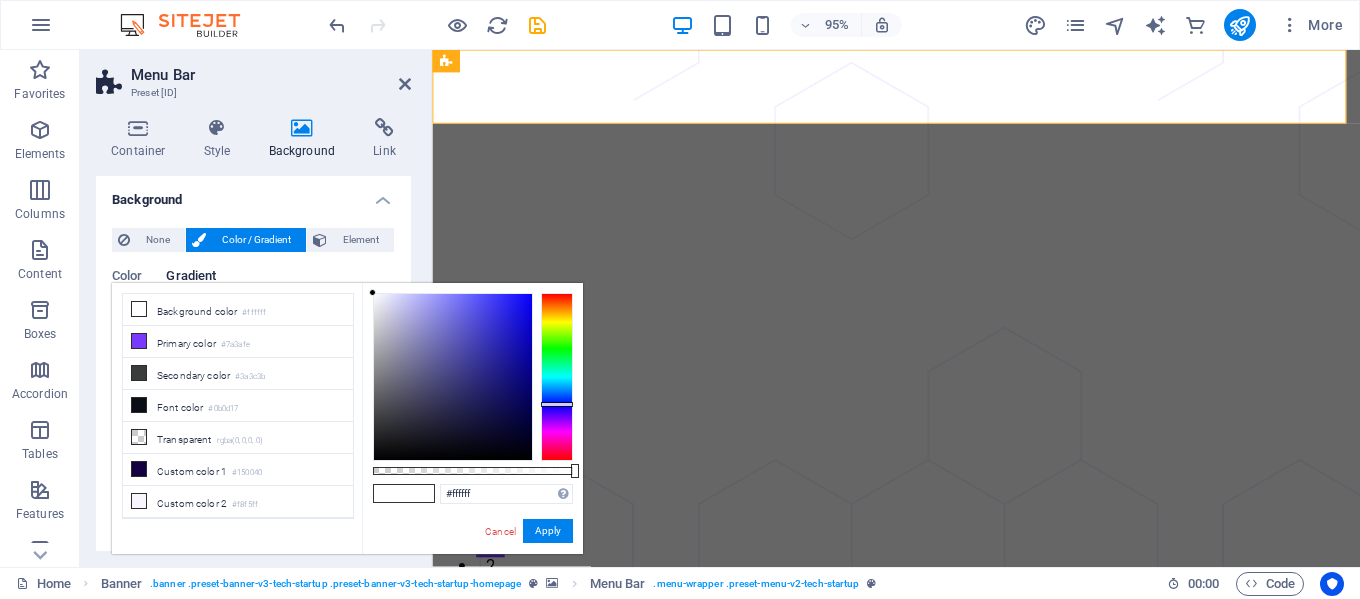 click at bounding box center (557, 377) 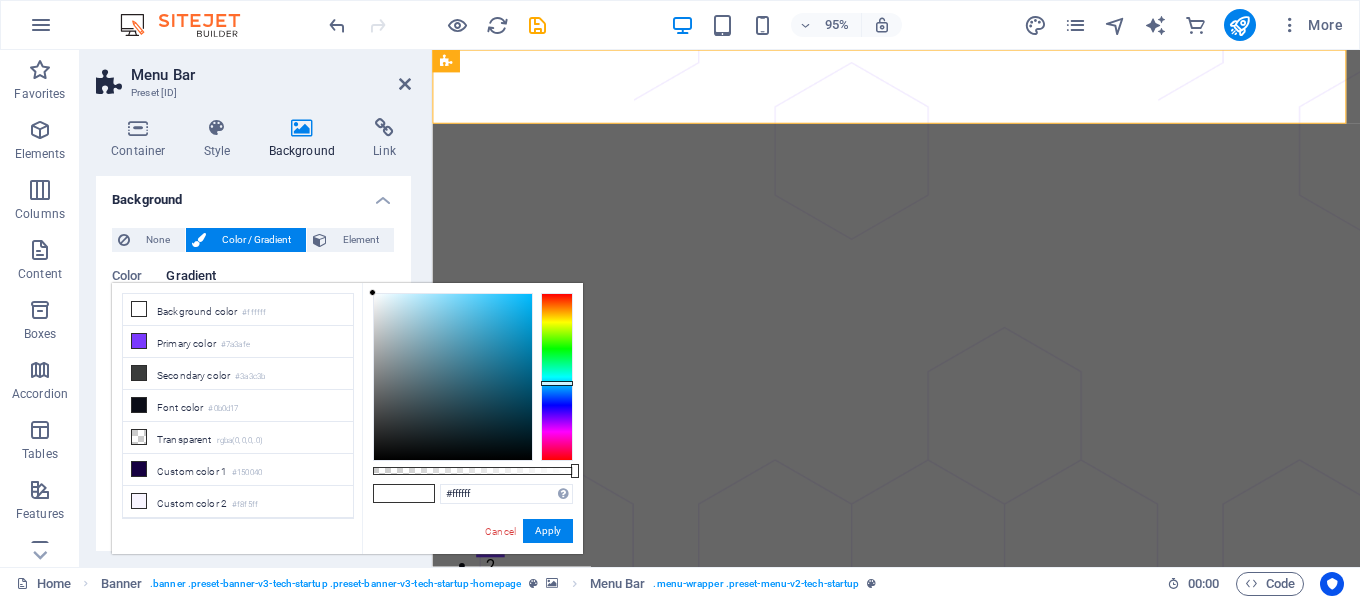 click at bounding box center [557, 377] 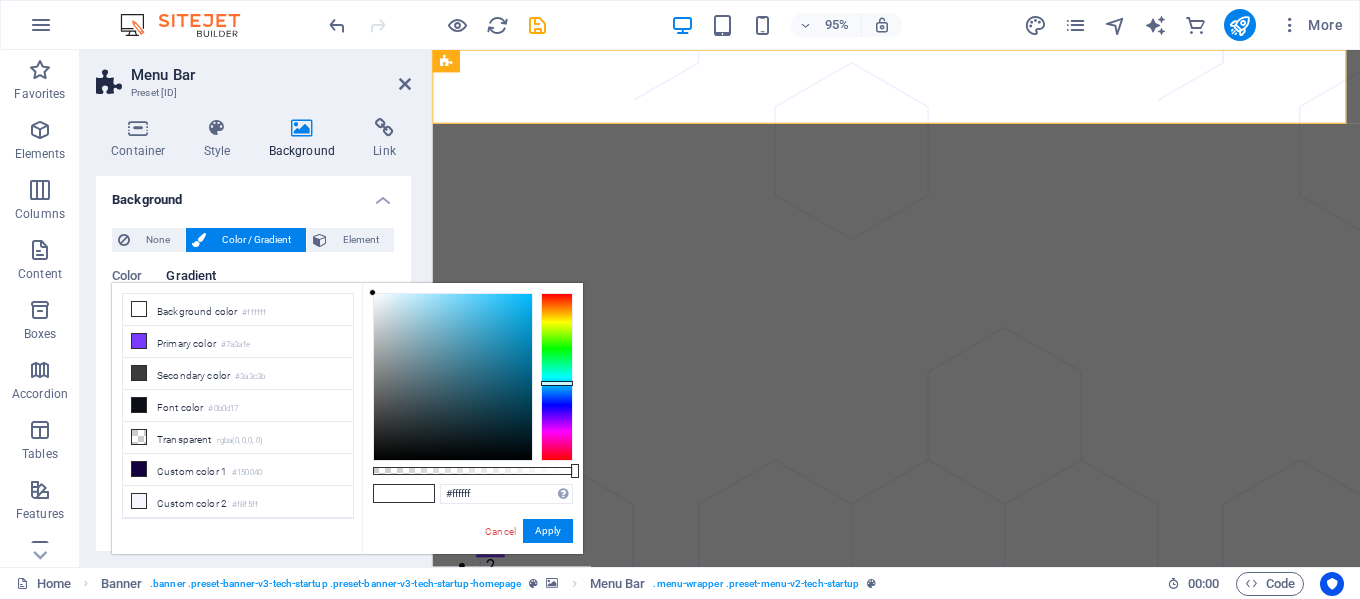 click at bounding box center (557, 377) 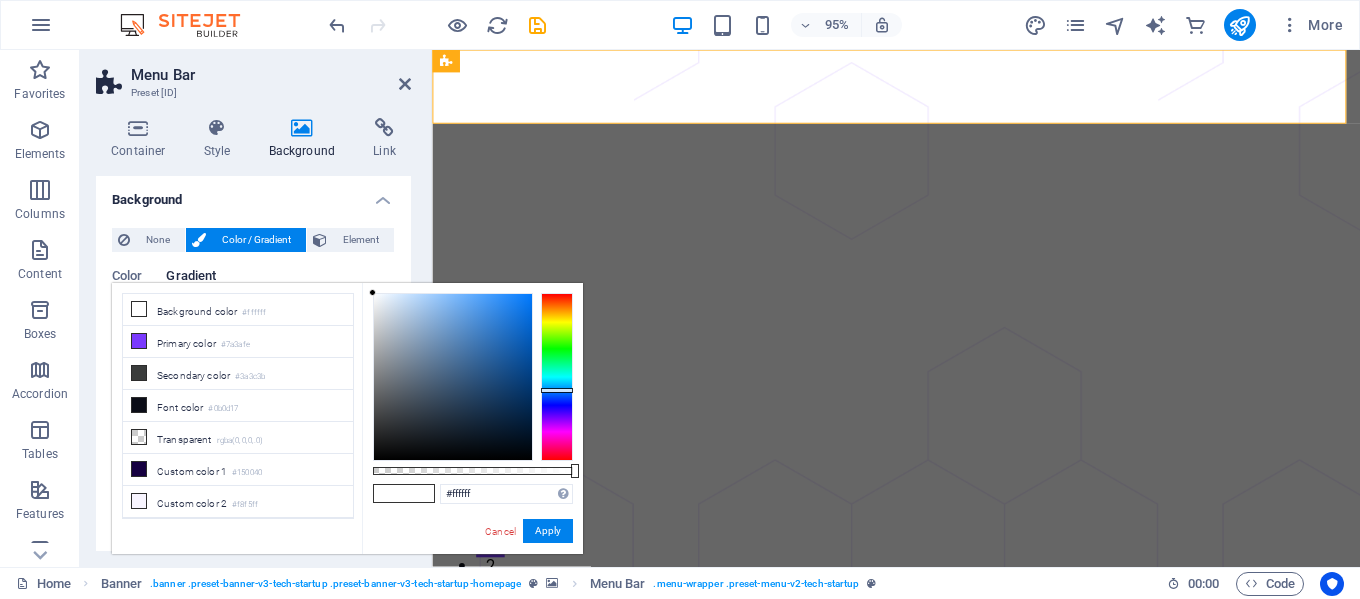 click on "#ffffff Supported formats #0852ed rgb(8, 82, 237) rgba(8, 82, 237, 90%) hsv(221,97,93) hsl(221, 93%, 48%) Cancel Apply" at bounding box center (472, 563) 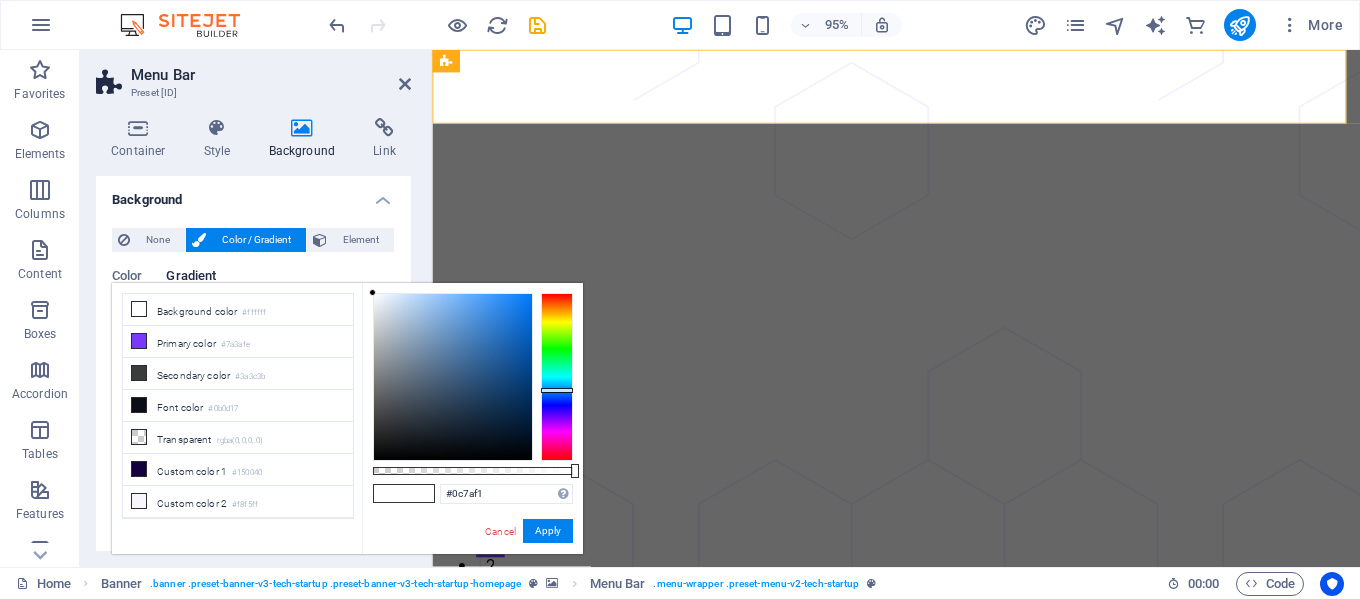 click at bounding box center [453, 377] 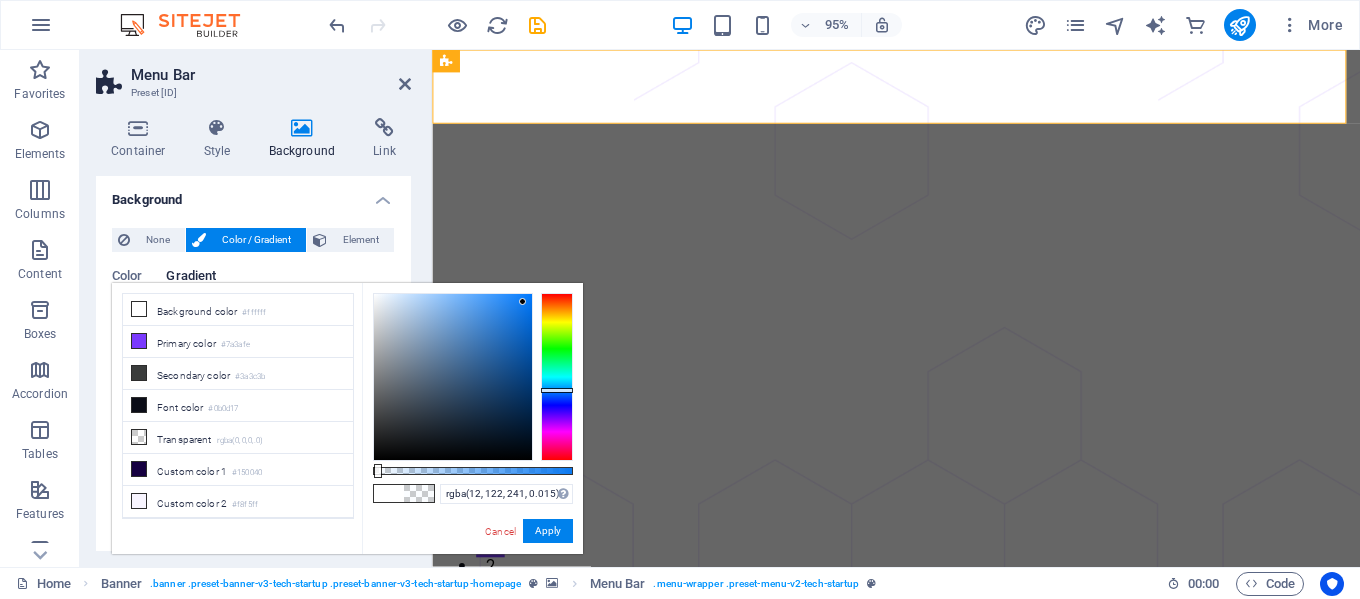 click at bounding box center (473, 471) 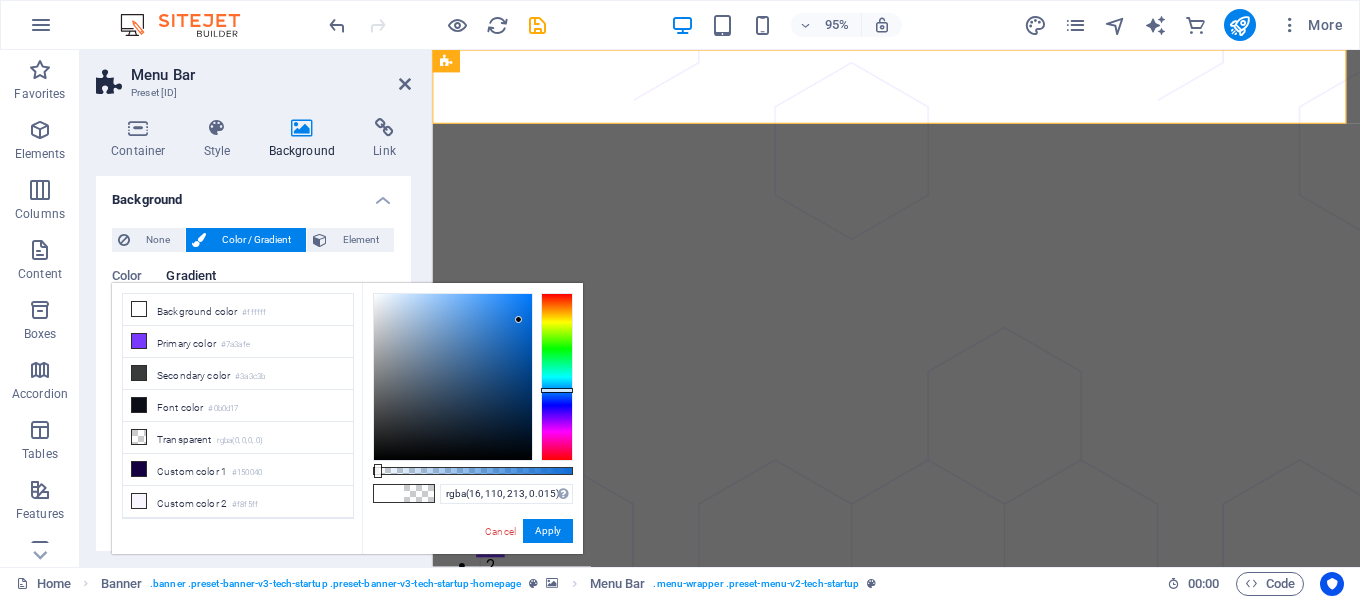 click at bounding box center (453, 377) 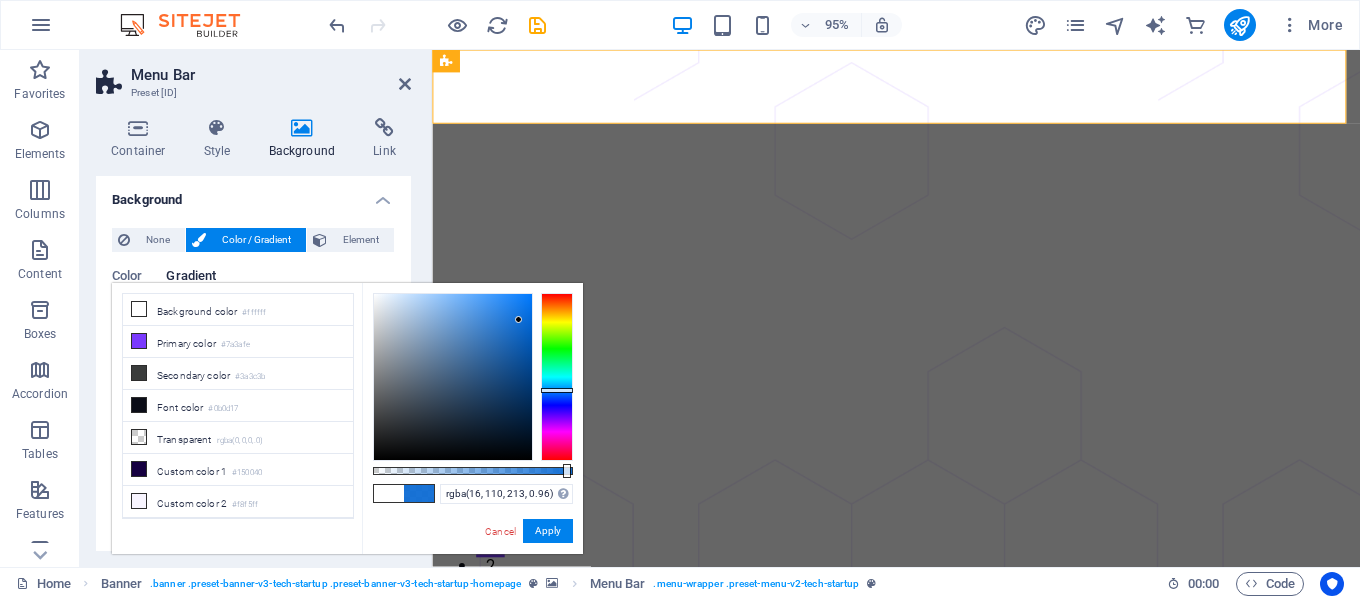 click at bounding box center [473, 471] 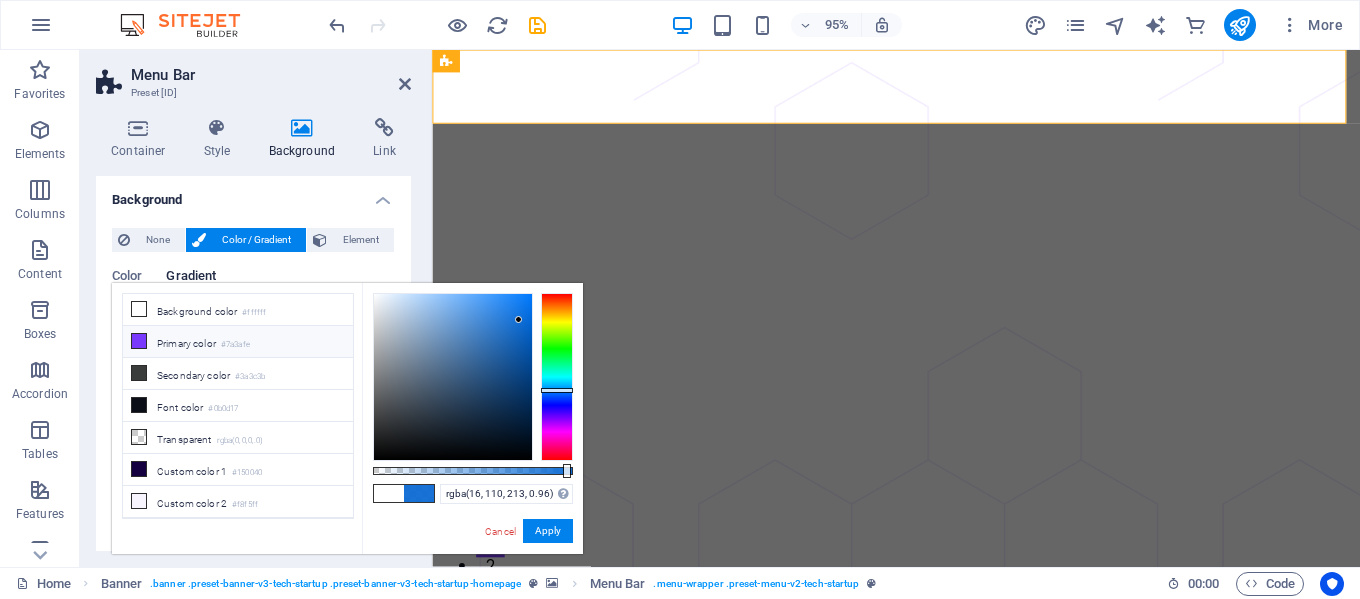 click on "Primary color
#7a3afe" at bounding box center (238, 342) 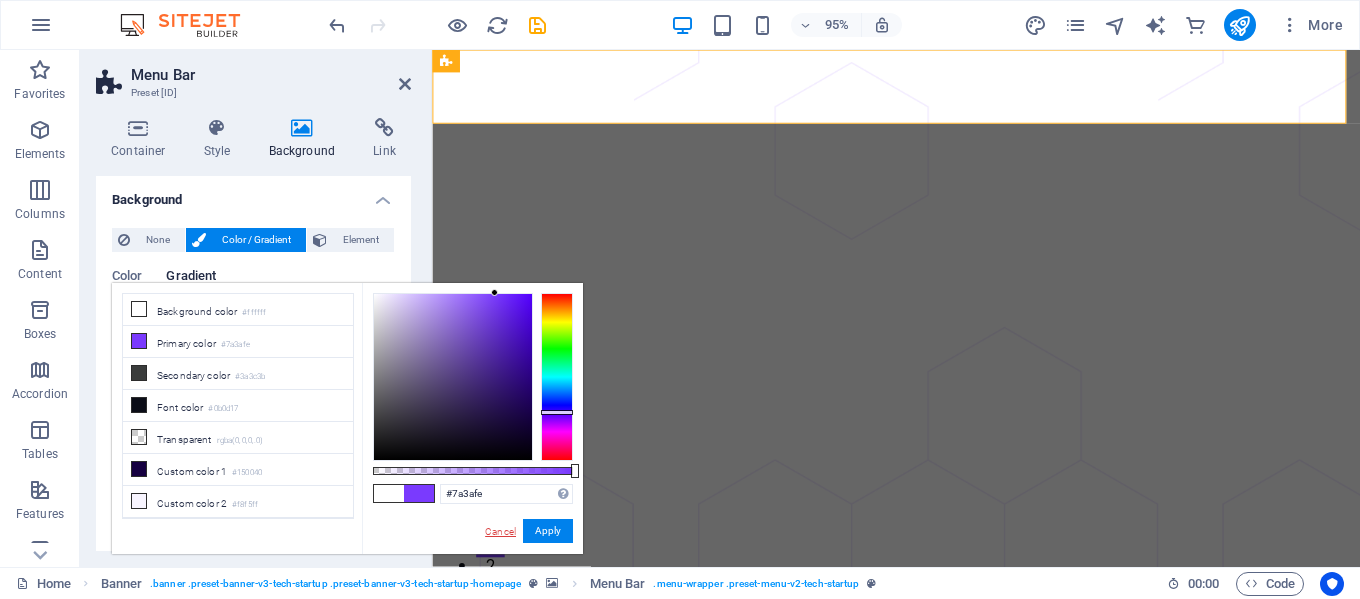 click on "Cancel" at bounding box center (500, 531) 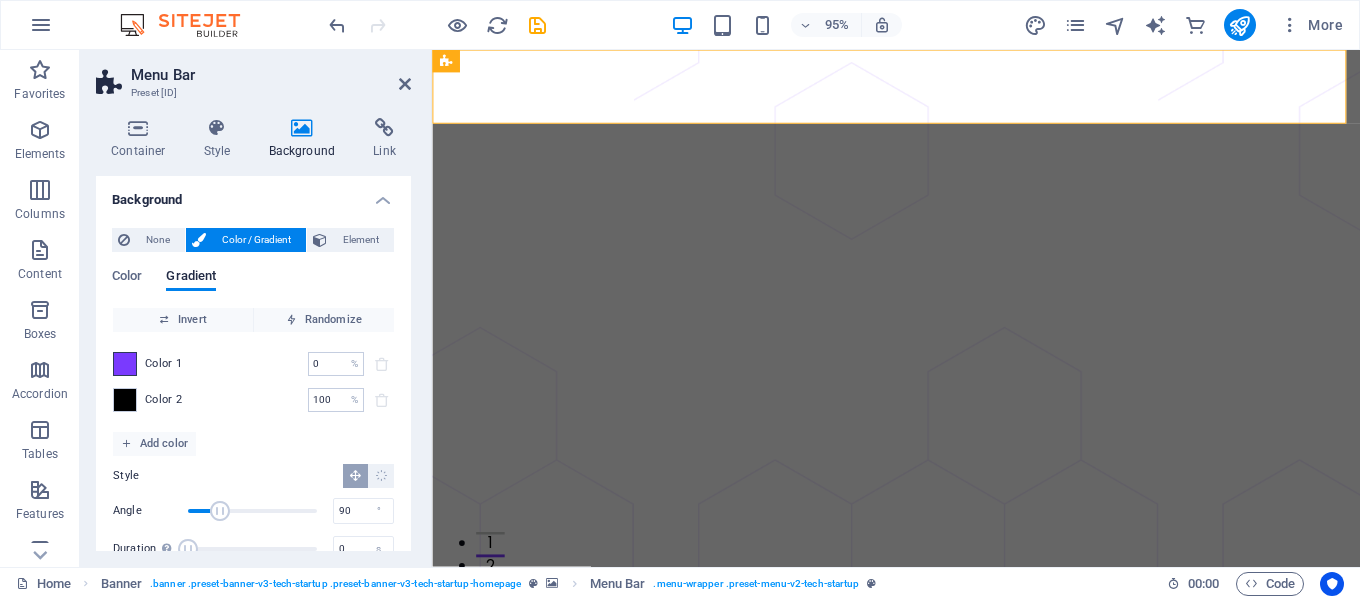 click at bounding box center [125, 364] 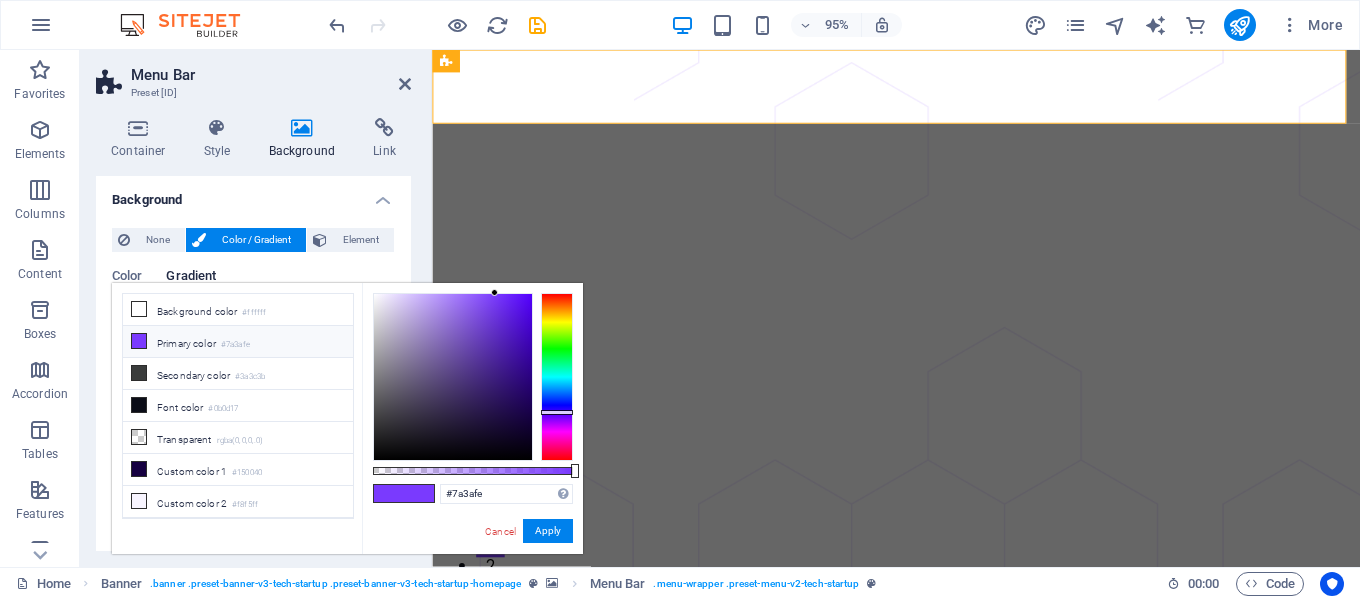 click on "Primary color
#7a3afe" at bounding box center (238, 342) 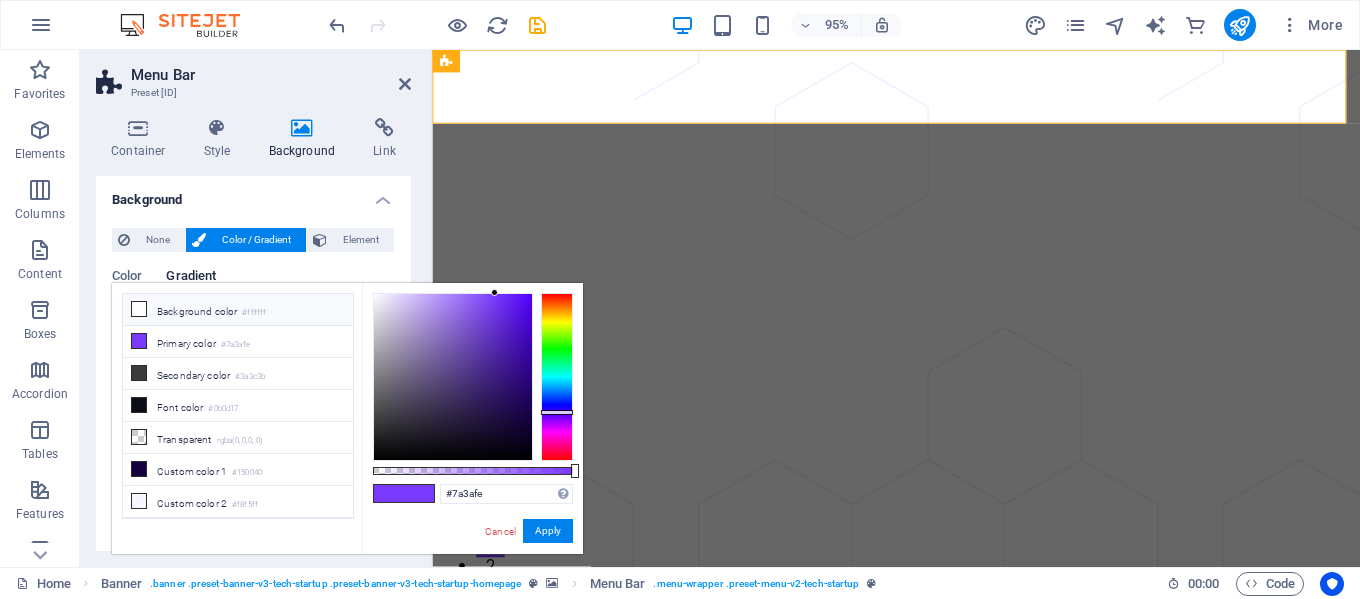 click on "Background color
#ffffff" at bounding box center [238, 310] 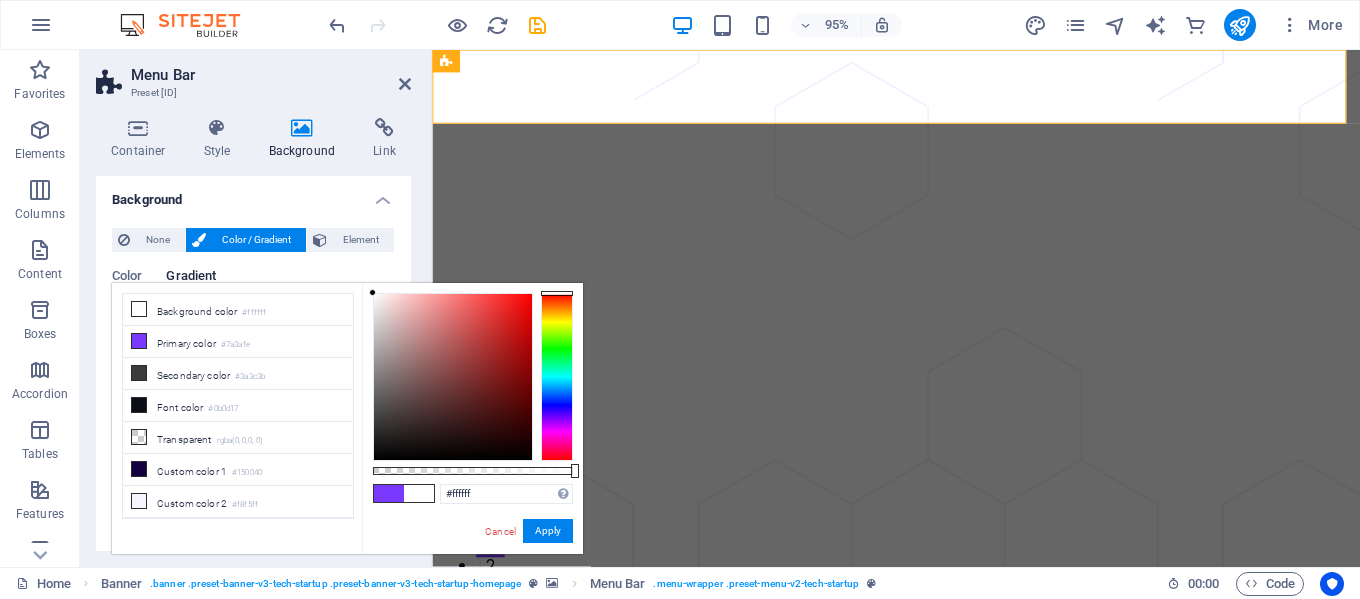 click on "Color Gradient" at bounding box center (253, 288) 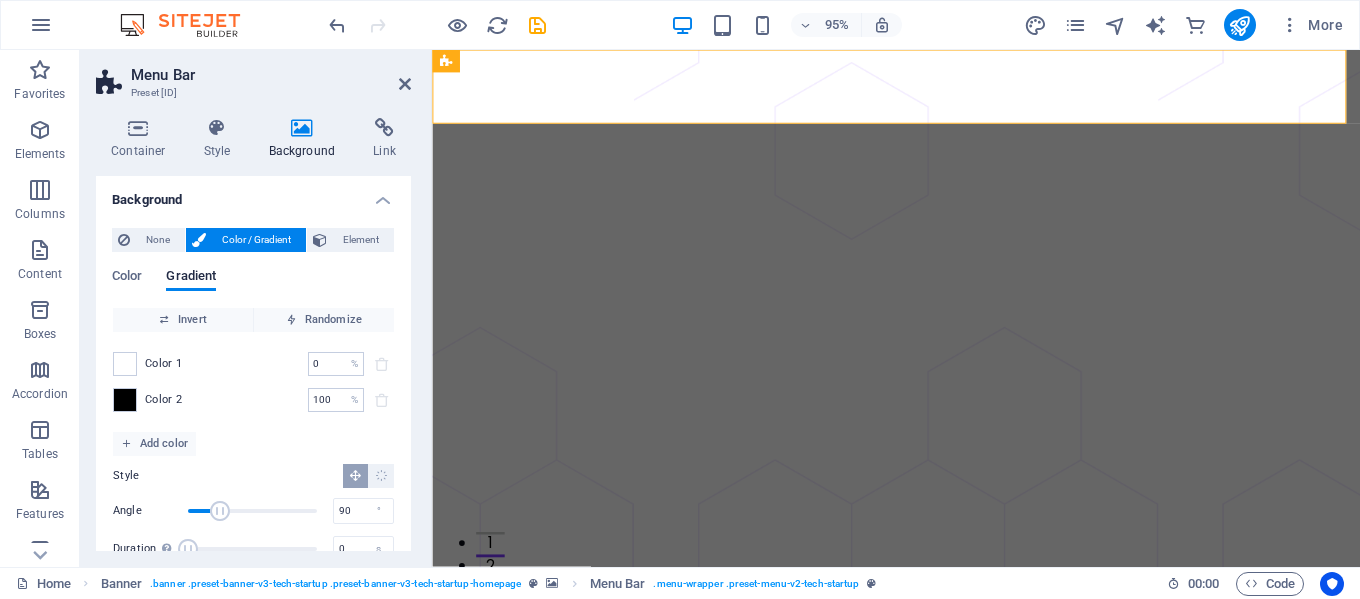 click on "Color 2 100 % ​" at bounding box center [253, 400] 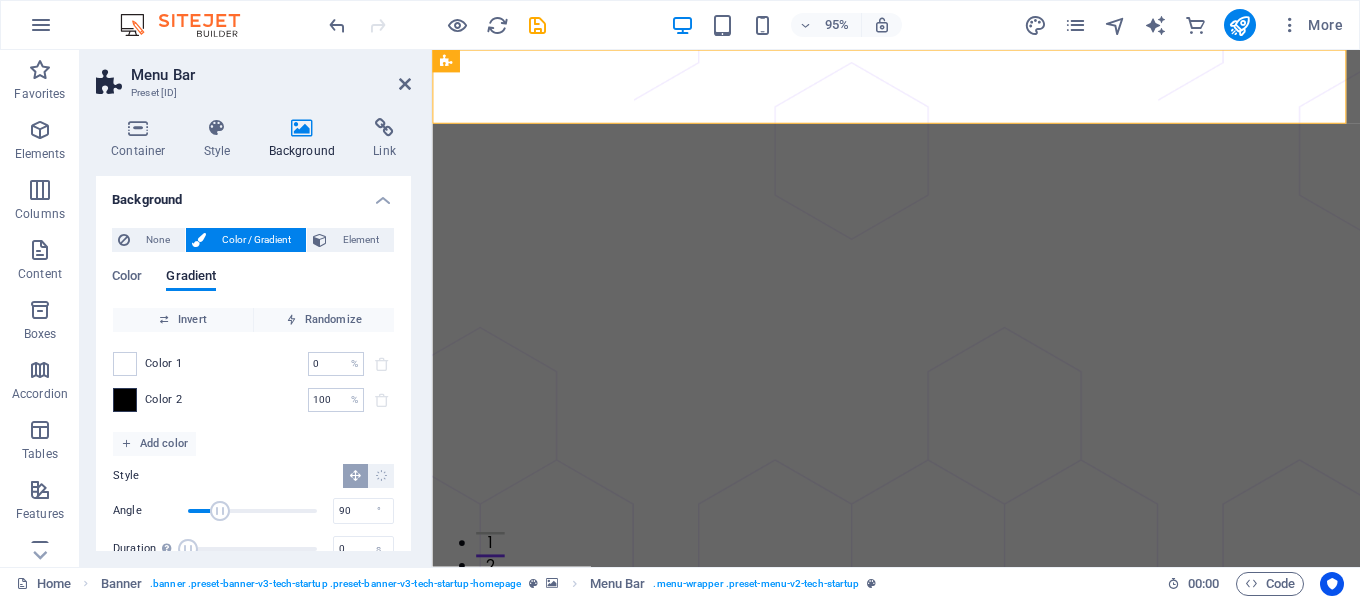 click at bounding box center (125, 400) 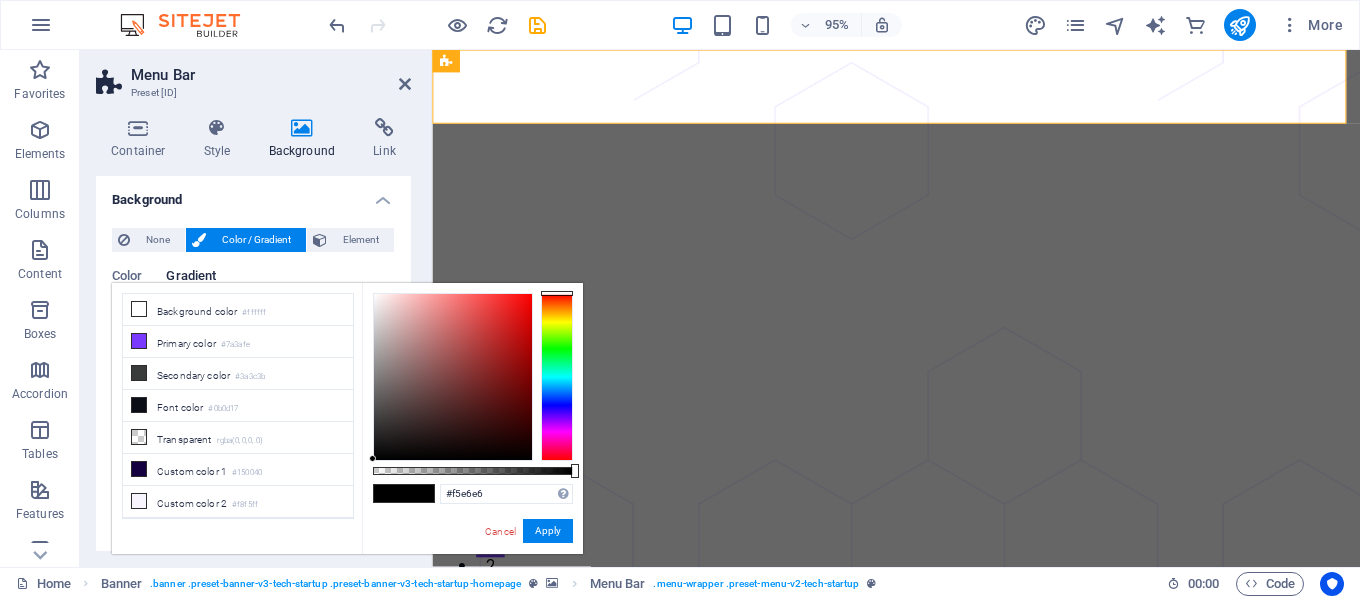 click at bounding box center [453, 377] 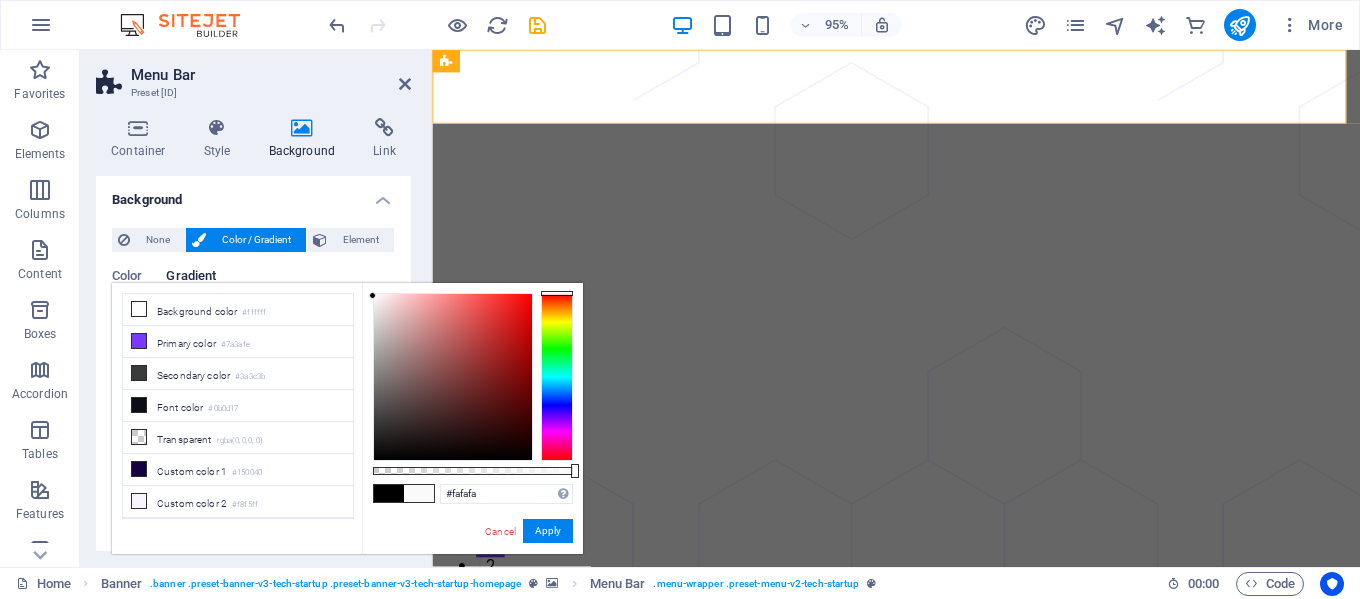 type on "#ffffff" 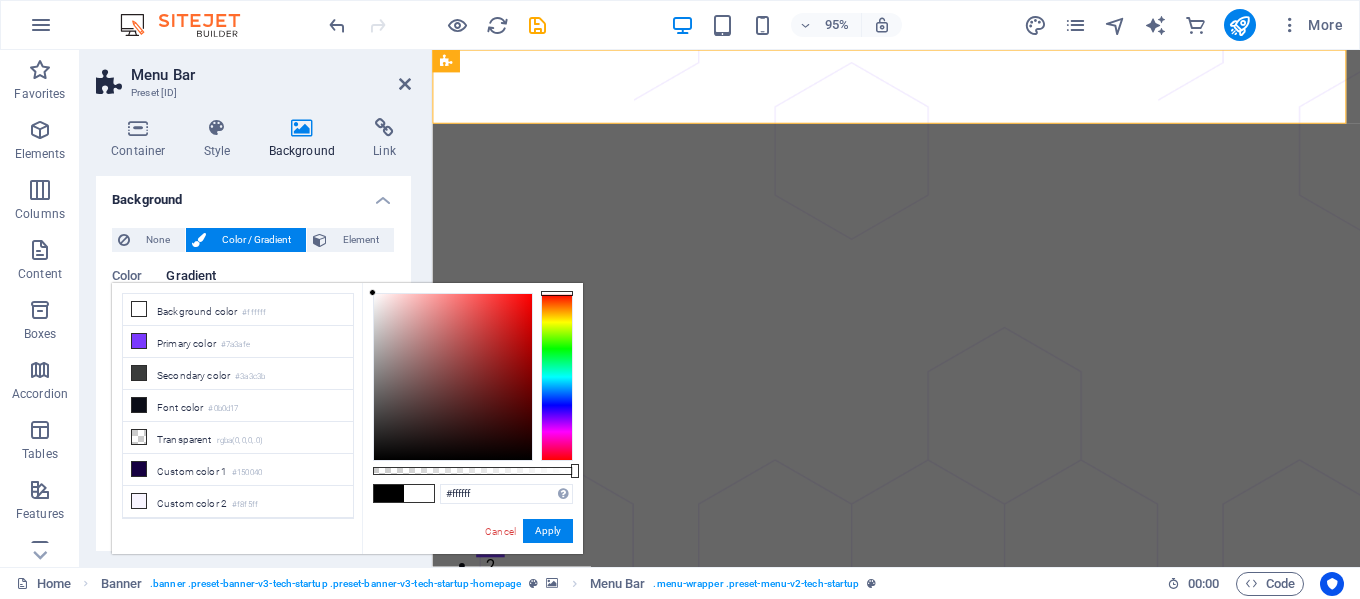 drag, startPoint x: 383, startPoint y: 299, endPoint x: 355, endPoint y: 292, distance: 28.86174 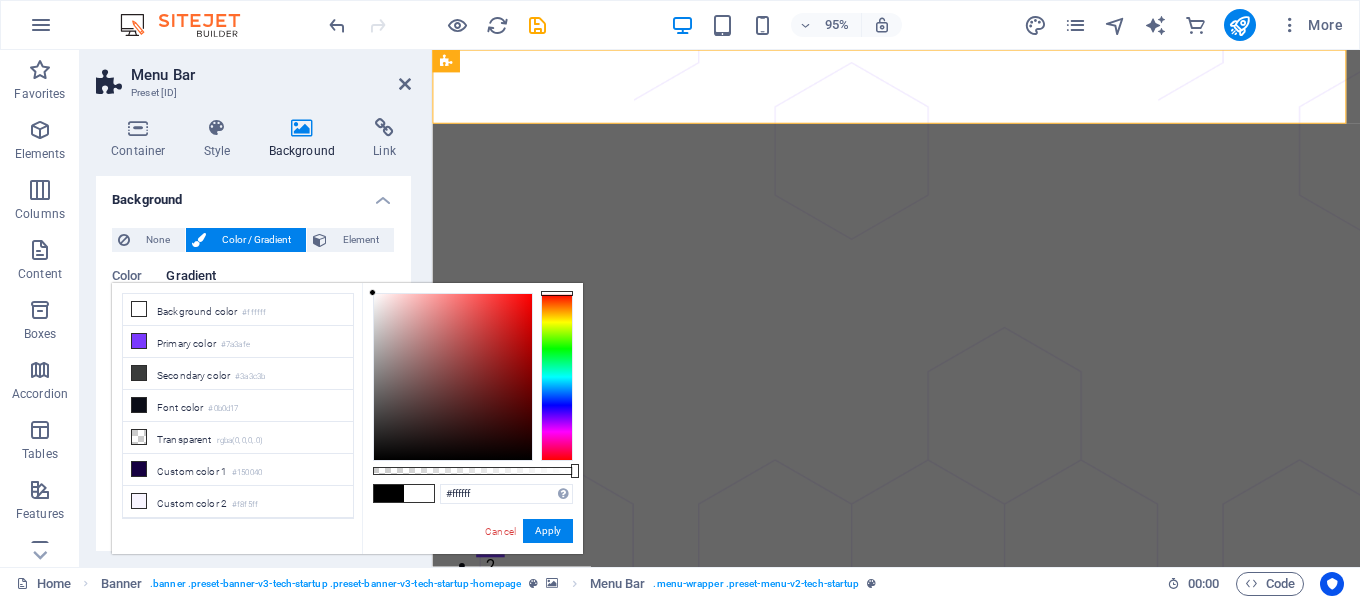 click on "less
Background color
#ffffff
Primary color
#7a3afe
Secondary color
#3a3c3b
Font color
#ffffff" at bounding box center (347, 418) 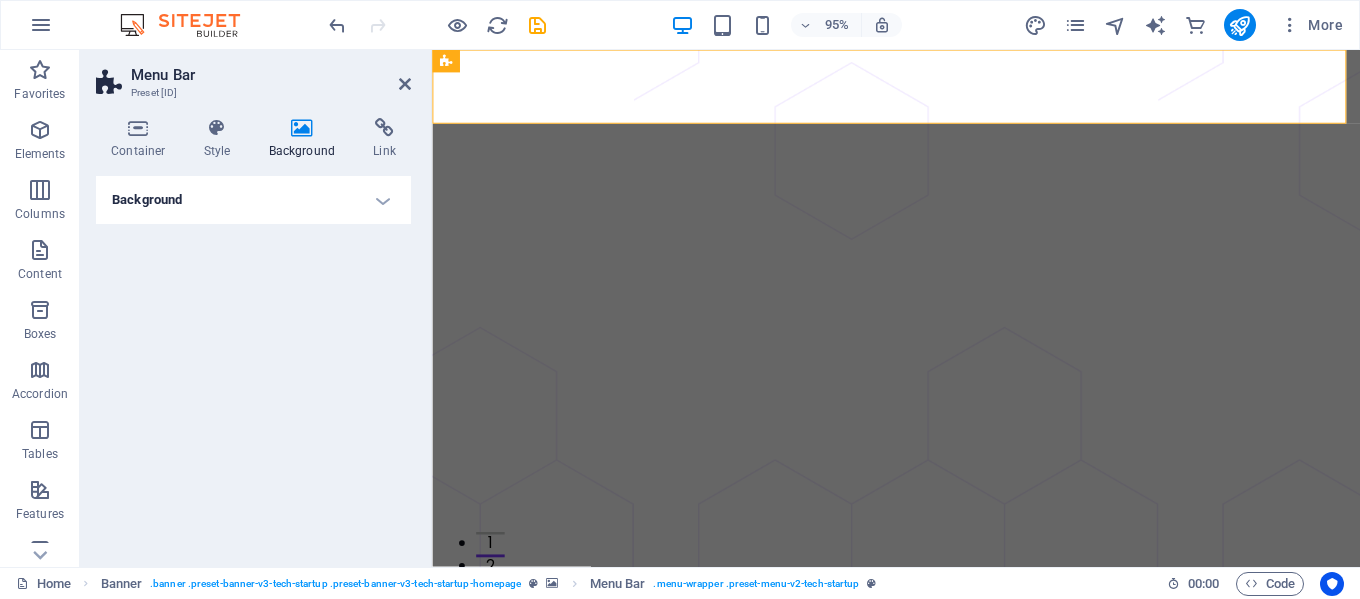 click on "Background" at bounding box center (253, 200) 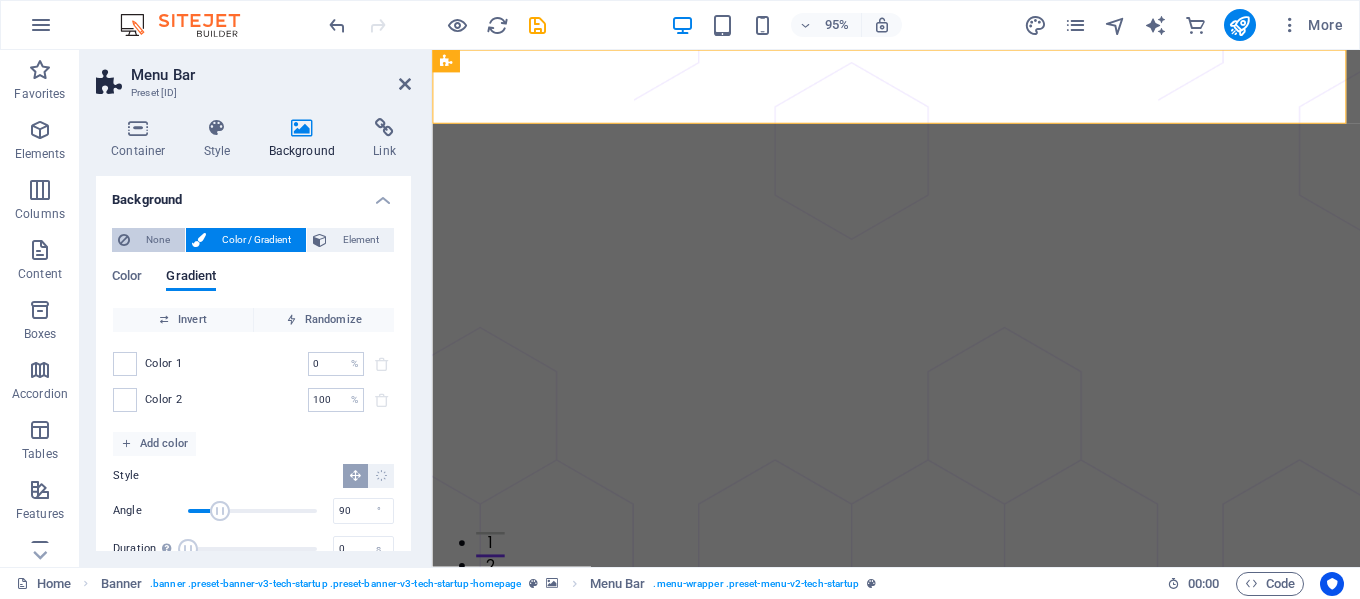 click on "None" at bounding box center [157, 240] 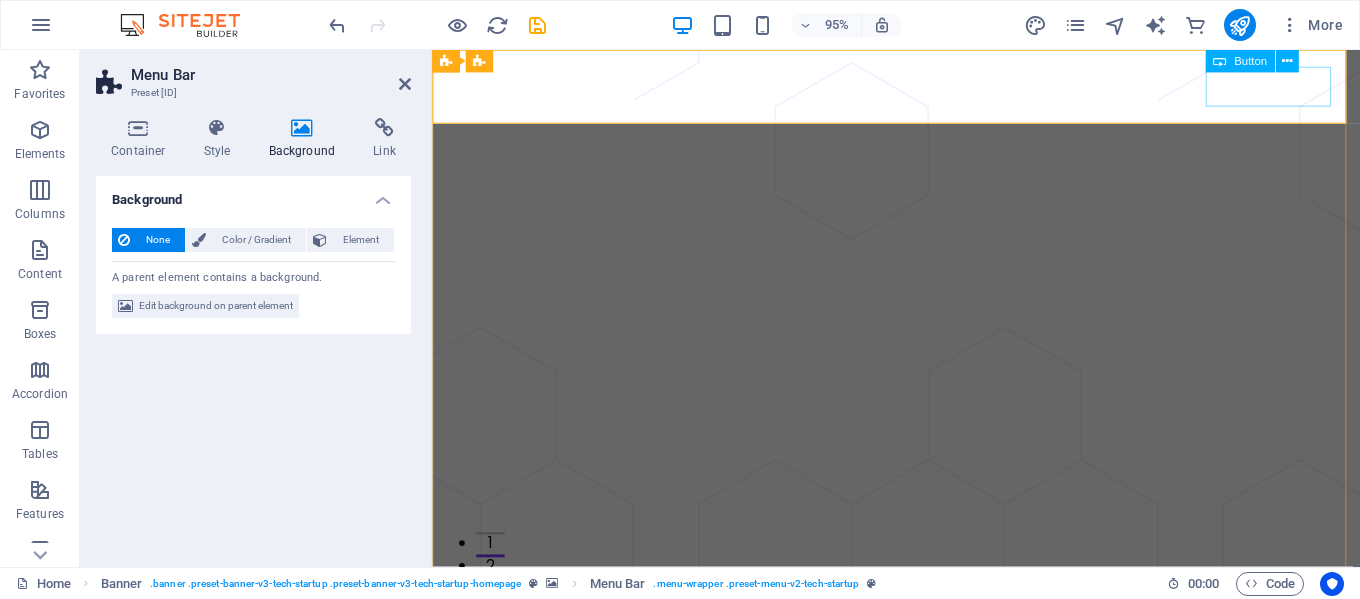 click on "Let's Talk" at bounding box center (920, 786) 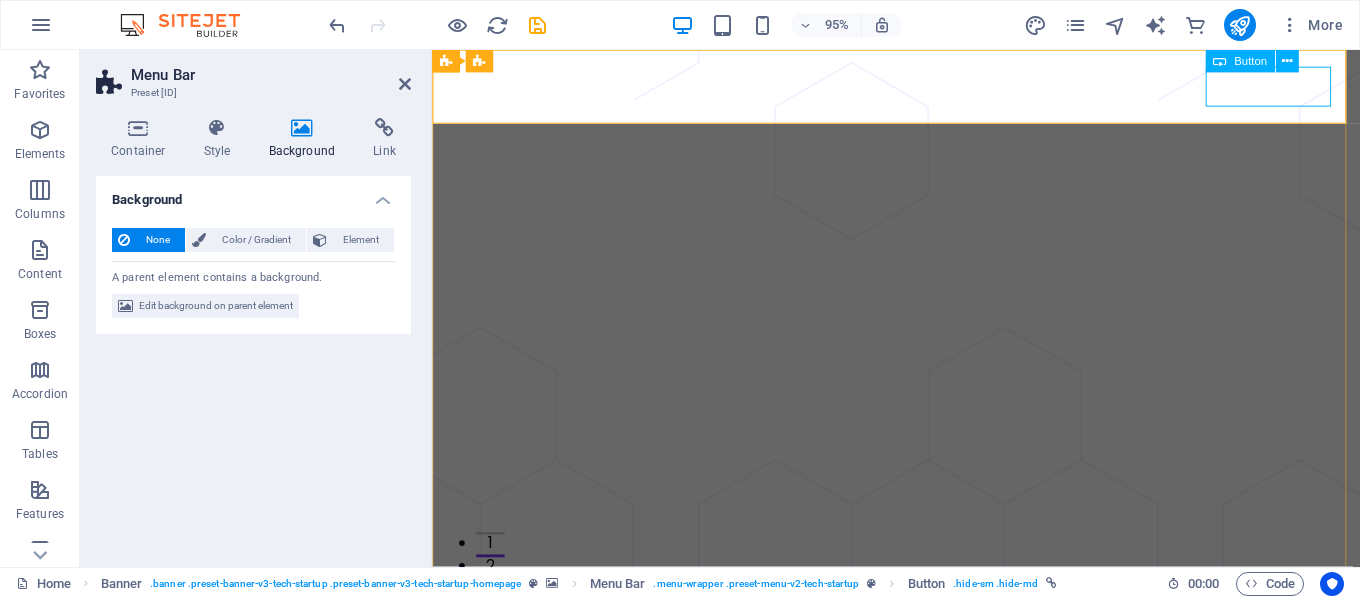 click on "Let's Talk" at bounding box center [920, 786] 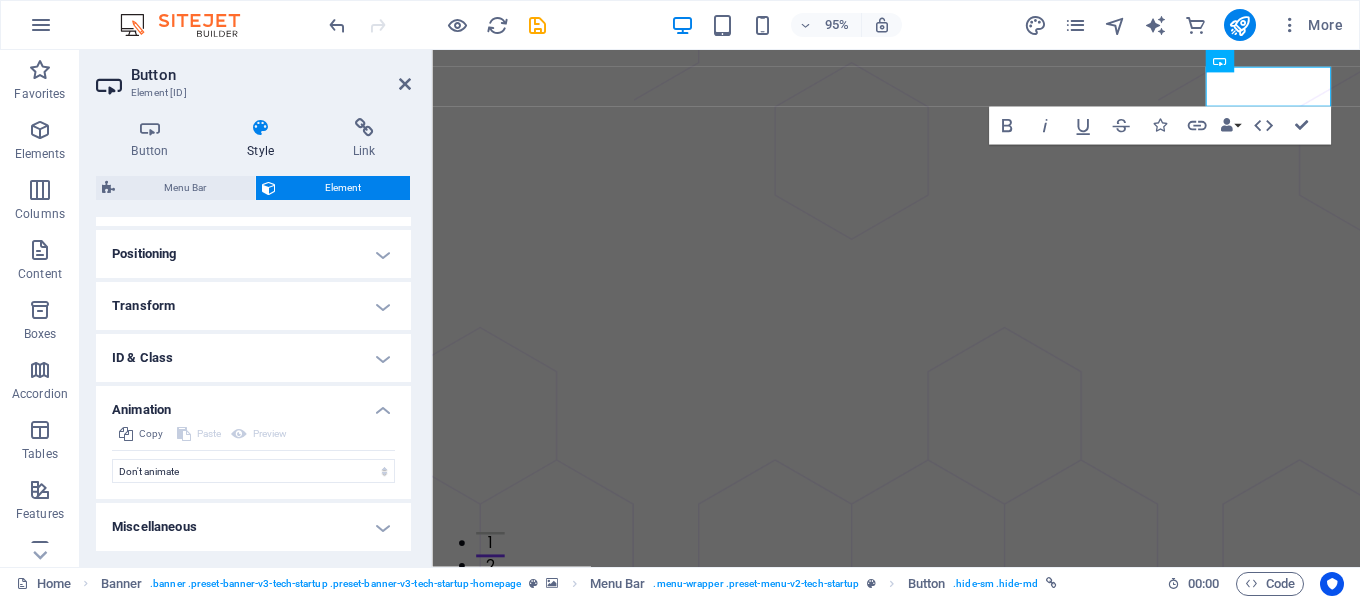scroll, scrollTop: 288, scrollLeft: 0, axis: vertical 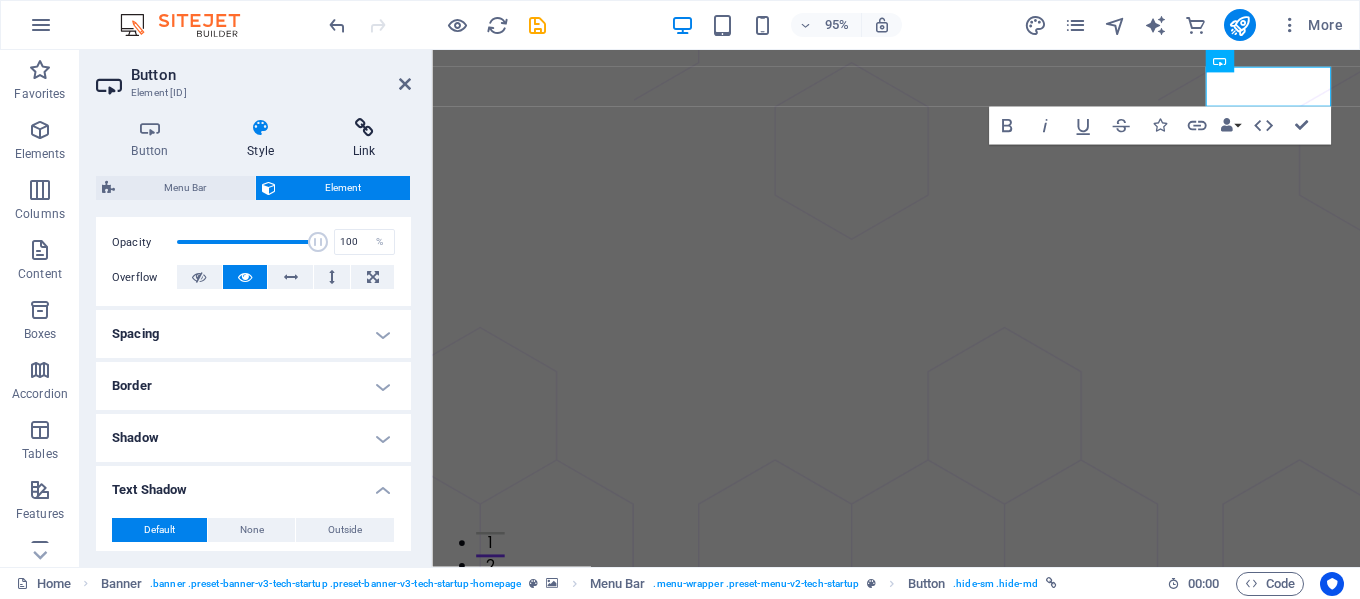 click at bounding box center [364, 128] 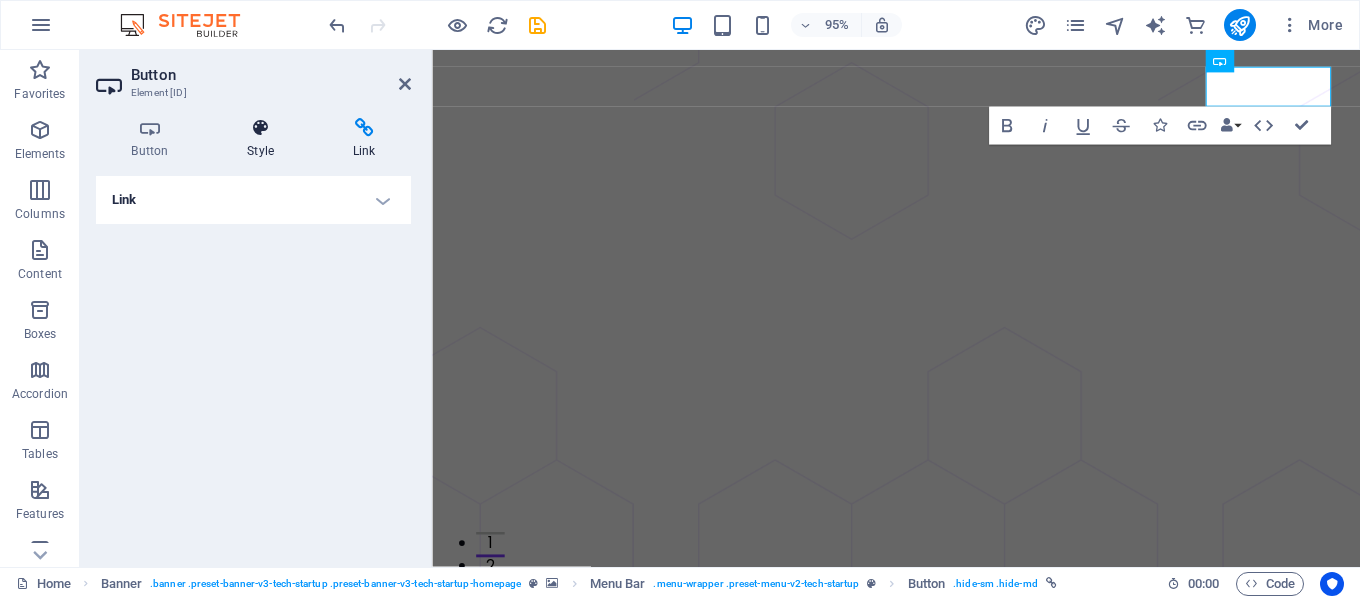 click at bounding box center [261, 128] 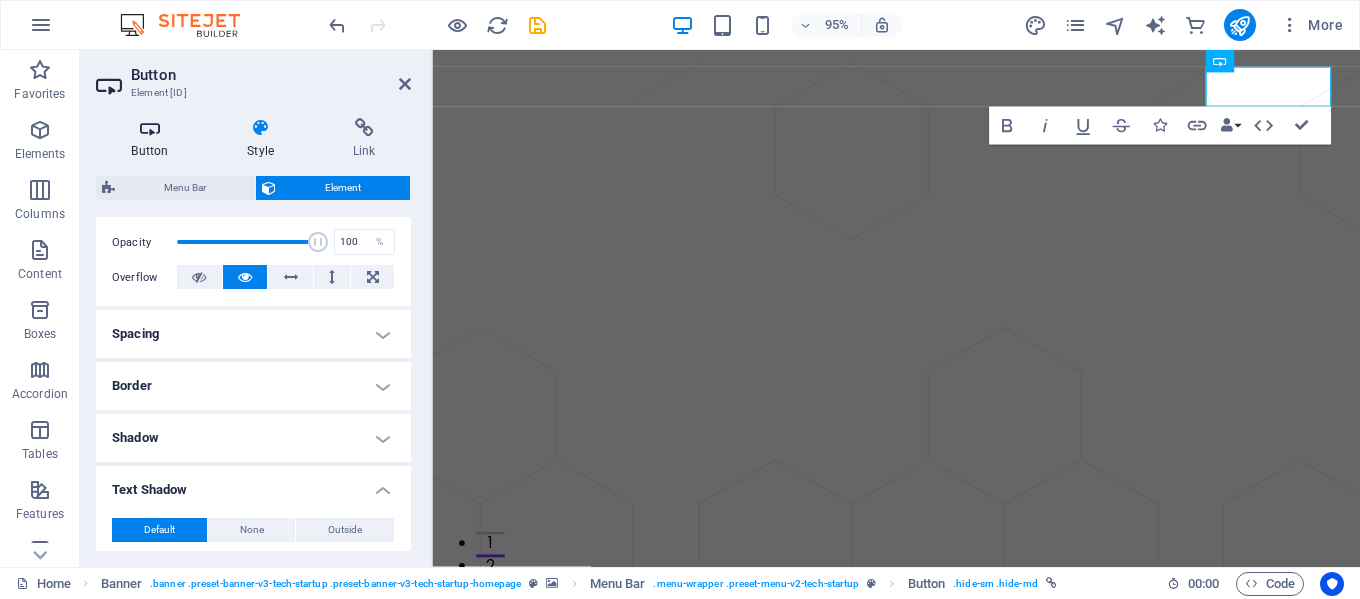 click on "Button" at bounding box center [154, 139] 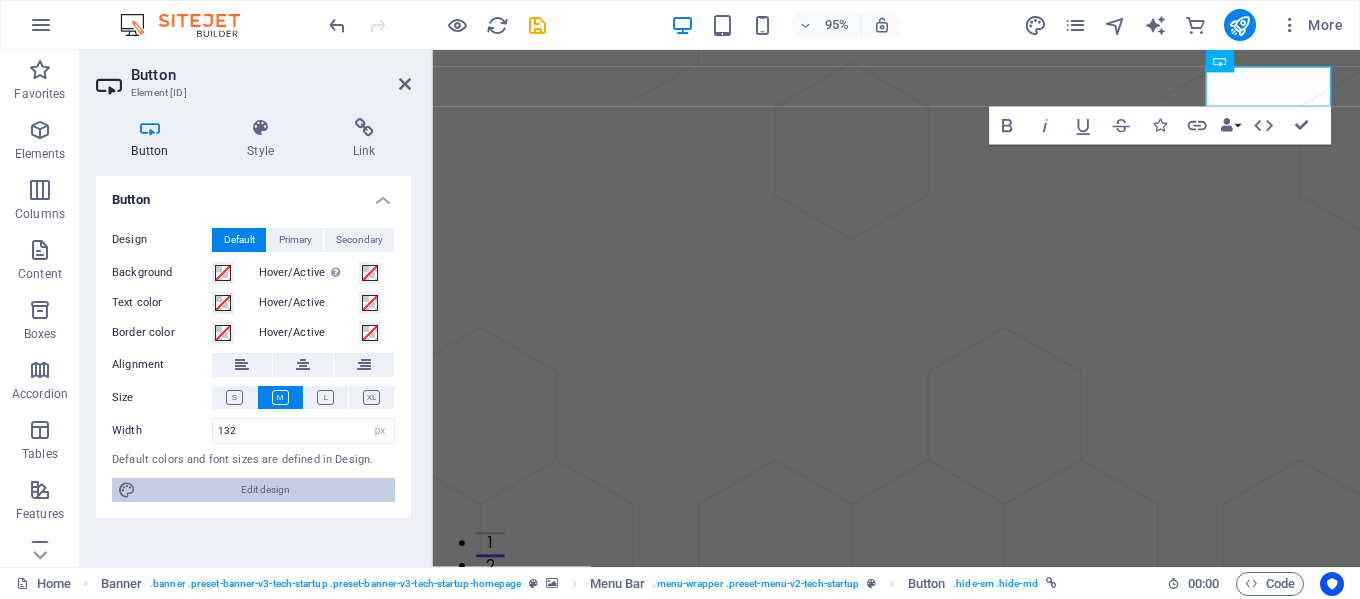 click on "Edit design" at bounding box center (265, 490) 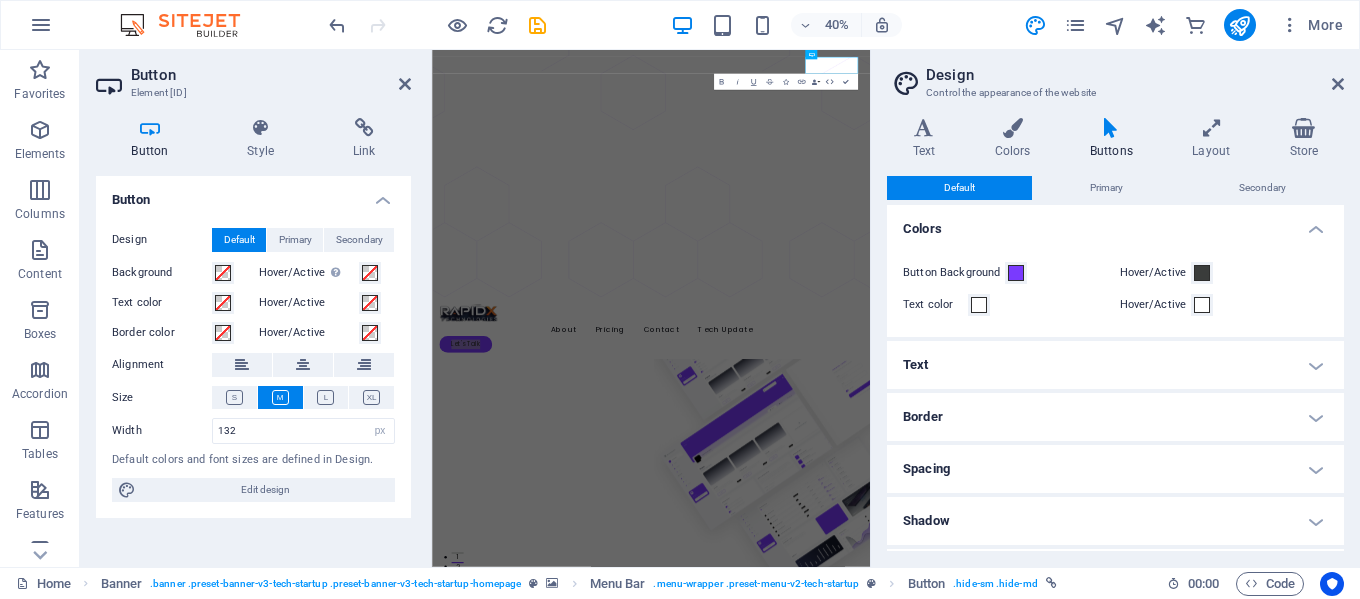 click on "Button Background" at bounding box center (954, 273) 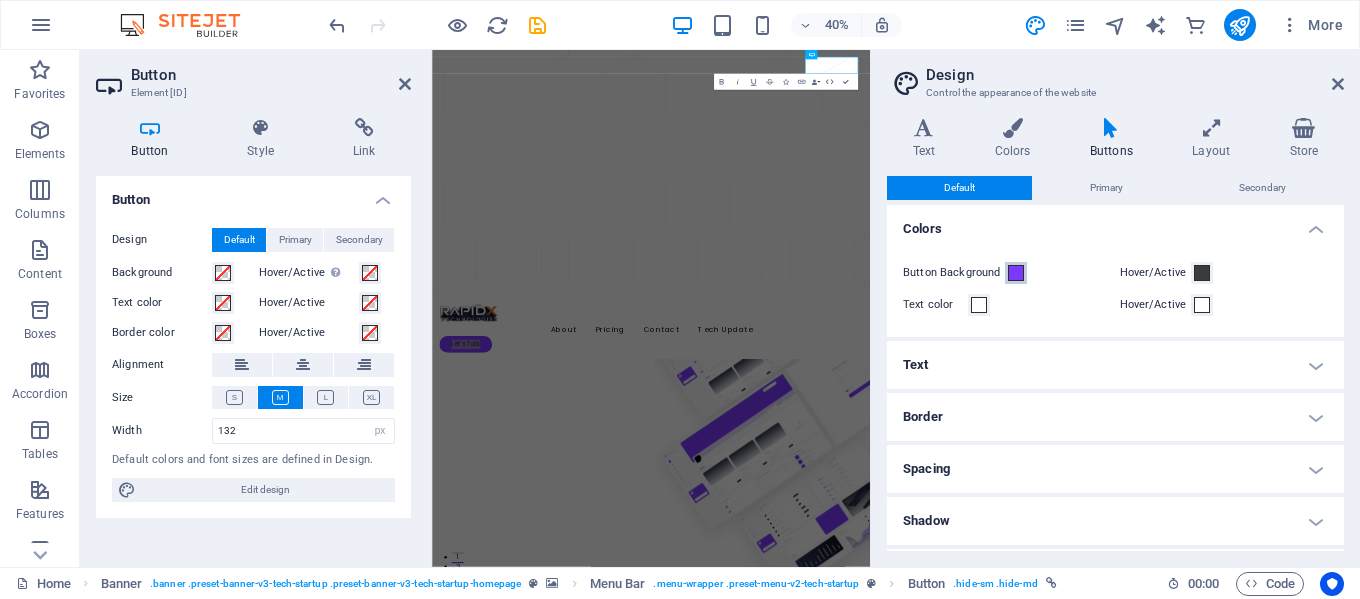 click on "Button Background" at bounding box center (1016, 273) 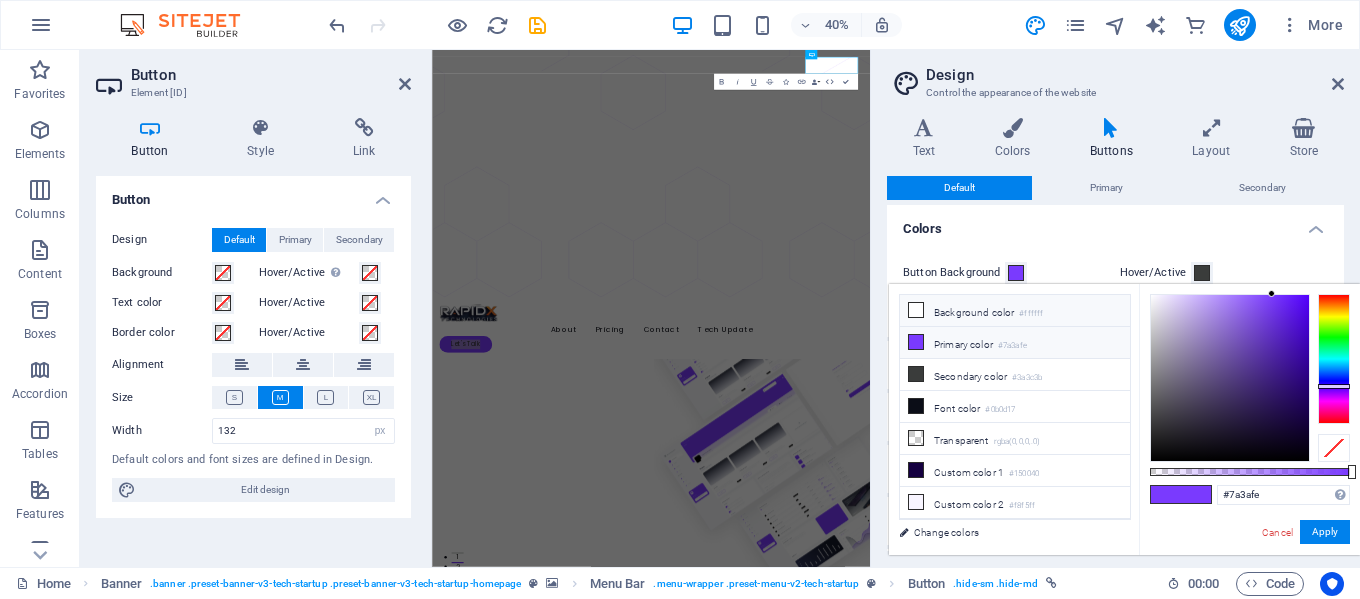 click on "Background color
#ffffff" at bounding box center [1015, 311] 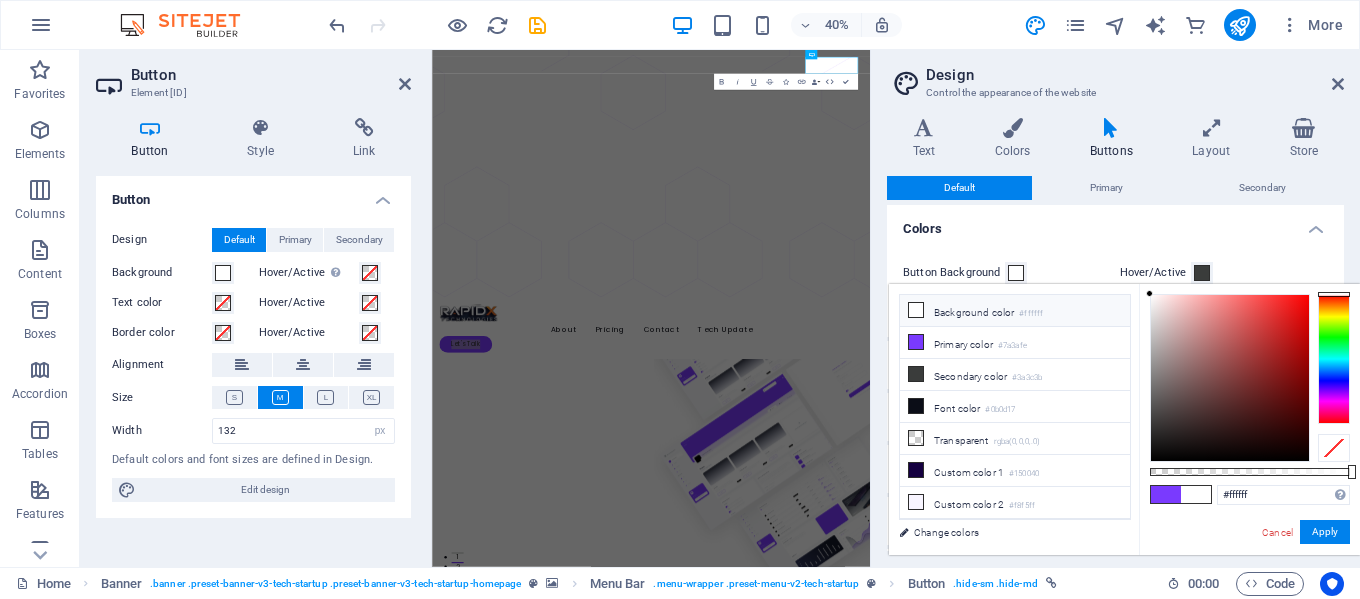 click at bounding box center (1250, 378) 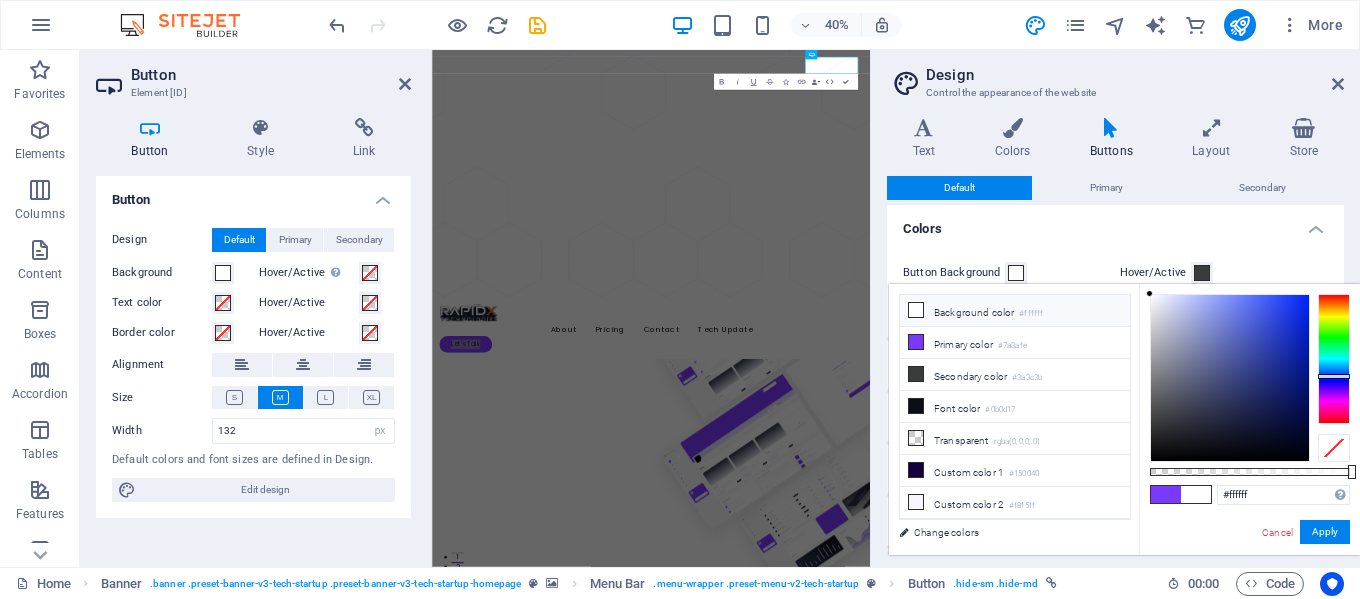 drag, startPoint x: 1324, startPoint y: 369, endPoint x: 1342, endPoint y: 376, distance: 19.313208 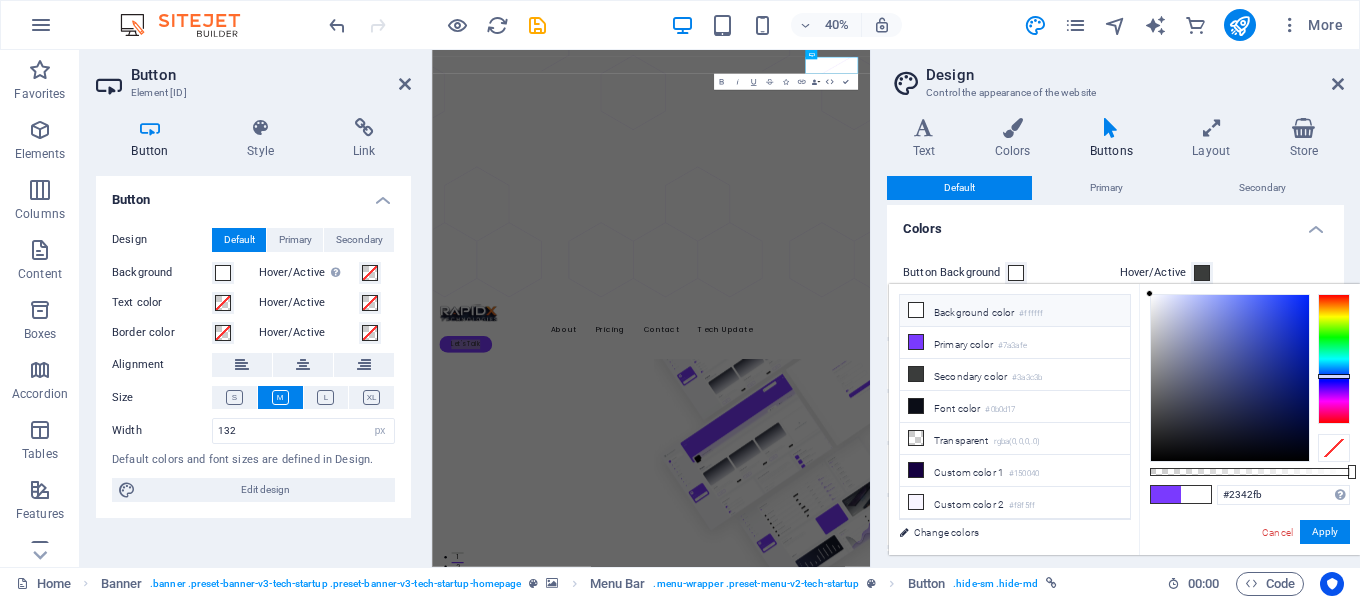 click at bounding box center [1230, 378] 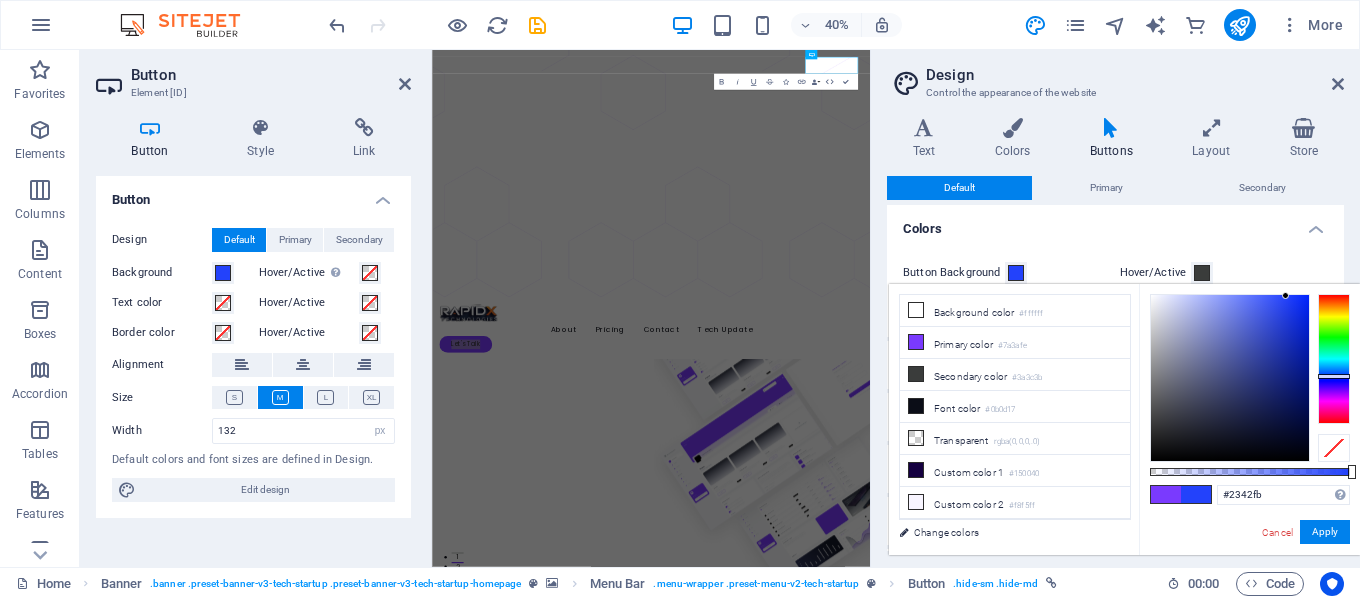 type on "#1635ec" 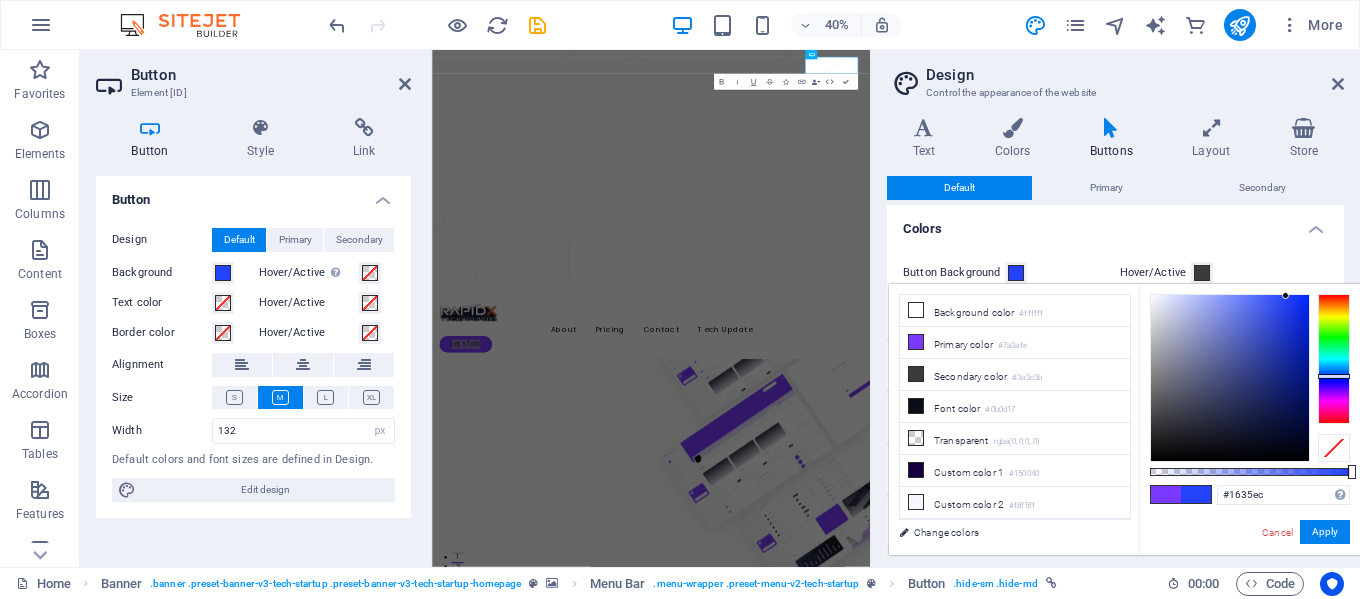 click at bounding box center [1230, 378] 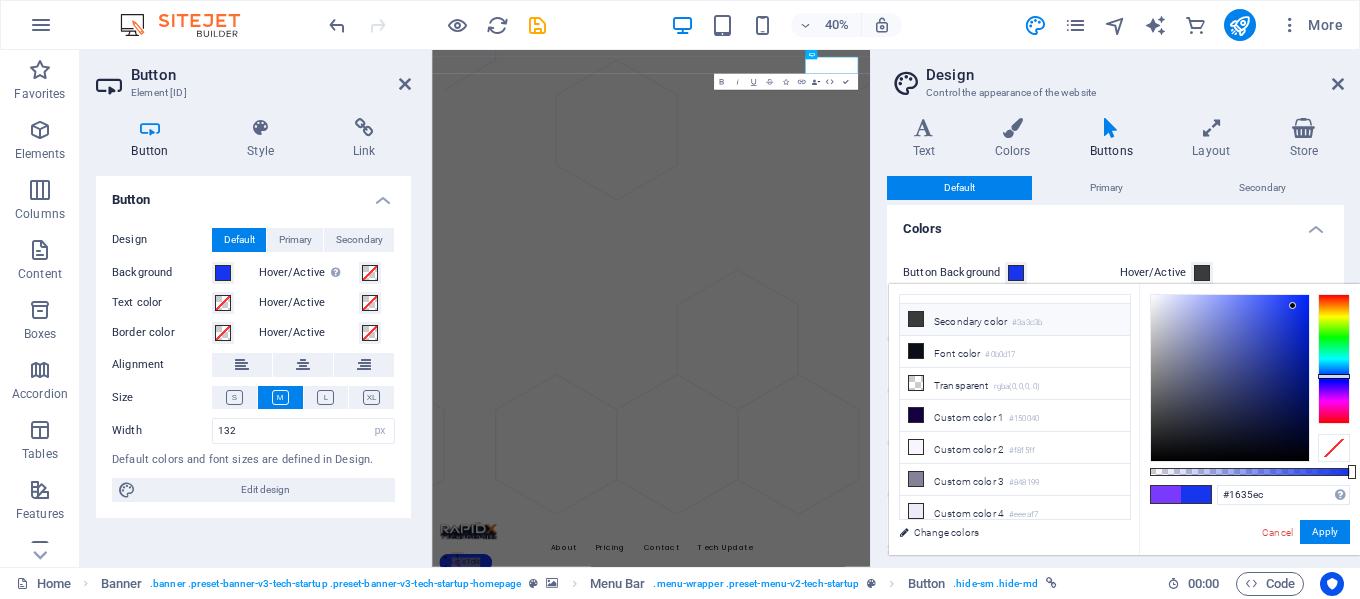 scroll, scrollTop: 0, scrollLeft: 0, axis: both 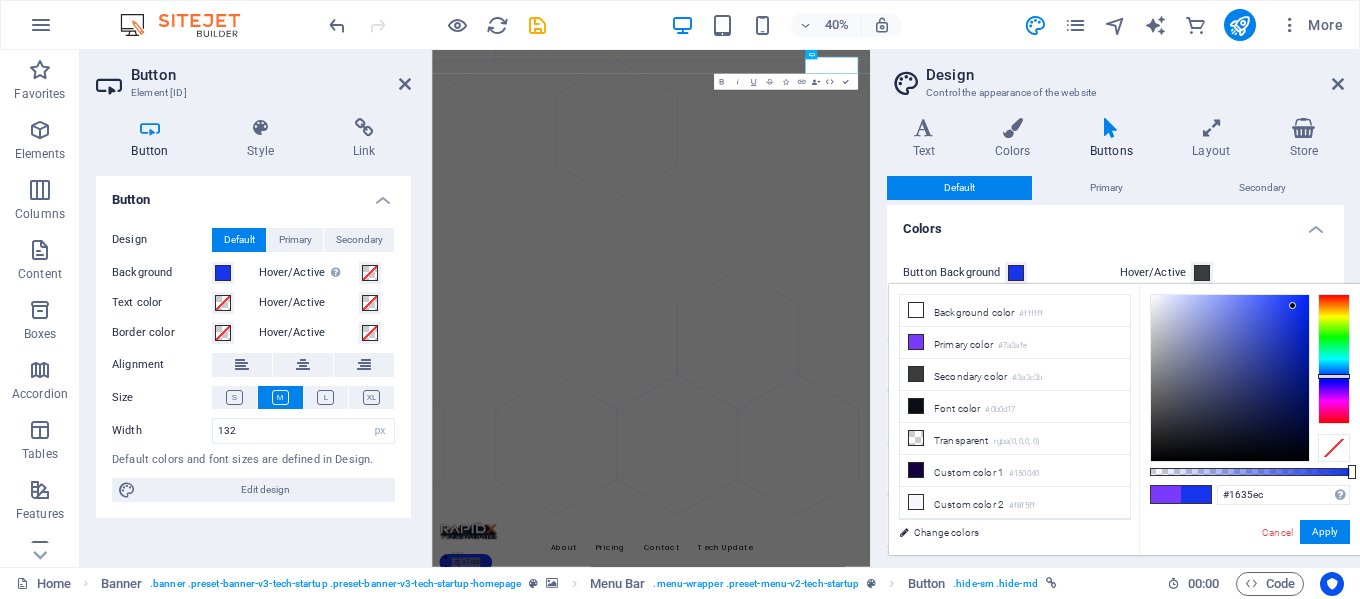 click on "Button Background" at bounding box center (1007, 273) 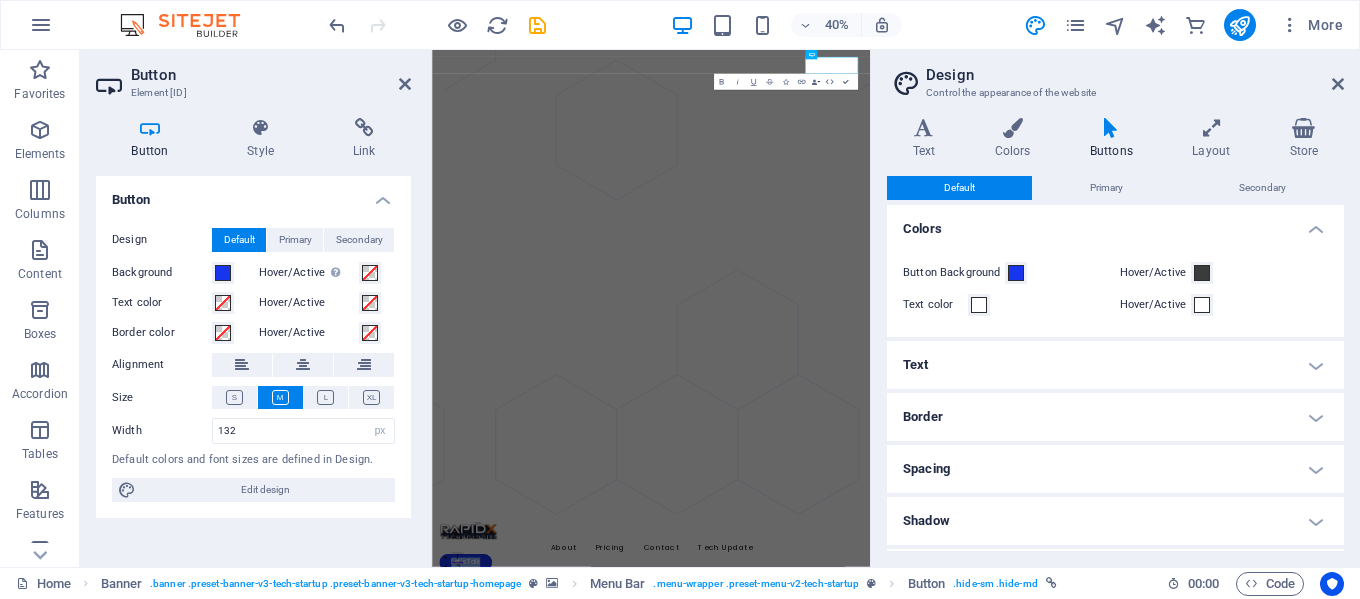 click at bounding box center [979, 1911] 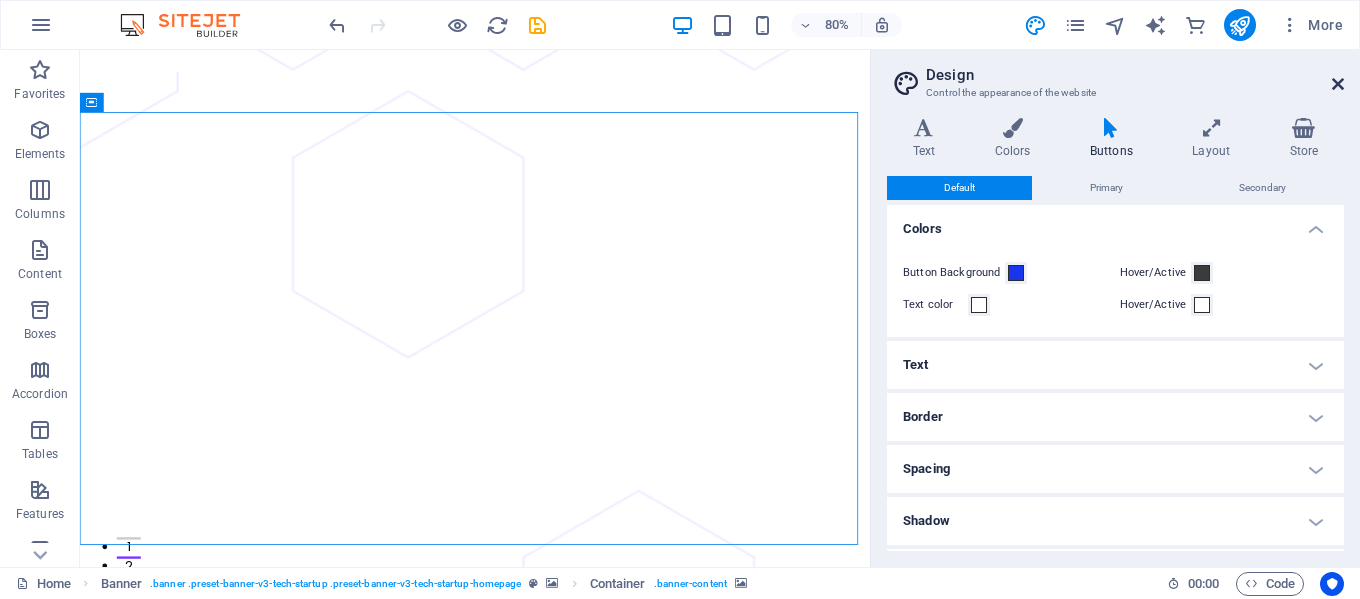 click at bounding box center [1338, 84] 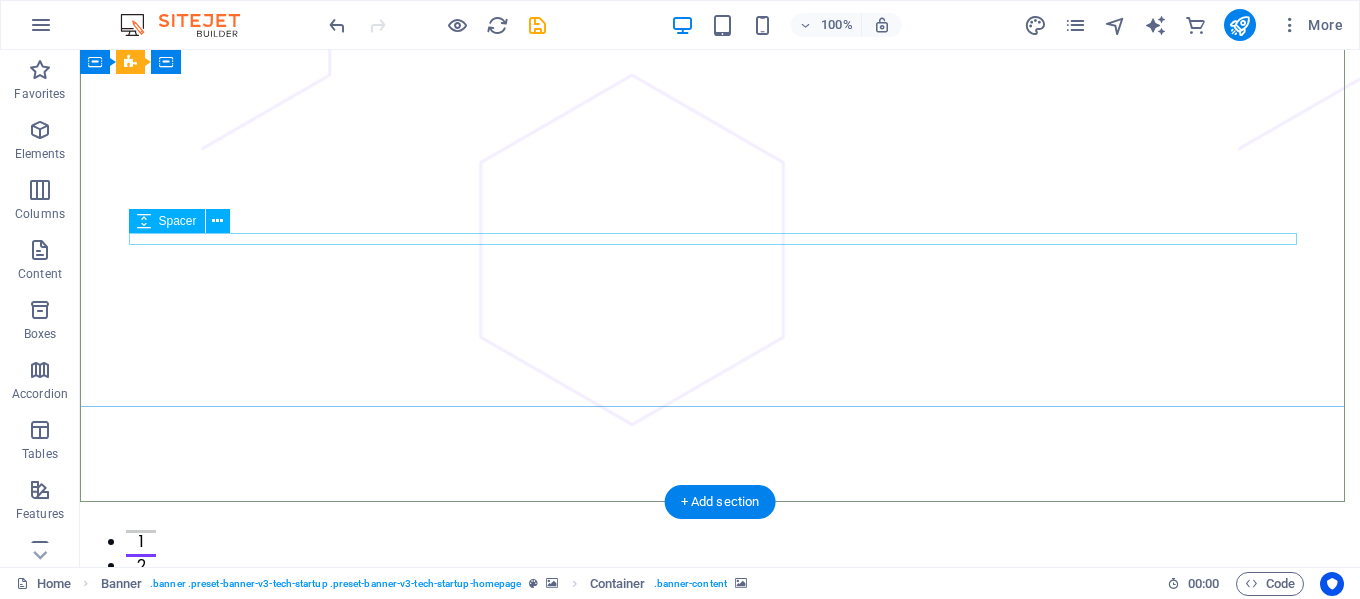 scroll, scrollTop: 167, scrollLeft: 0, axis: vertical 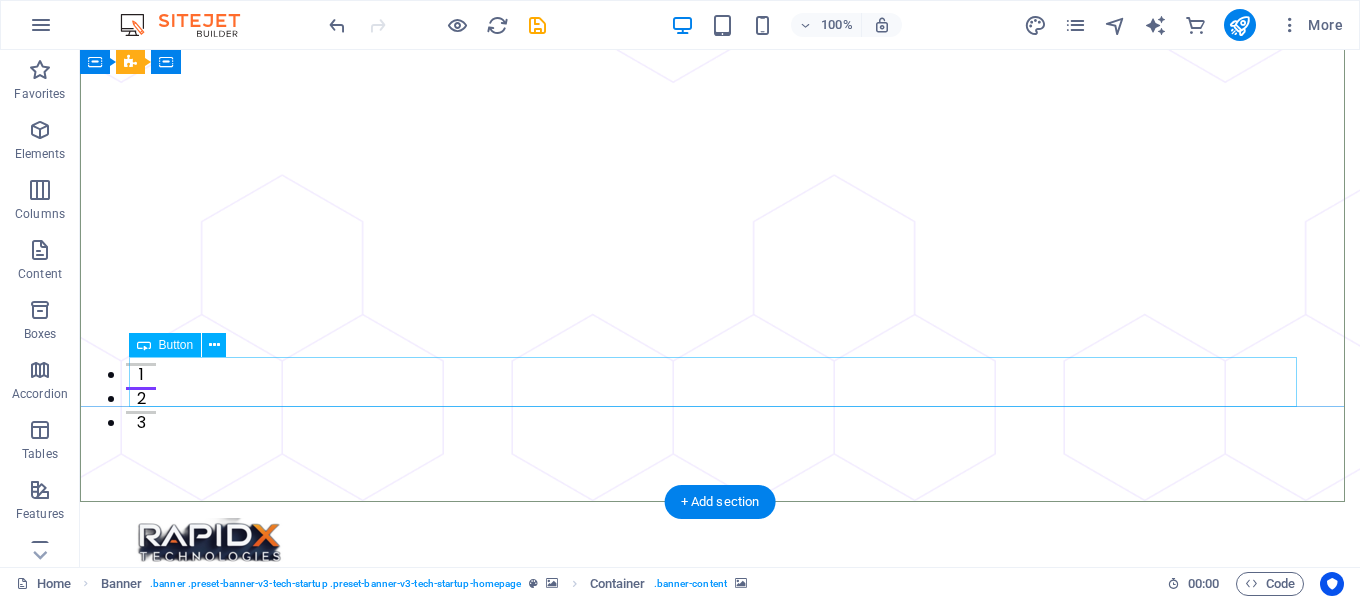 click on "Get Started Now" at bounding box center (720, 1474) 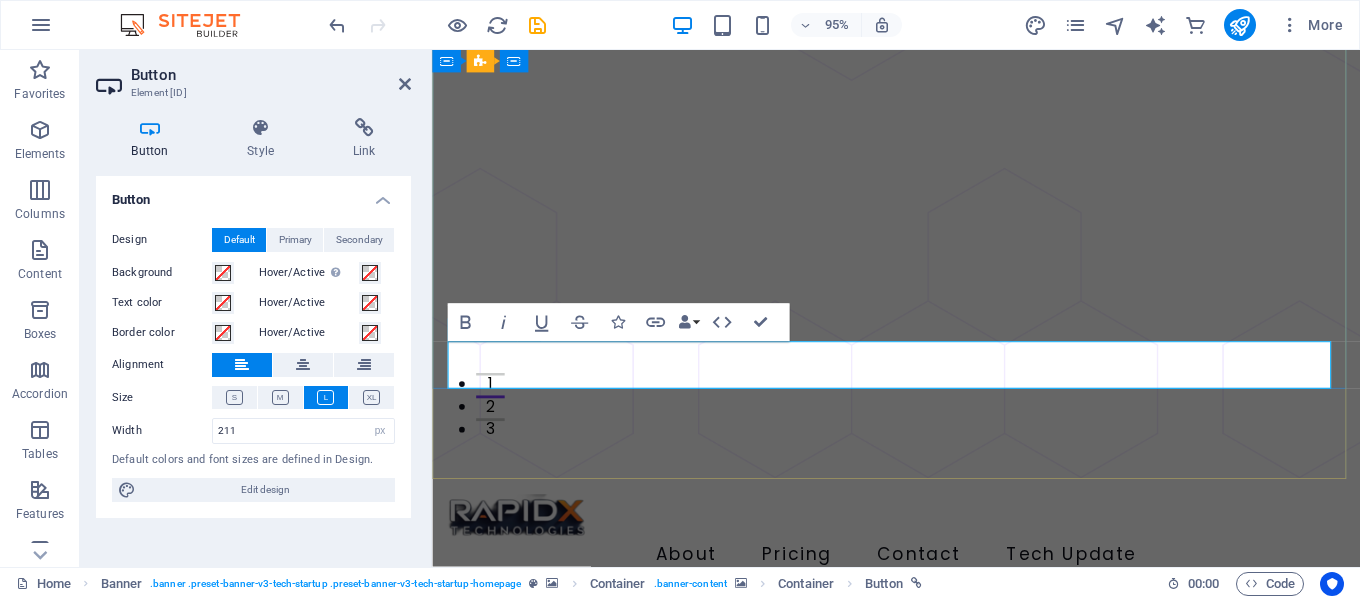 click on "Get Started Now" at bounding box center (553, 1498) 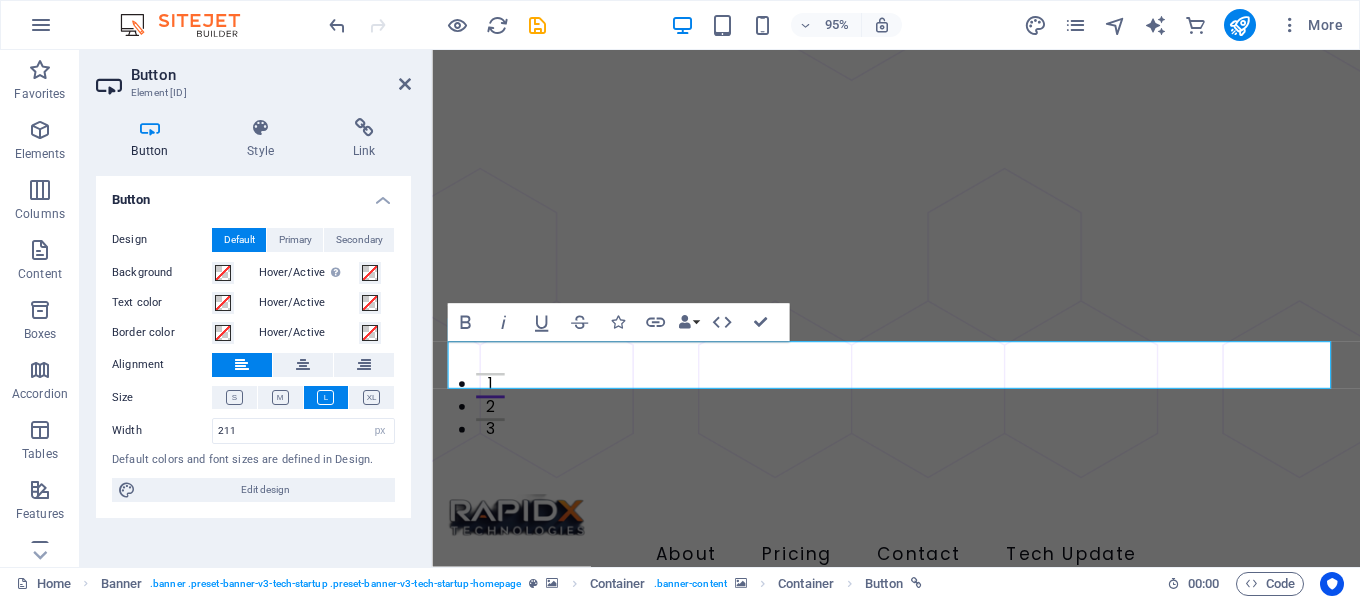 click at bounding box center (920, 926) 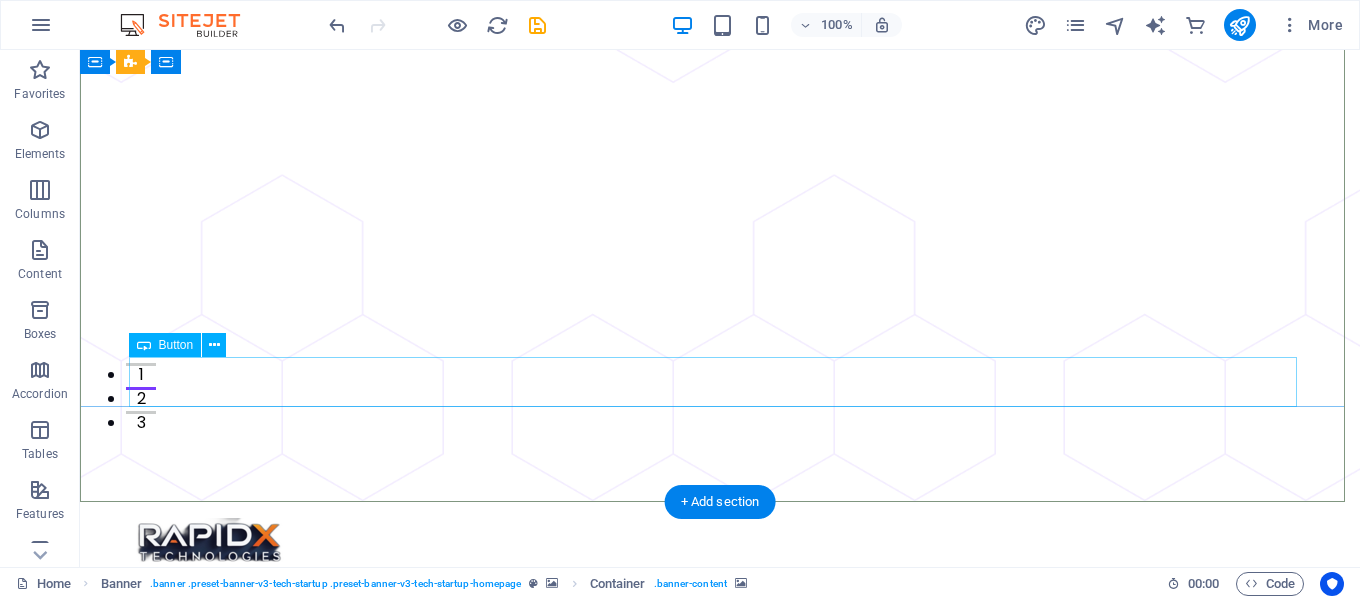 click on "Let's Talk" at bounding box center (720, 1474) 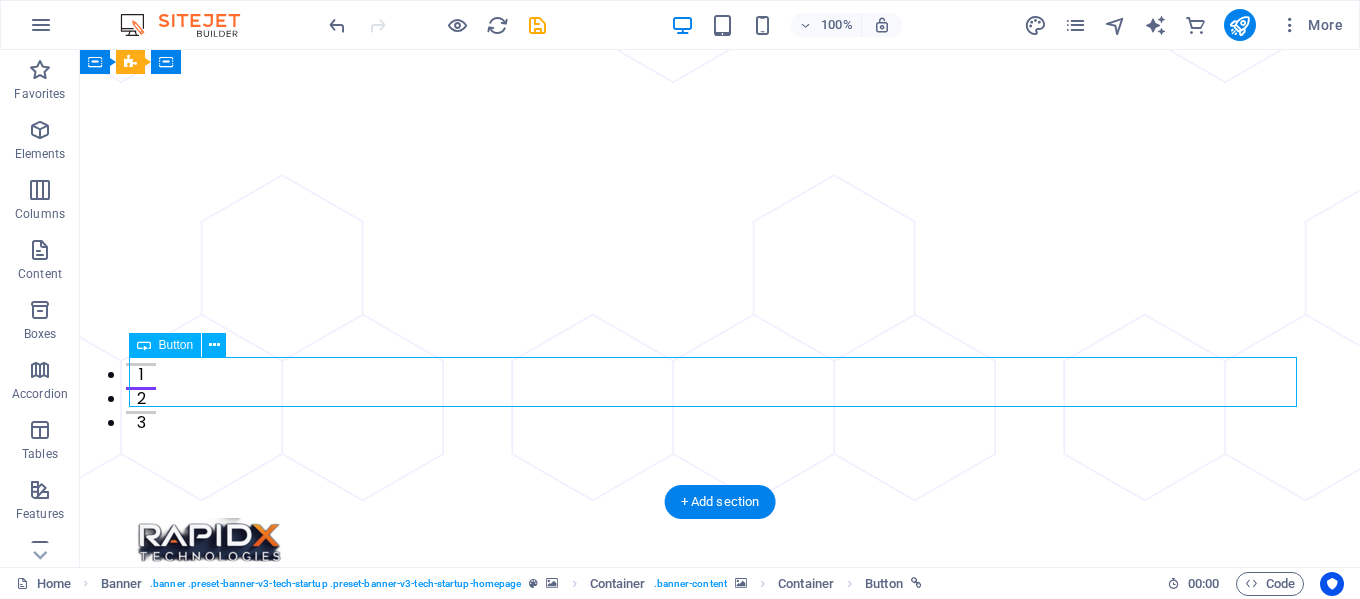 click on "Let's Talk" at bounding box center [720, 1474] 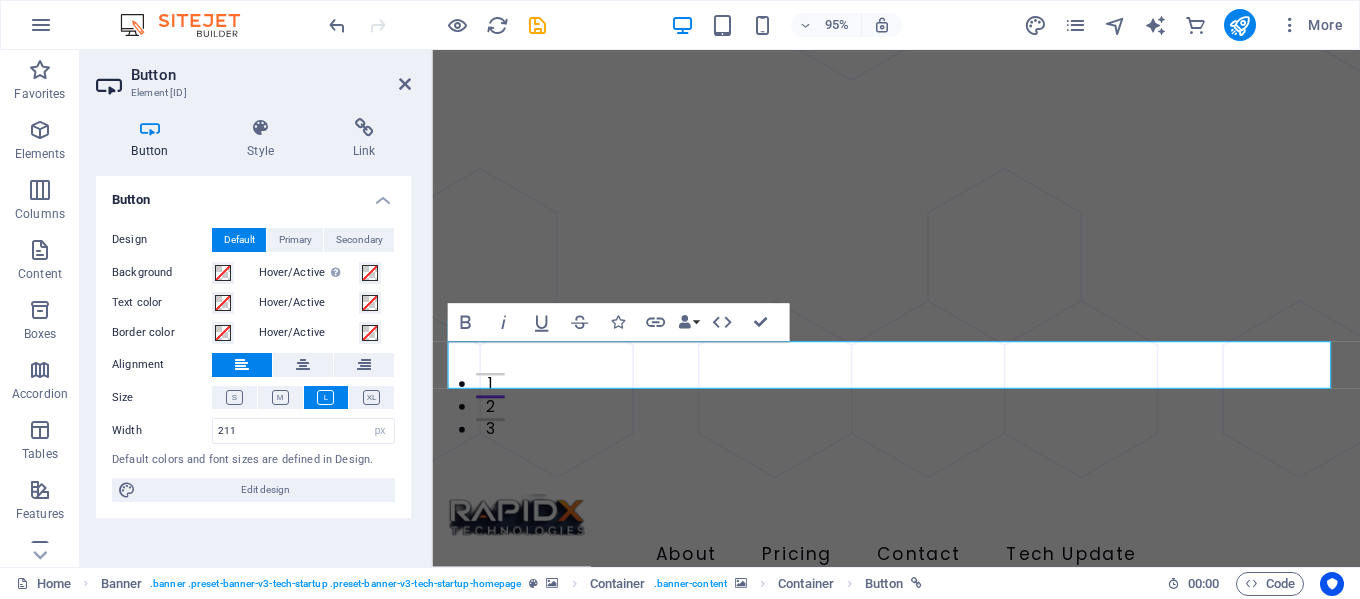 click on "Button" at bounding box center (154, 139) 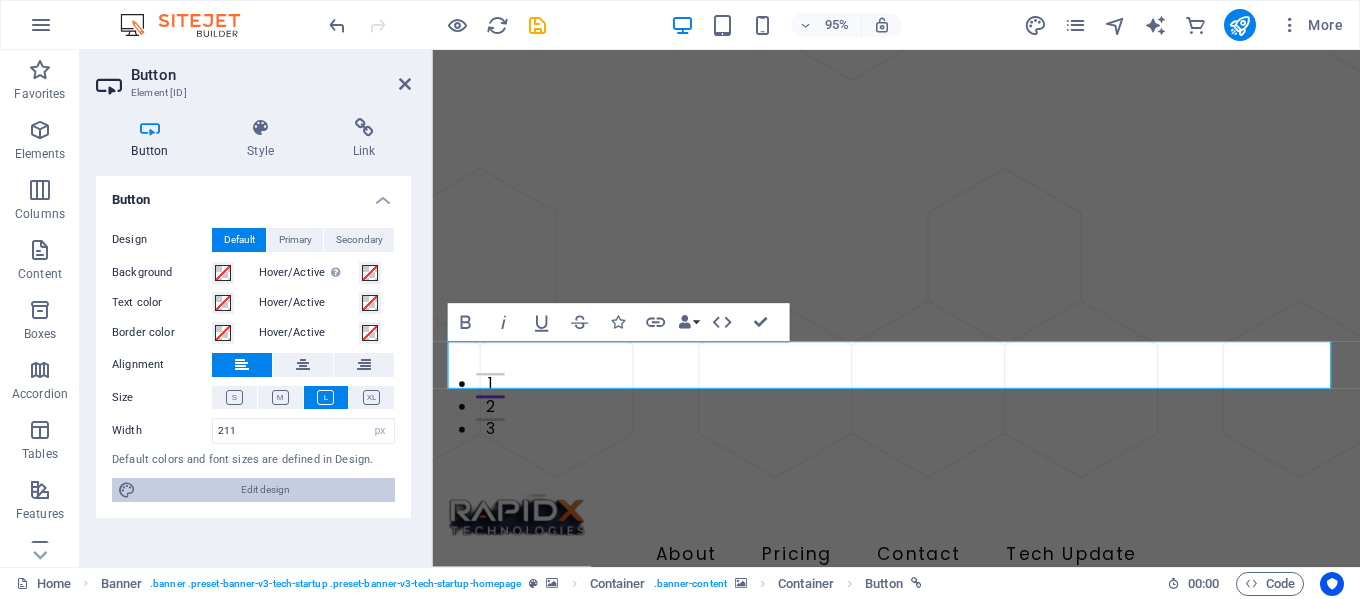 click on "Edit design" at bounding box center [265, 490] 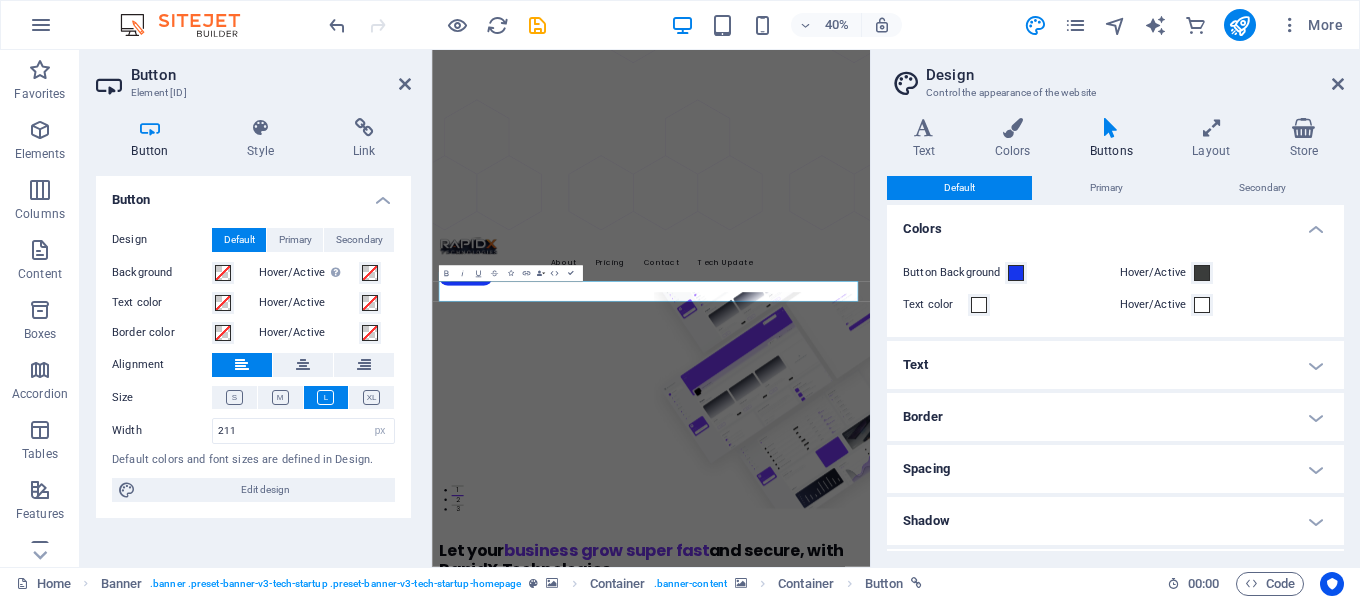 click on "Border" at bounding box center (1115, 417) 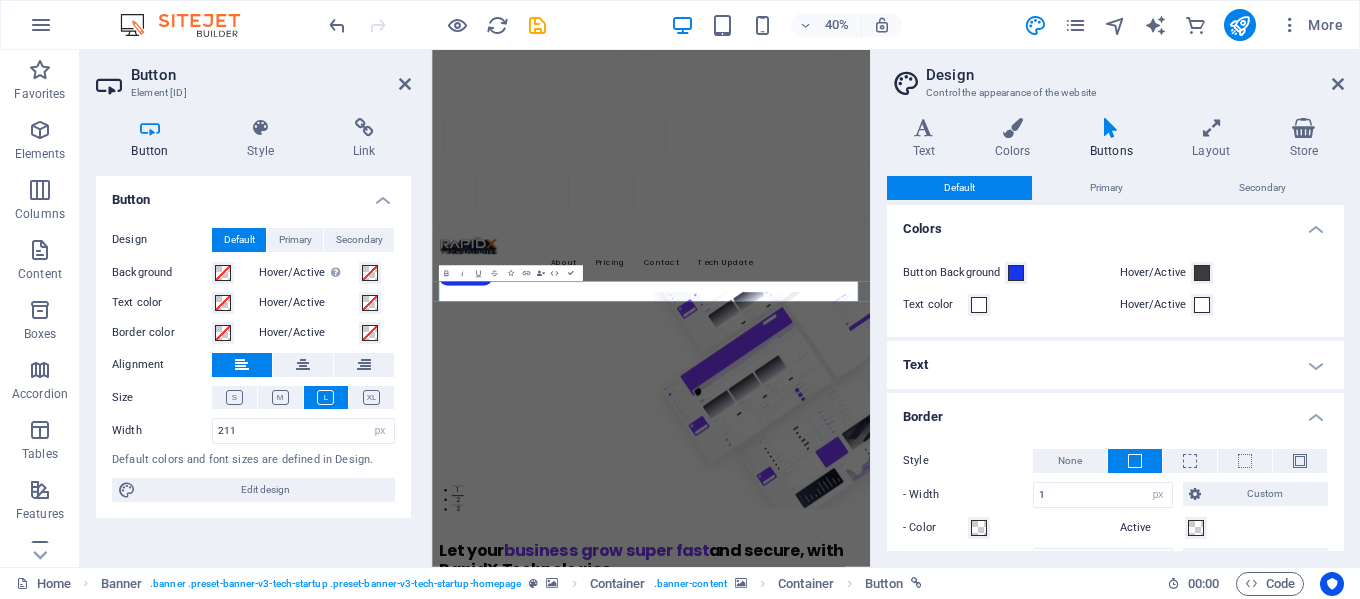 scroll, scrollTop: 167, scrollLeft: 0, axis: vertical 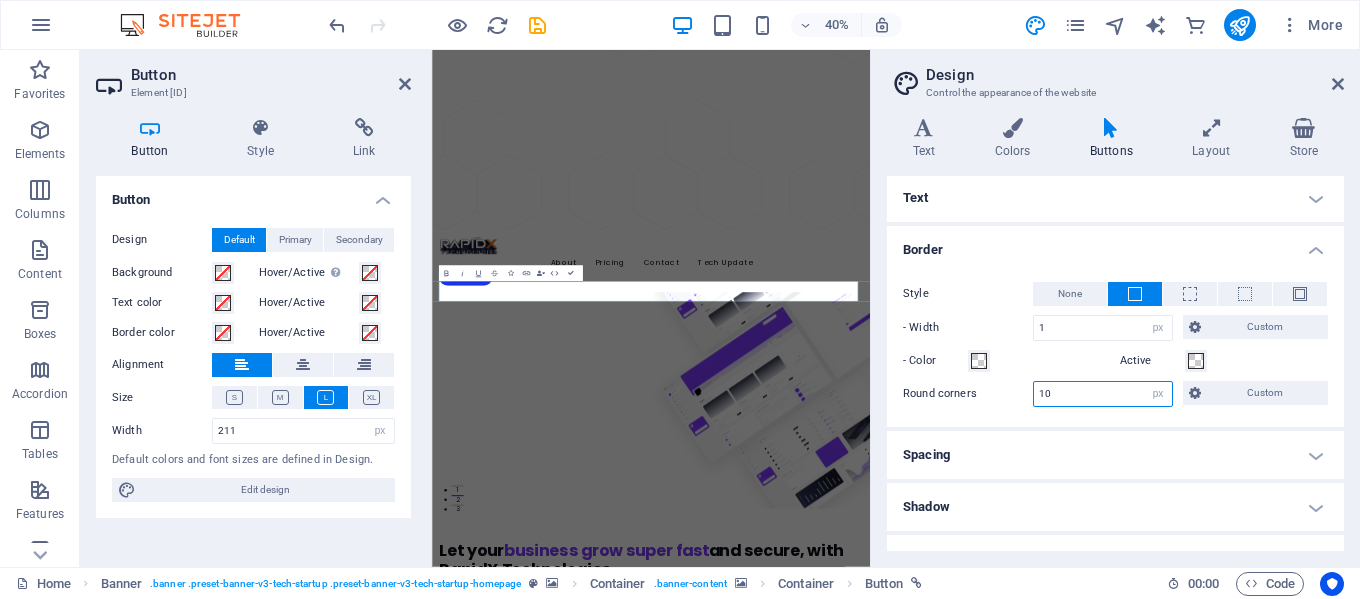 drag, startPoint x: 1058, startPoint y: 386, endPoint x: 1020, endPoint y: 393, distance: 38.63936 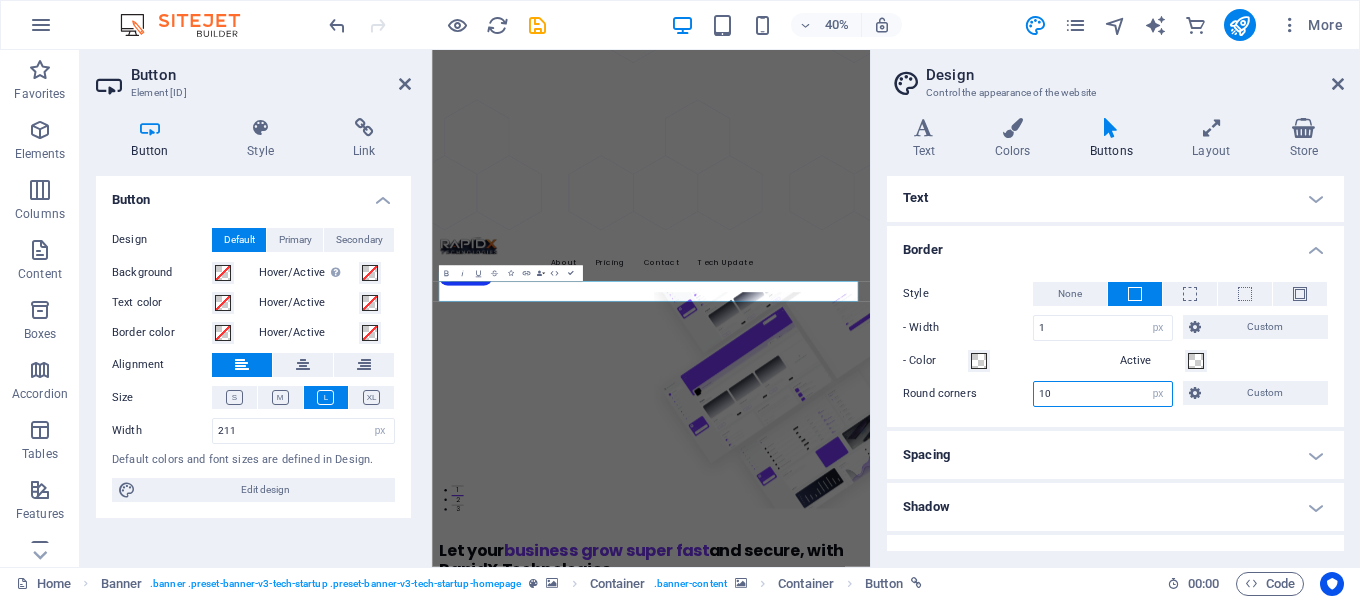 click on "Round corners 10 px rem vh vw Custom Custom" at bounding box center [1115, 394] 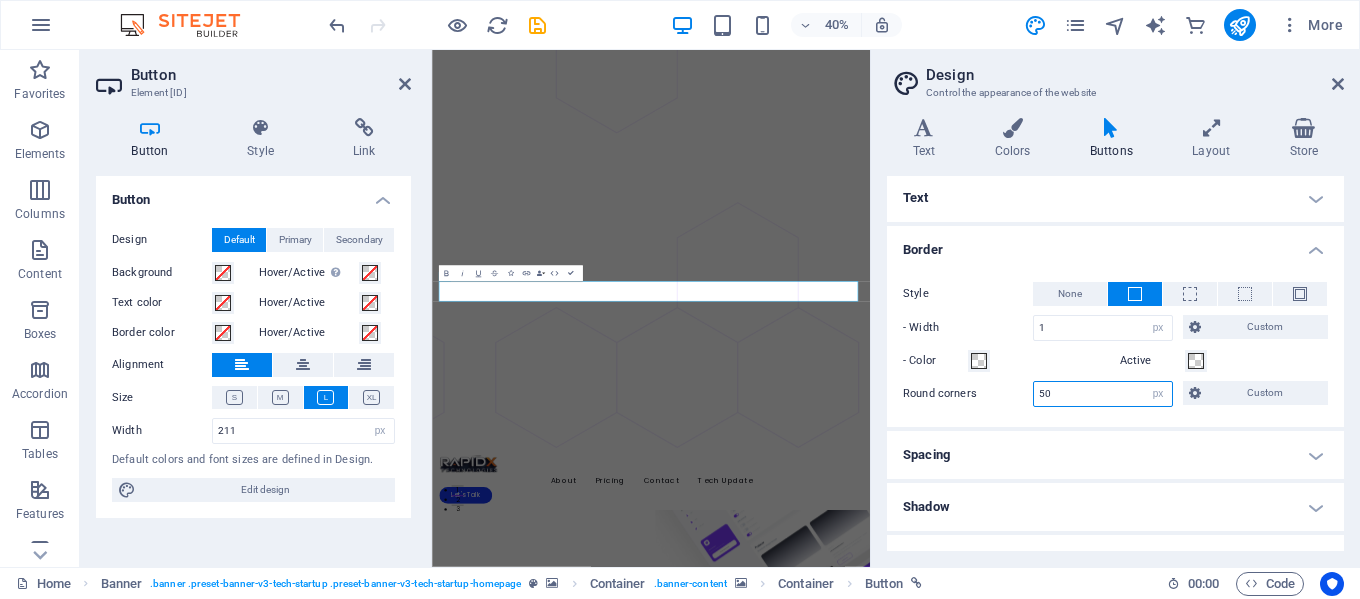 type on "50" 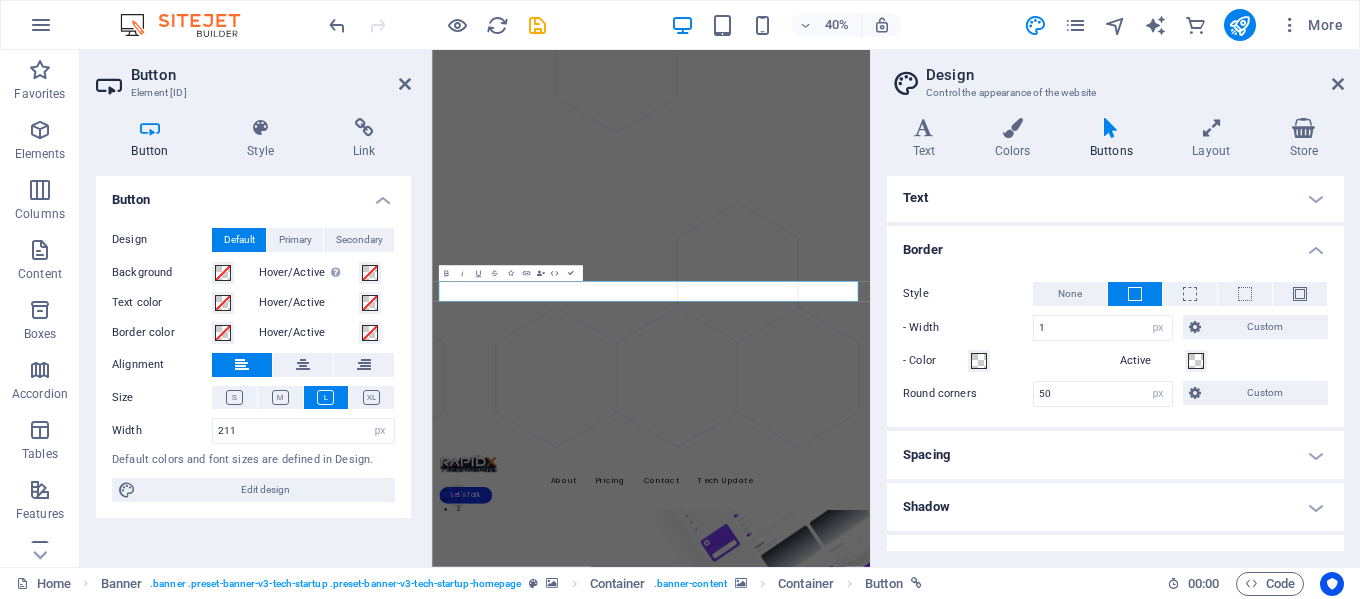 click on "Style None              - Width 1 px rem vh vw Custom Custom 1 px rem vh vw 1 px rem vh vw 1 px rem vh vw 1 px rem vh vw  - Color Active Round corners 50 px rem vh vw Custom Custom 50 px rem vh vw 50 px rem vh vw 50 px rem vh vw 50 px rem vh vw" at bounding box center (1115, 344) 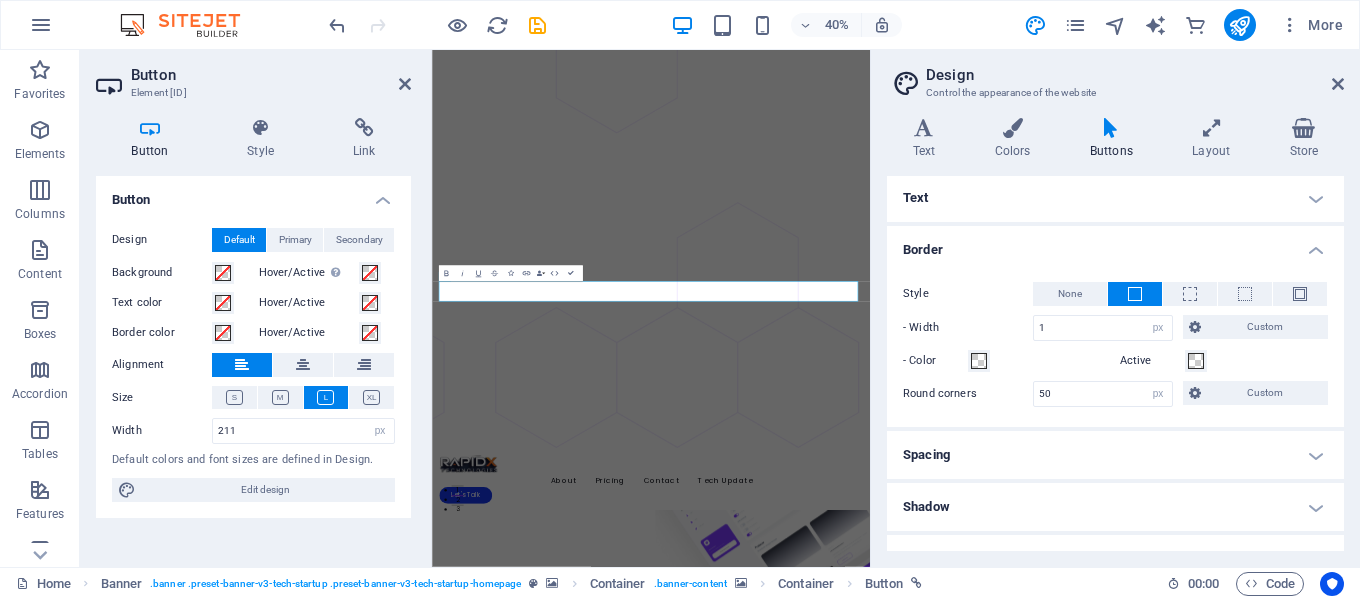 click on "Button Element #ed-822791554" at bounding box center (253, 76) 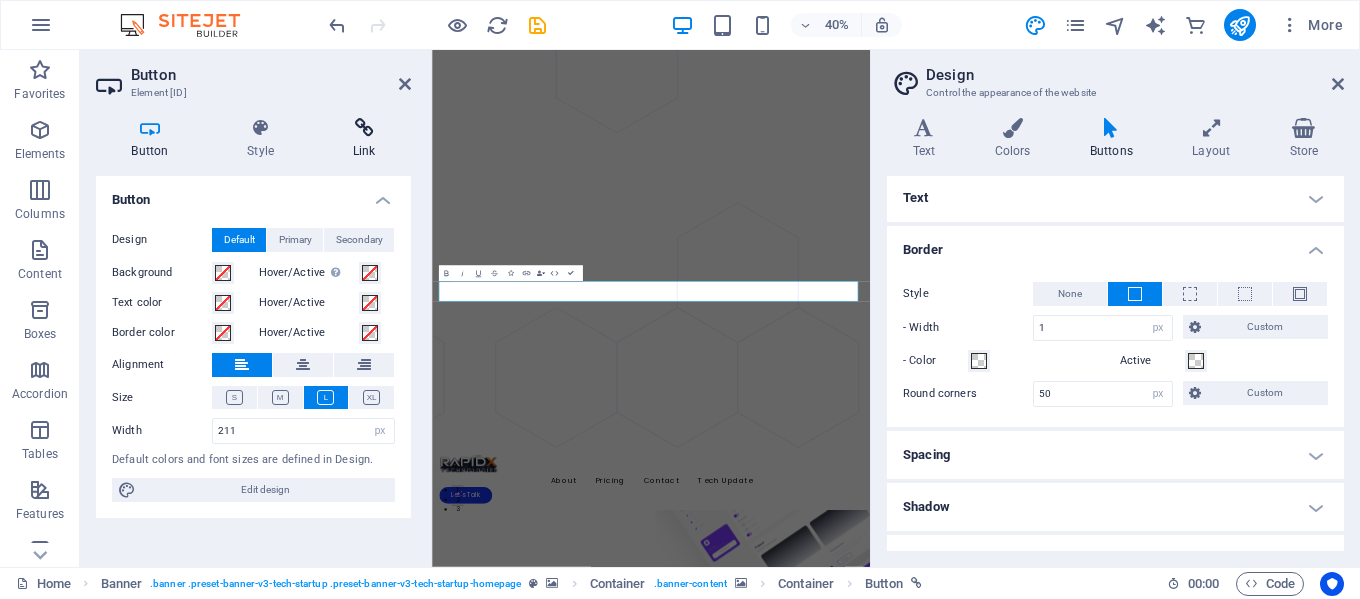 click at bounding box center [364, 128] 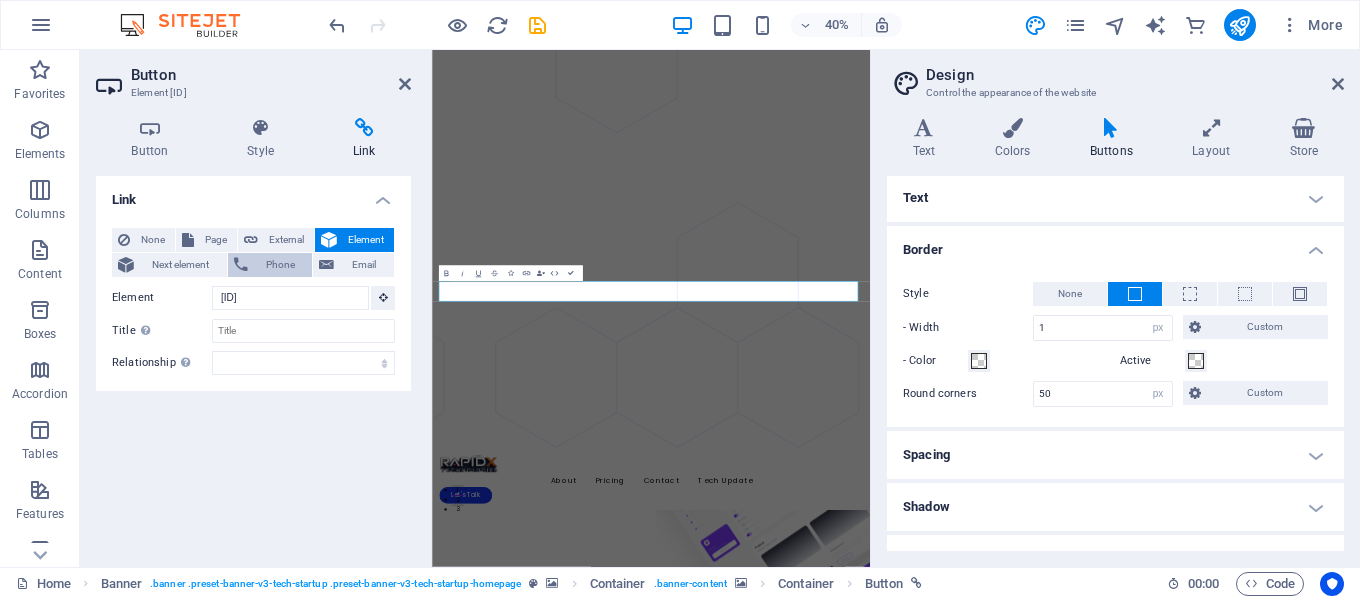 click on "Phone" at bounding box center (280, 265) 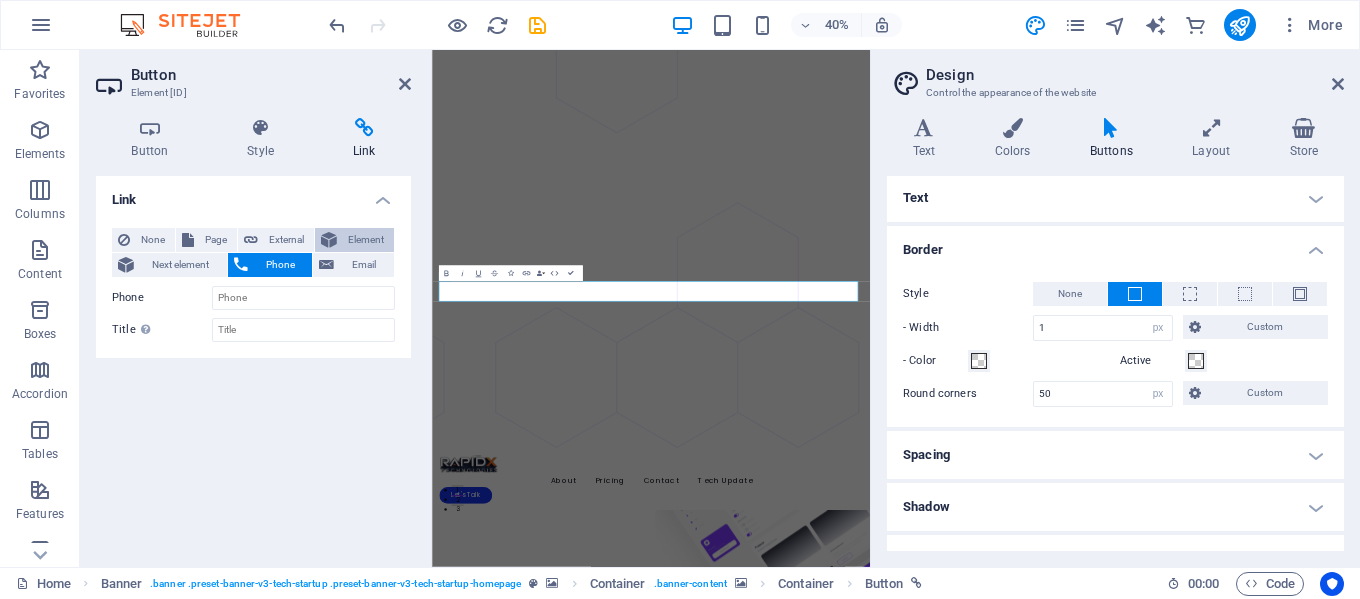click on "Element" at bounding box center [365, 240] 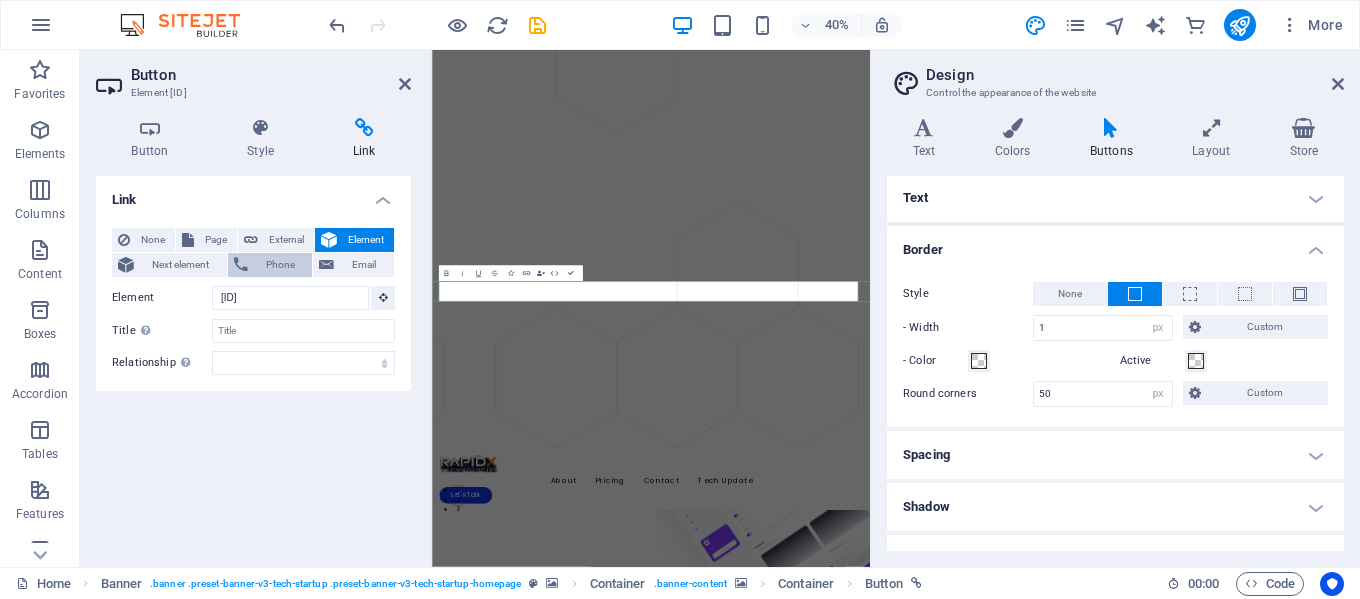 click on "Phone" at bounding box center [280, 265] 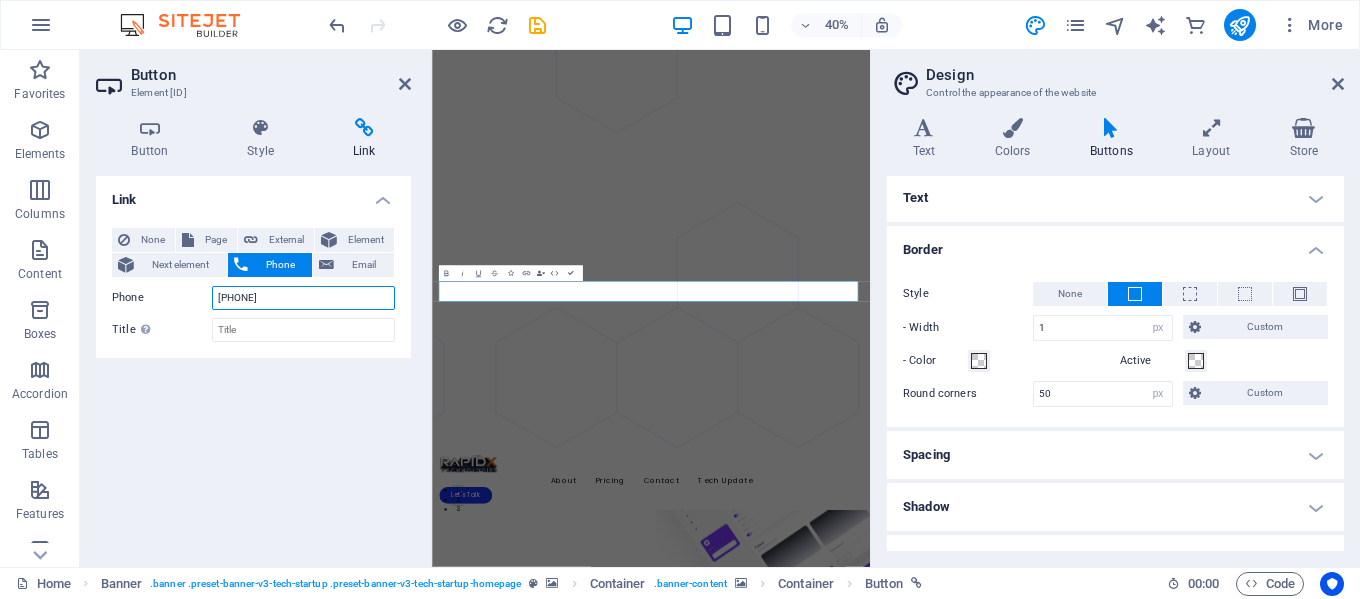 type on "9723106010" 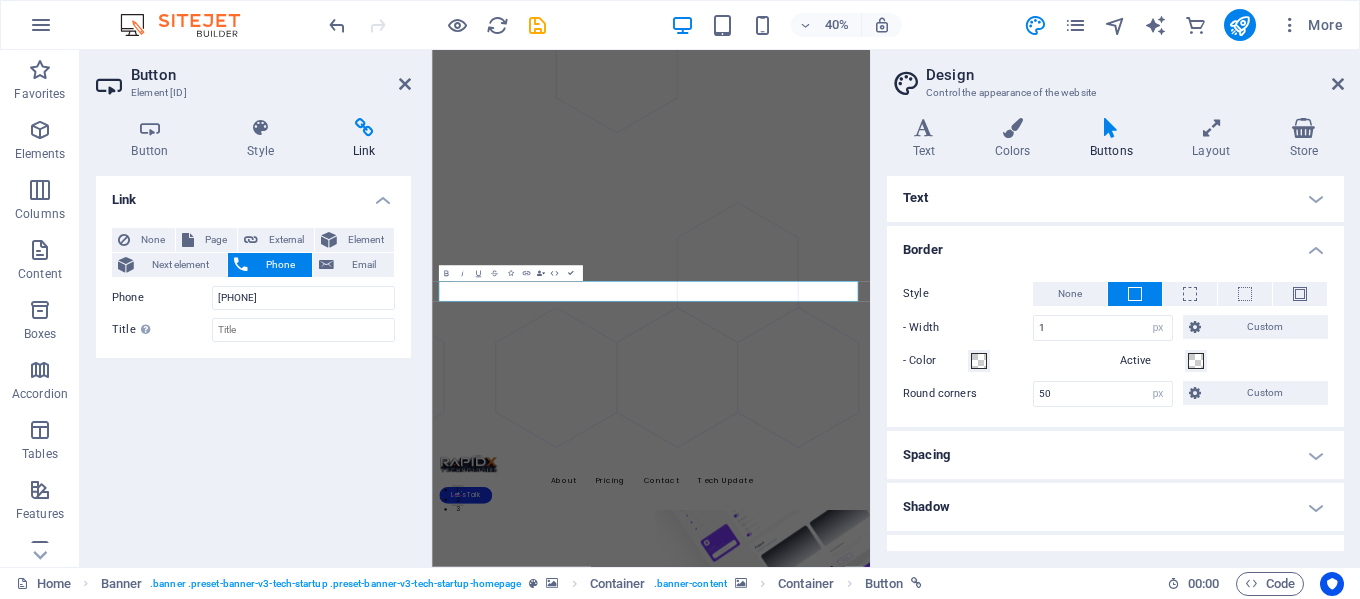 click on "Link None Page External Element Next element Phone Email Page Home About Pricing Contact Blog Legal Notice Privacy Element #ed-822791578
URL Phone 9723106010 Email Link target New tab Same tab Overlay Title Additional link description, should not be the same as the link text. The title is most often shown as a tooltip text when the mouse moves over the element. Leave empty if uncertain. Relationship Sets the  relationship of this link to the link target . For example, the value "nofollow" instructs search engines not to follow the link. Can be left empty. alternate author bookmark external help license next nofollow noreferrer noopener prev search tag" at bounding box center [253, 363] 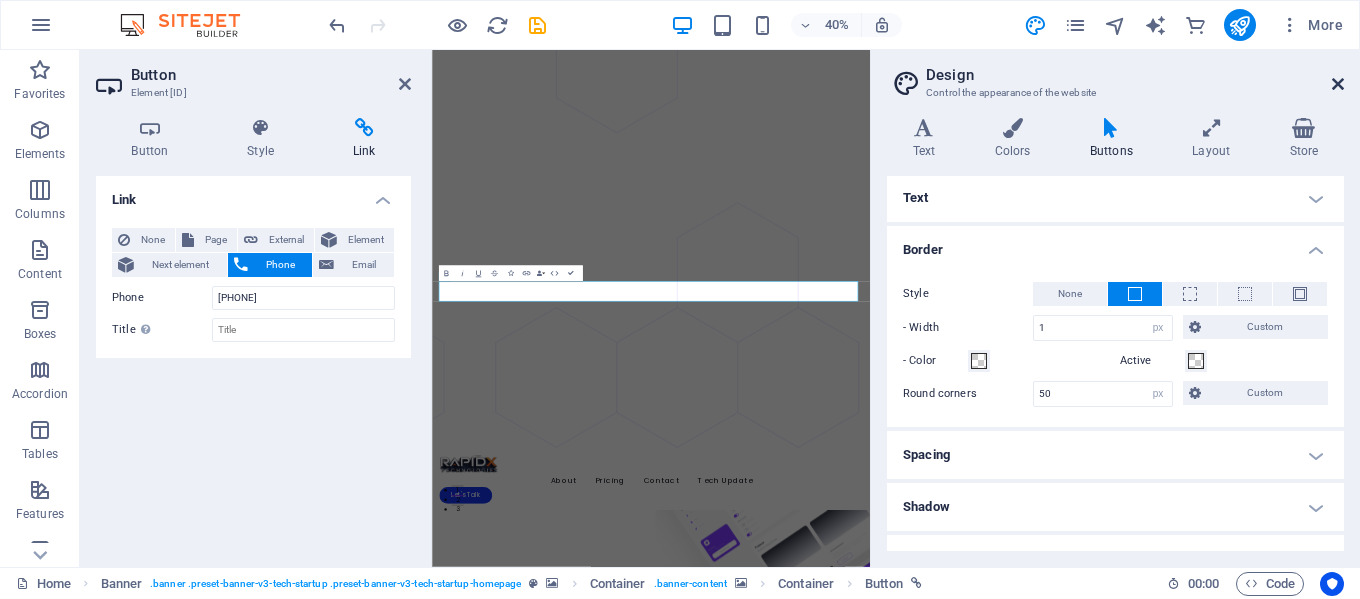 click at bounding box center (1338, 84) 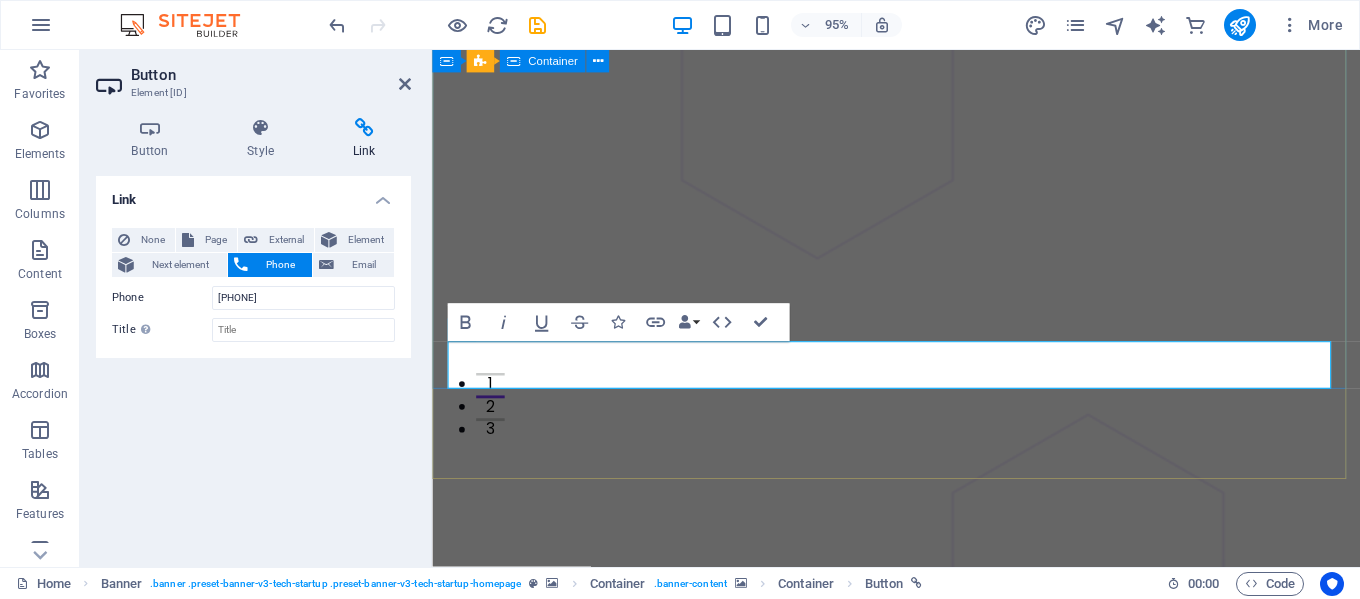 click on "Let your  business grow super fast  and secure, with RapidX Technologies. We specialize in building high-performance software, including mobile apps, web applications, cloud solutions, AI systems. Let's Talk" at bounding box center (920, 2490) 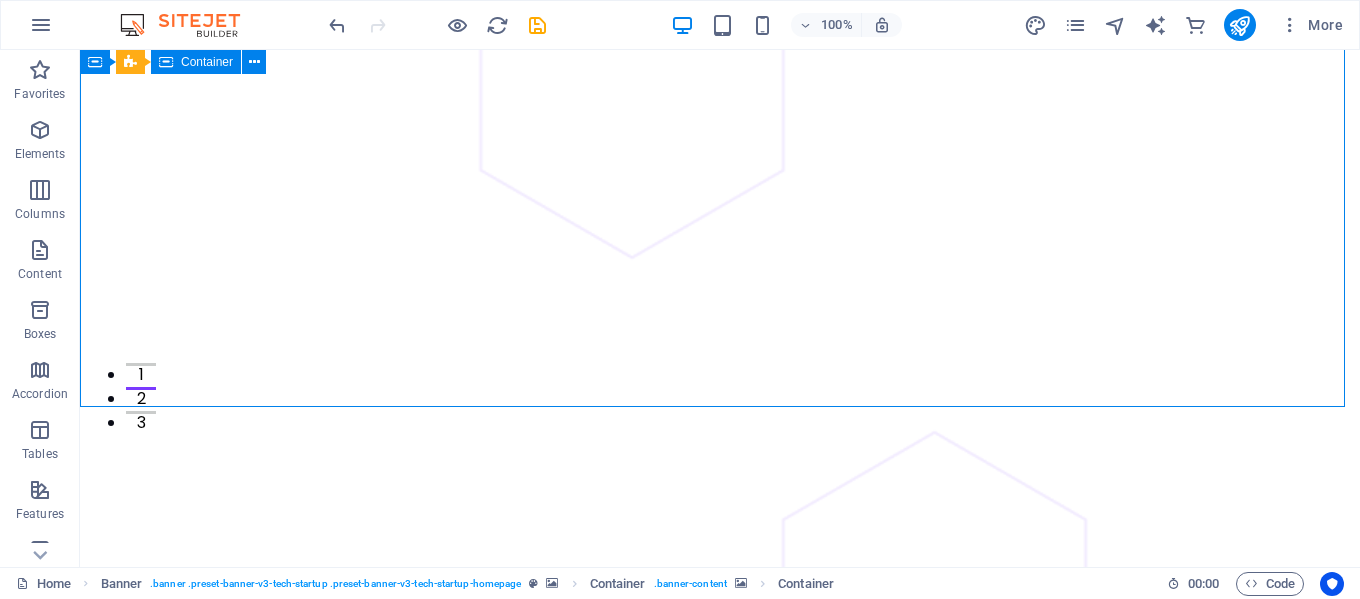 scroll, scrollTop: 0, scrollLeft: 0, axis: both 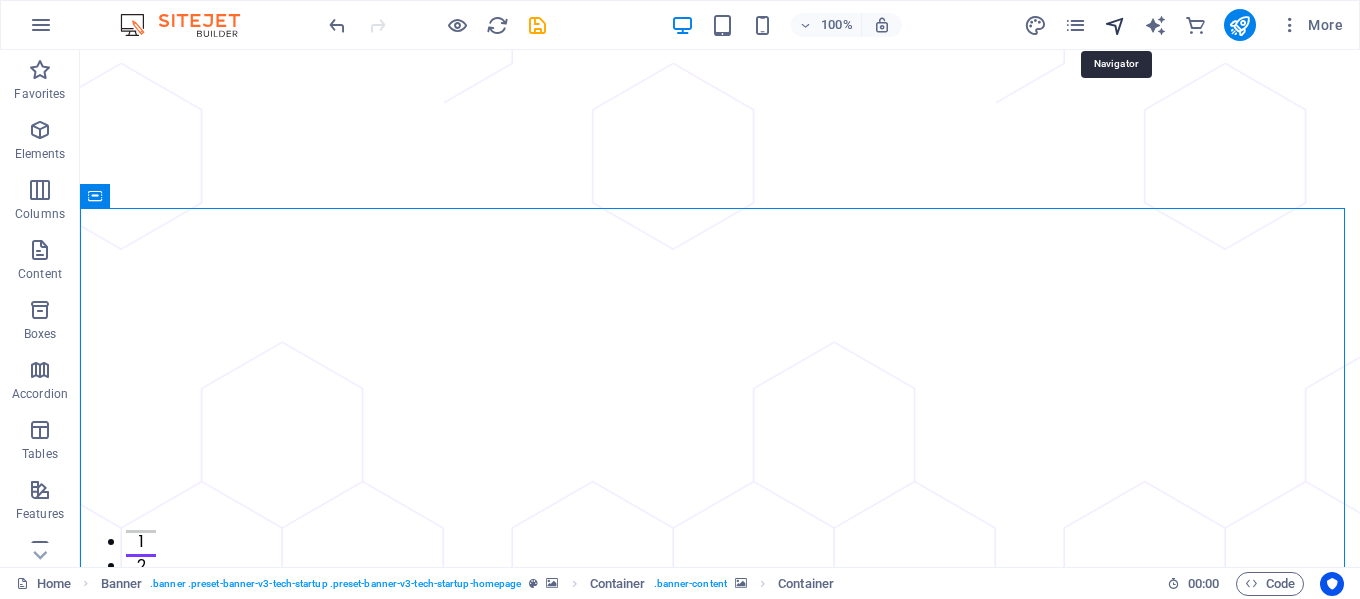 click at bounding box center [1115, 25] 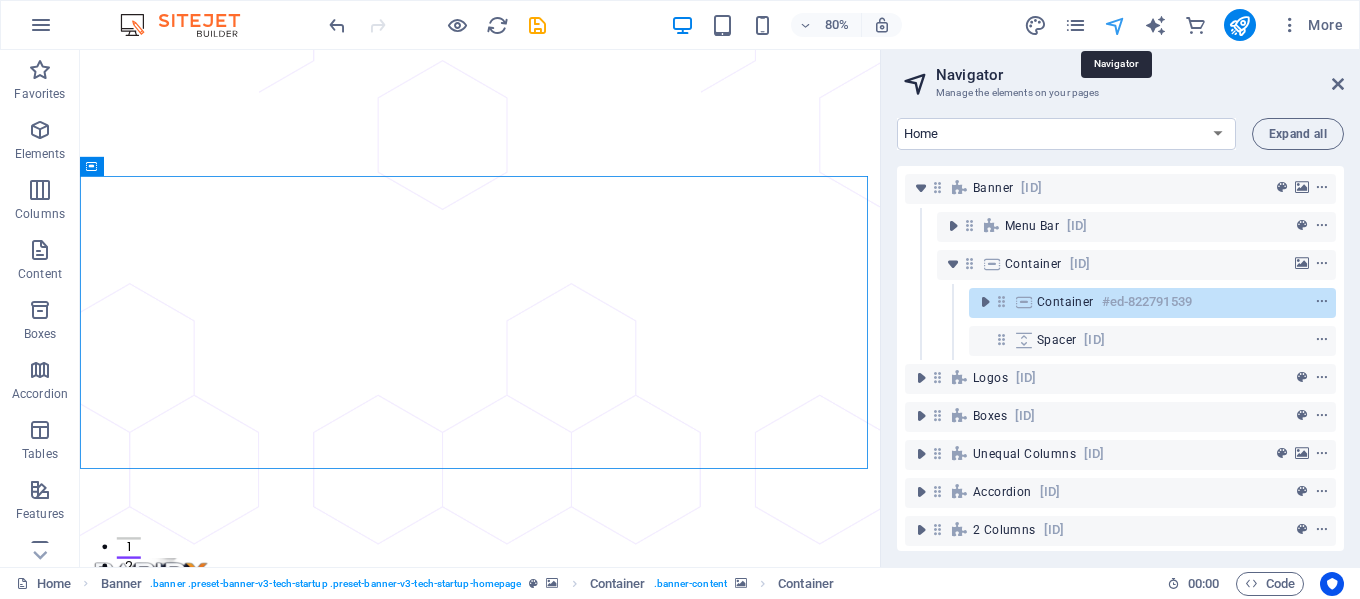 click at bounding box center (1115, 25) 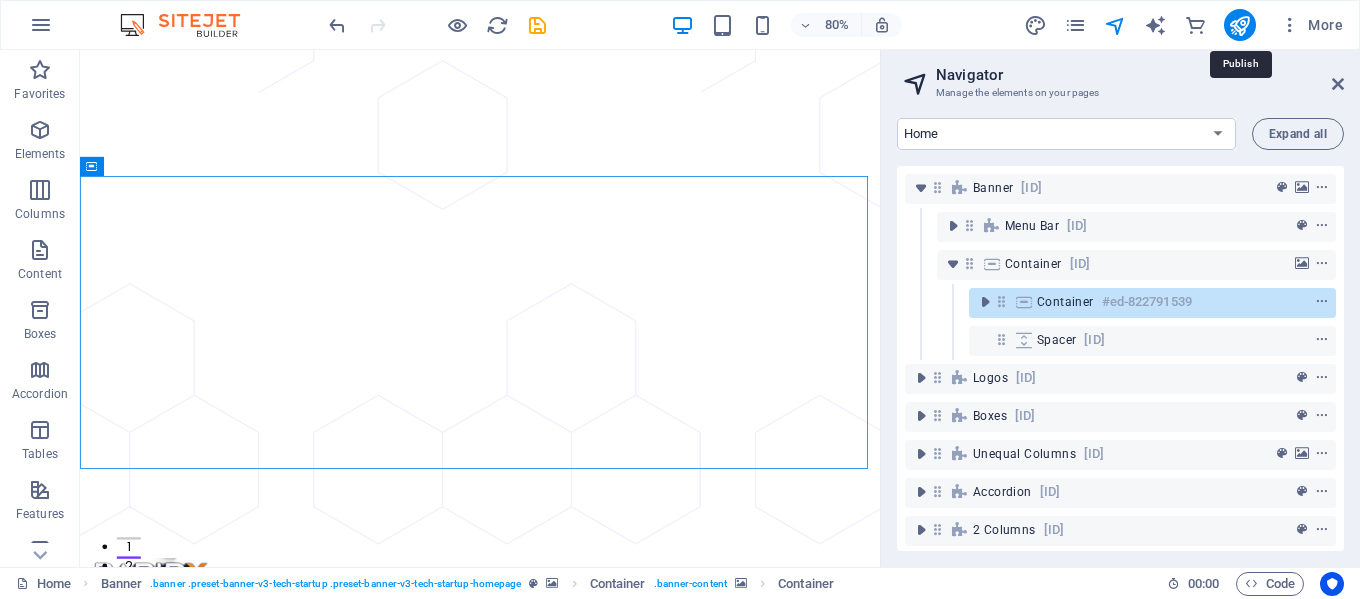 click on "More" at bounding box center [1187, 25] 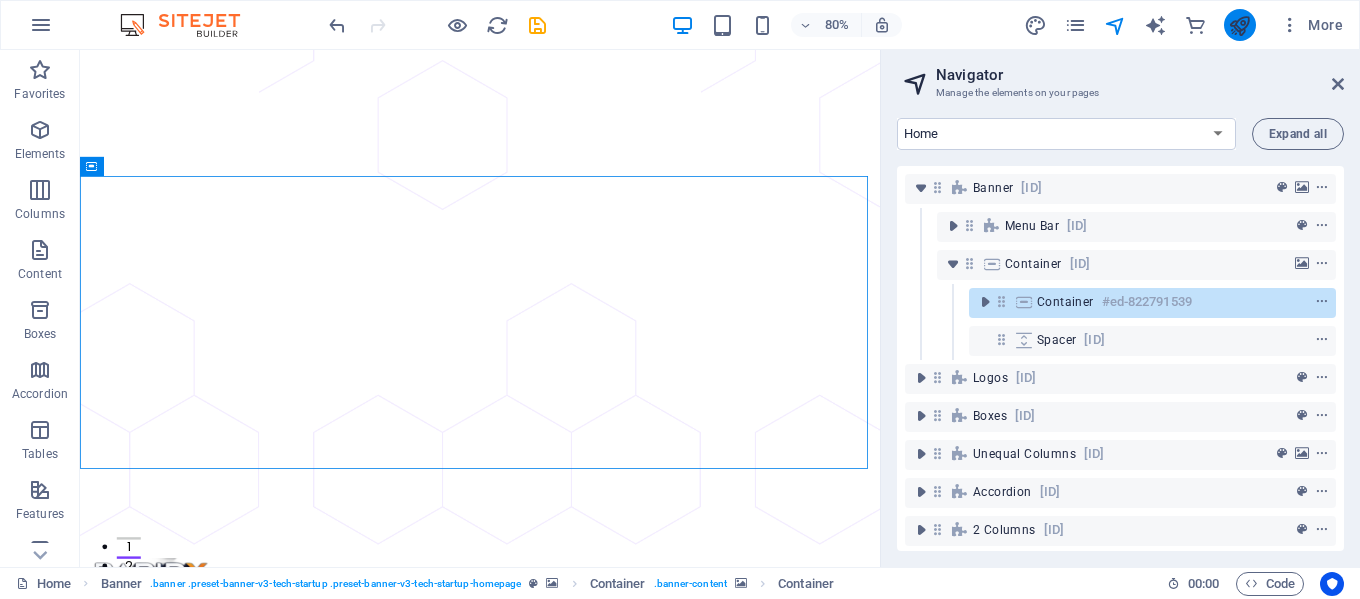 click at bounding box center (1239, 25) 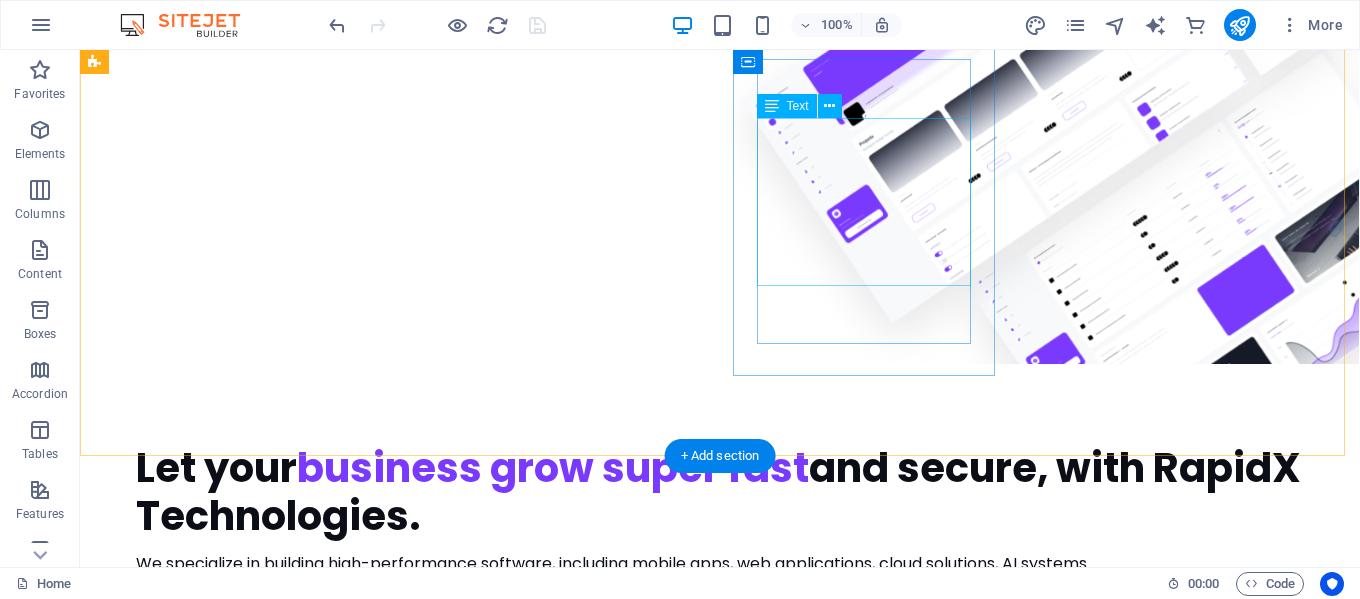 scroll, scrollTop: 1167, scrollLeft: 0, axis: vertical 